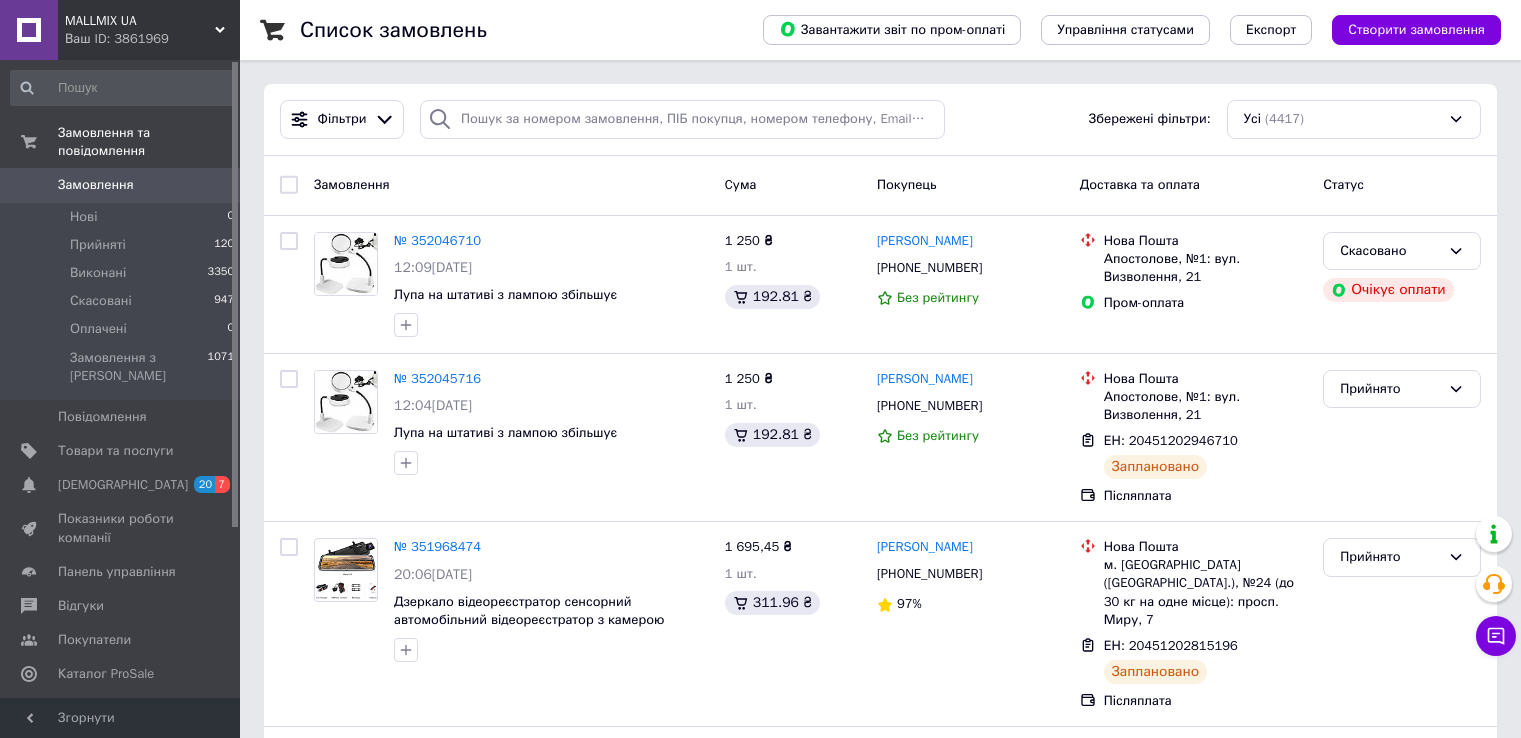 scroll, scrollTop: 0, scrollLeft: 0, axis: both 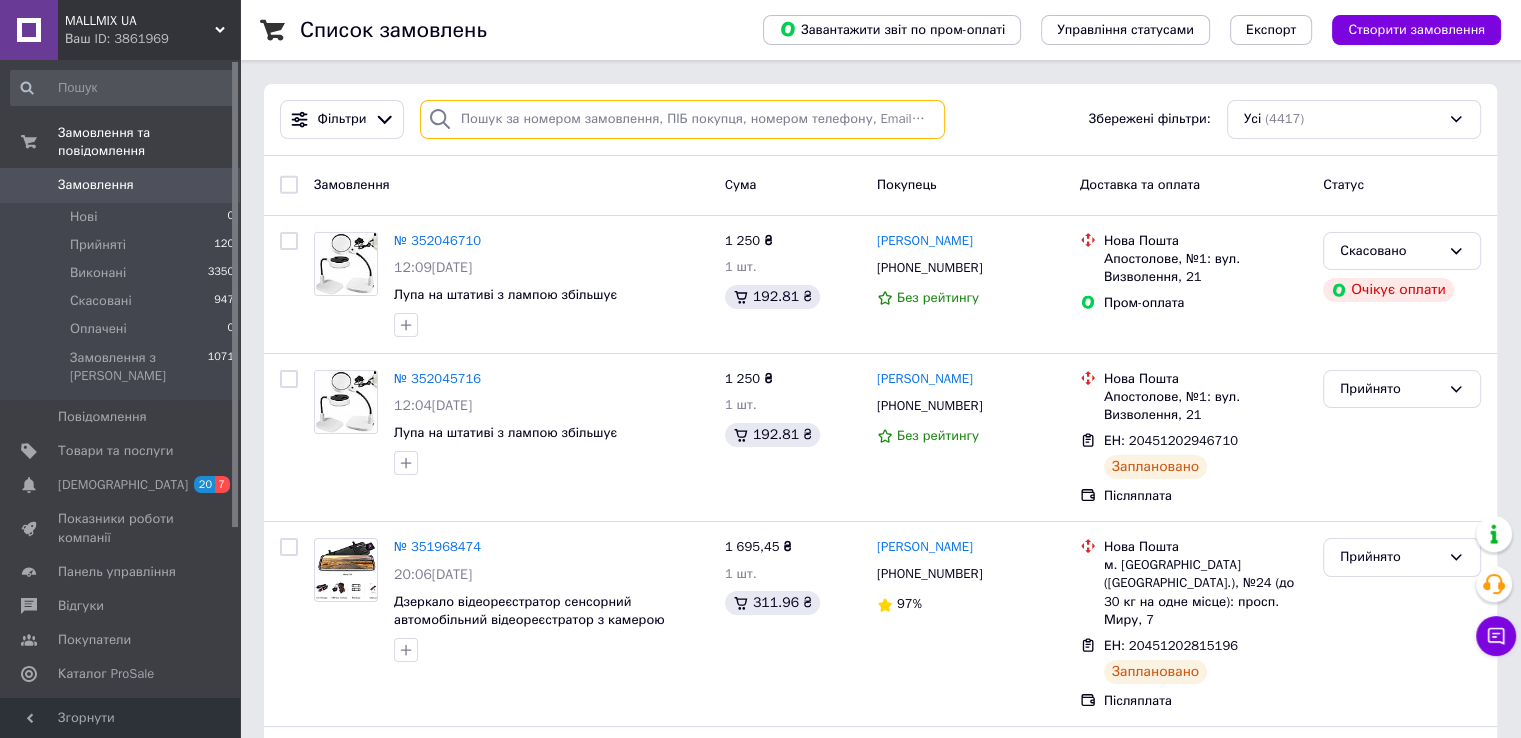 click at bounding box center [682, 119] 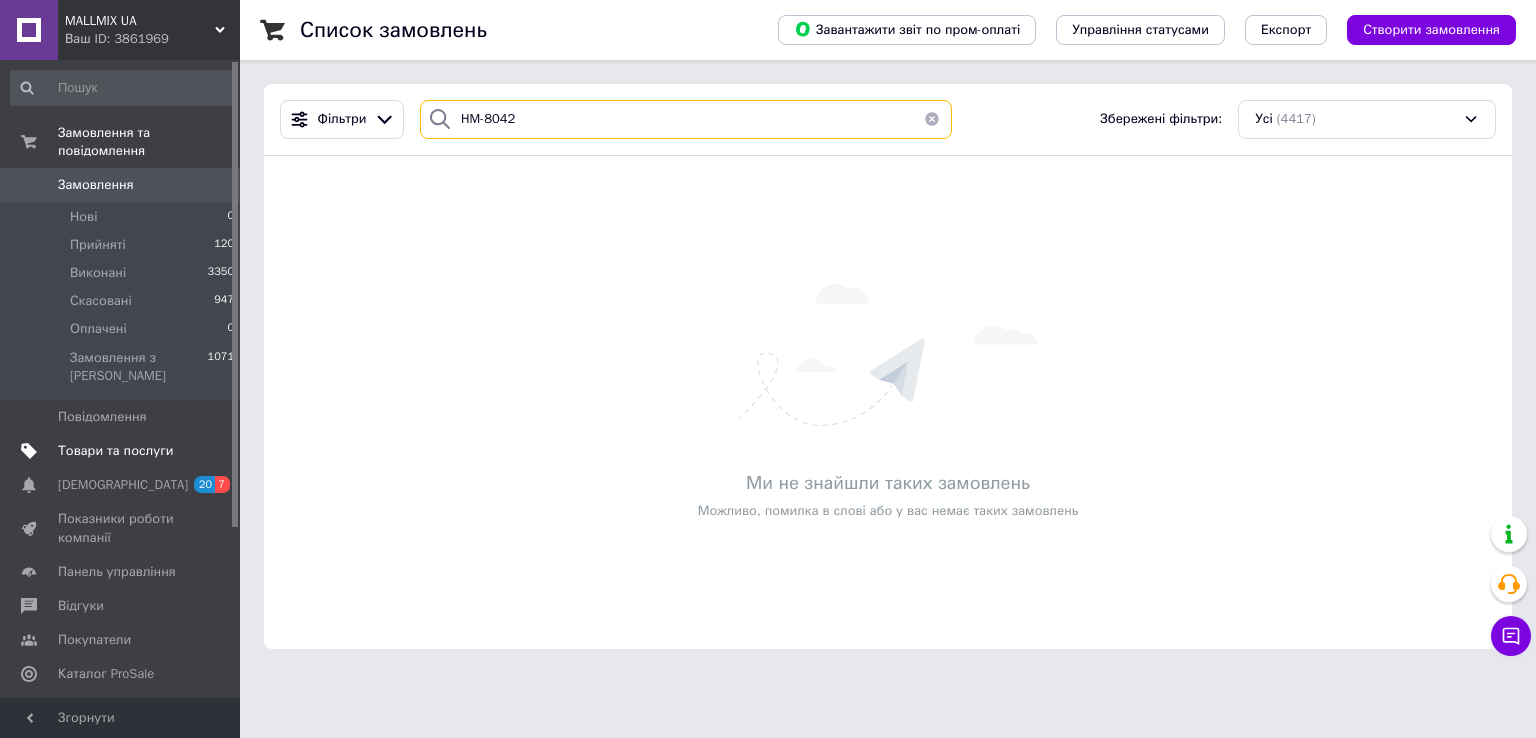 type on "HM-8042" 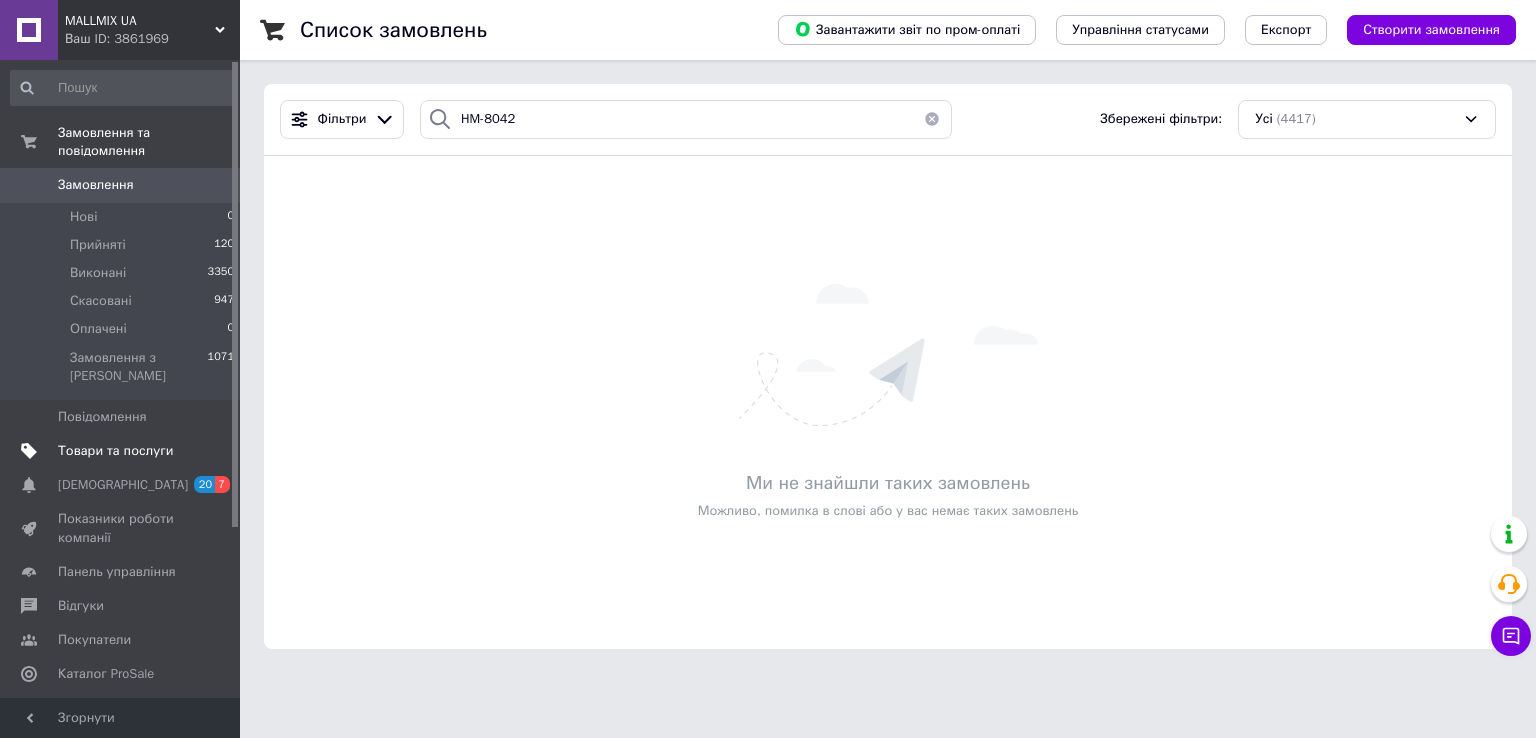 click on "Товари та послуги" at bounding box center (115, 451) 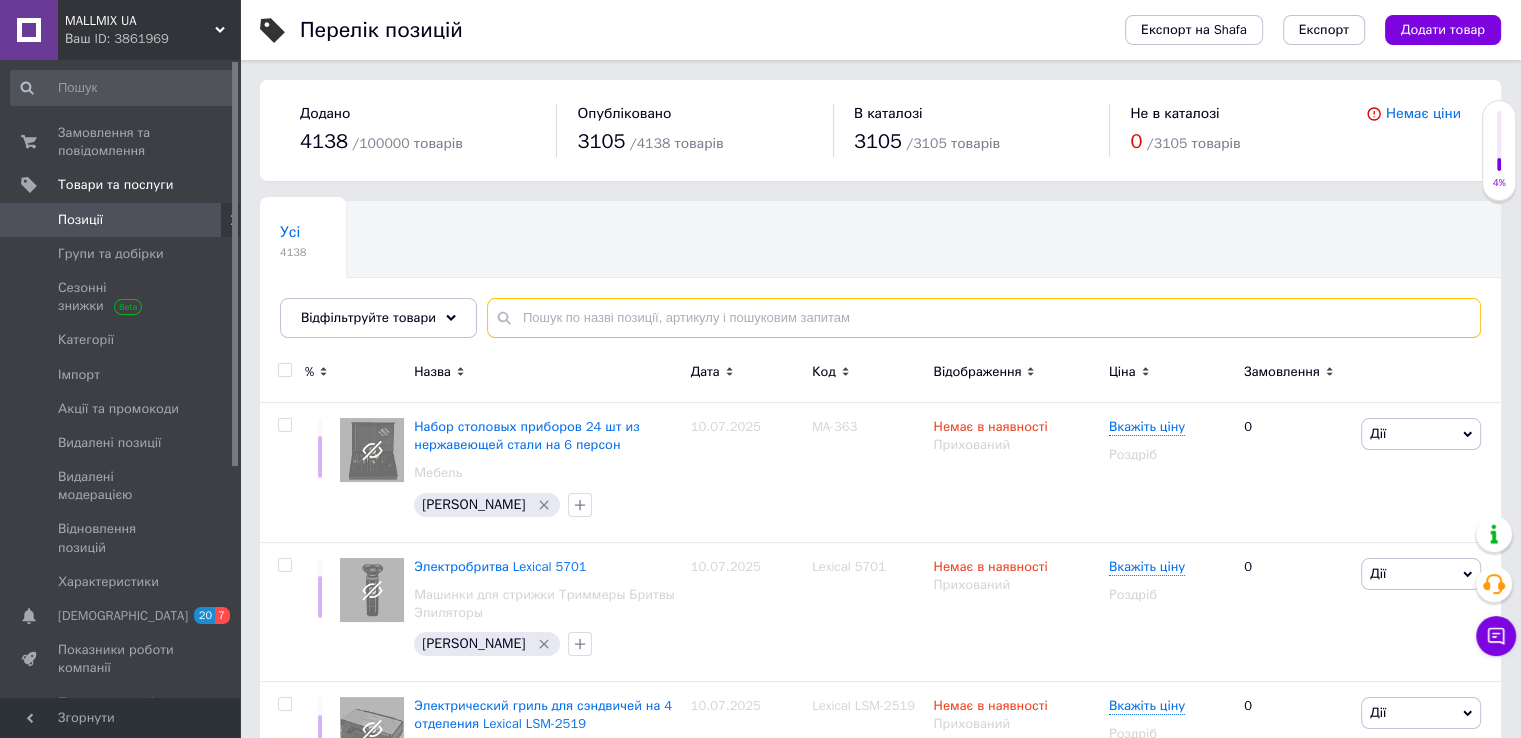 click at bounding box center [984, 318] 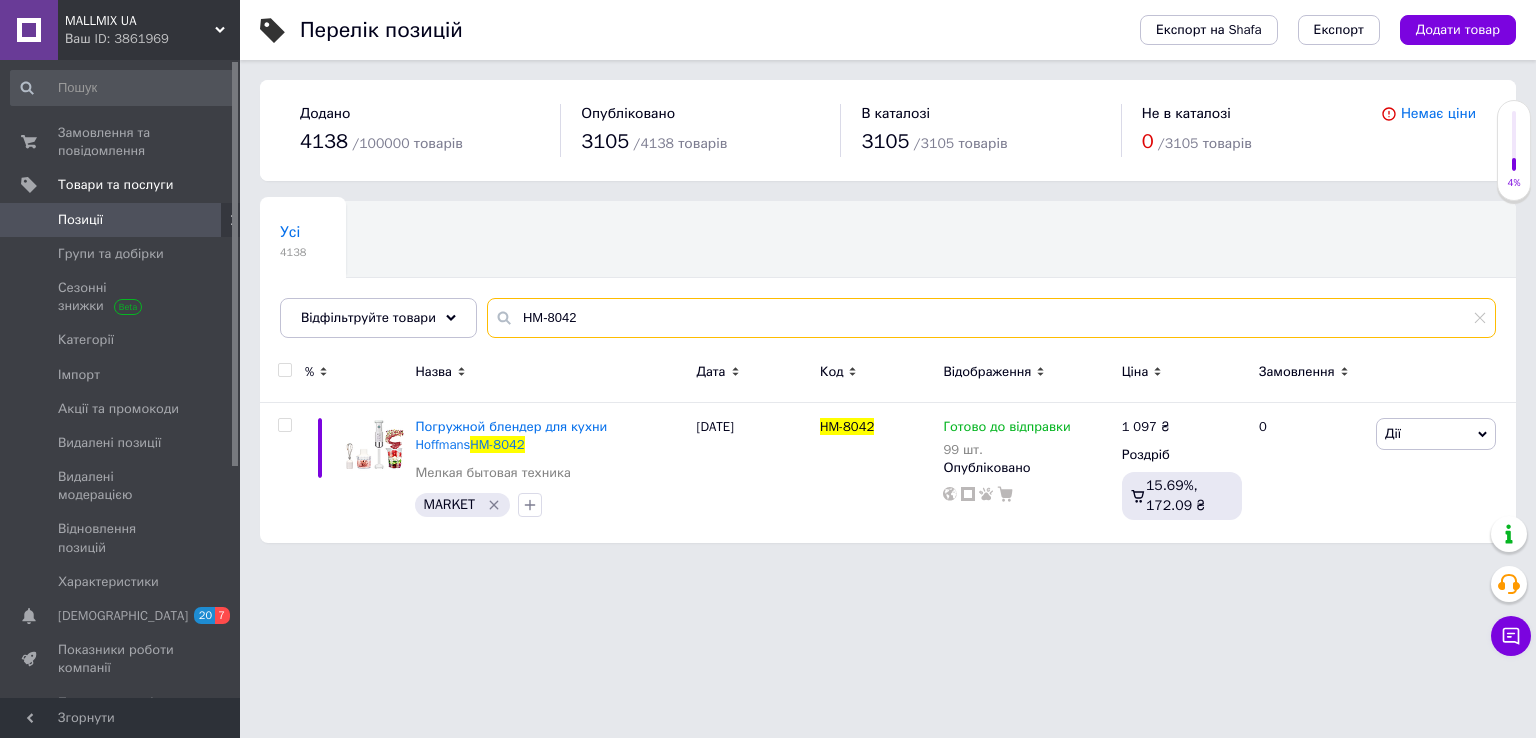 click on "HM-8042" at bounding box center (991, 318) 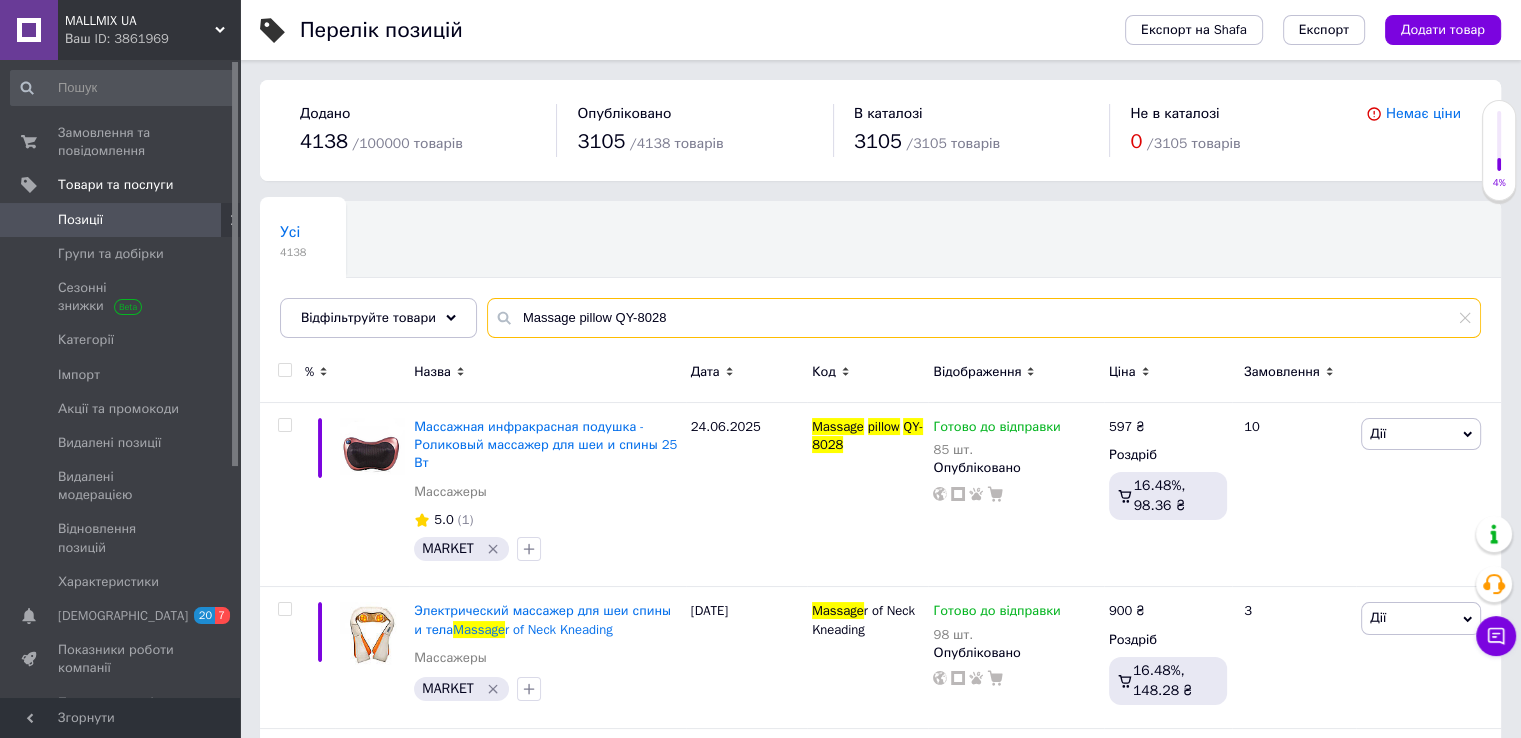 type on "Massage pillow QY-8028" 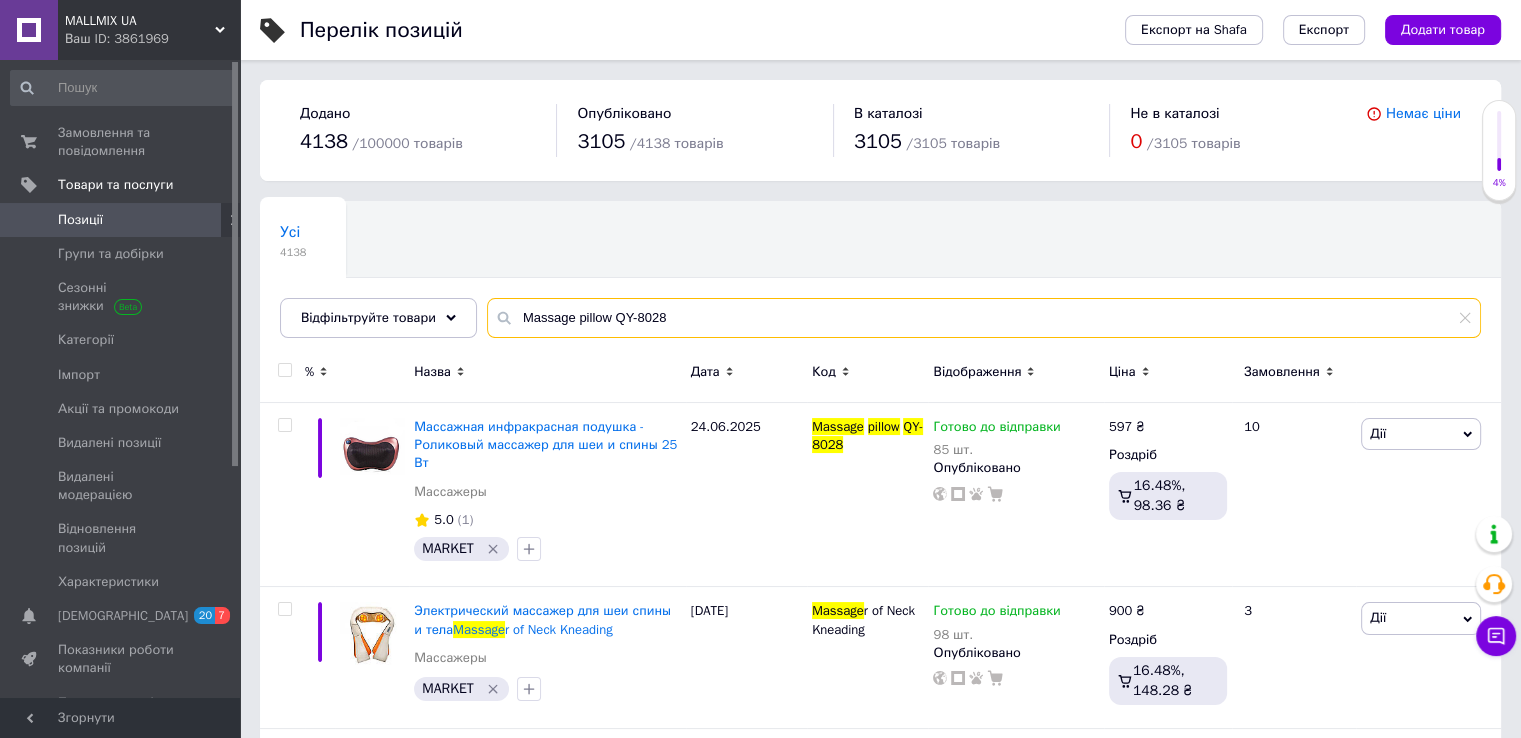 click on "Massage pillow QY-8028" at bounding box center [984, 318] 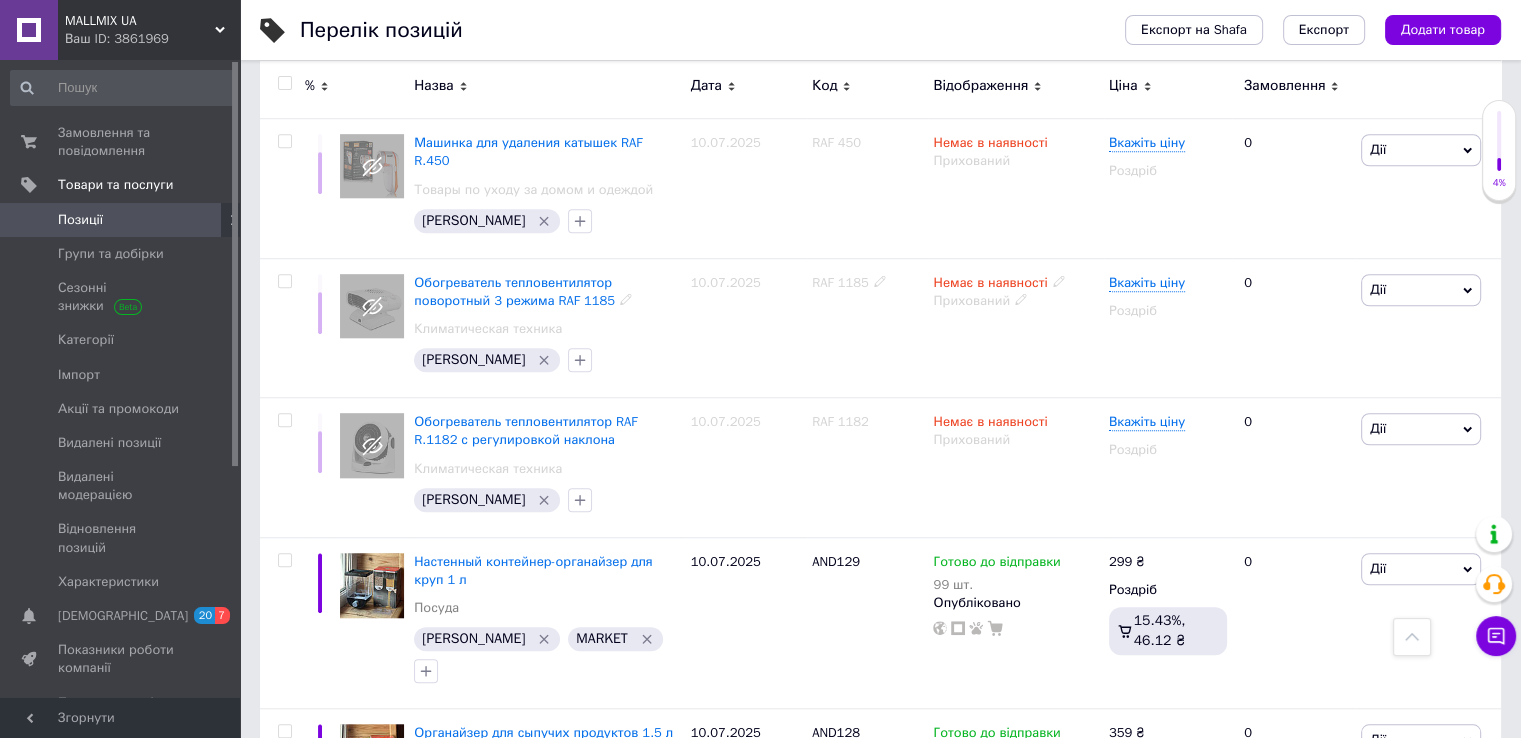 scroll, scrollTop: 1542, scrollLeft: 0, axis: vertical 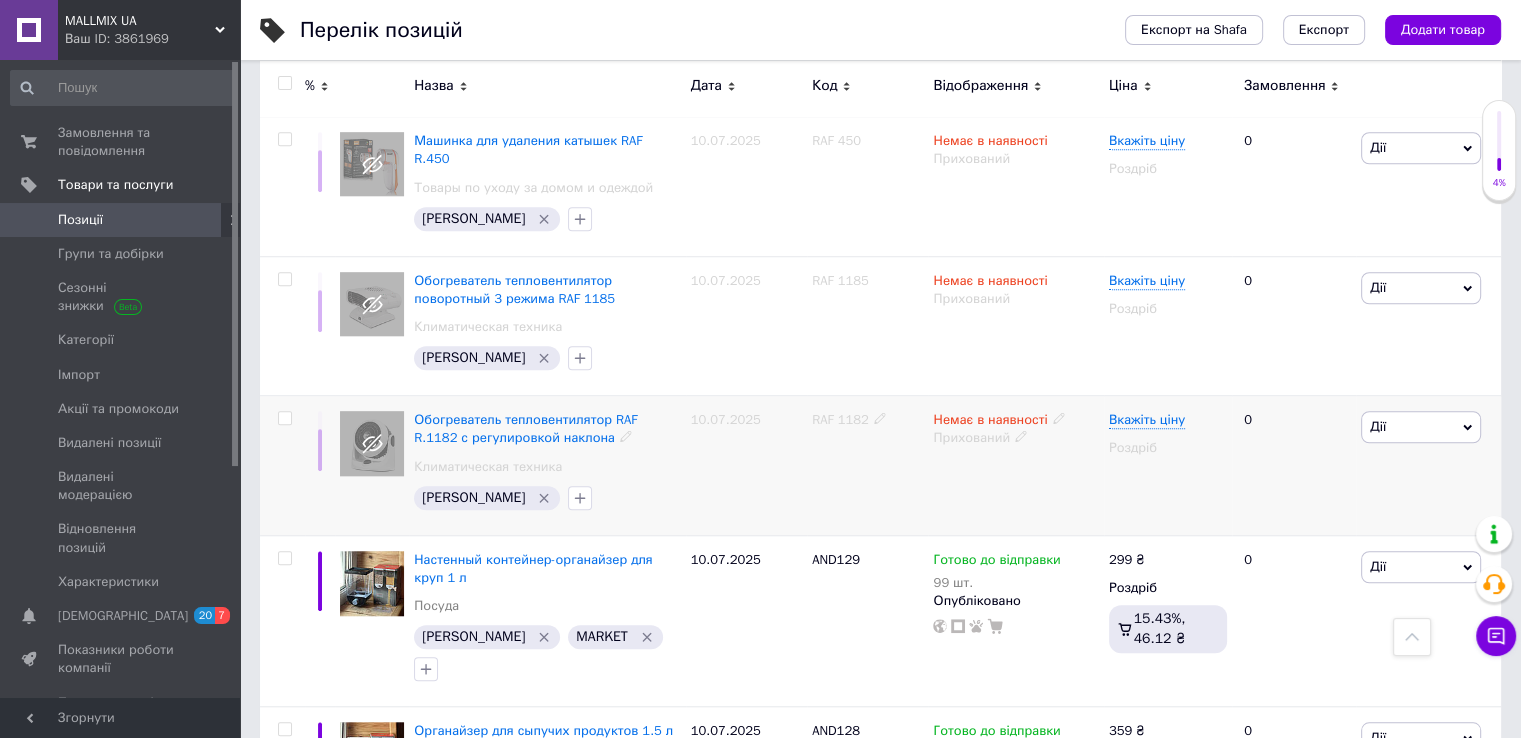 type 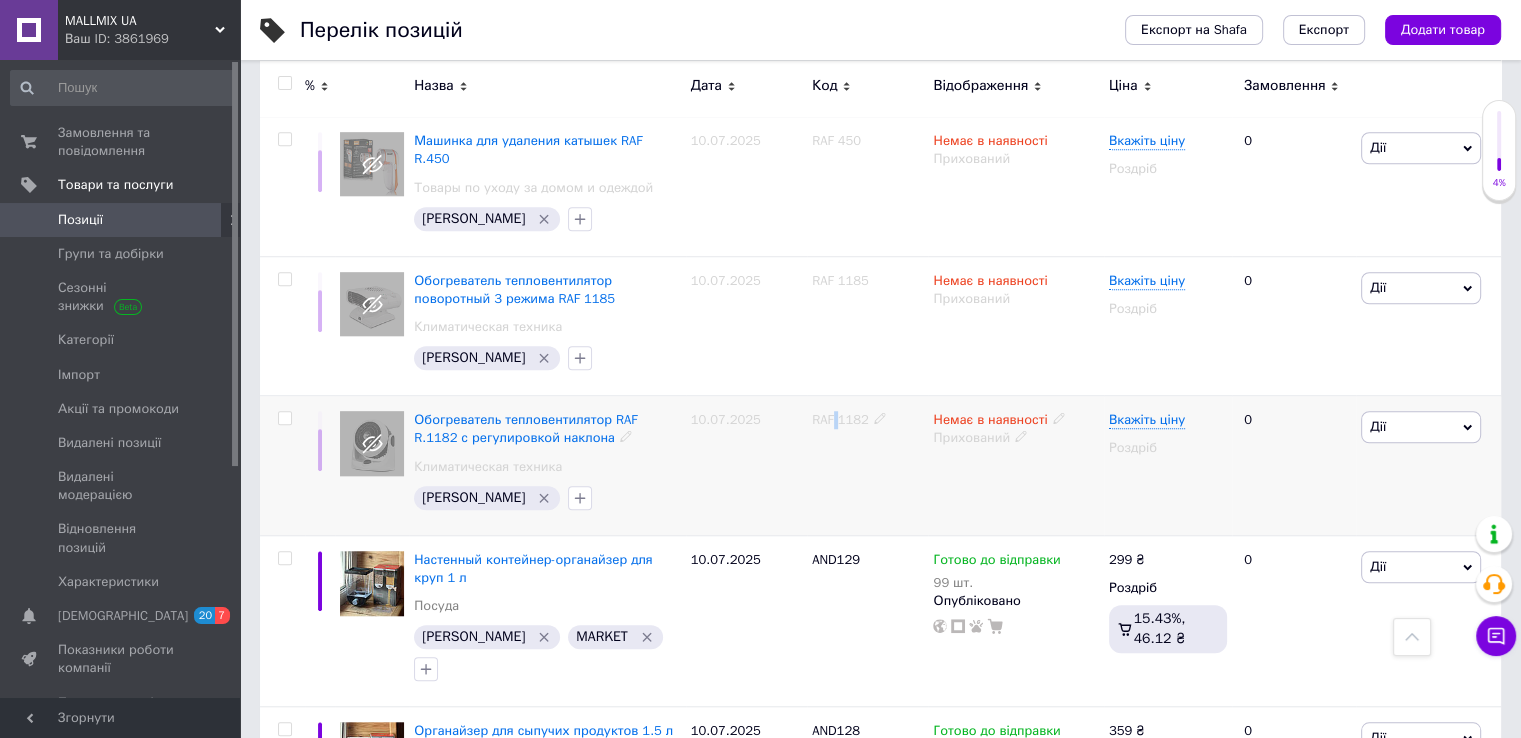 click on "RAF 1182" at bounding box center (840, 419) 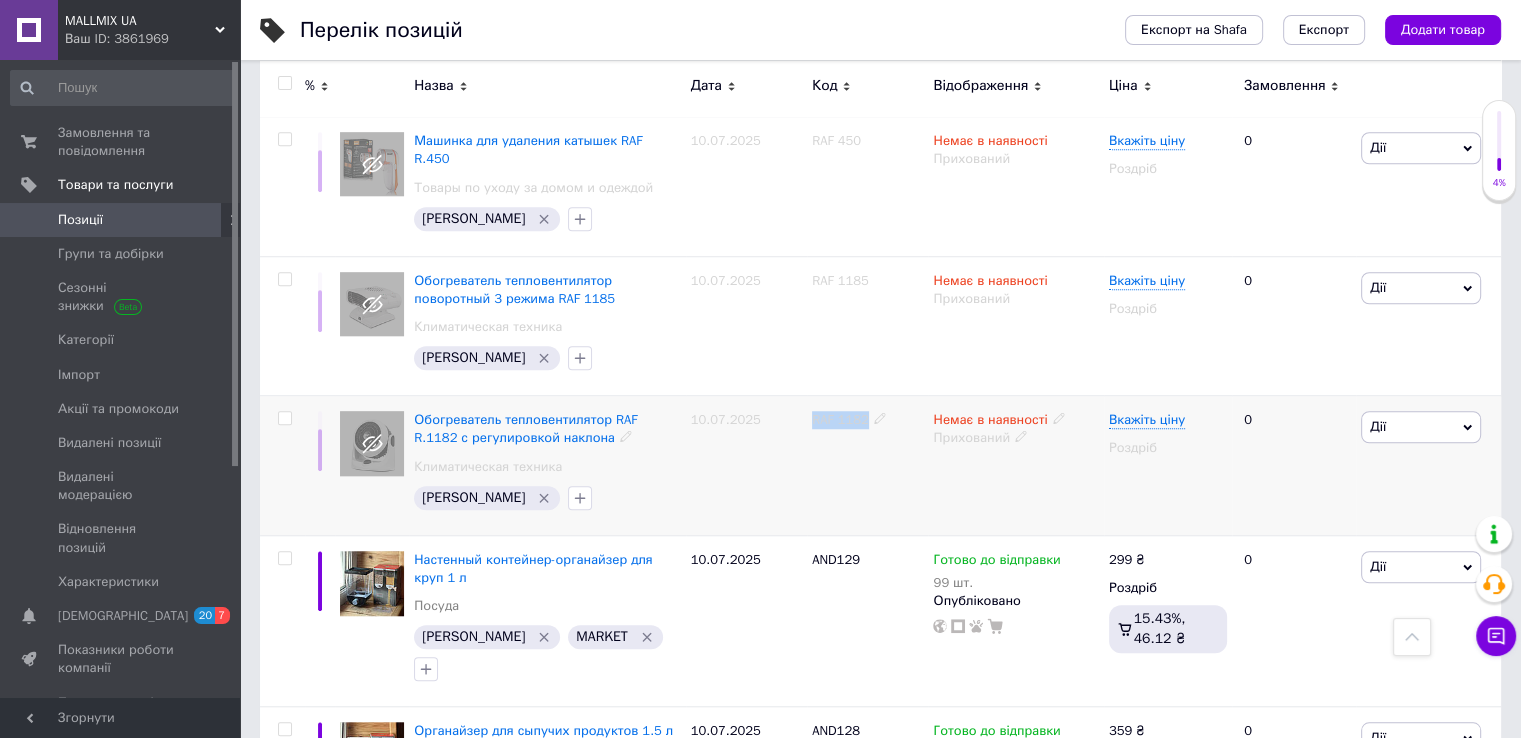 click on "RAF 1182" at bounding box center [840, 419] 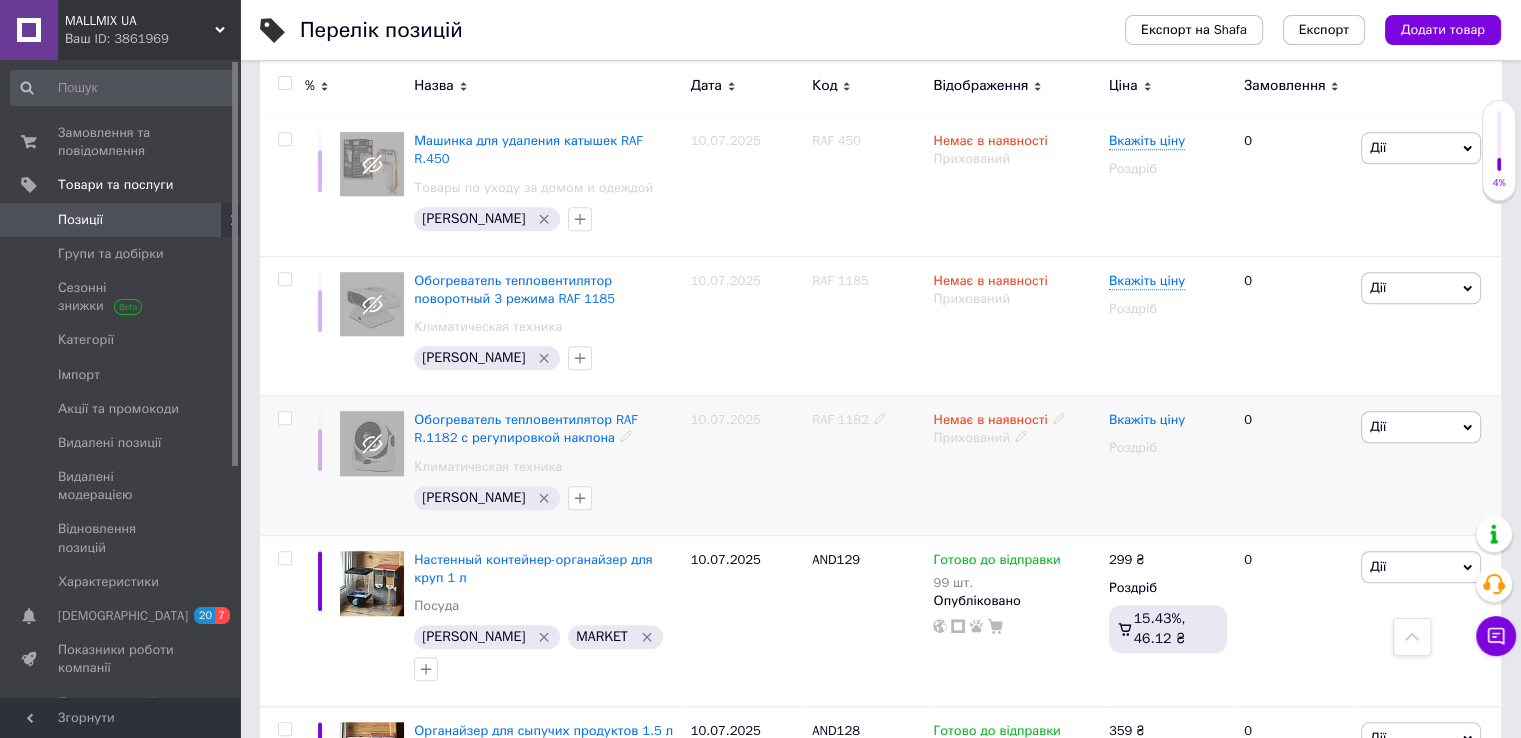 click on "Вкажіть ціну" at bounding box center [1147, 420] 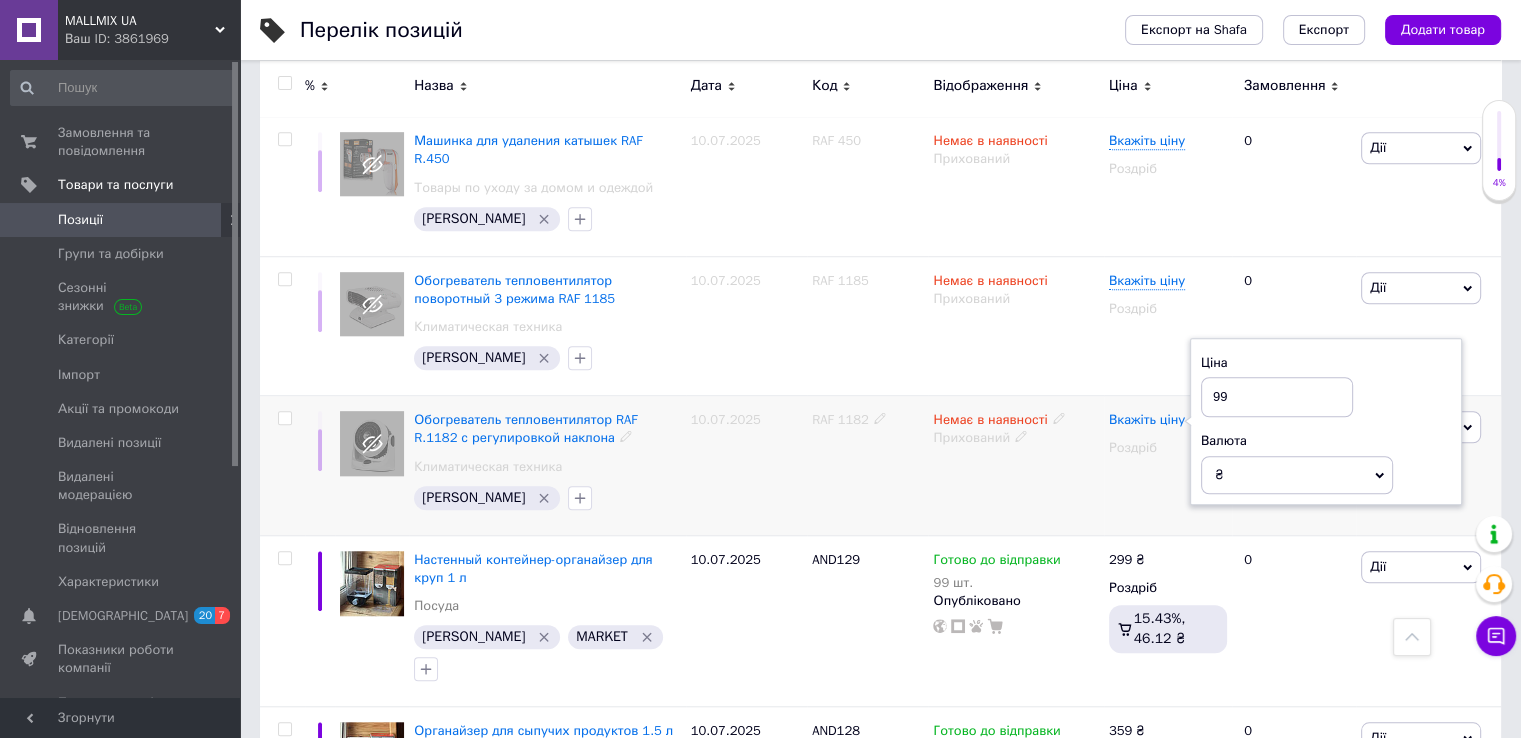 type on "999" 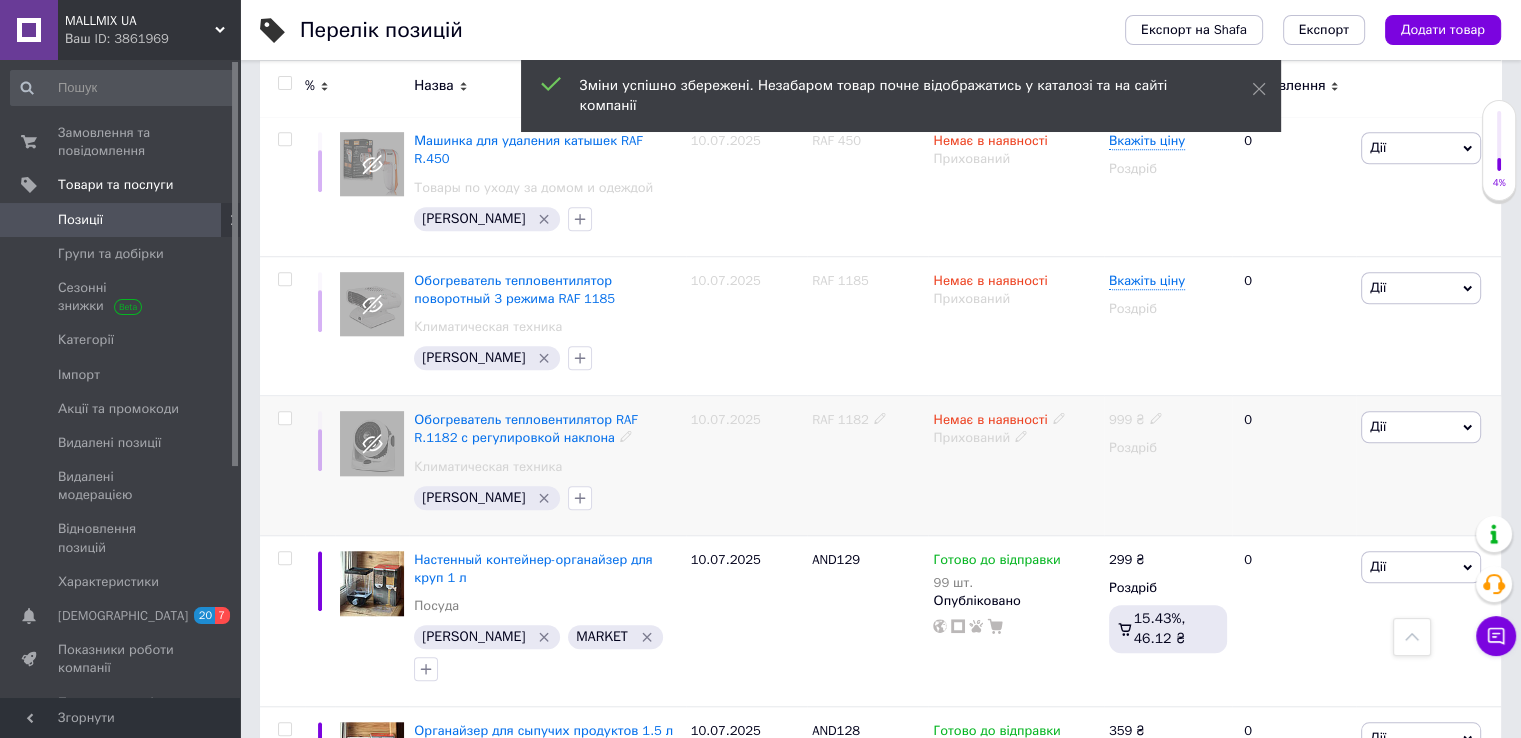 click 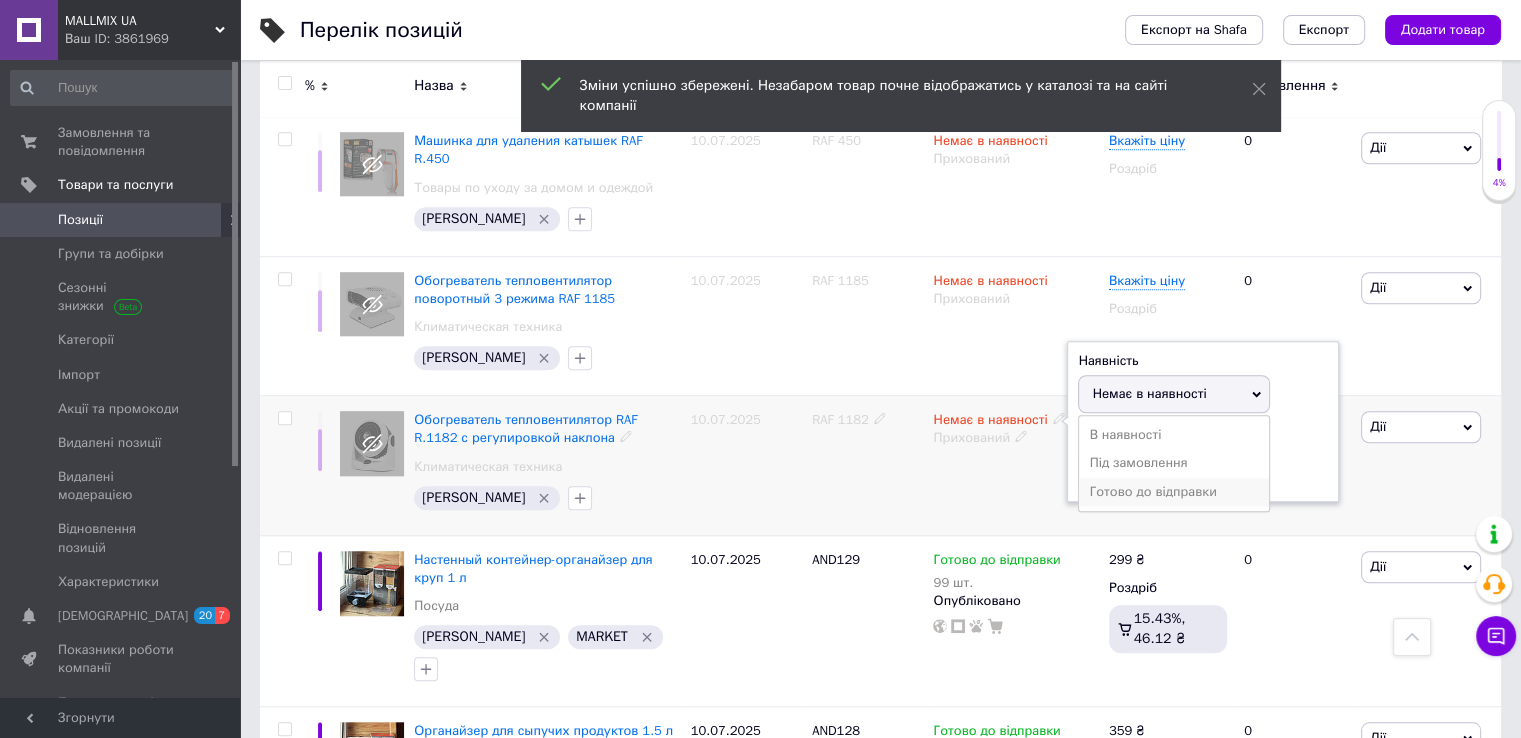 click on "Готово до відправки" at bounding box center [1174, 492] 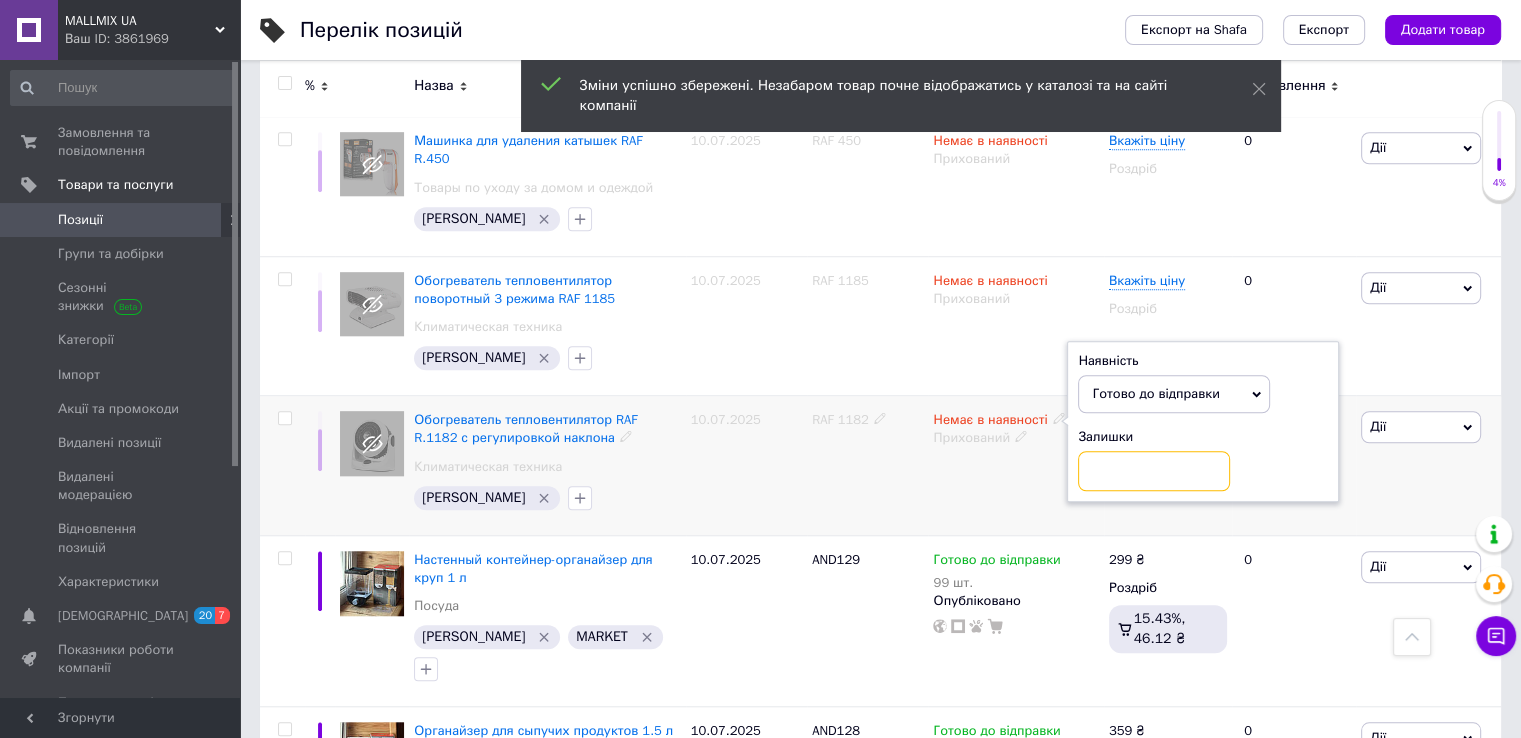 click at bounding box center [1154, 471] 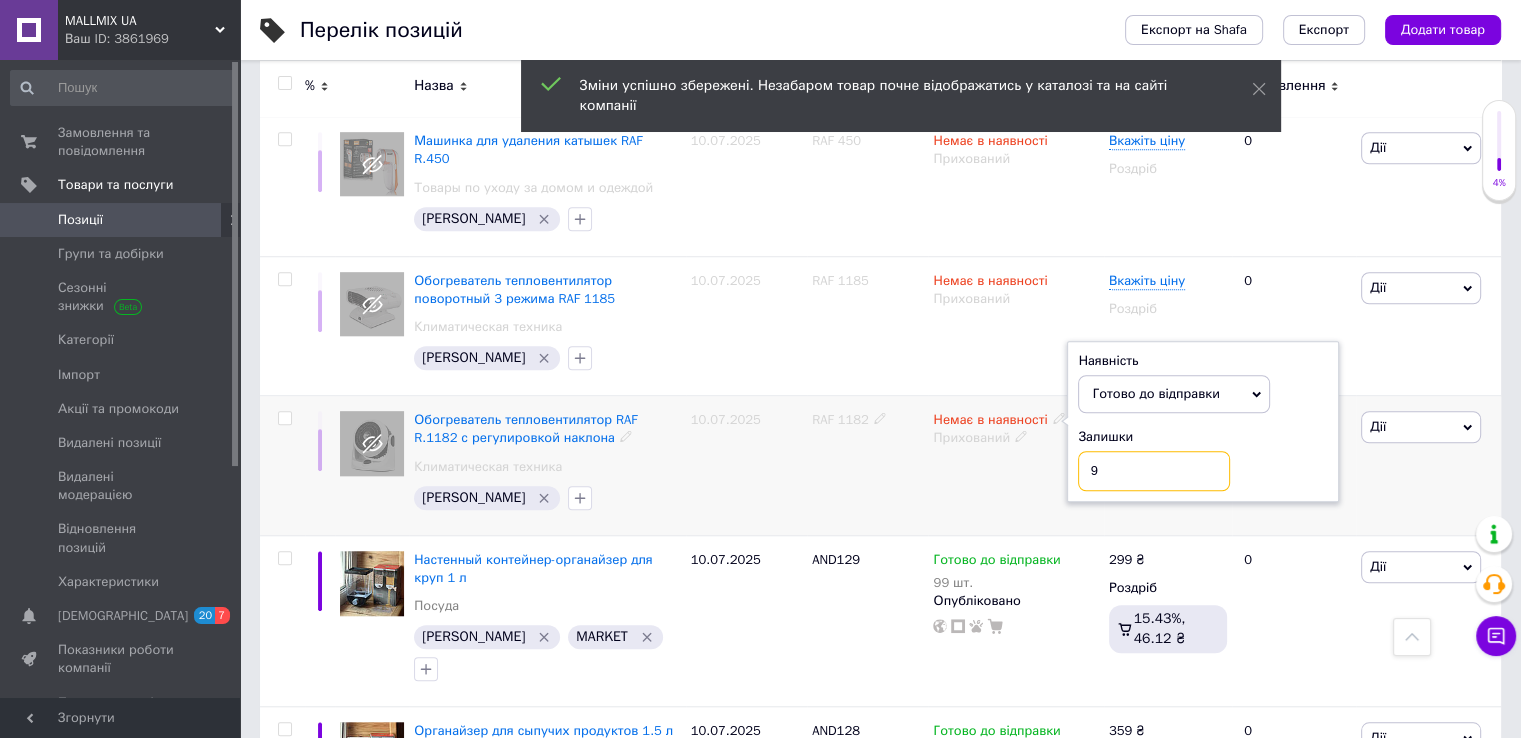 type on "99" 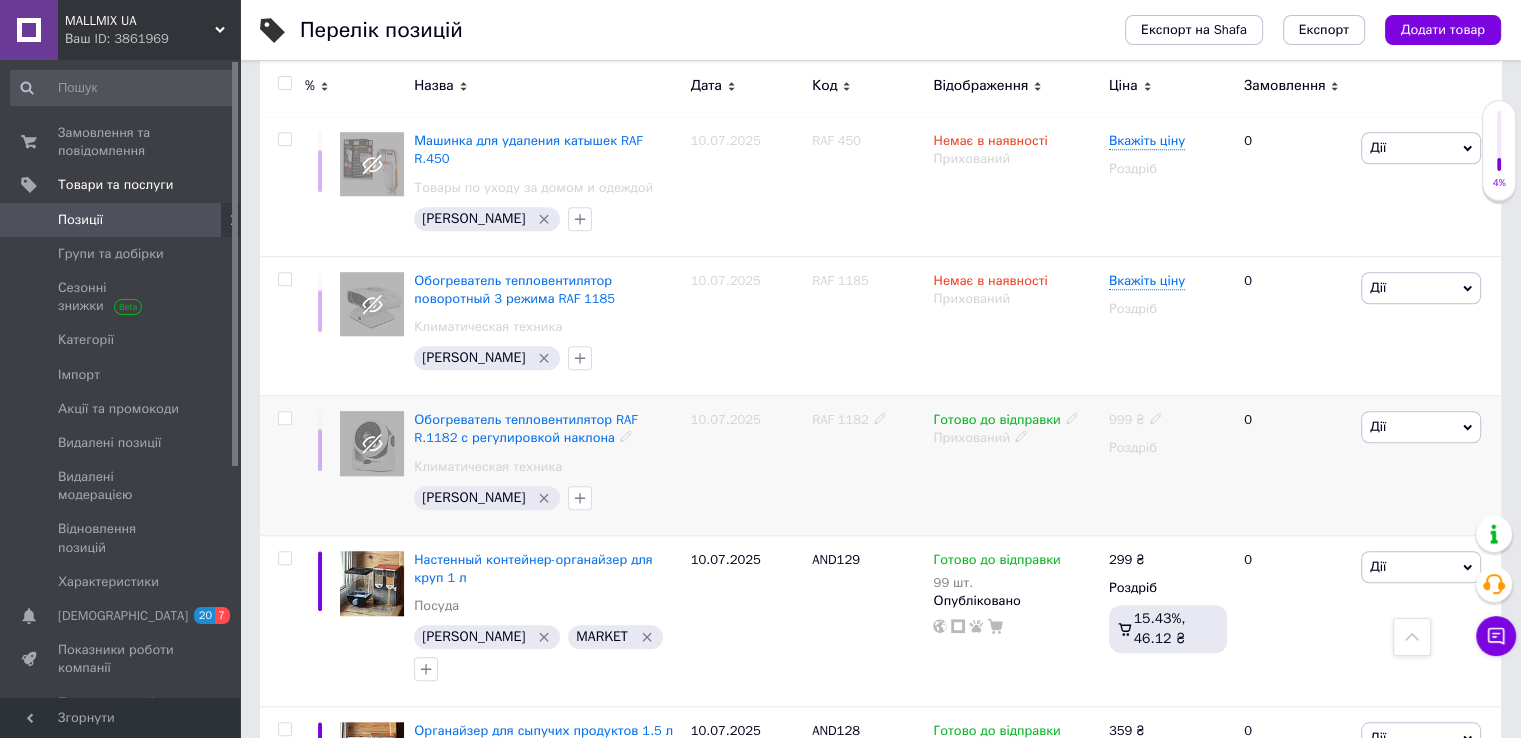 click 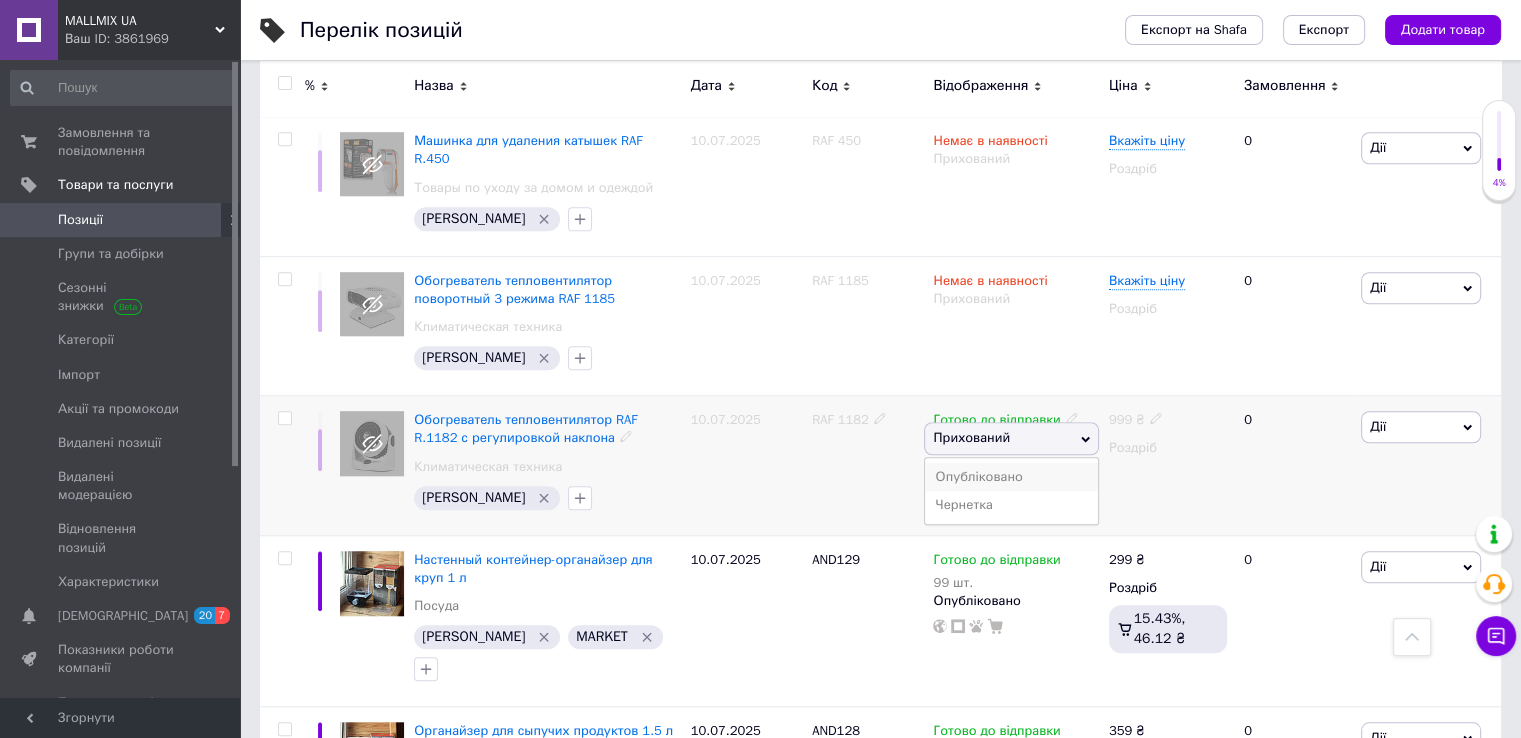 click on "Опубліковано" at bounding box center (1011, 477) 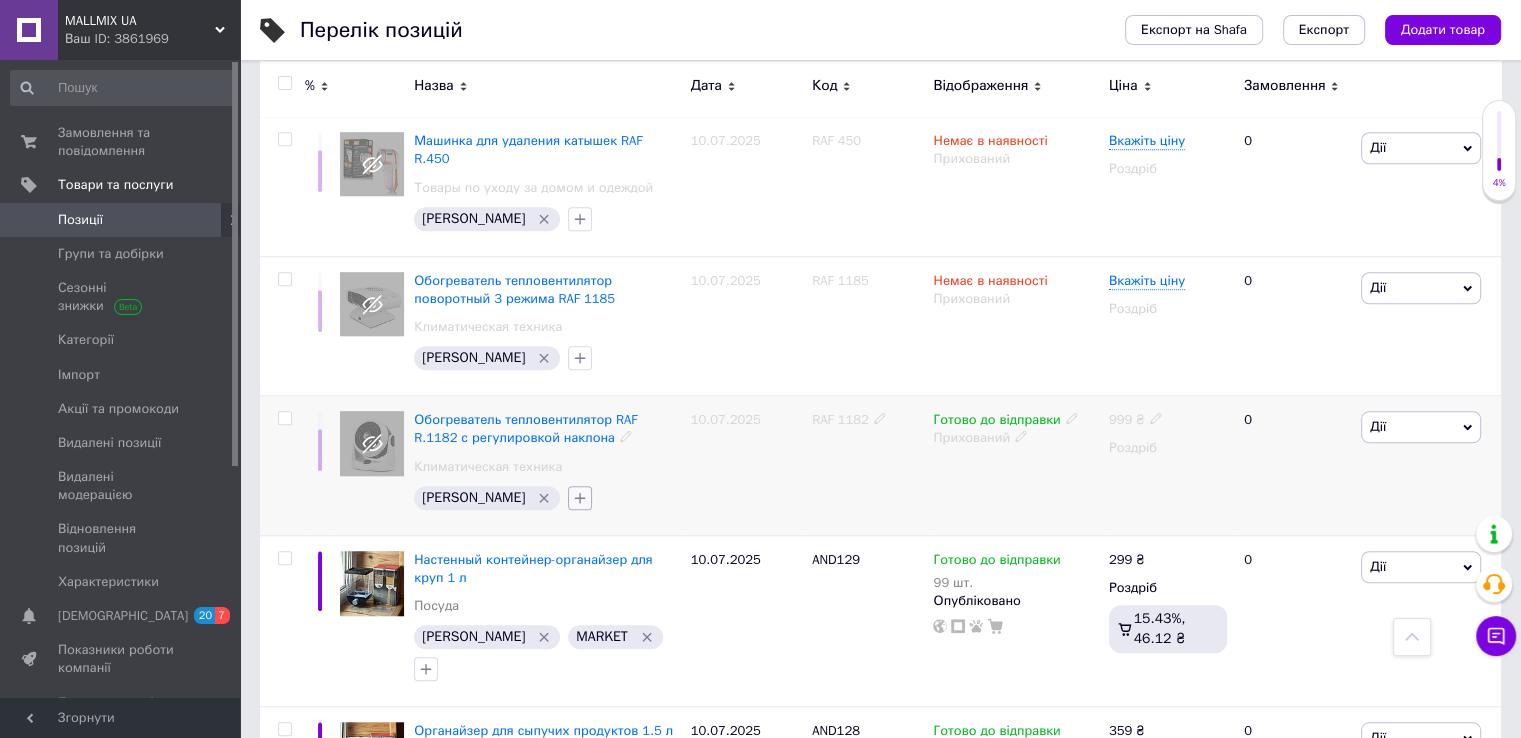 click 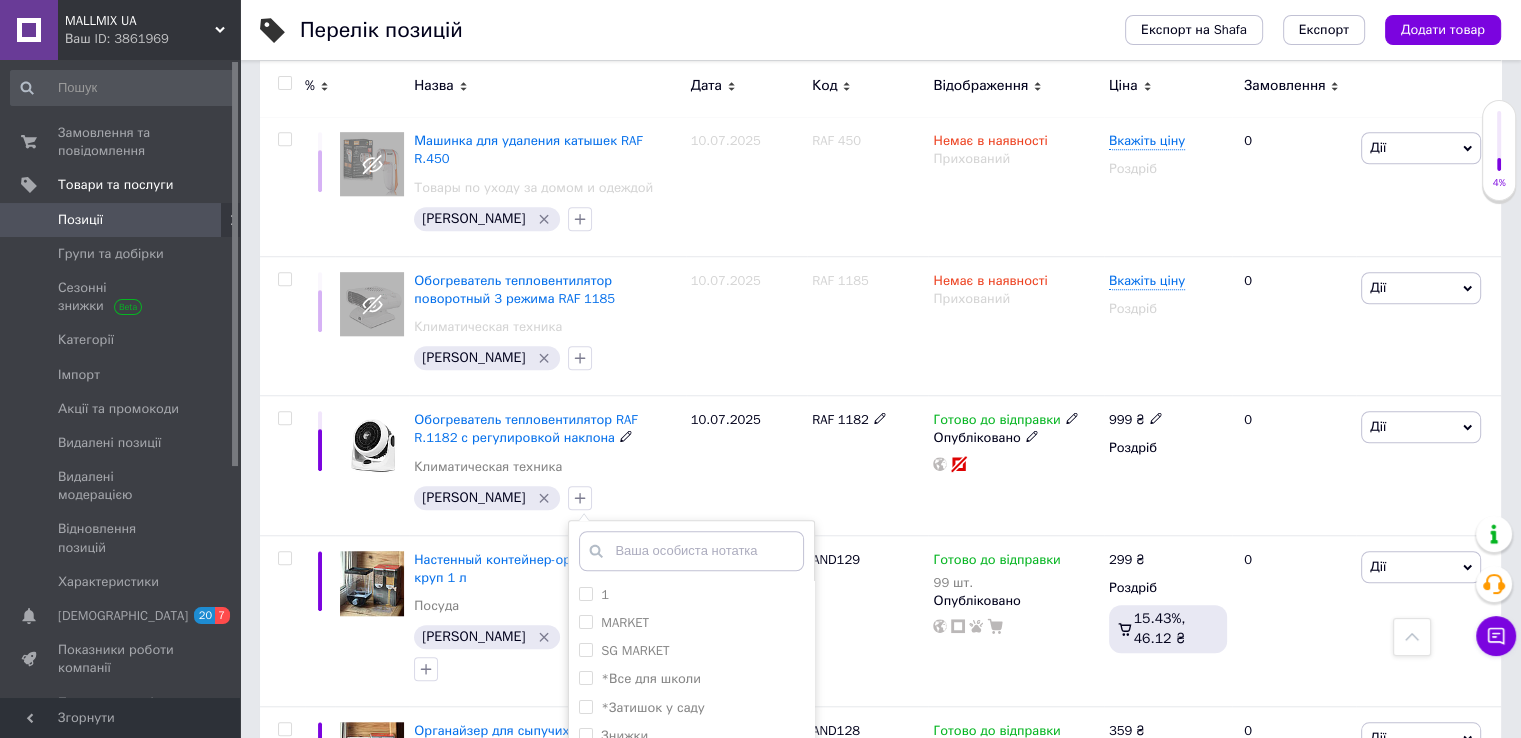 click on "MARKET" at bounding box center [585, 621] 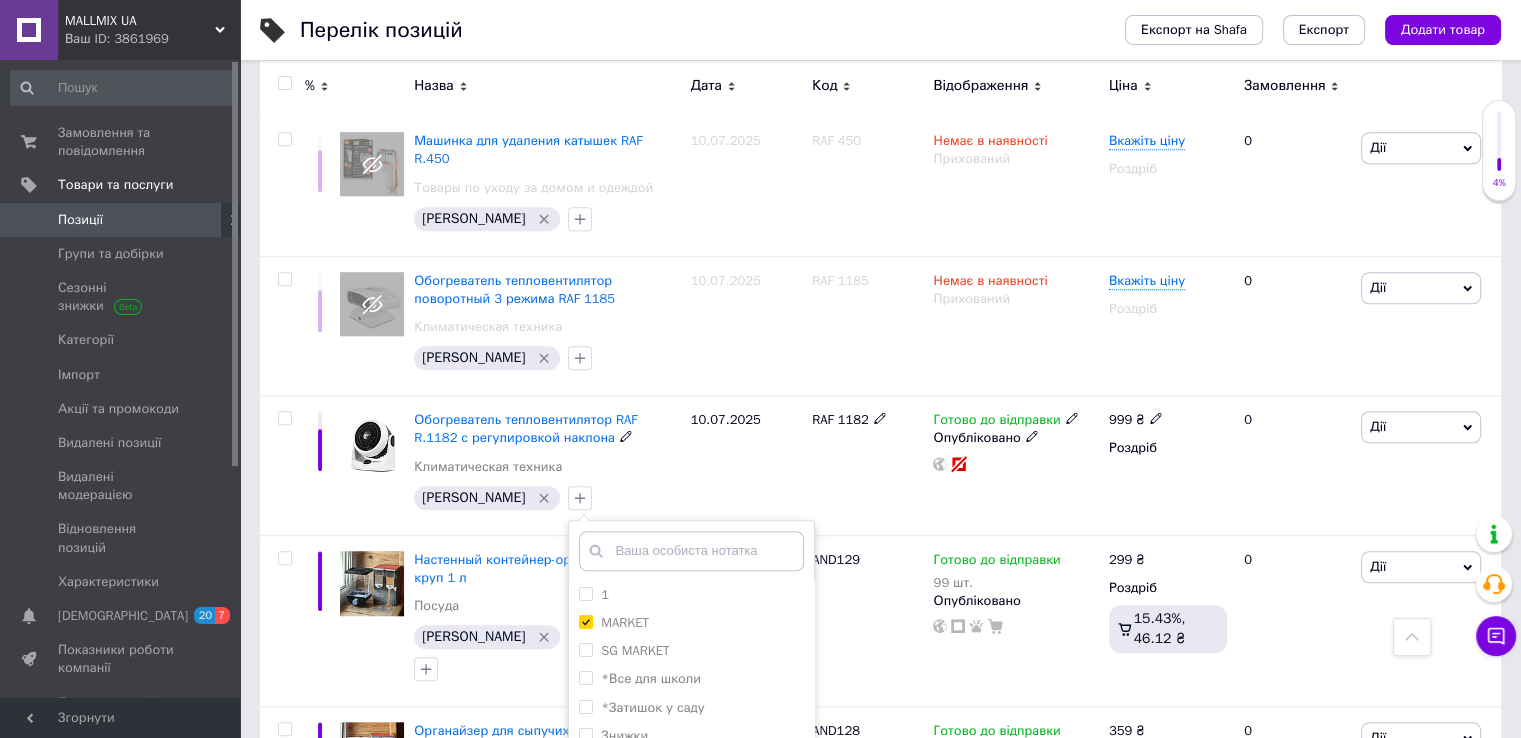 checkbox on "true" 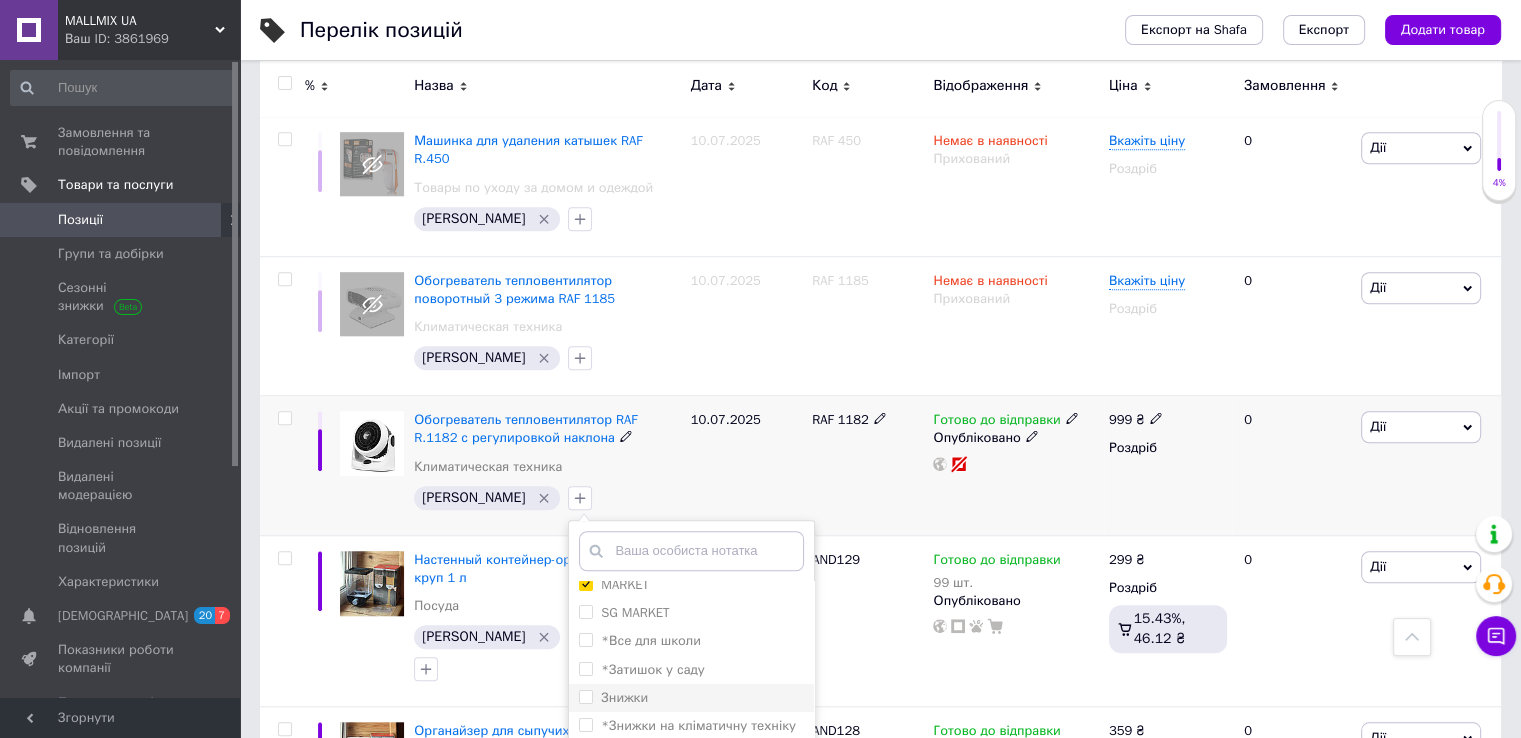 scroll, scrollTop: 1747, scrollLeft: 0, axis: vertical 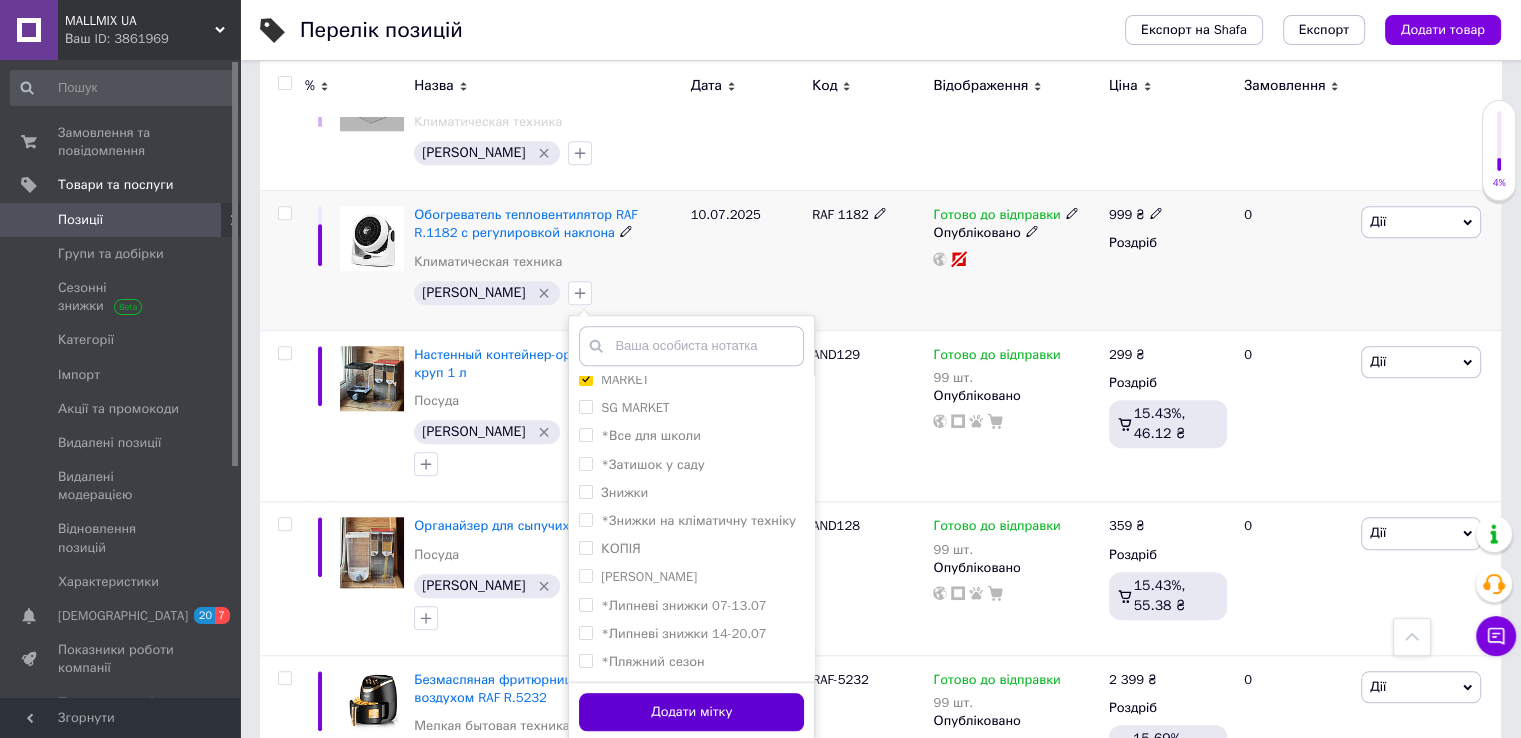 click on "Додати мітку" at bounding box center (691, 712) 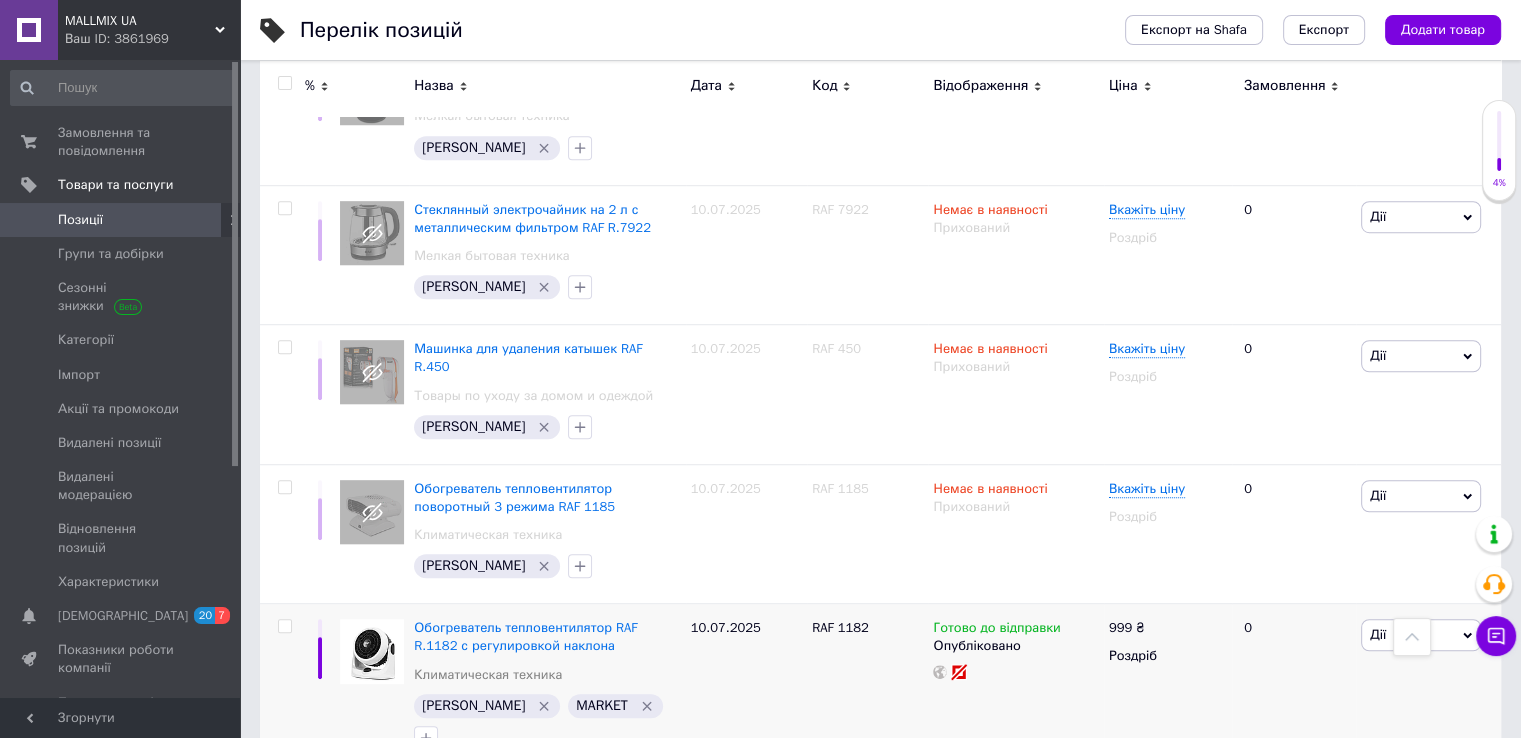 scroll, scrollTop: 1331, scrollLeft: 0, axis: vertical 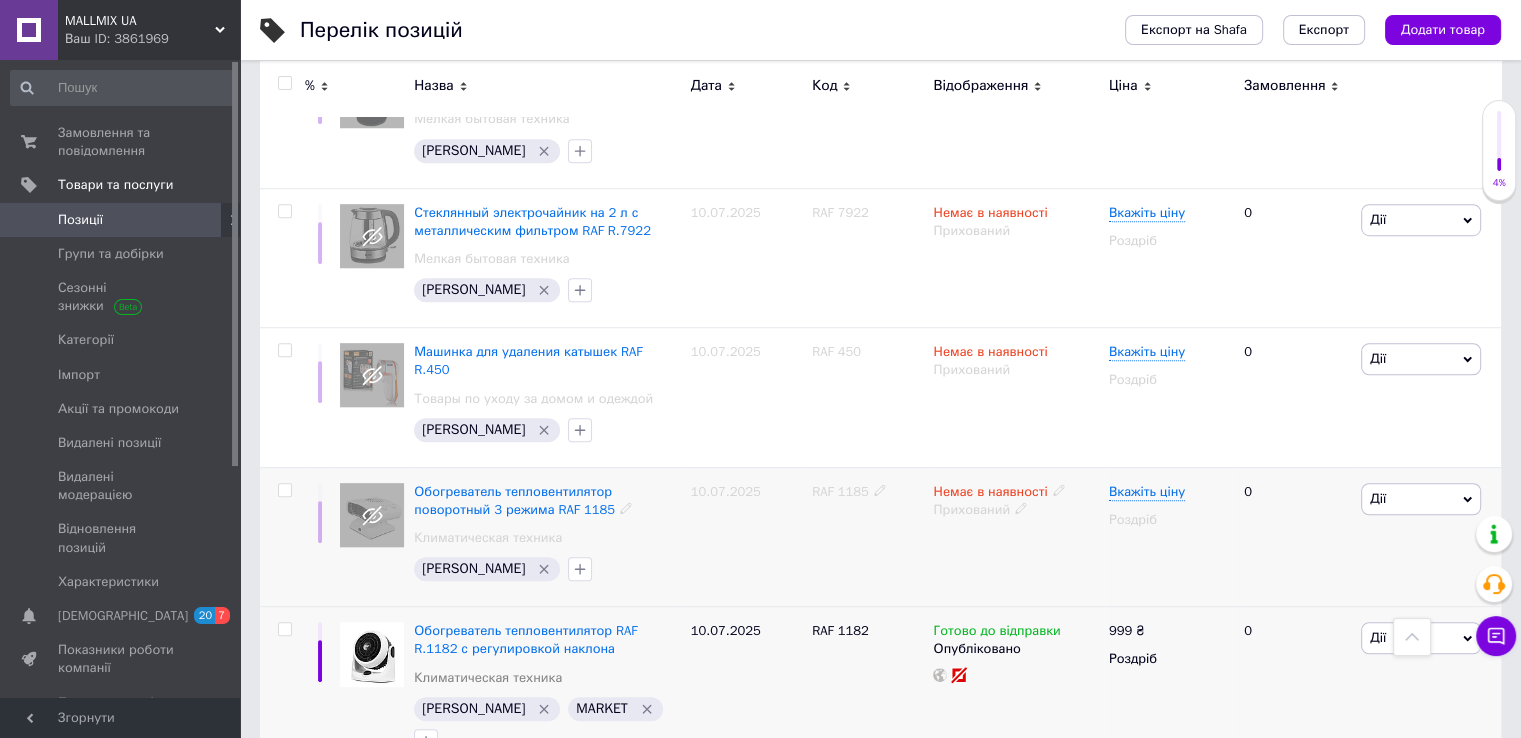 click on "RAF 1185" at bounding box center (840, 491) 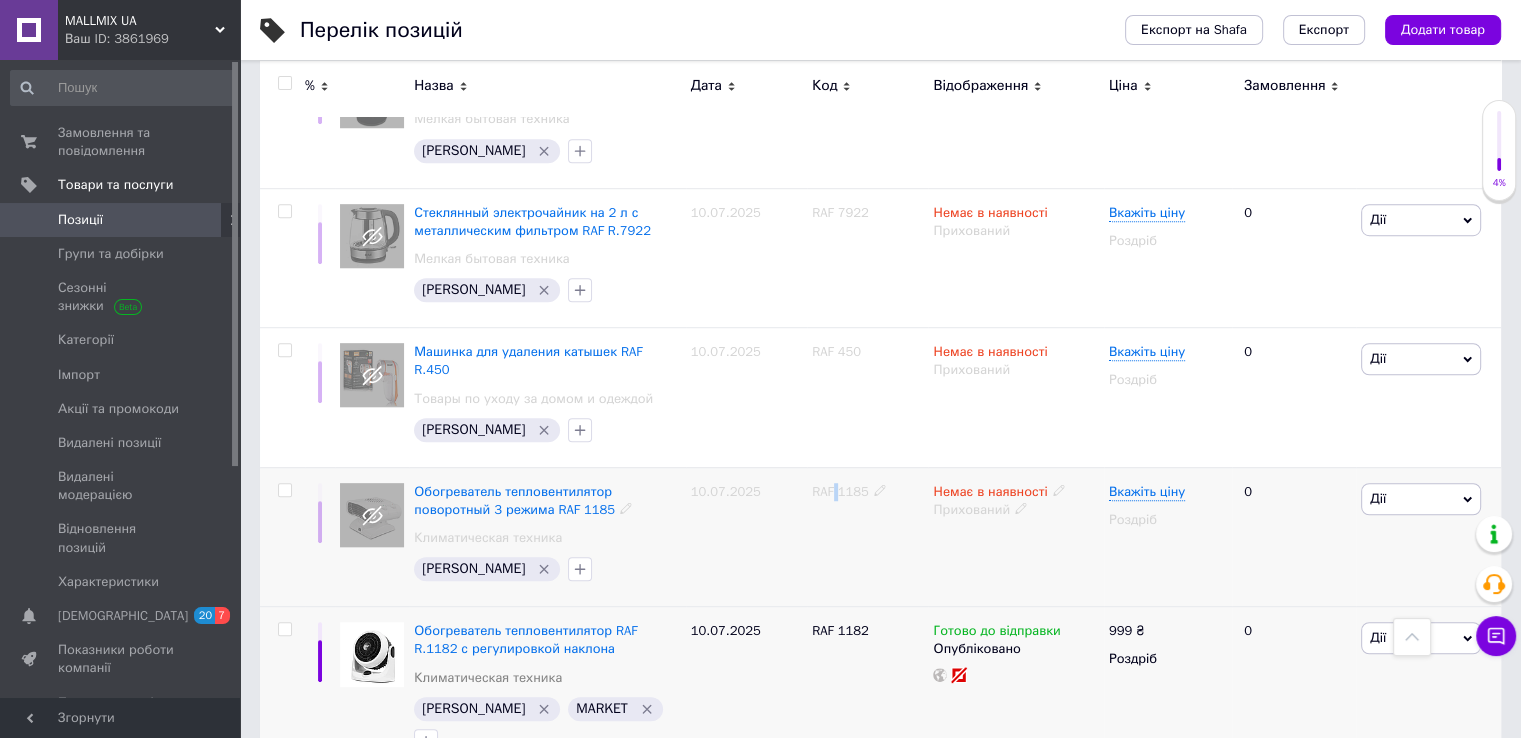 click on "RAF 1185" at bounding box center (840, 491) 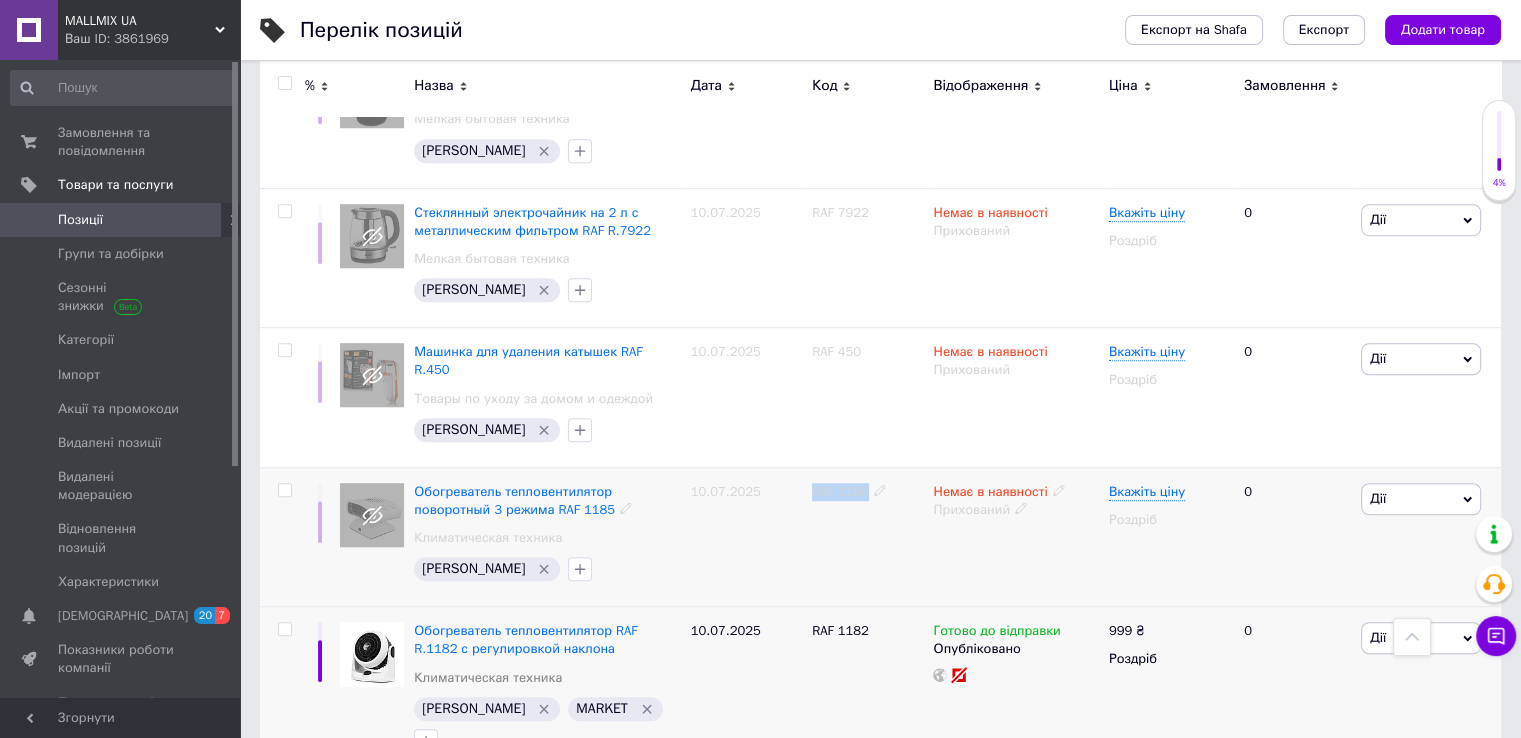 click on "RAF 1185" at bounding box center [840, 491] 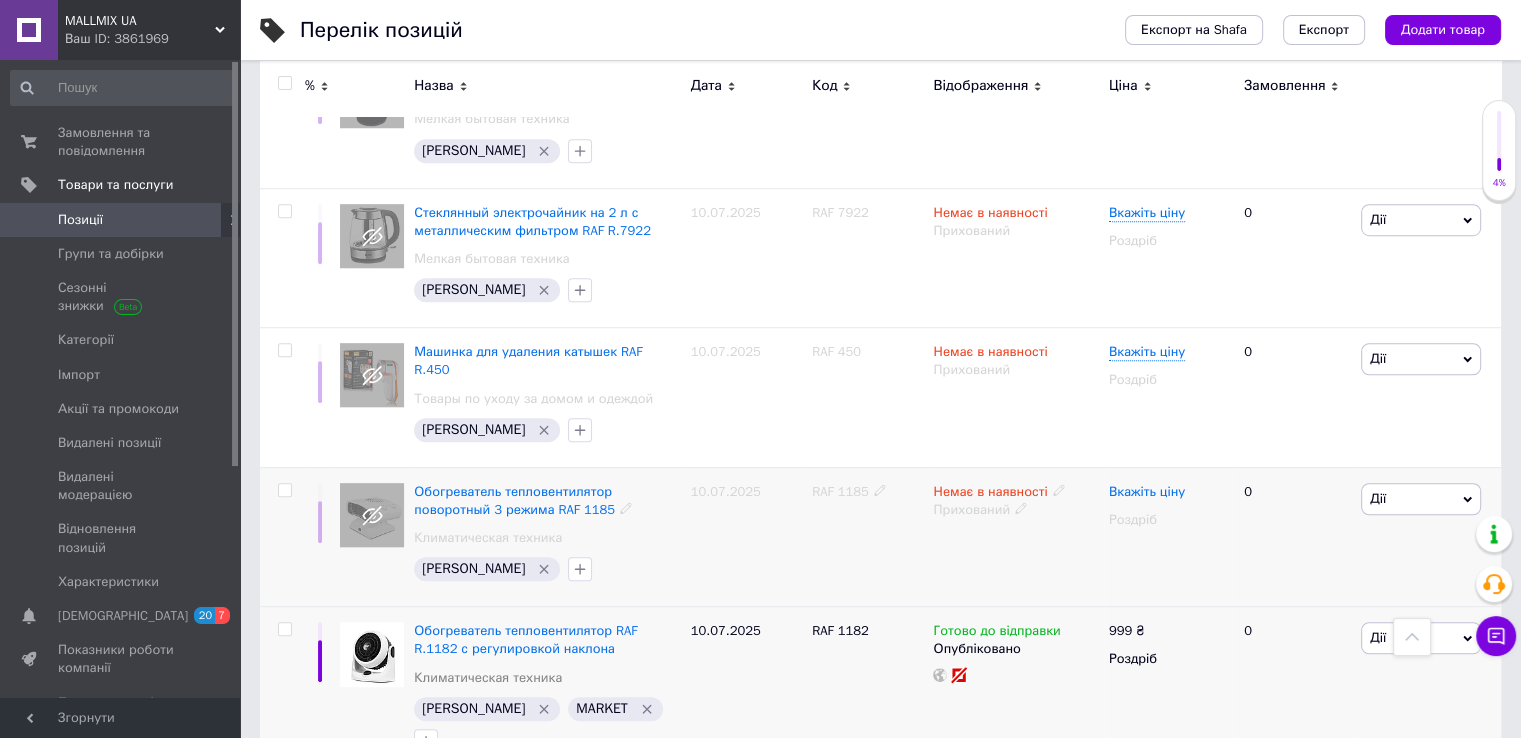 click on "Вкажіть ціну" at bounding box center [1147, 492] 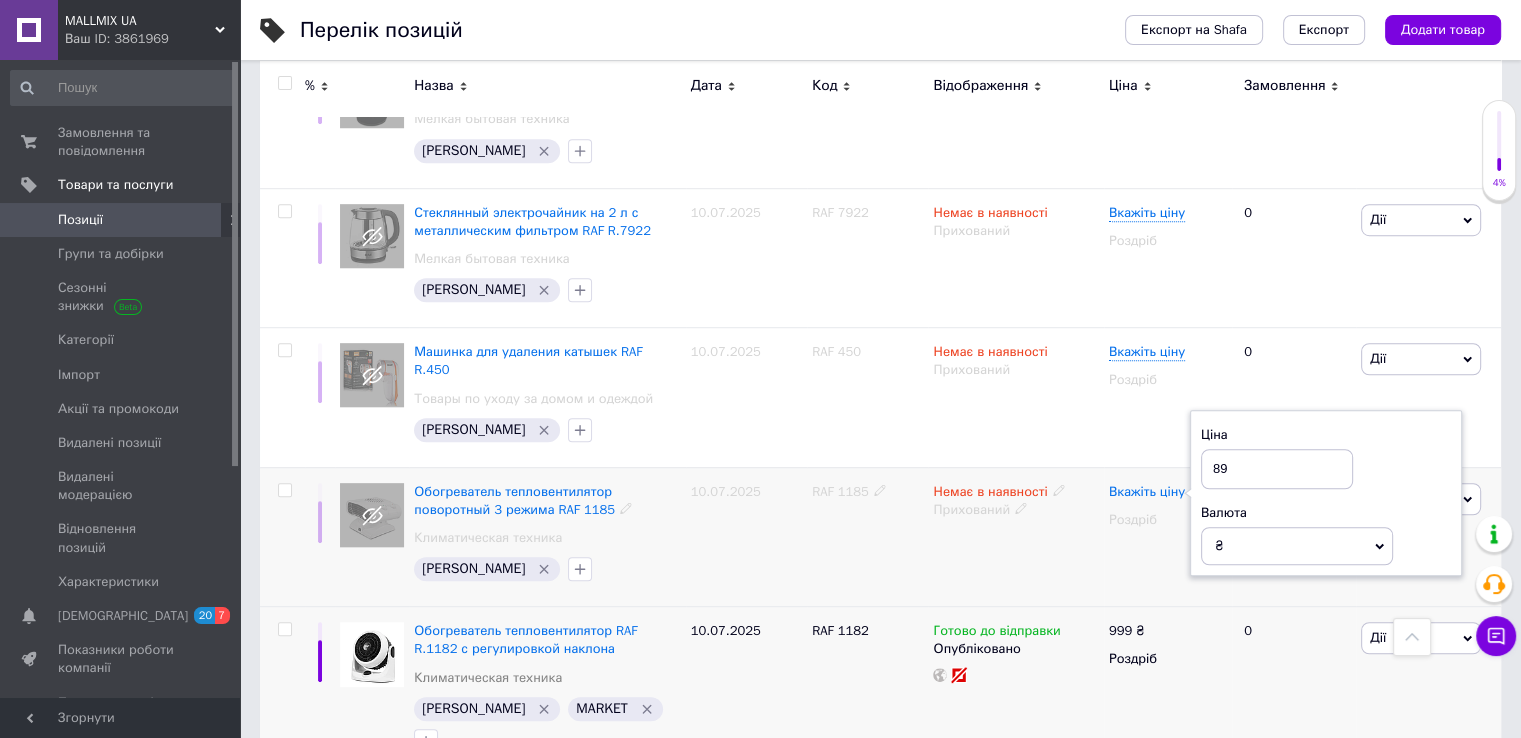 type on "899" 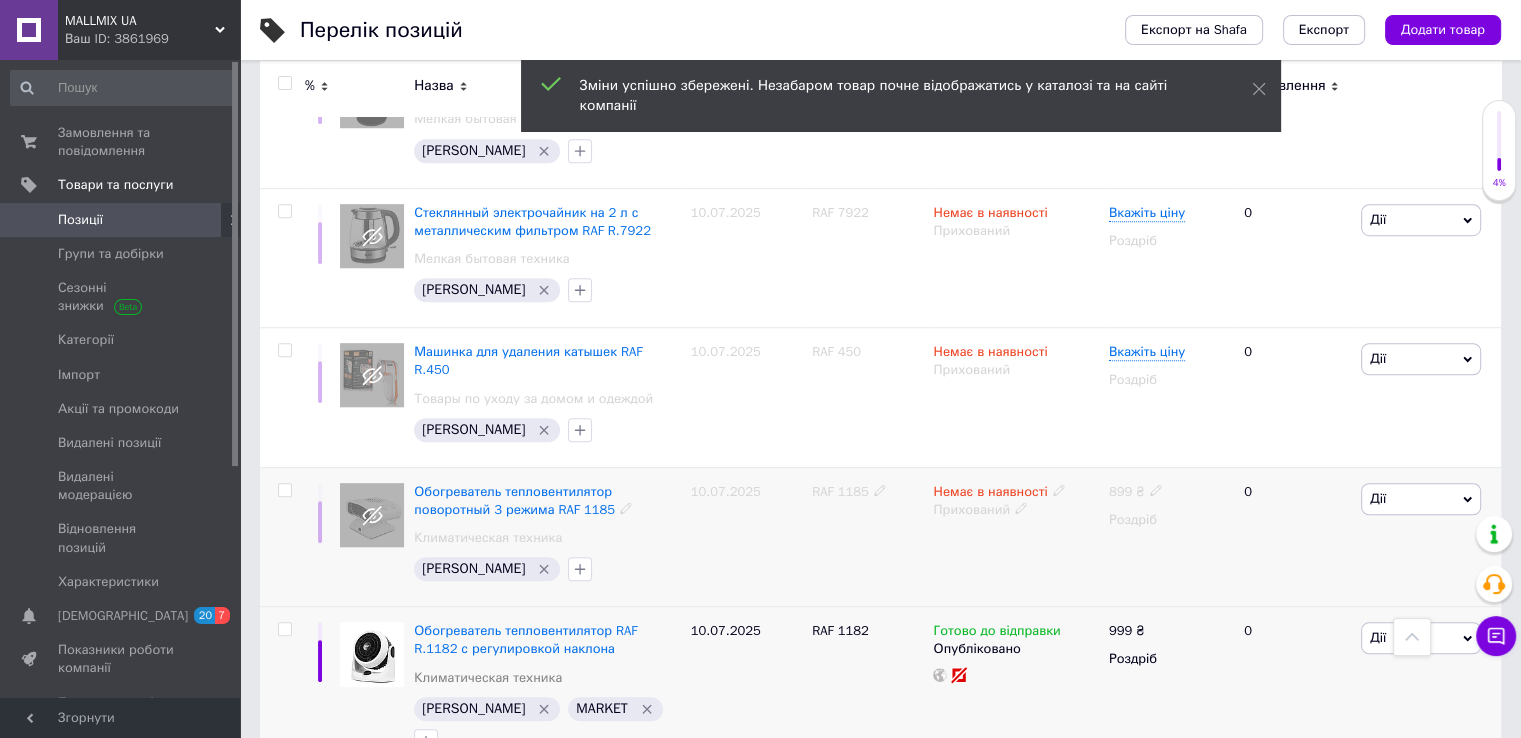 click 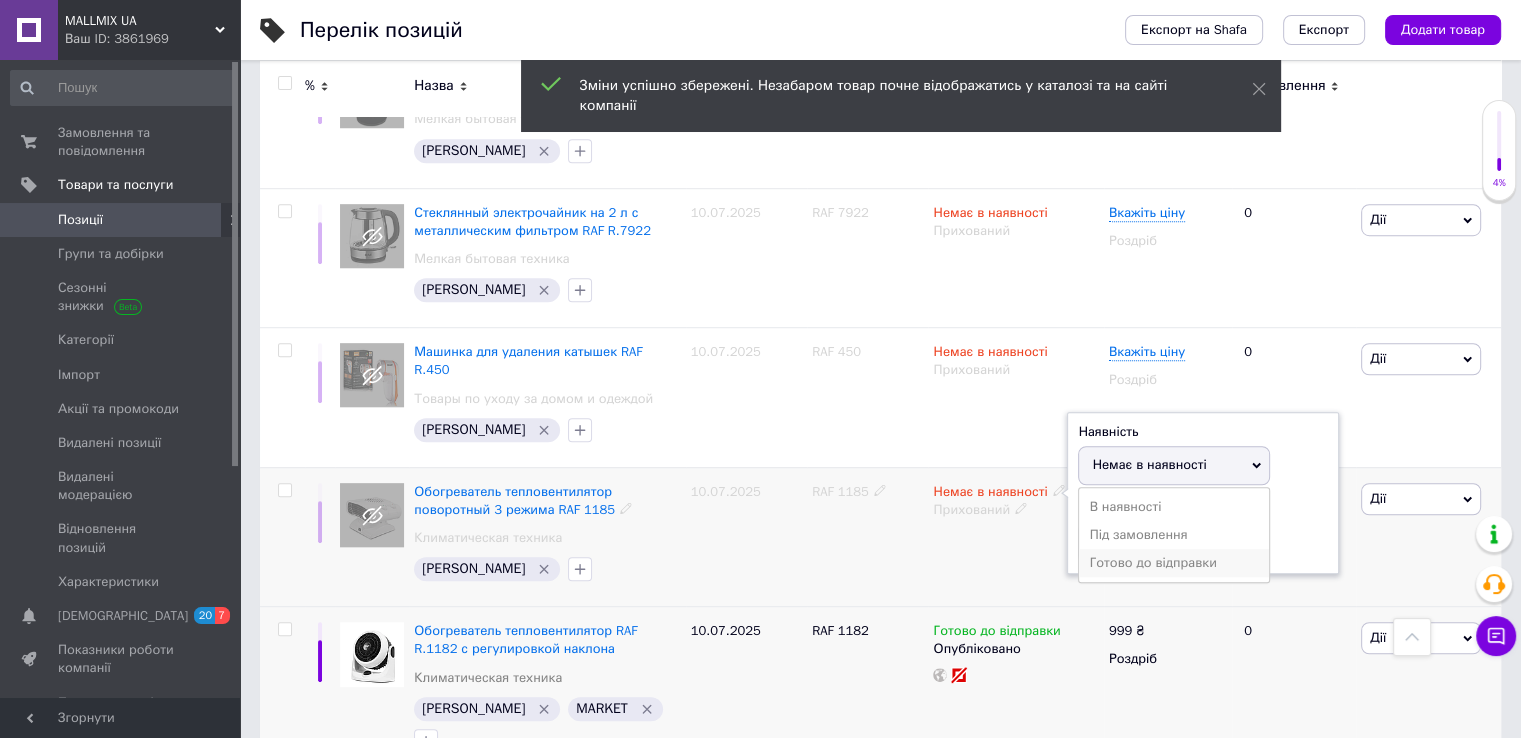 click on "Готово до відправки" at bounding box center (1174, 563) 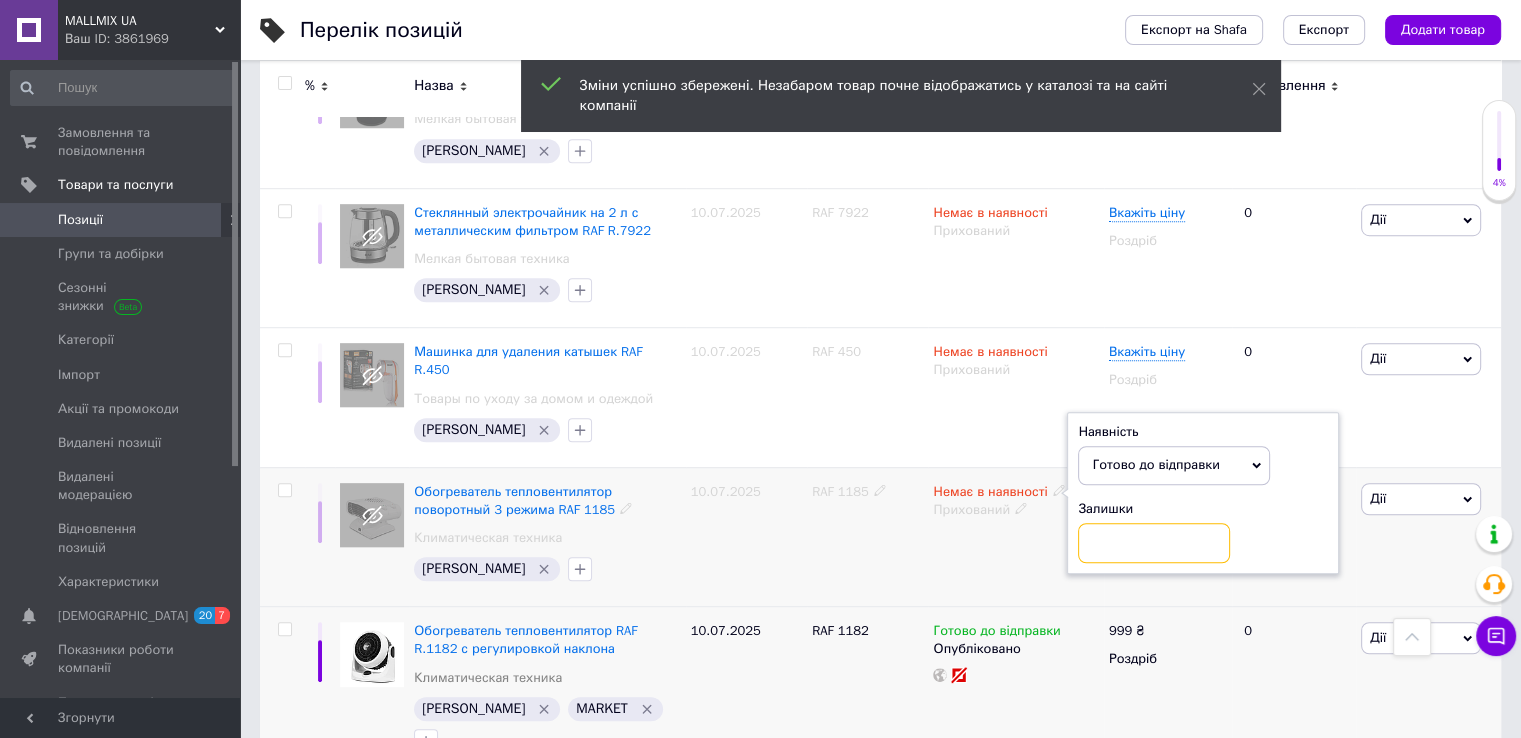 click at bounding box center [1154, 543] 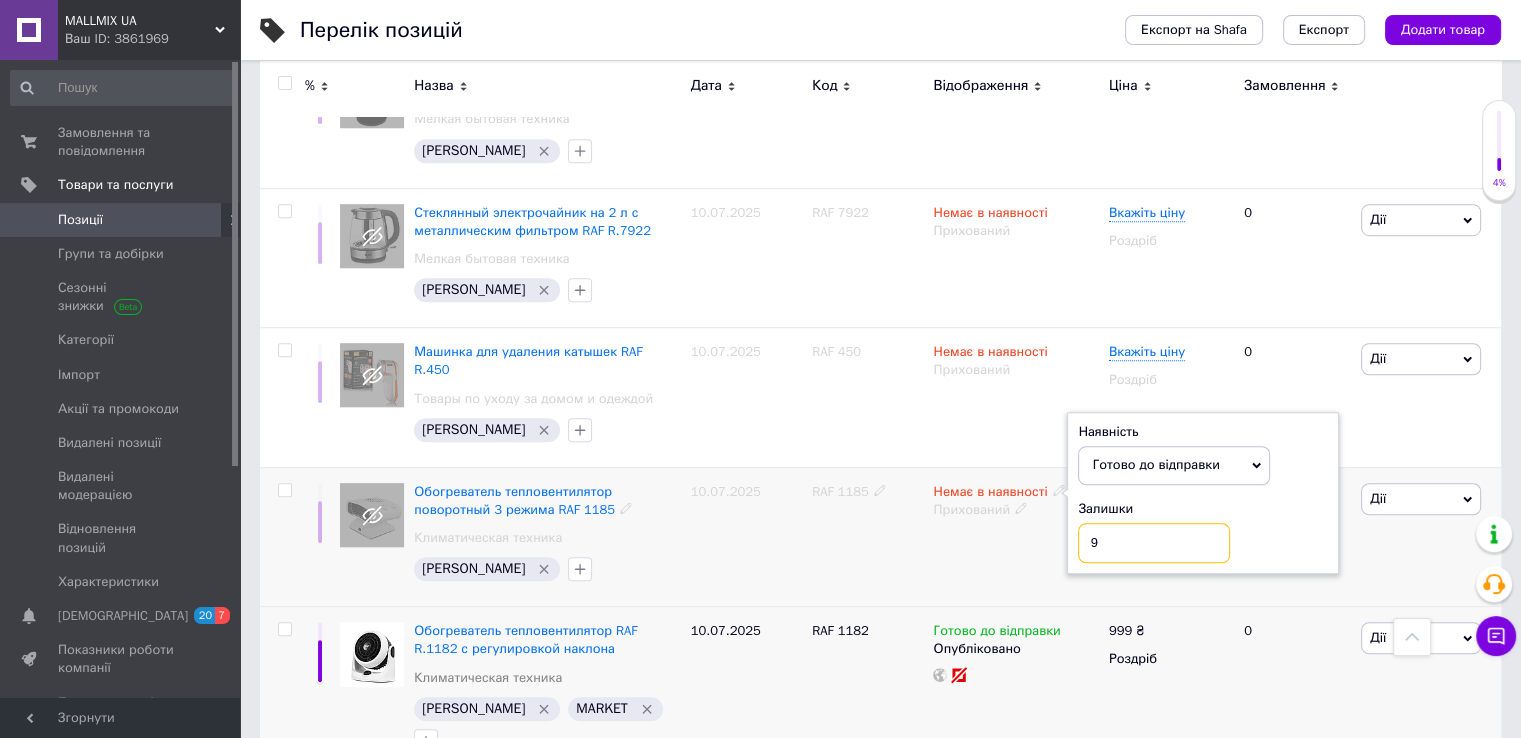type on "99" 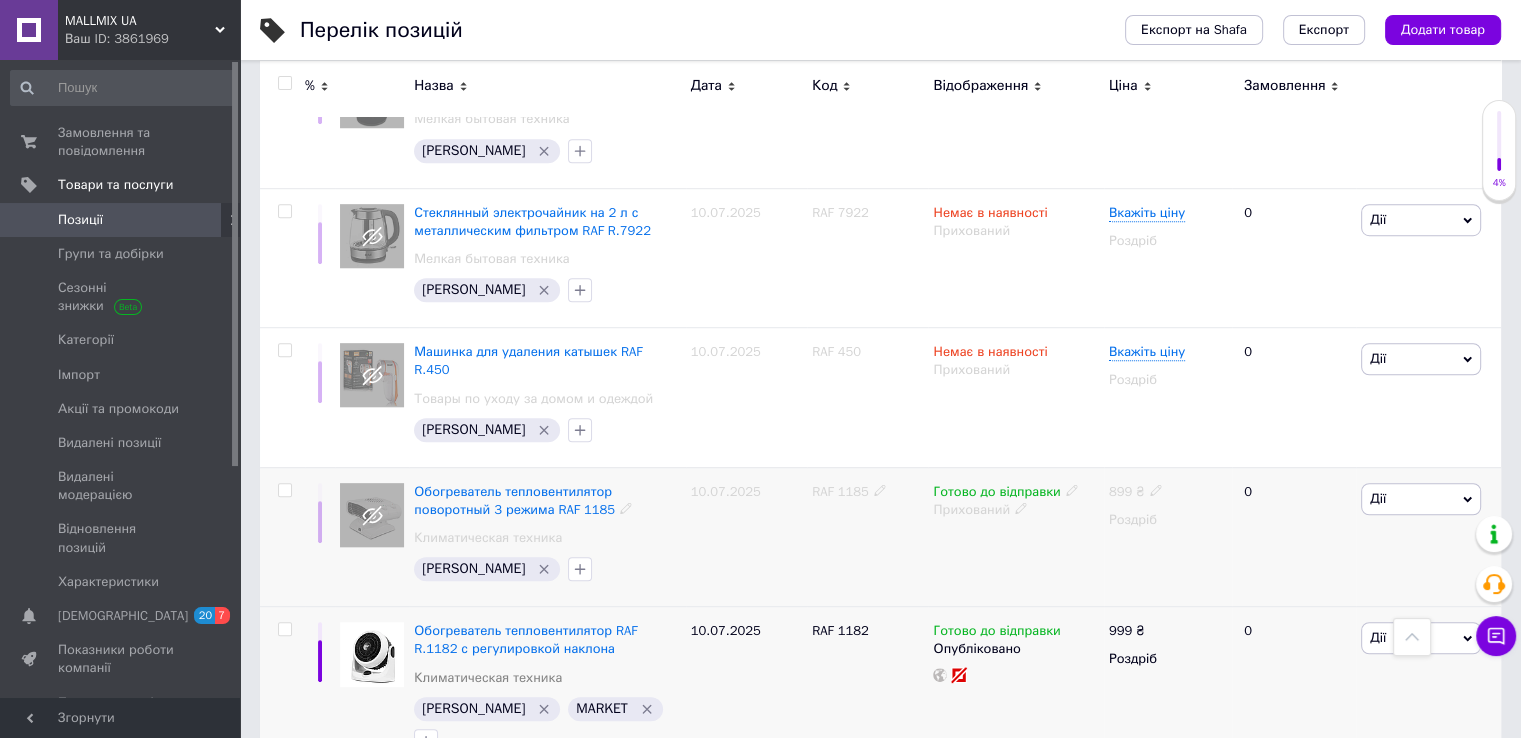 click 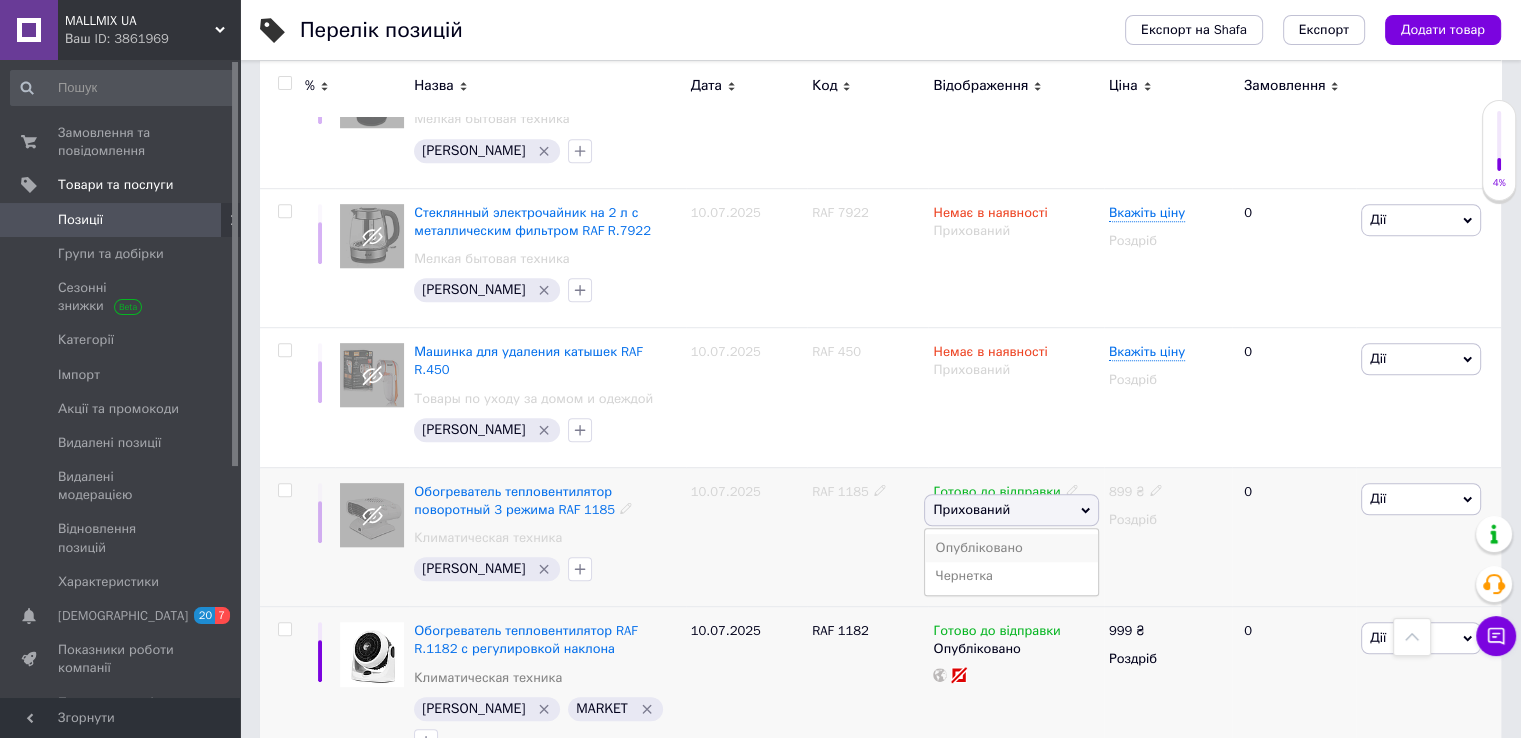 click on "Опубліковано" at bounding box center [1011, 548] 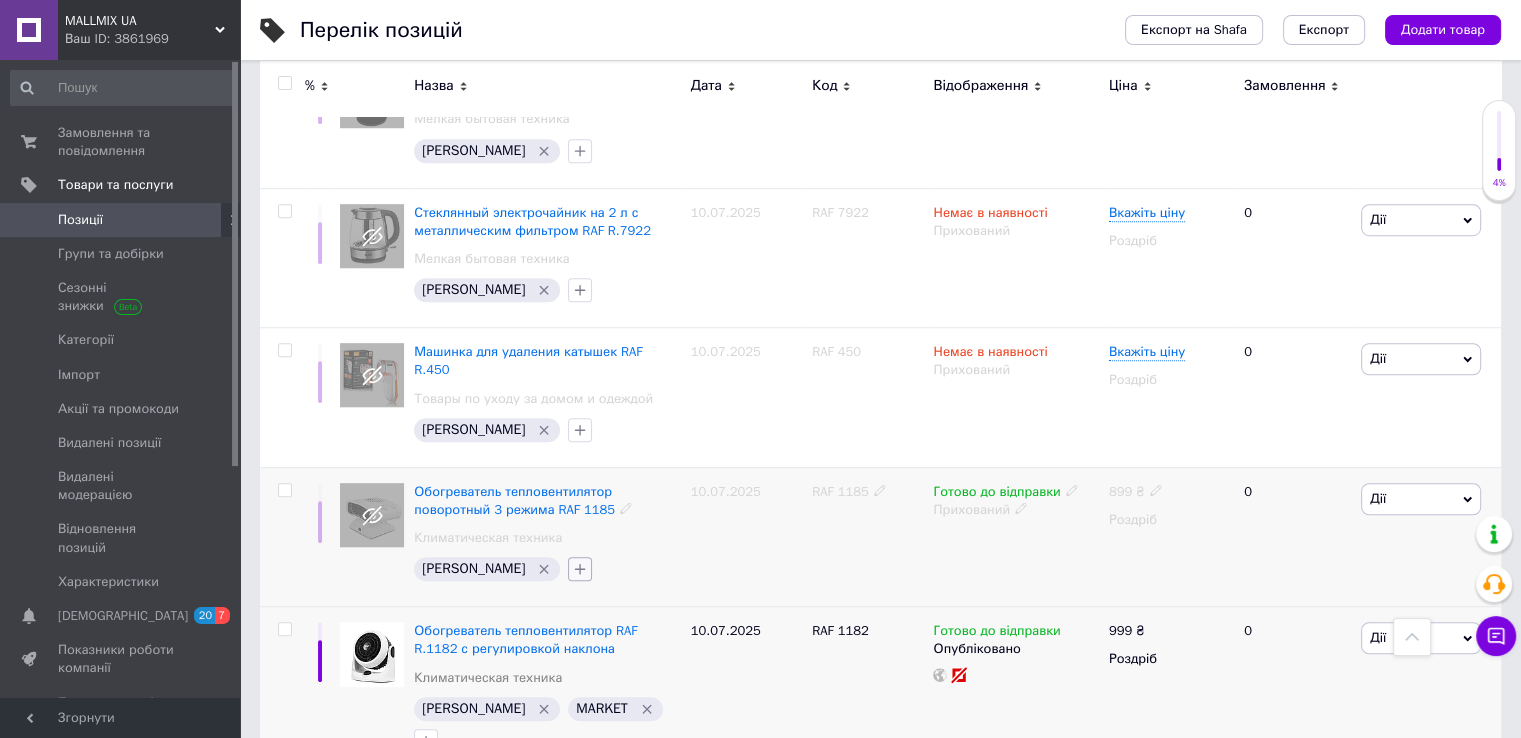 click 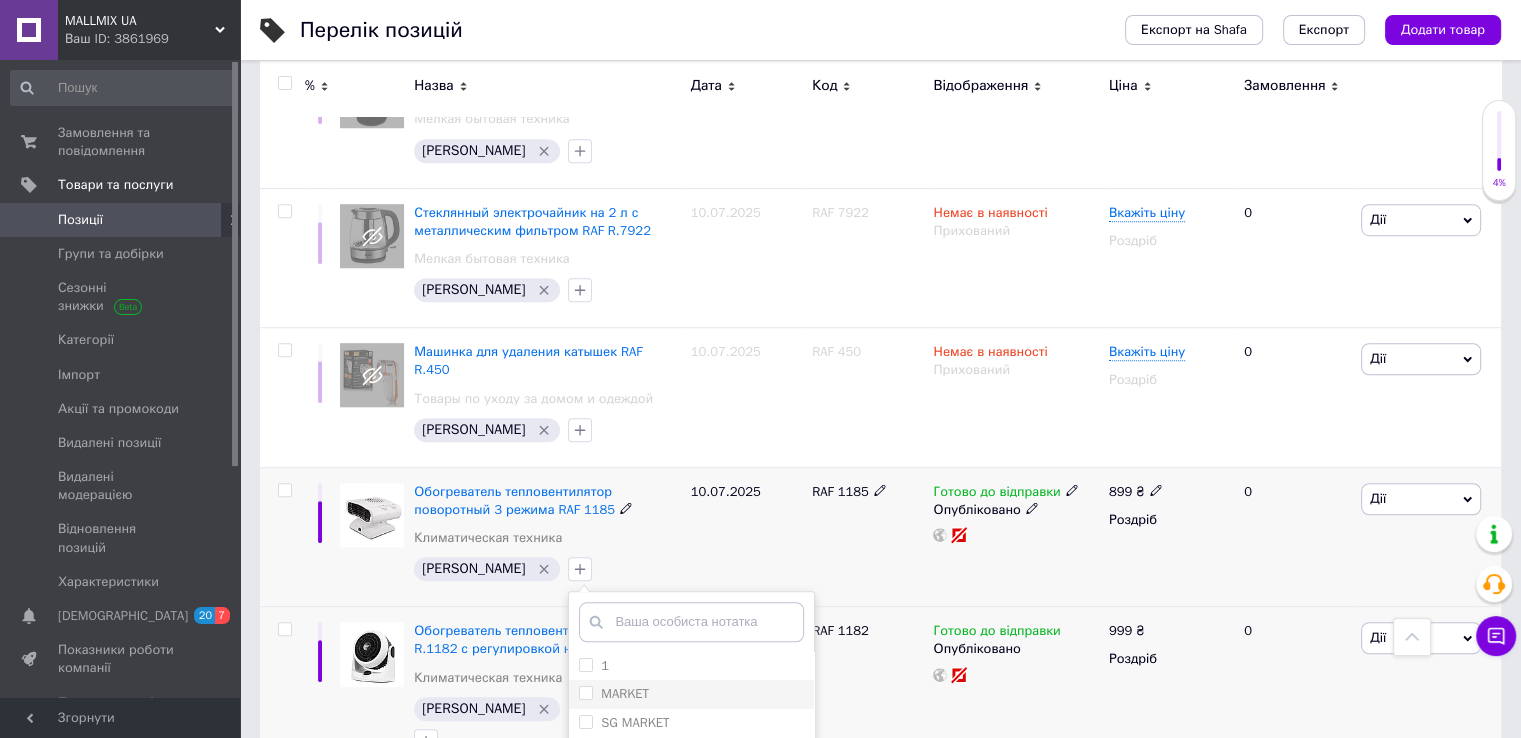 click on "MARKET" at bounding box center [585, 692] 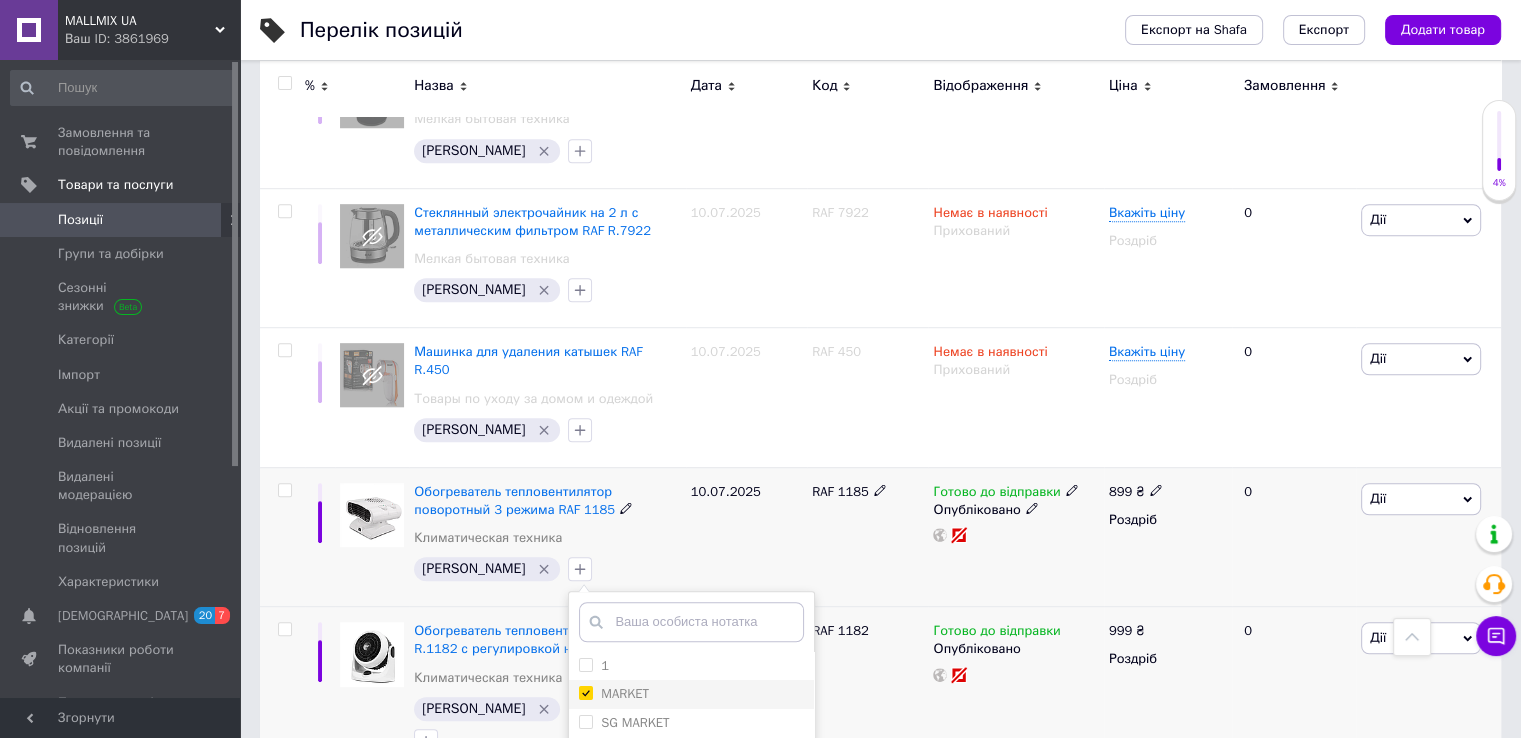checkbox on "true" 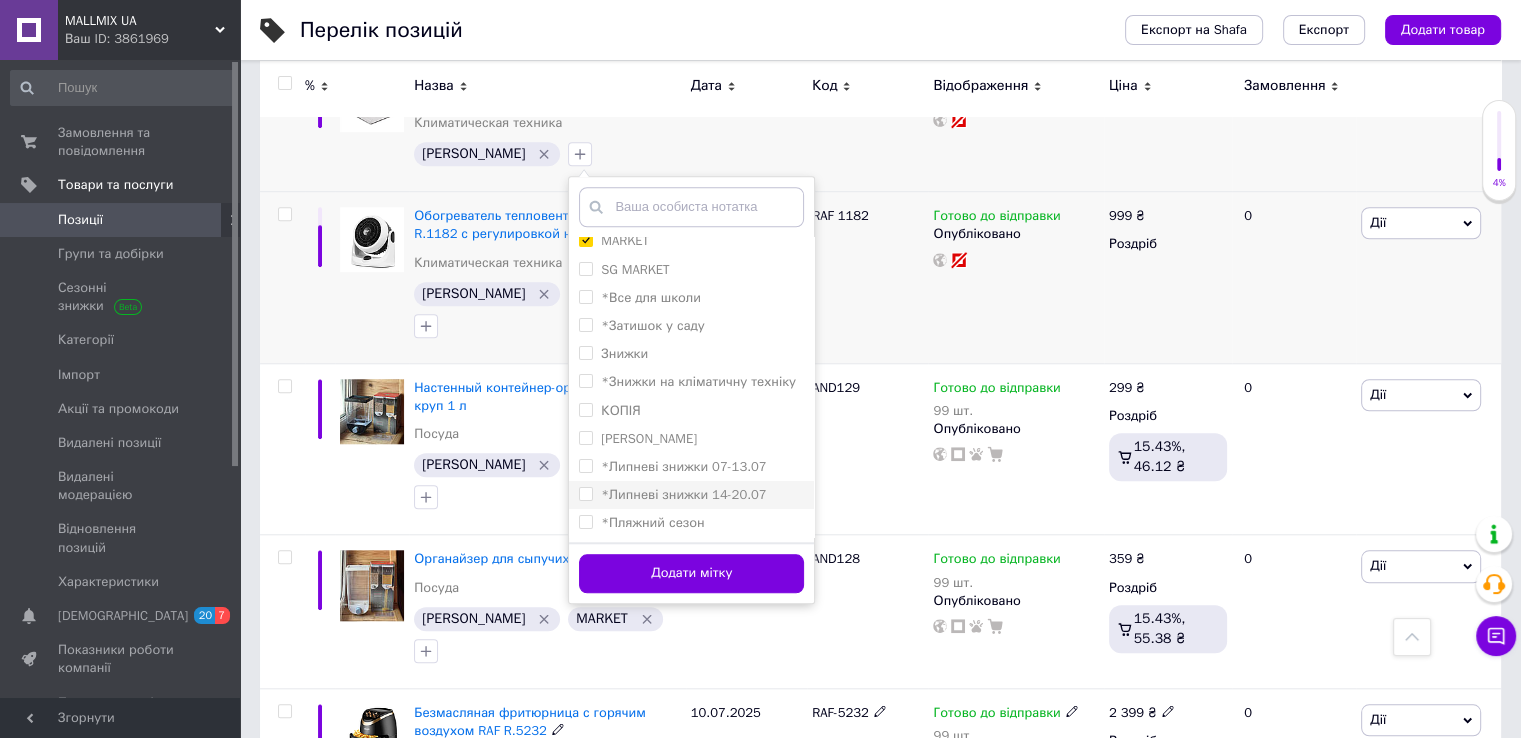 scroll, scrollTop: 1747, scrollLeft: 0, axis: vertical 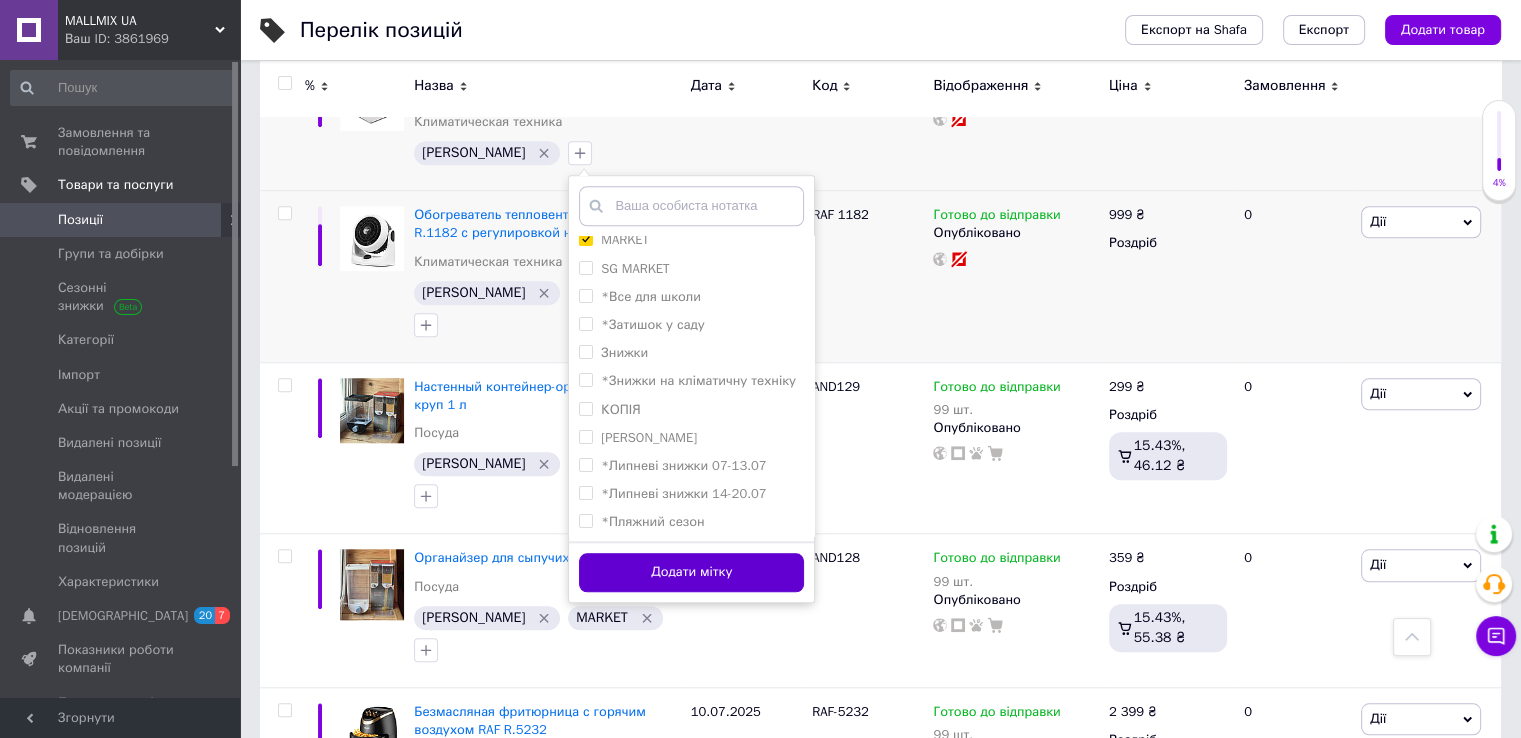click on "Додати мітку" at bounding box center [691, 572] 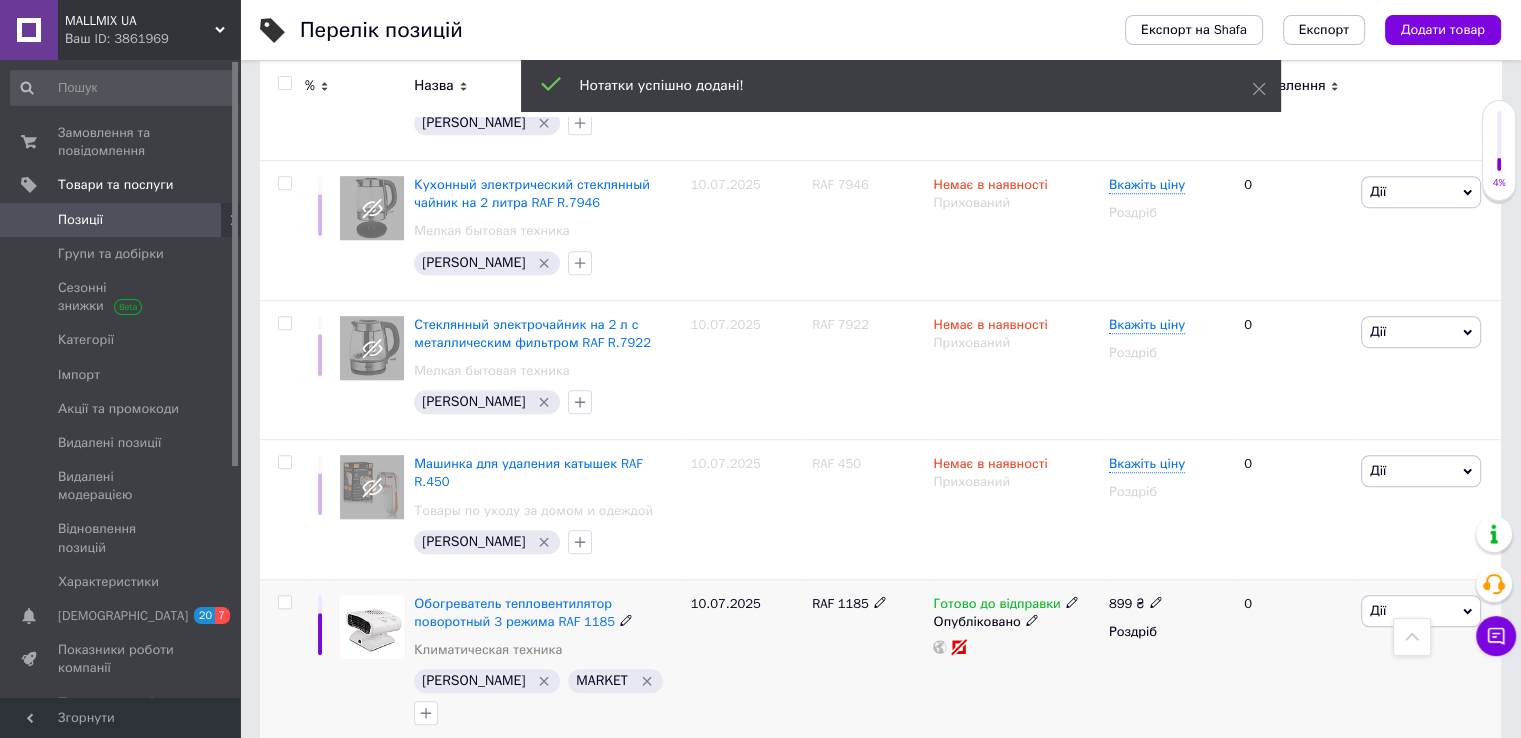 scroll, scrollTop: 1206, scrollLeft: 0, axis: vertical 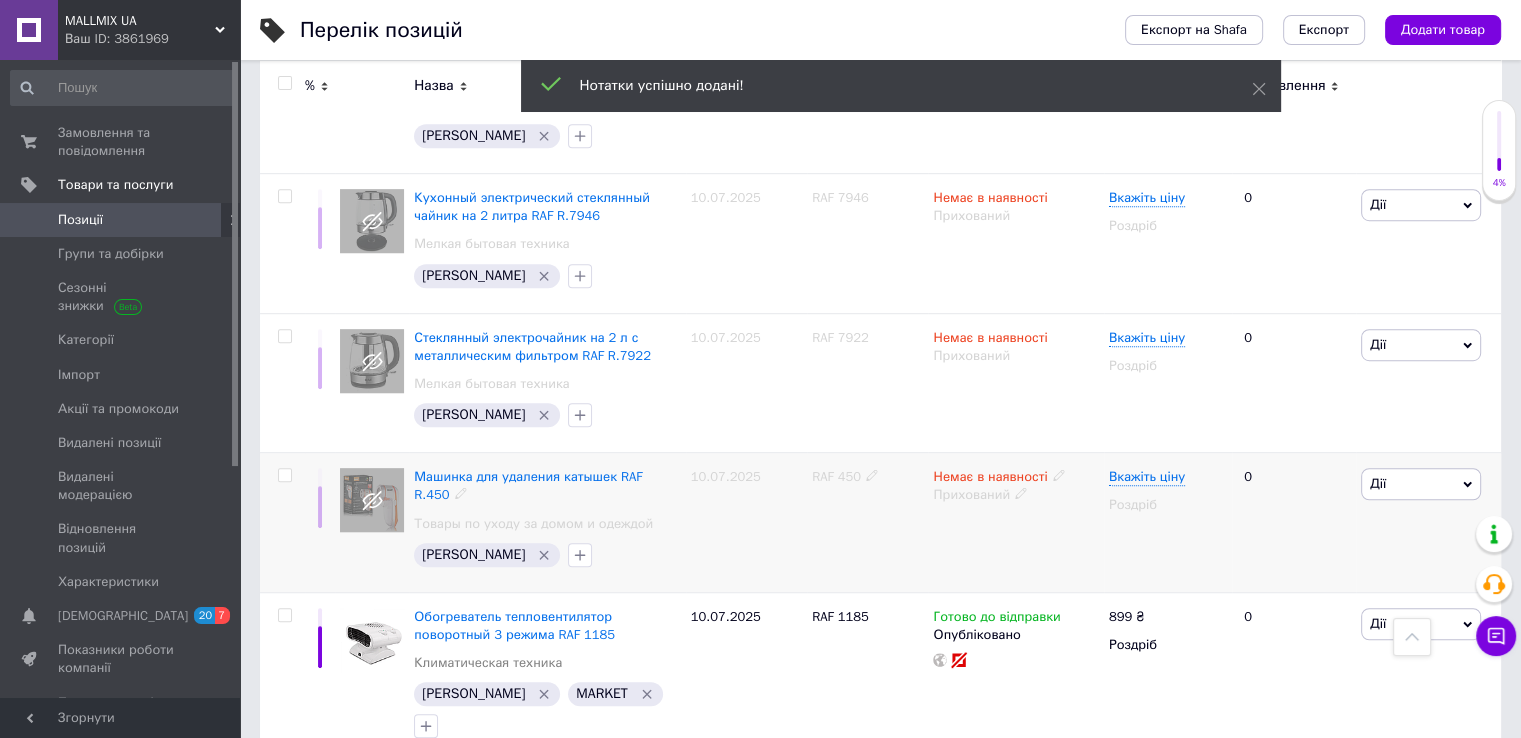 click on "RAF 450" at bounding box center (836, 476) 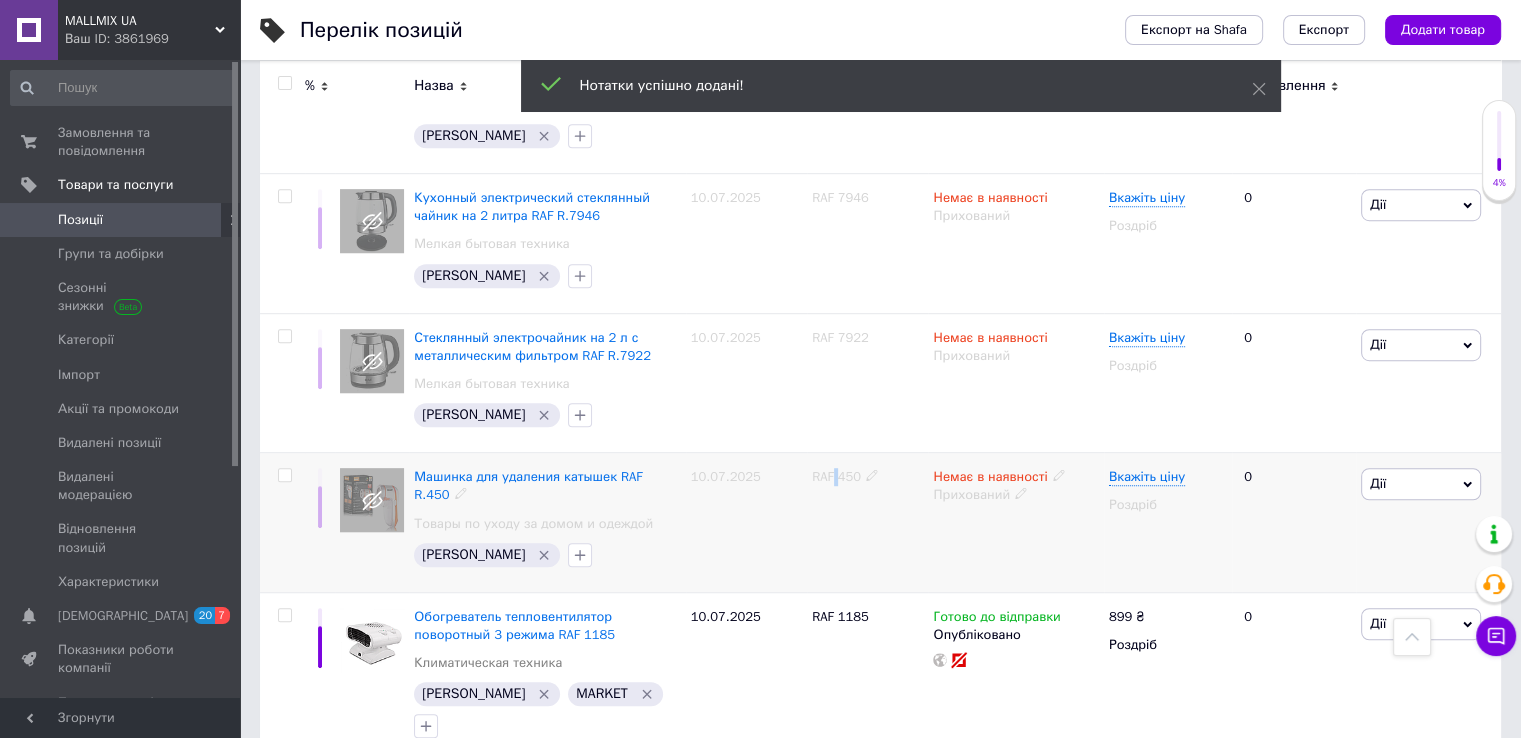 click on "RAF 450" at bounding box center (836, 476) 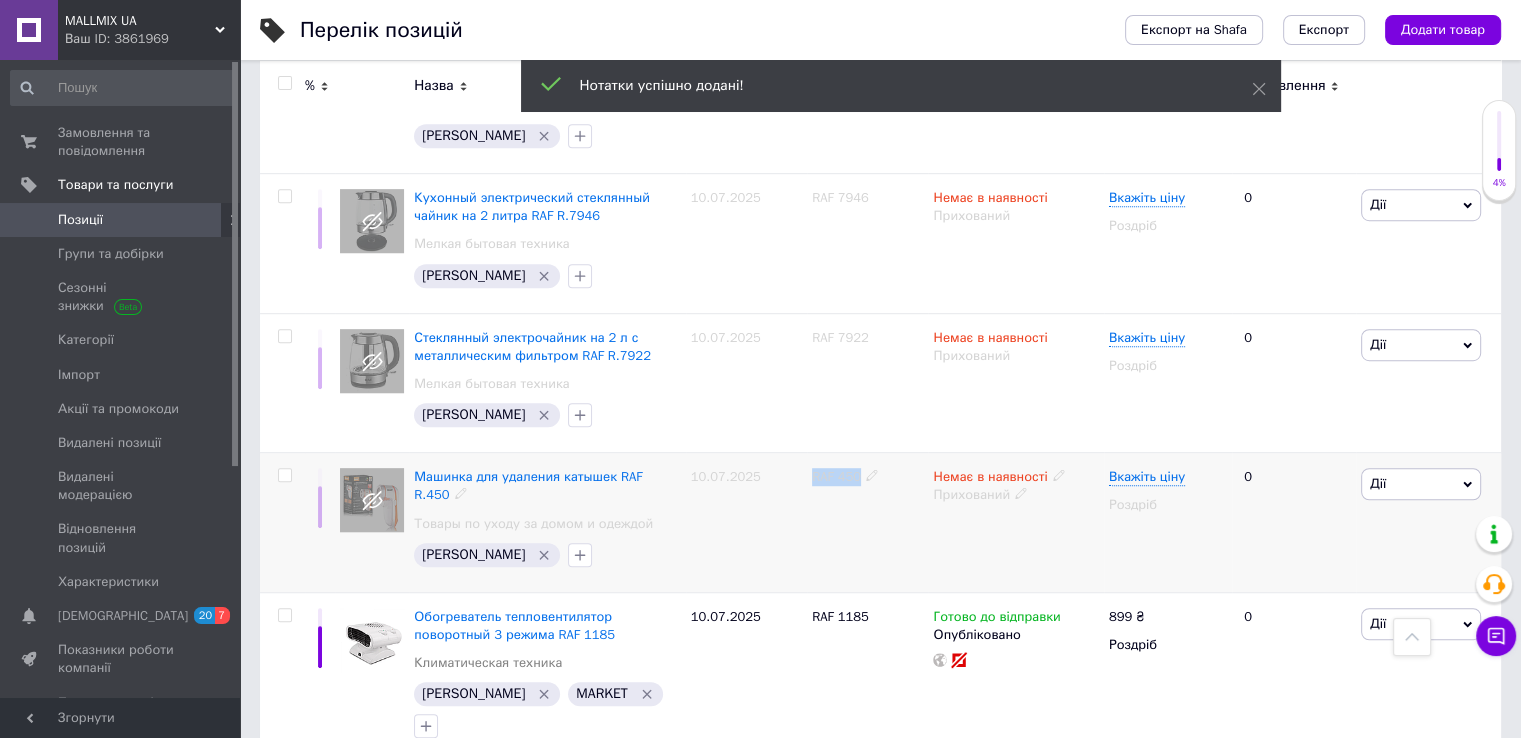 click on "RAF 450" at bounding box center (836, 476) 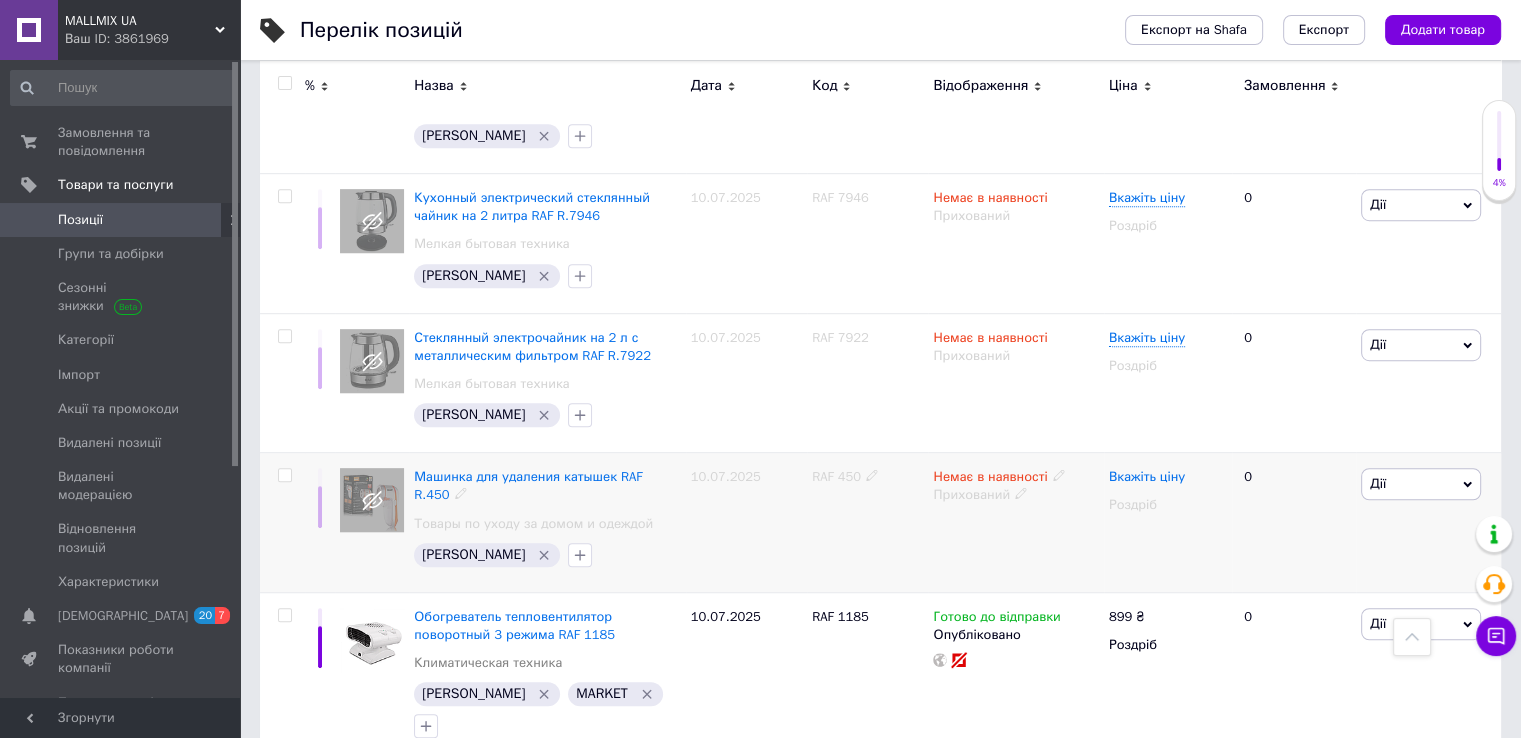click on "Вкажіть ціну" at bounding box center (1147, 477) 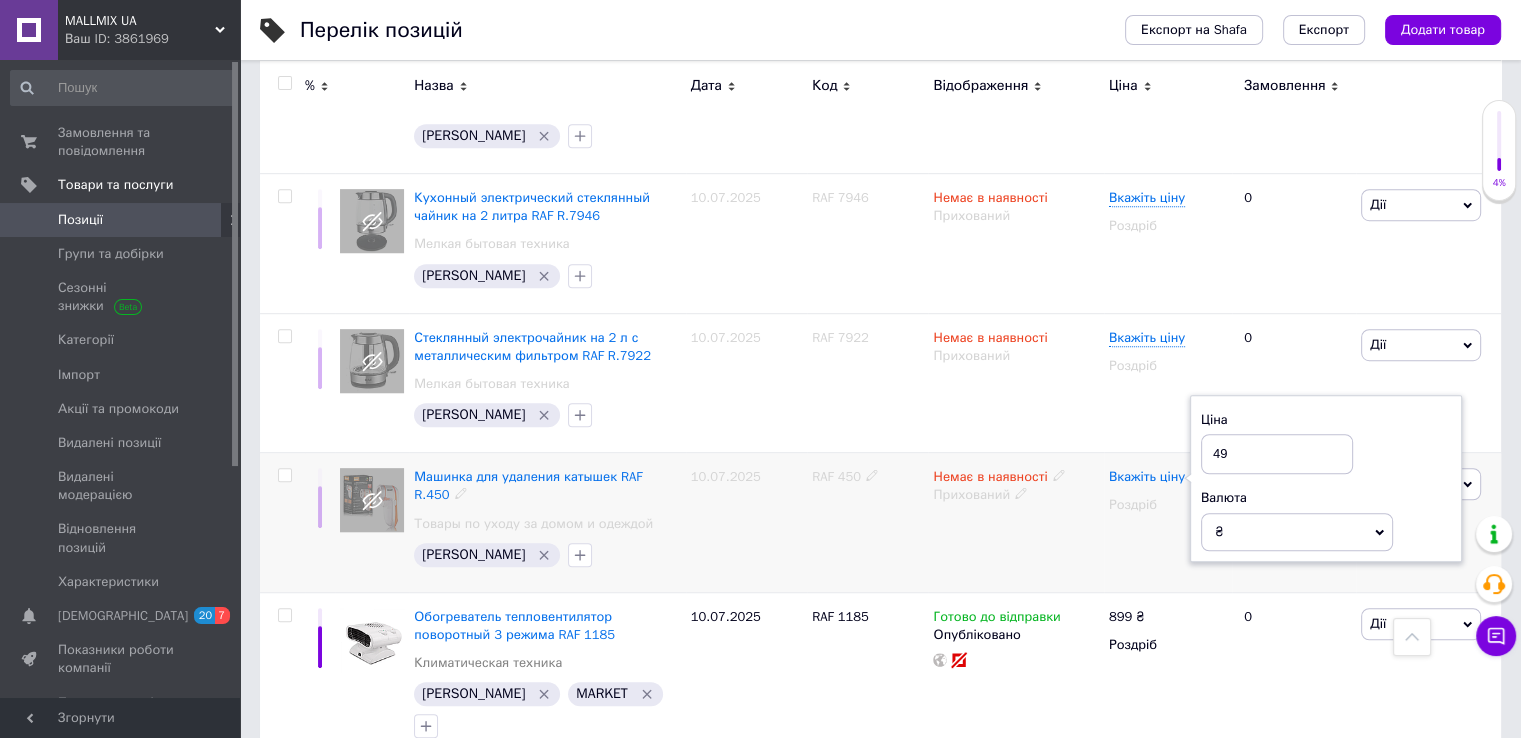 type on "499" 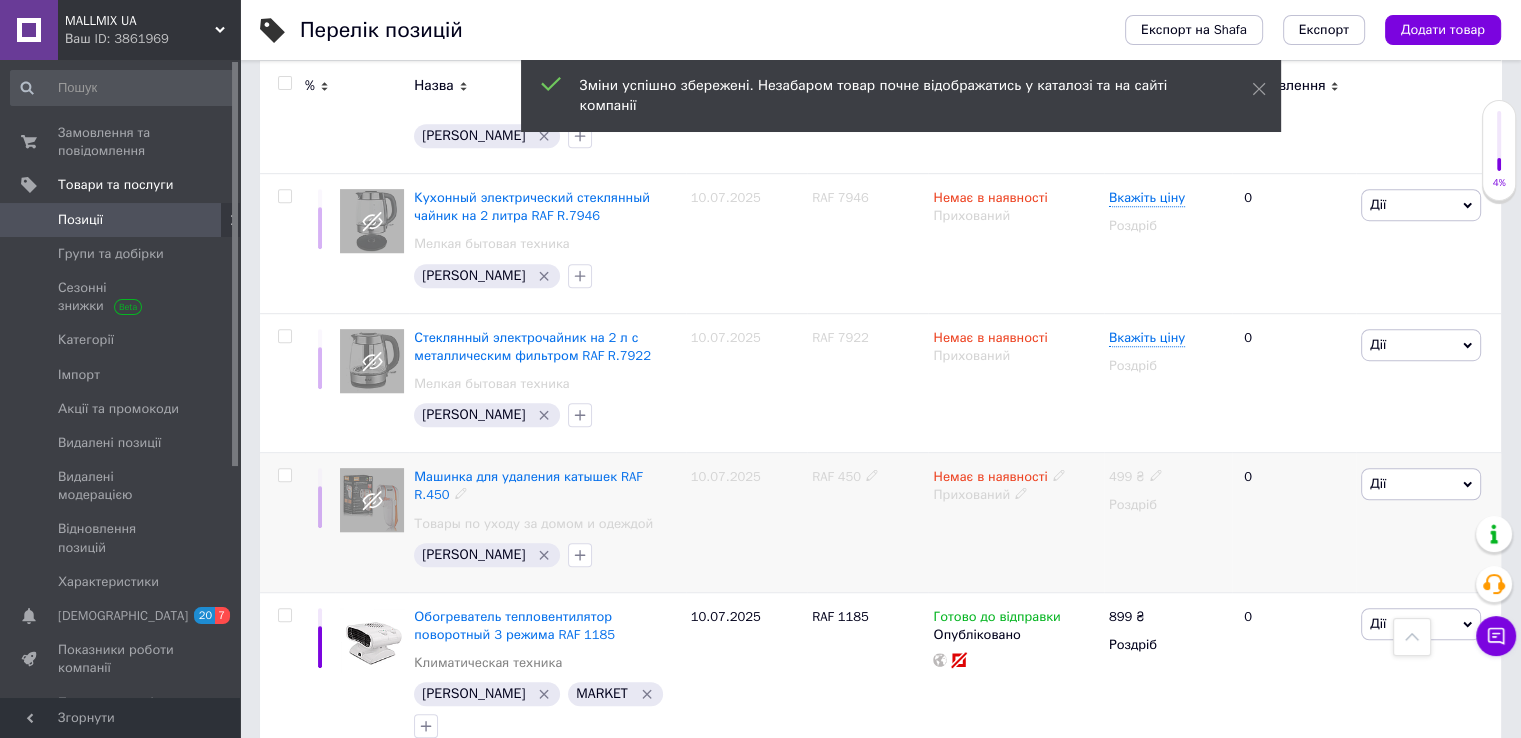 click 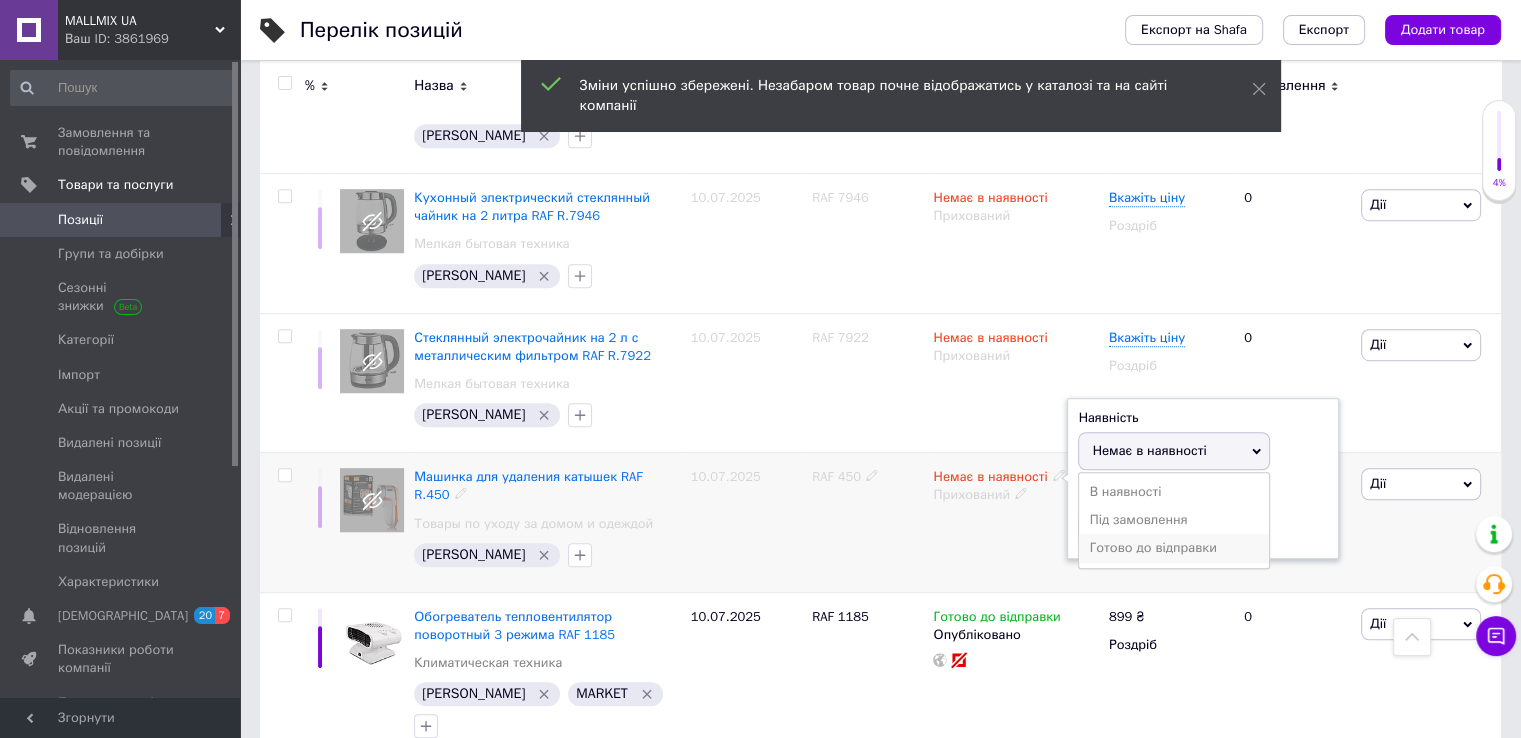 click on "Готово до відправки" at bounding box center (1174, 548) 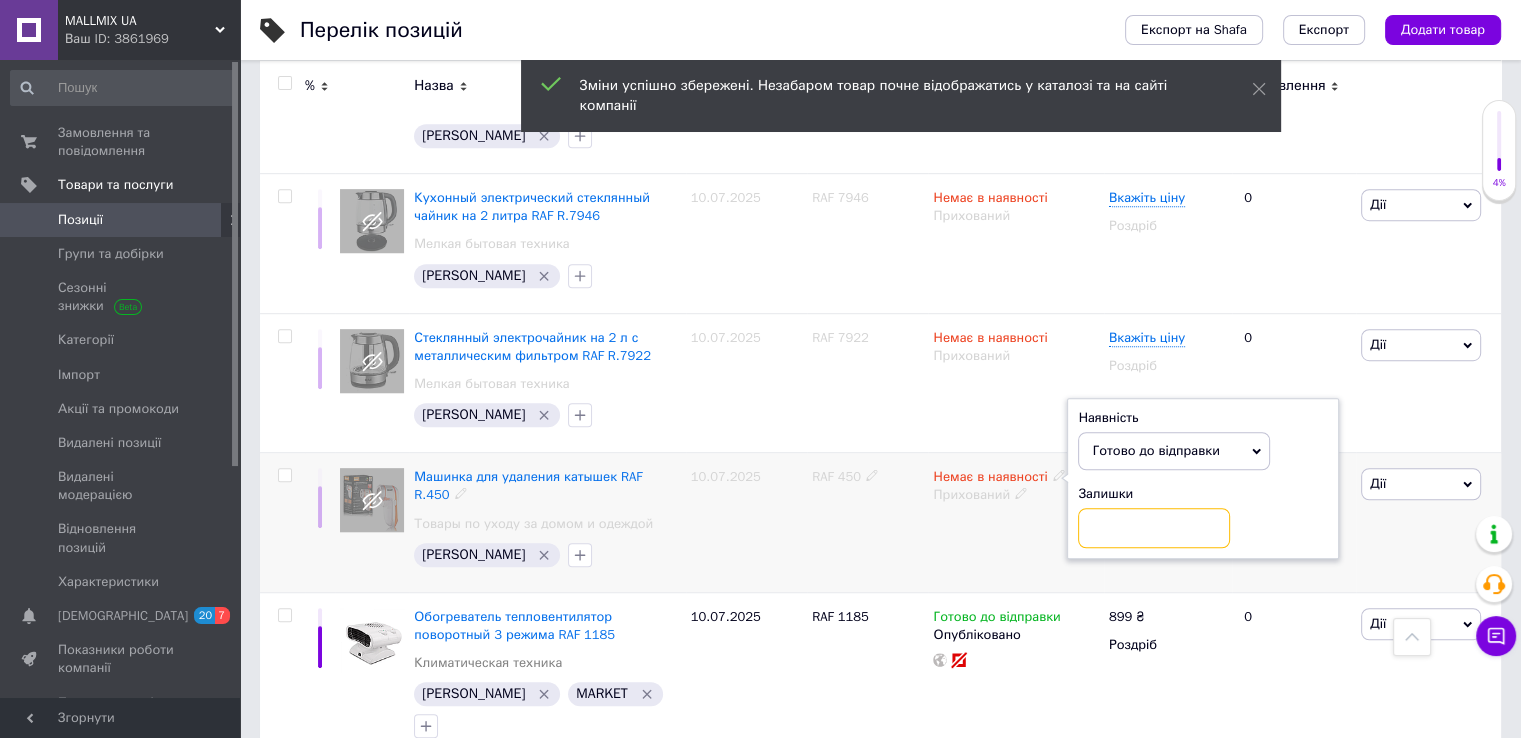 click at bounding box center (1154, 528) 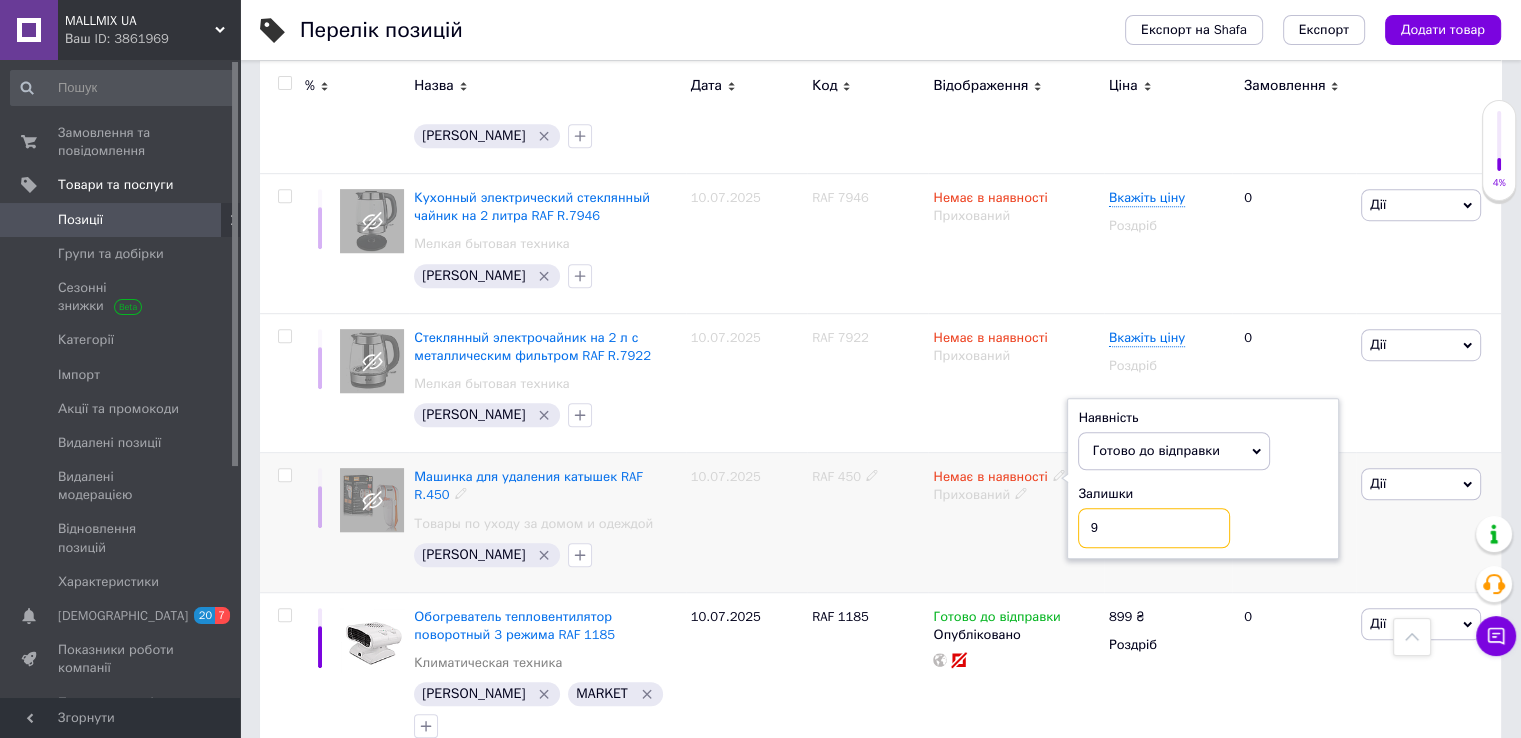 type on "99" 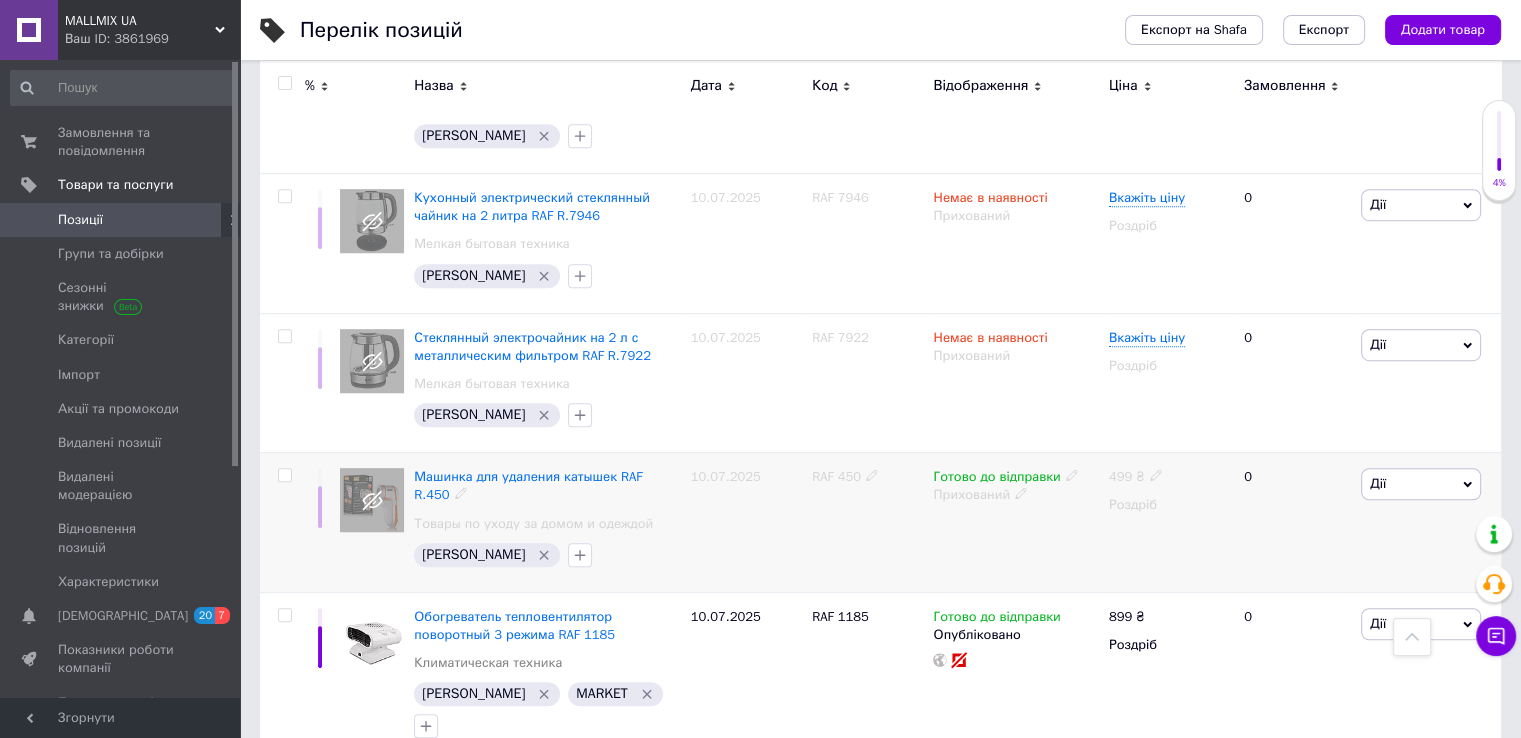click 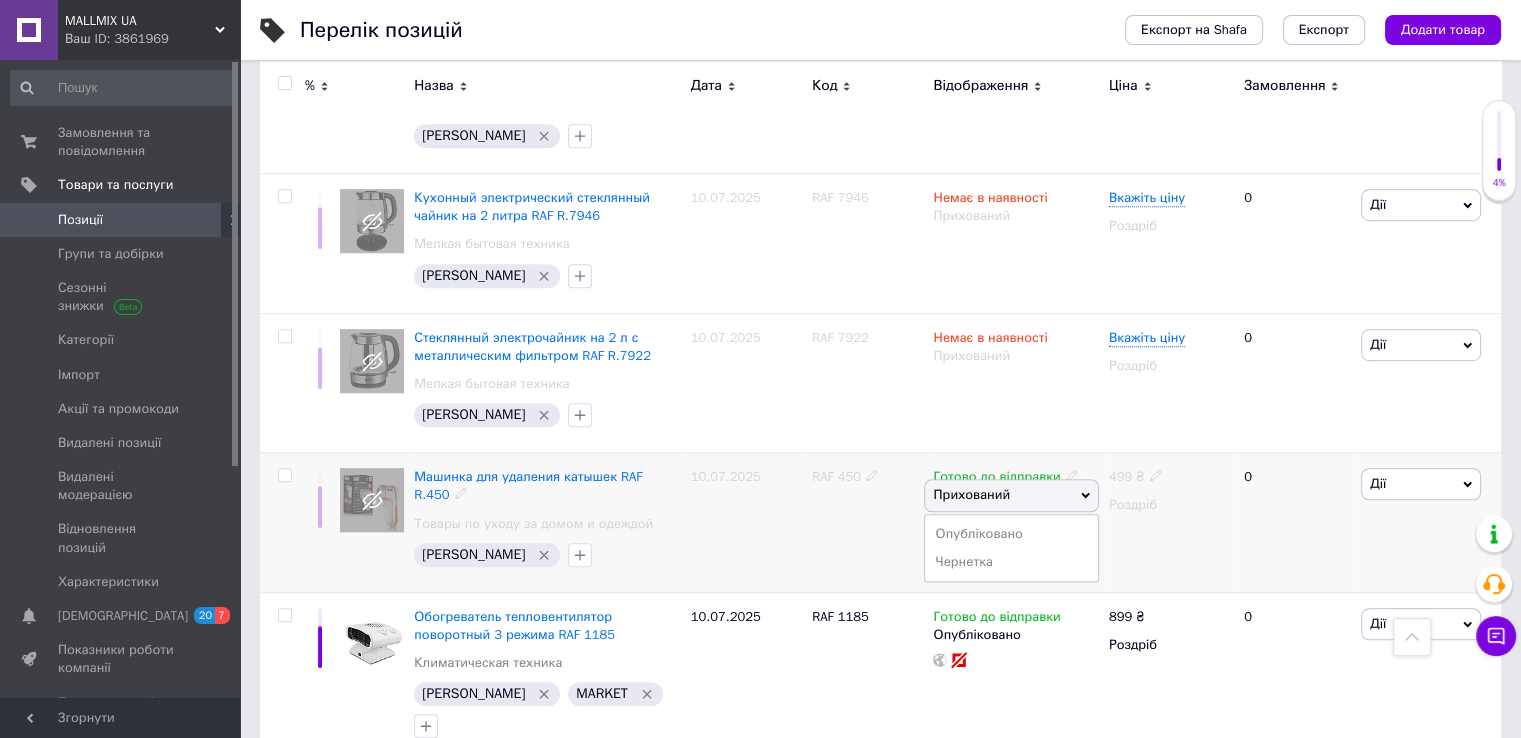 click on "Опубліковано" at bounding box center (1011, 534) 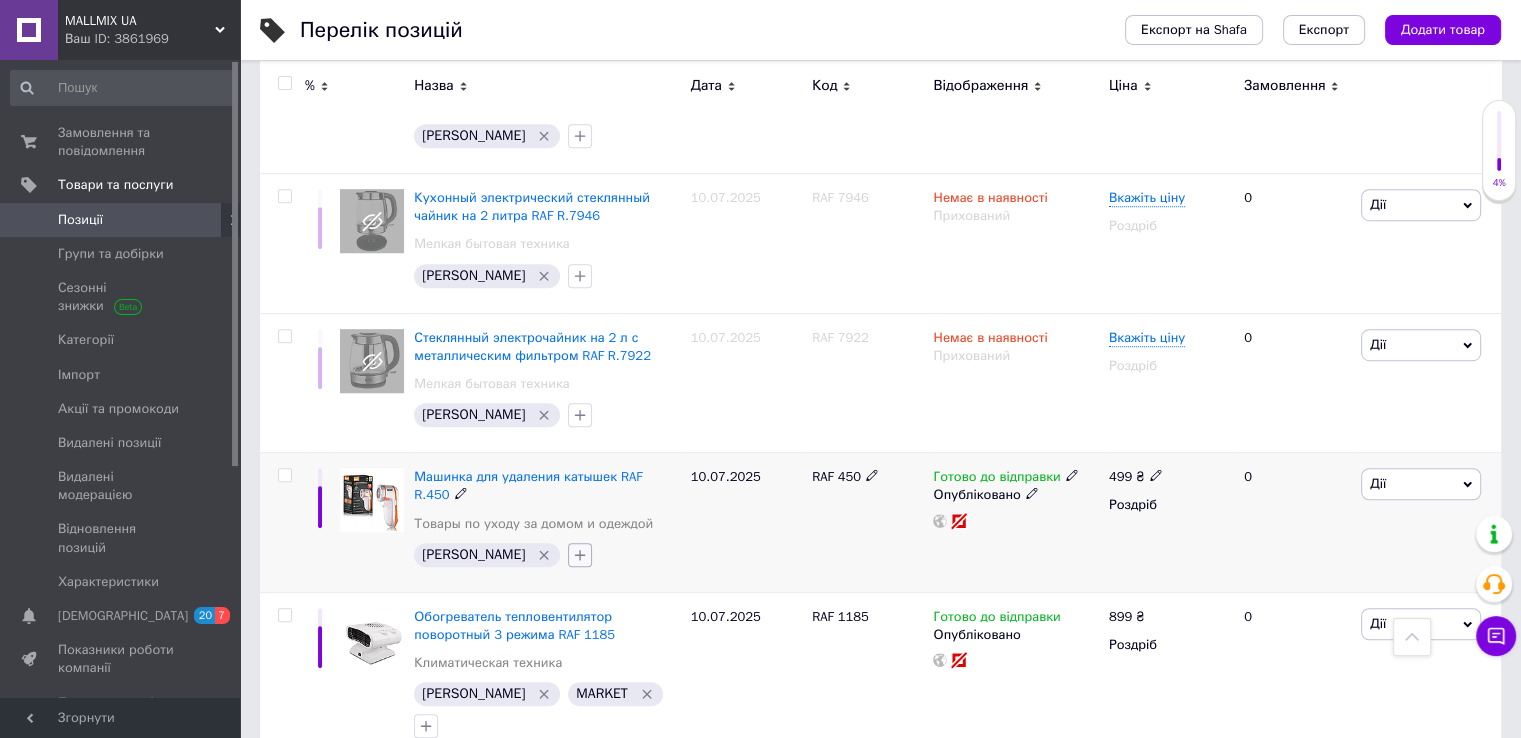 click 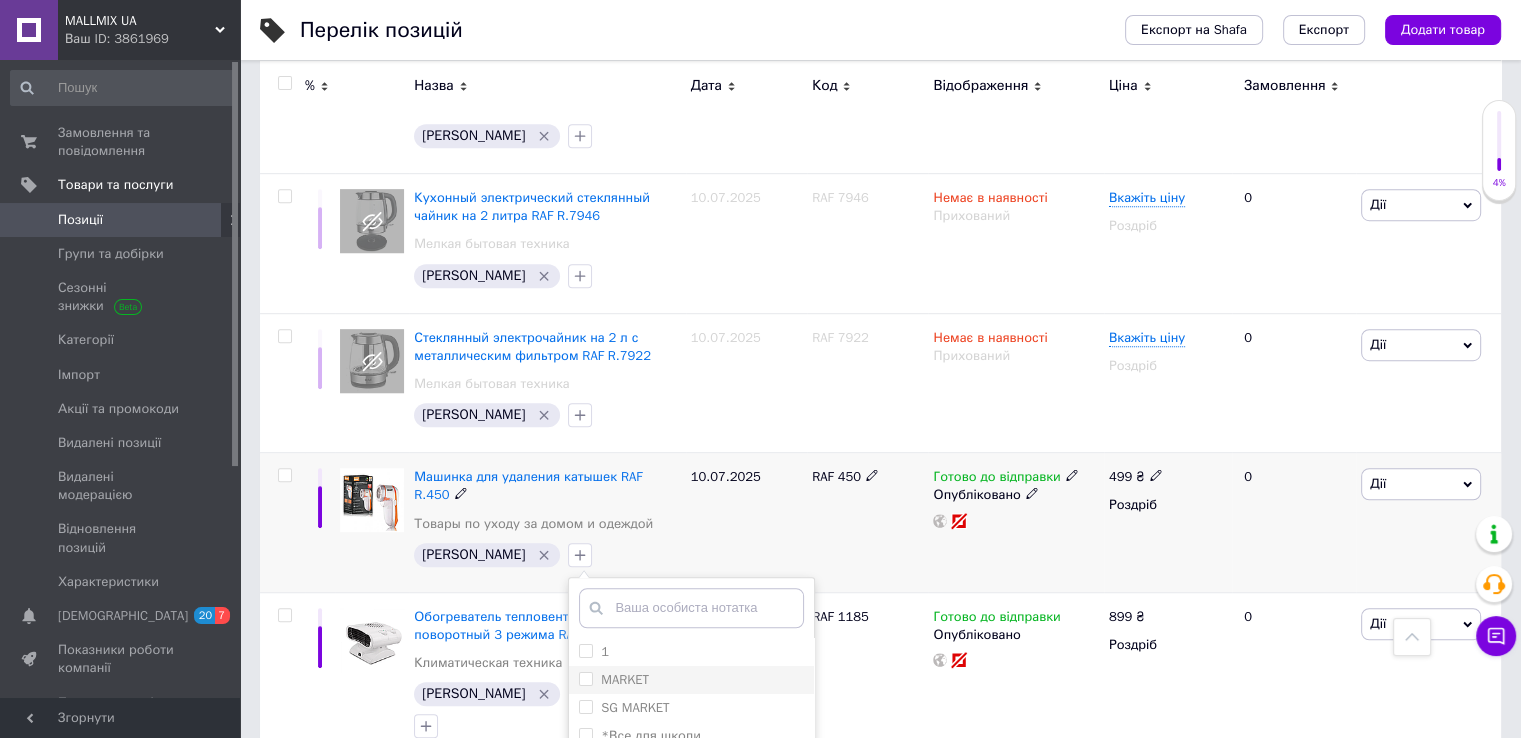 click on "MARKET" at bounding box center [585, 678] 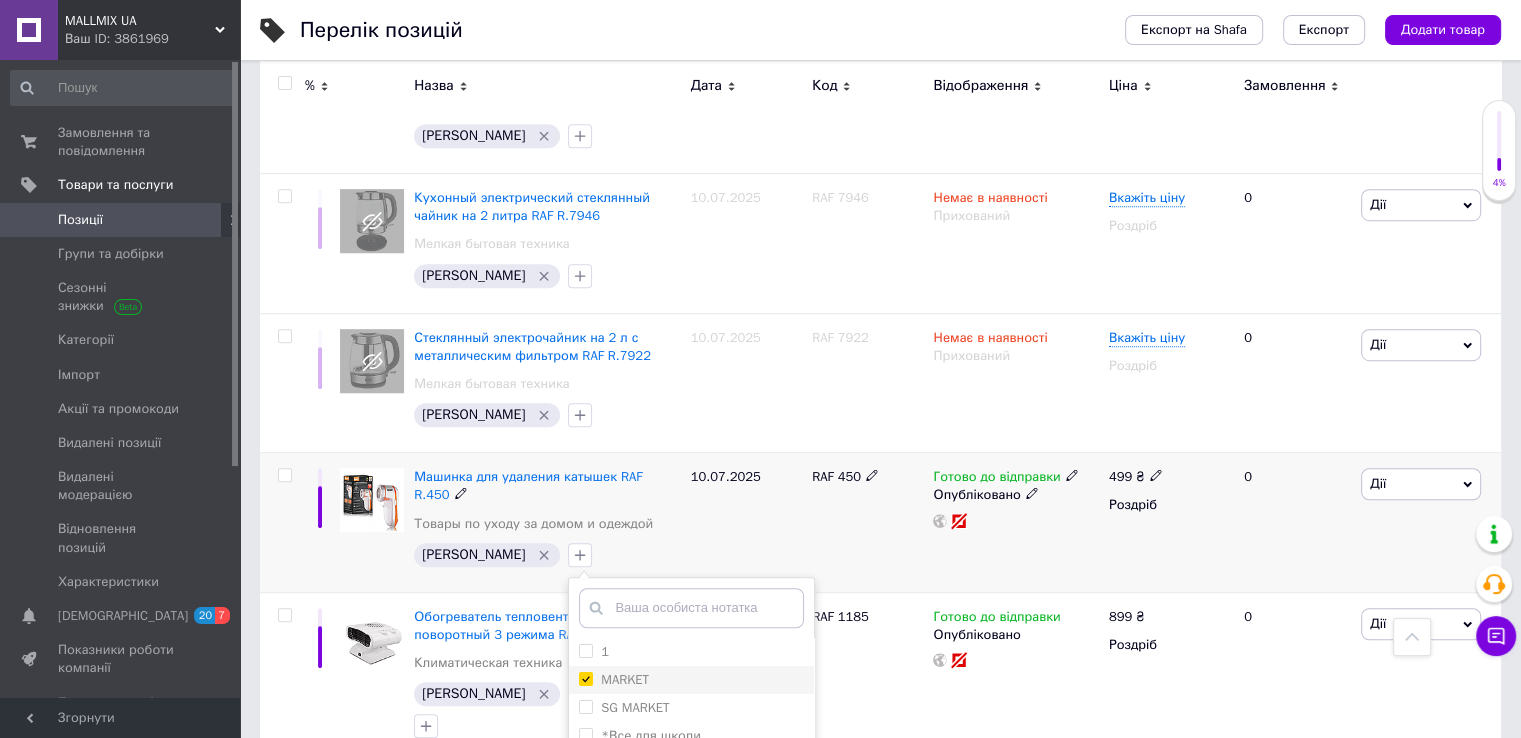 checkbox on "true" 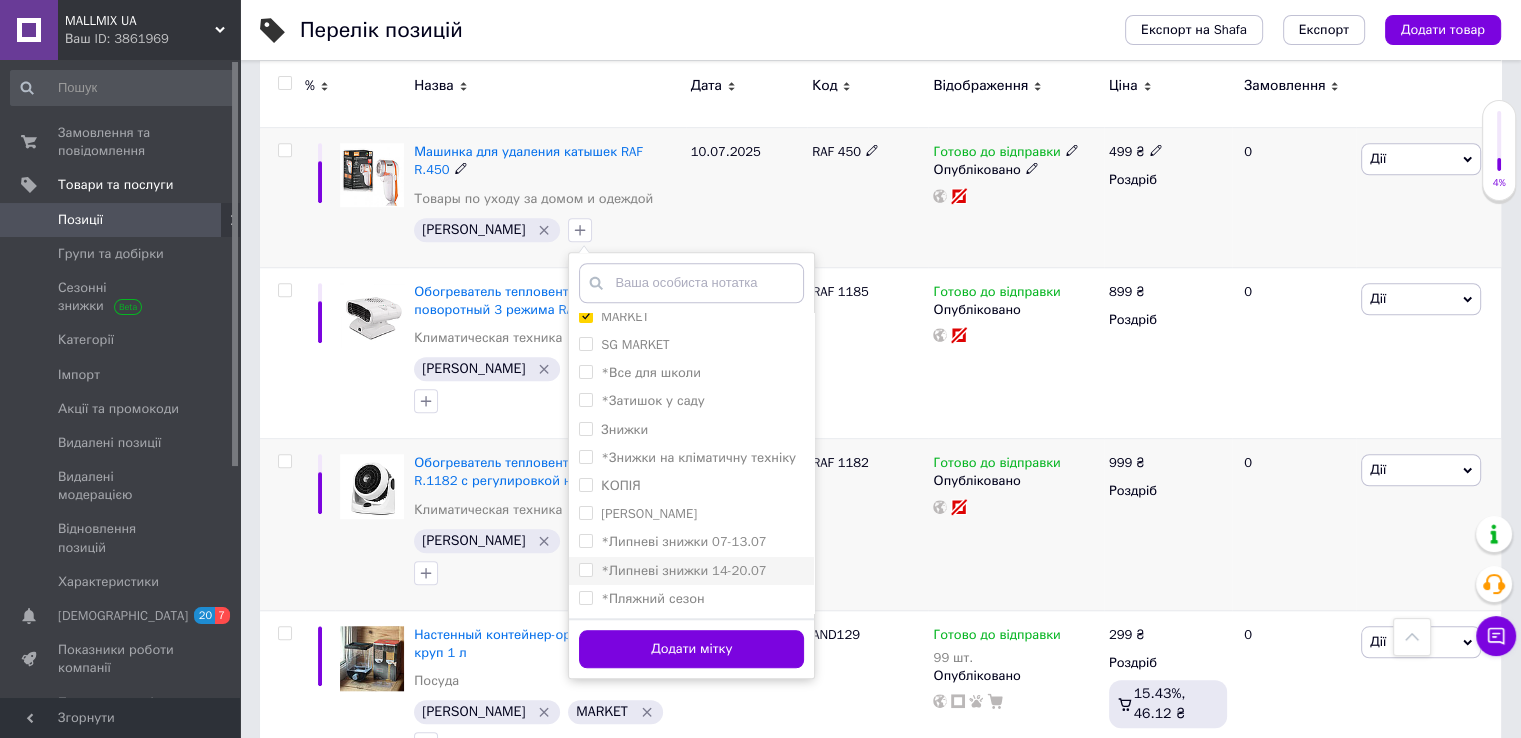 scroll, scrollTop: 1542, scrollLeft: 0, axis: vertical 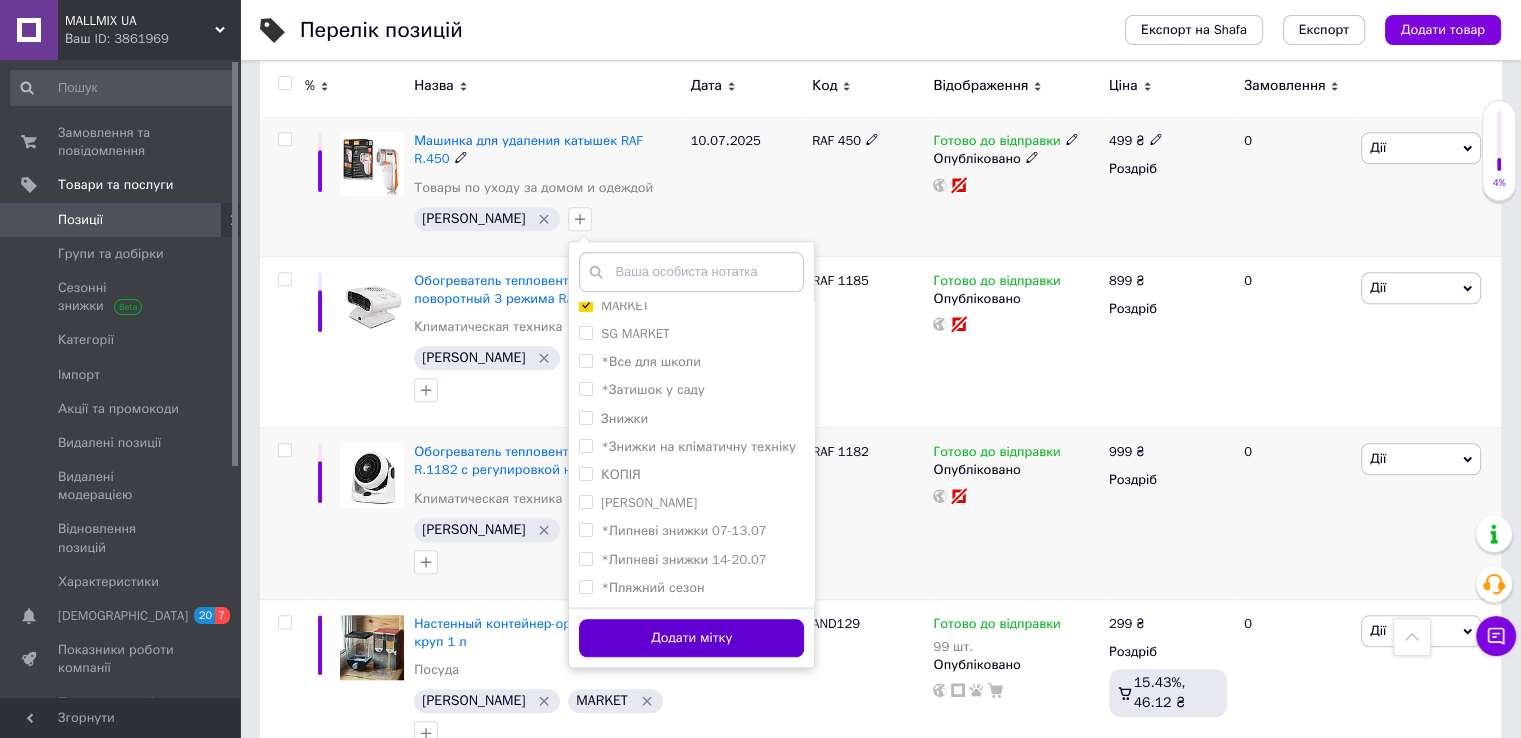 click on "Додати мітку" at bounding box center (691, 638) 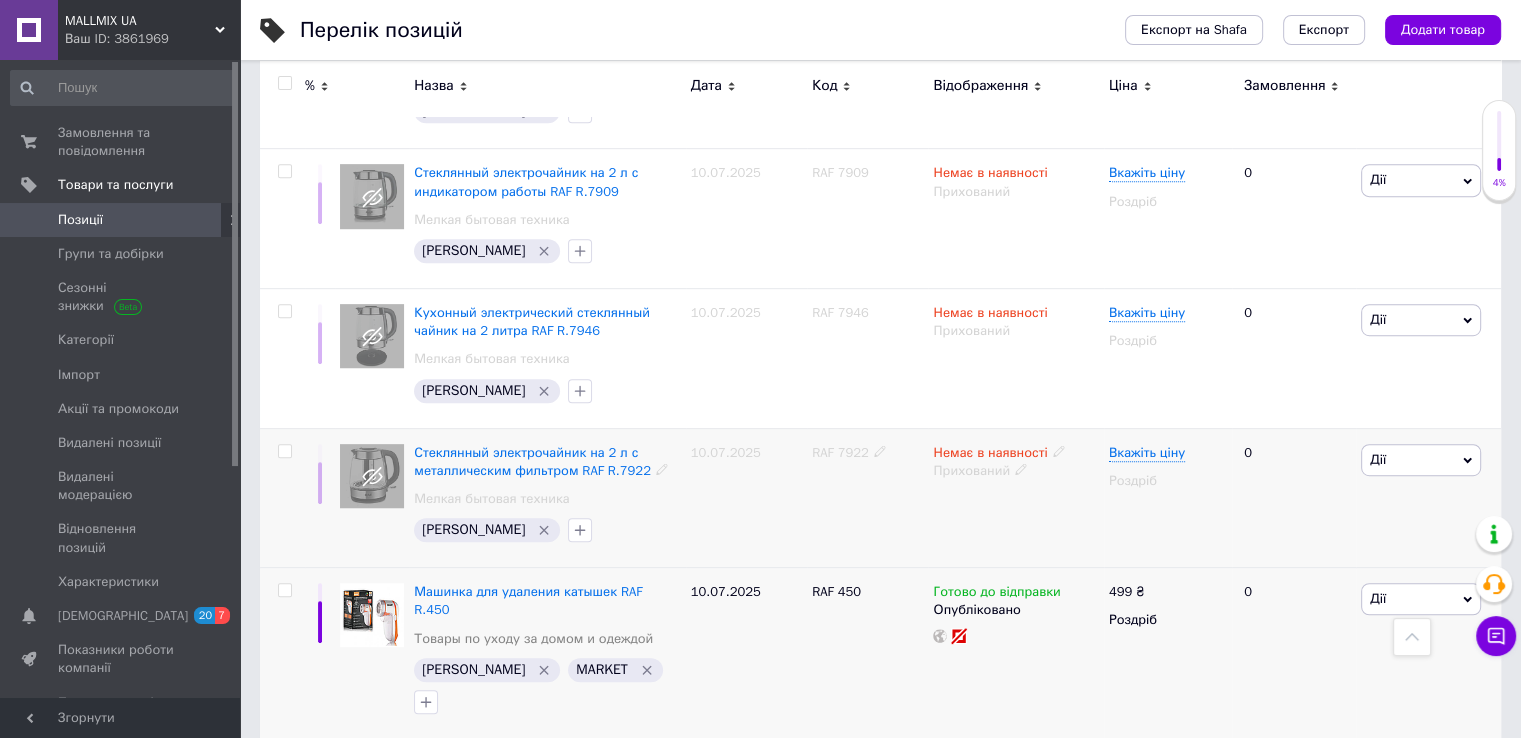 scroll, scrollTop: 1090, scrollLeft: 0, axis: vertical 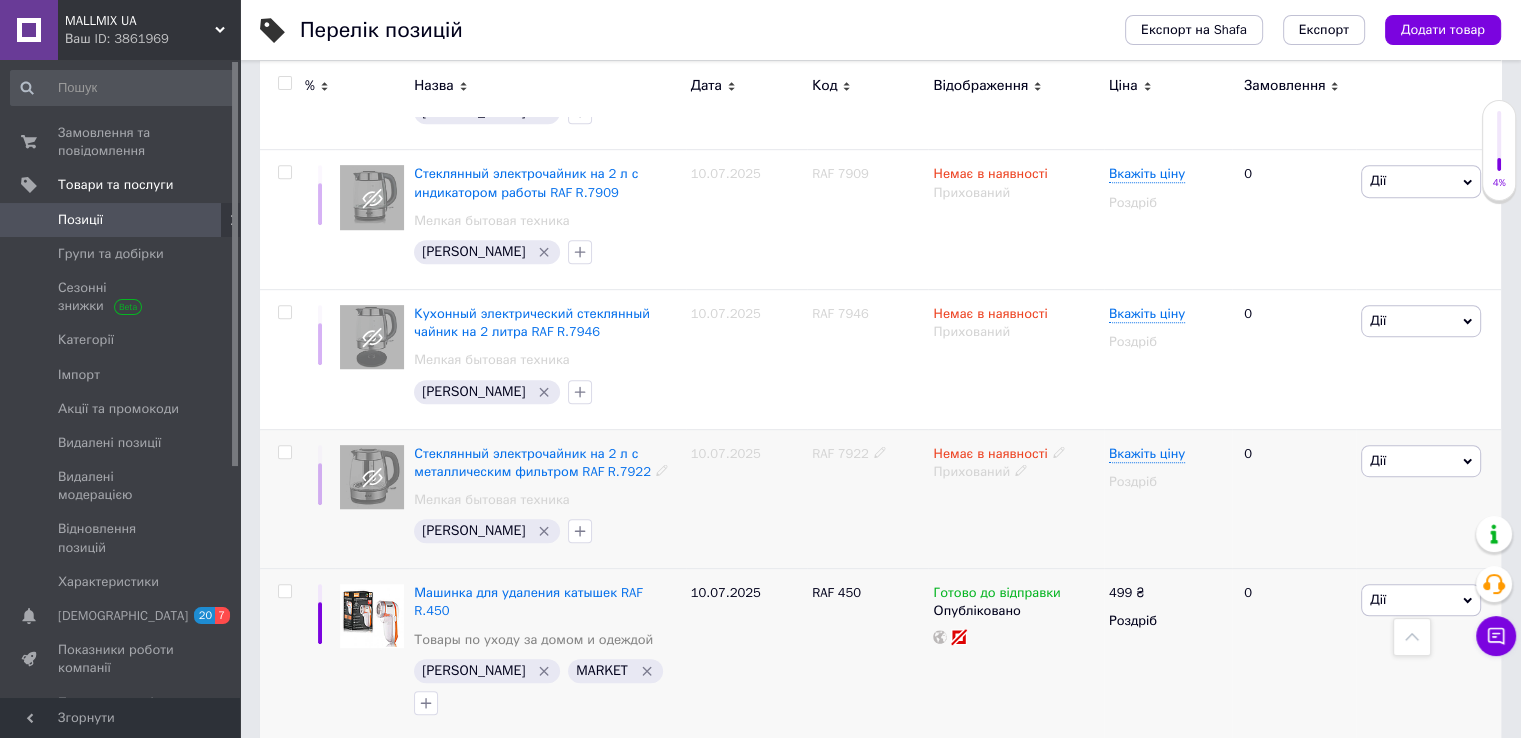 click on "RAF 7922" at bounding box center [840, 453] 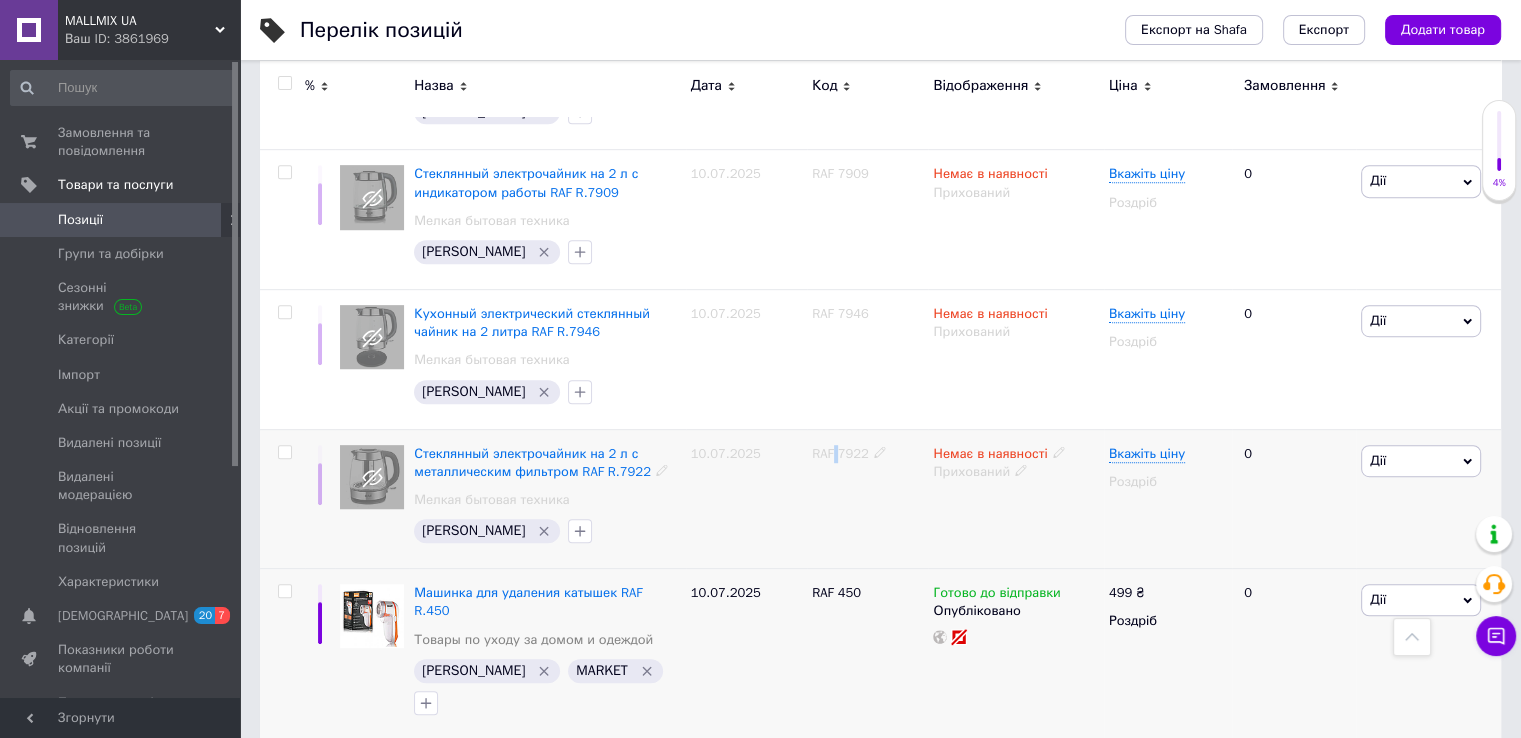 click on "RAF 7922" at bounding box center (840, 453) 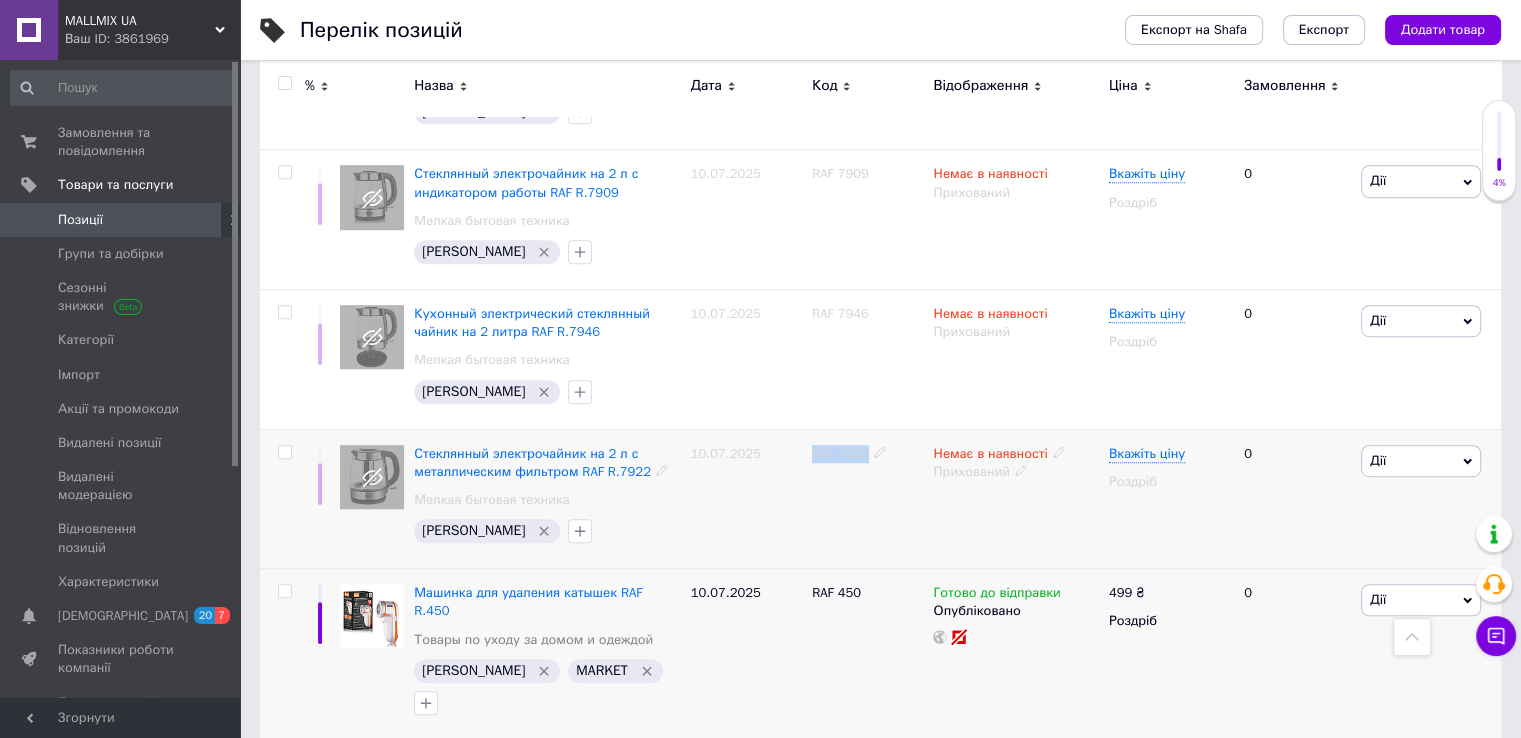 click on "RAF 7922" at bounding box center (840, 453) 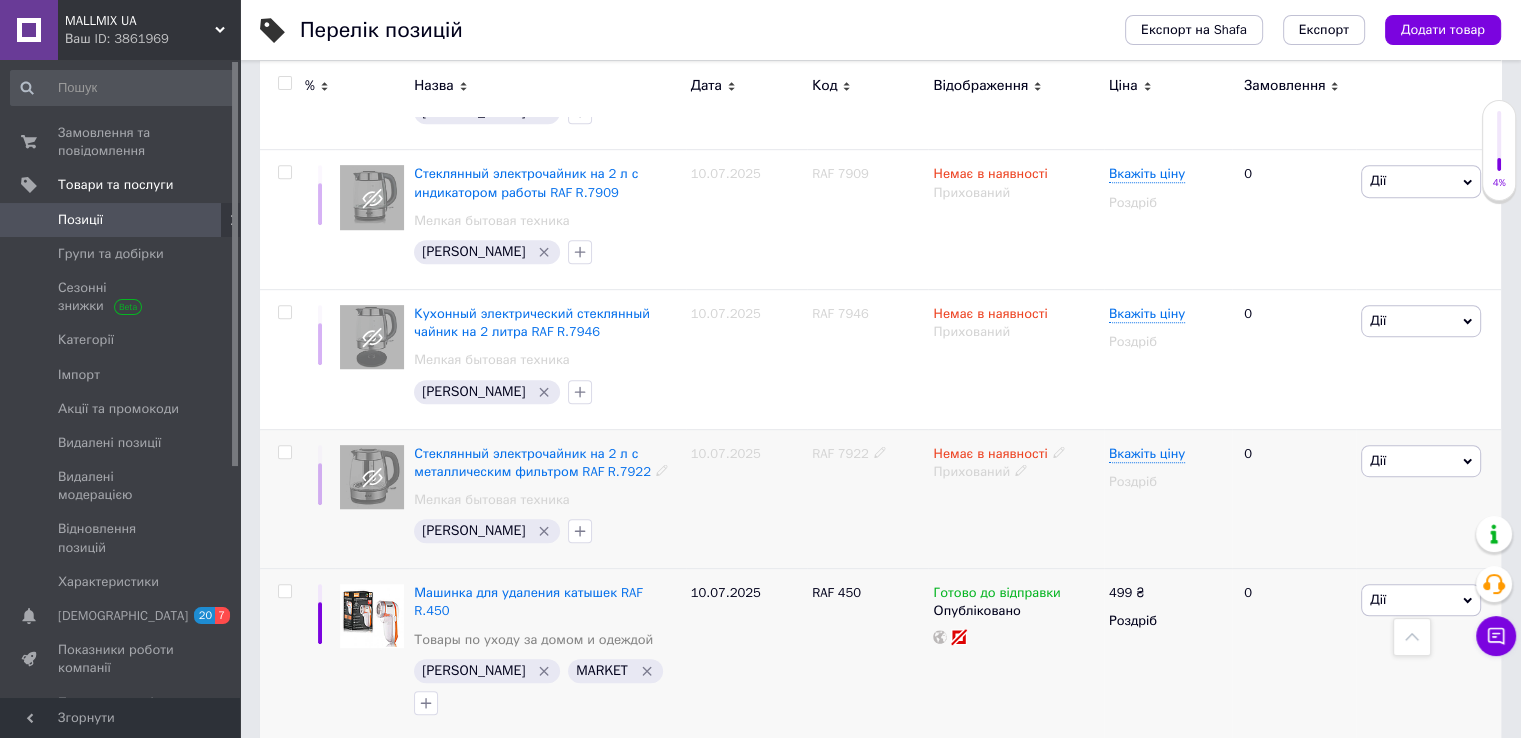 click on "Вкажіть ціну Роздріб" at bounding box center [1168, 468] 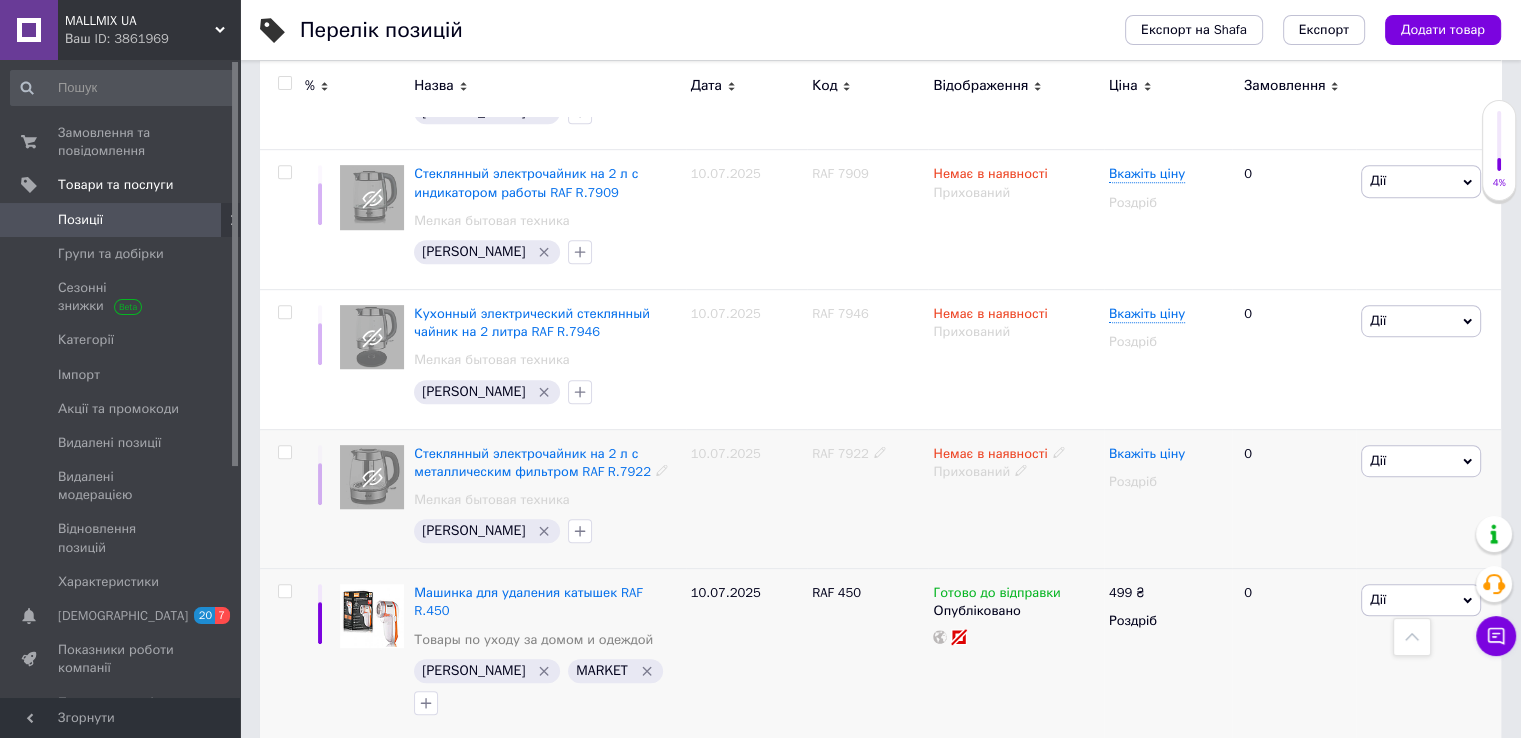 click on "Вкажіть ціну" at bounding box center [1147, 454] 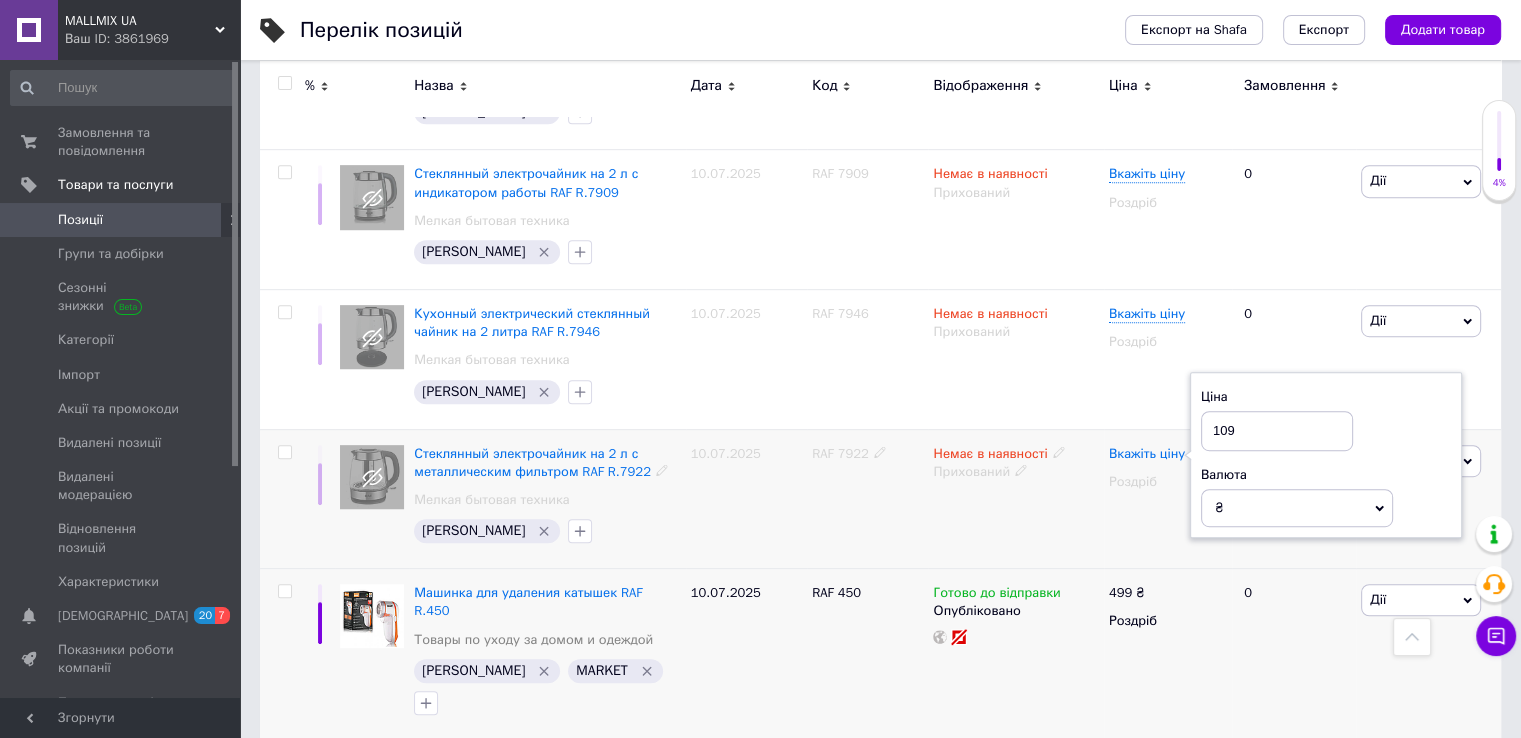 type on "1099" 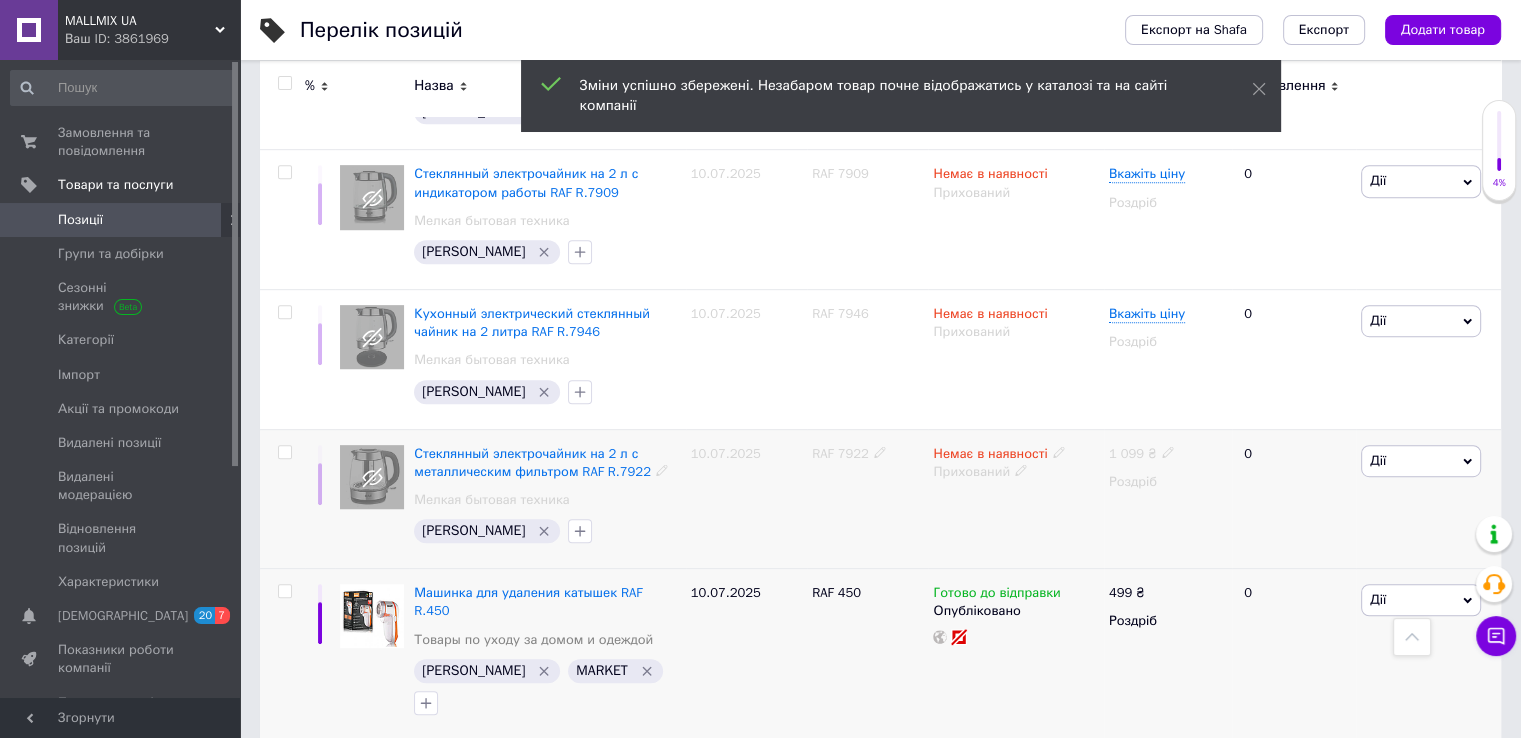 click 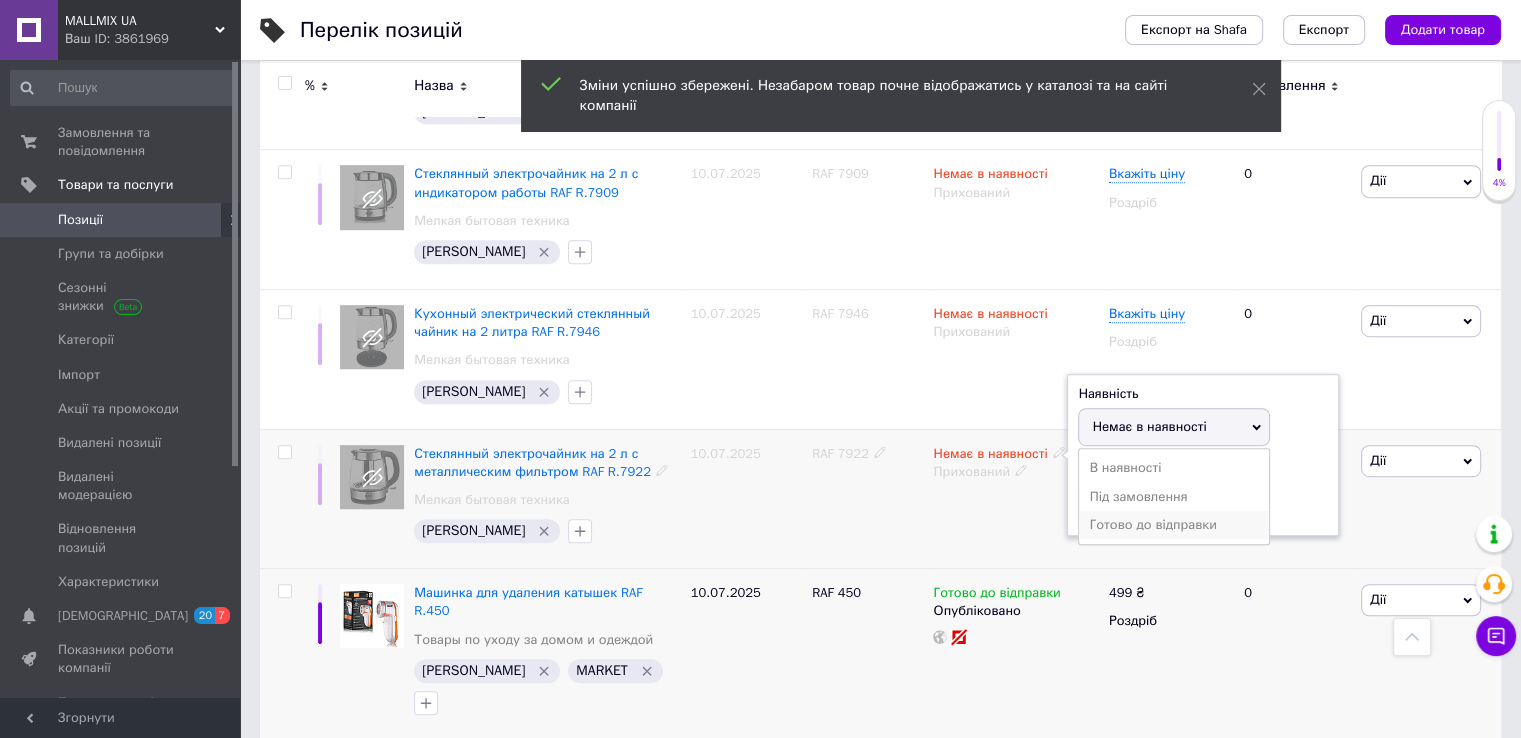 click on "Готово до відправки" at bounding box center (1174, 525) 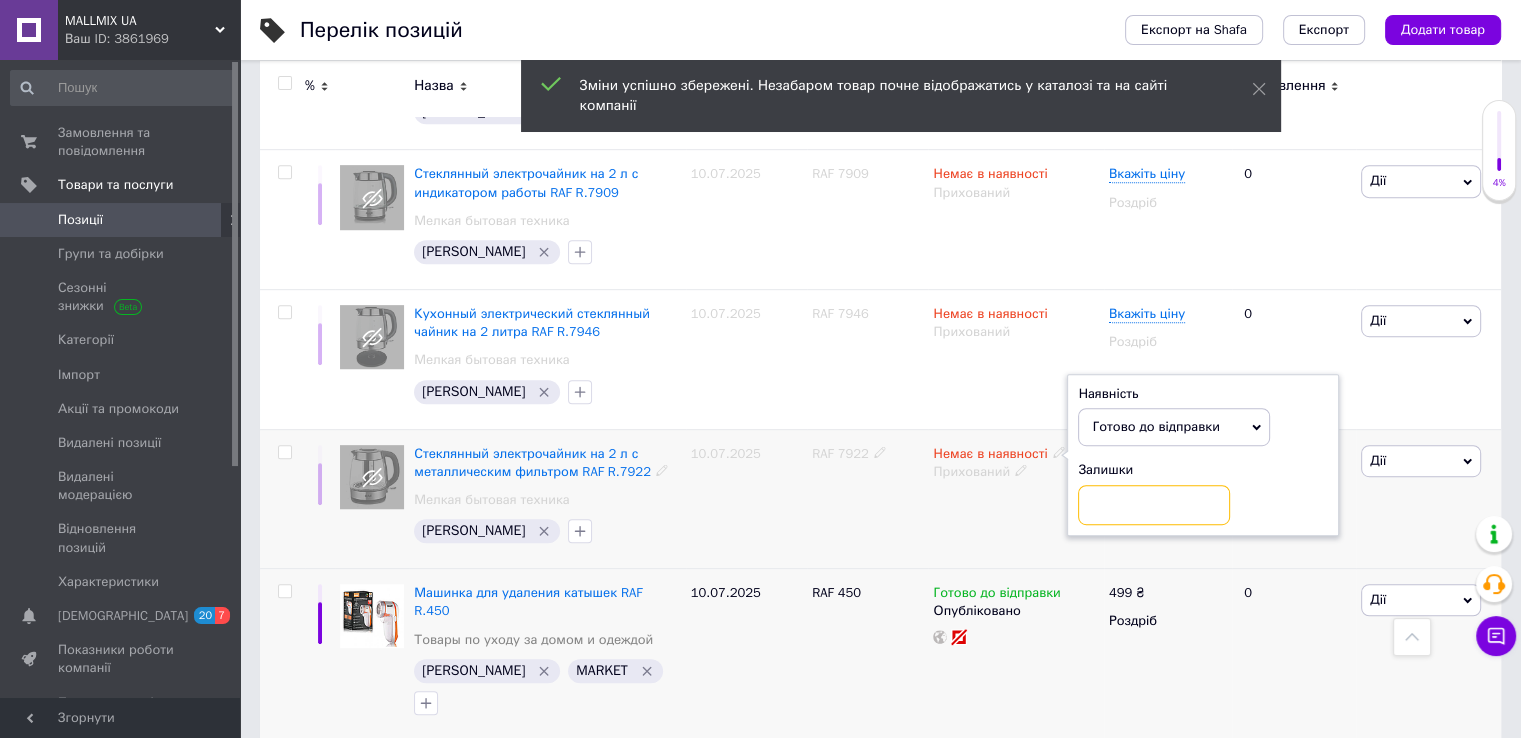 click at bounding box center (1154, 505) 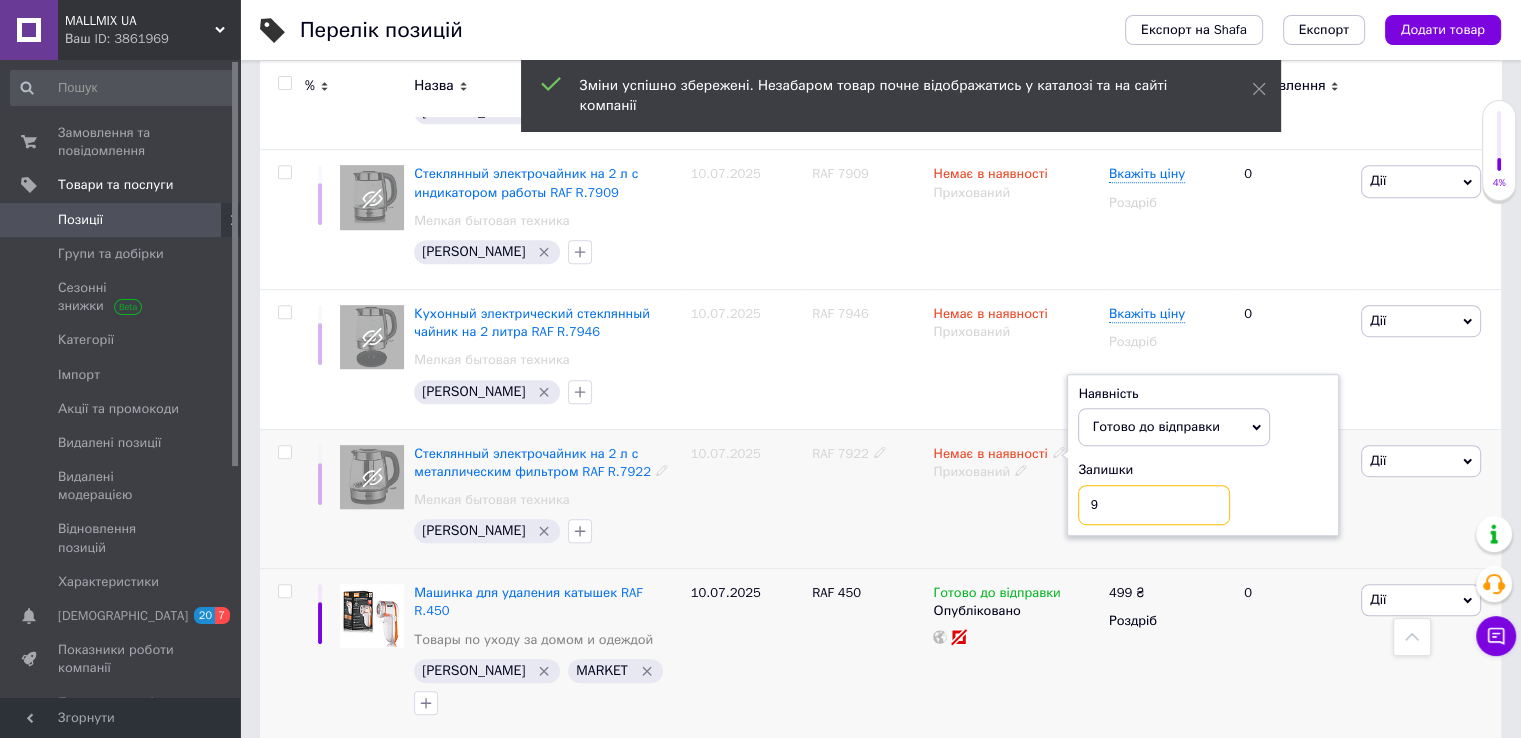 type on "99" 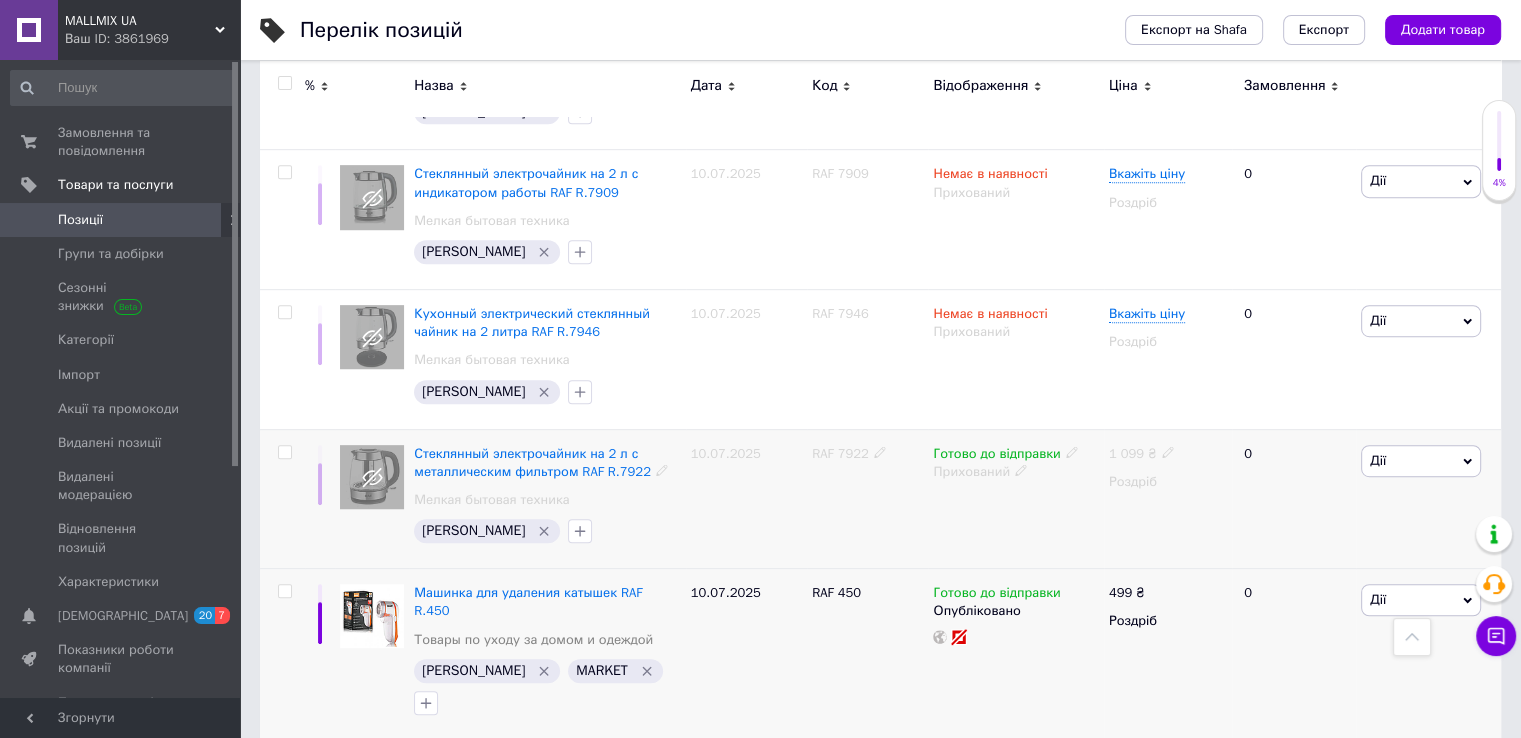 click 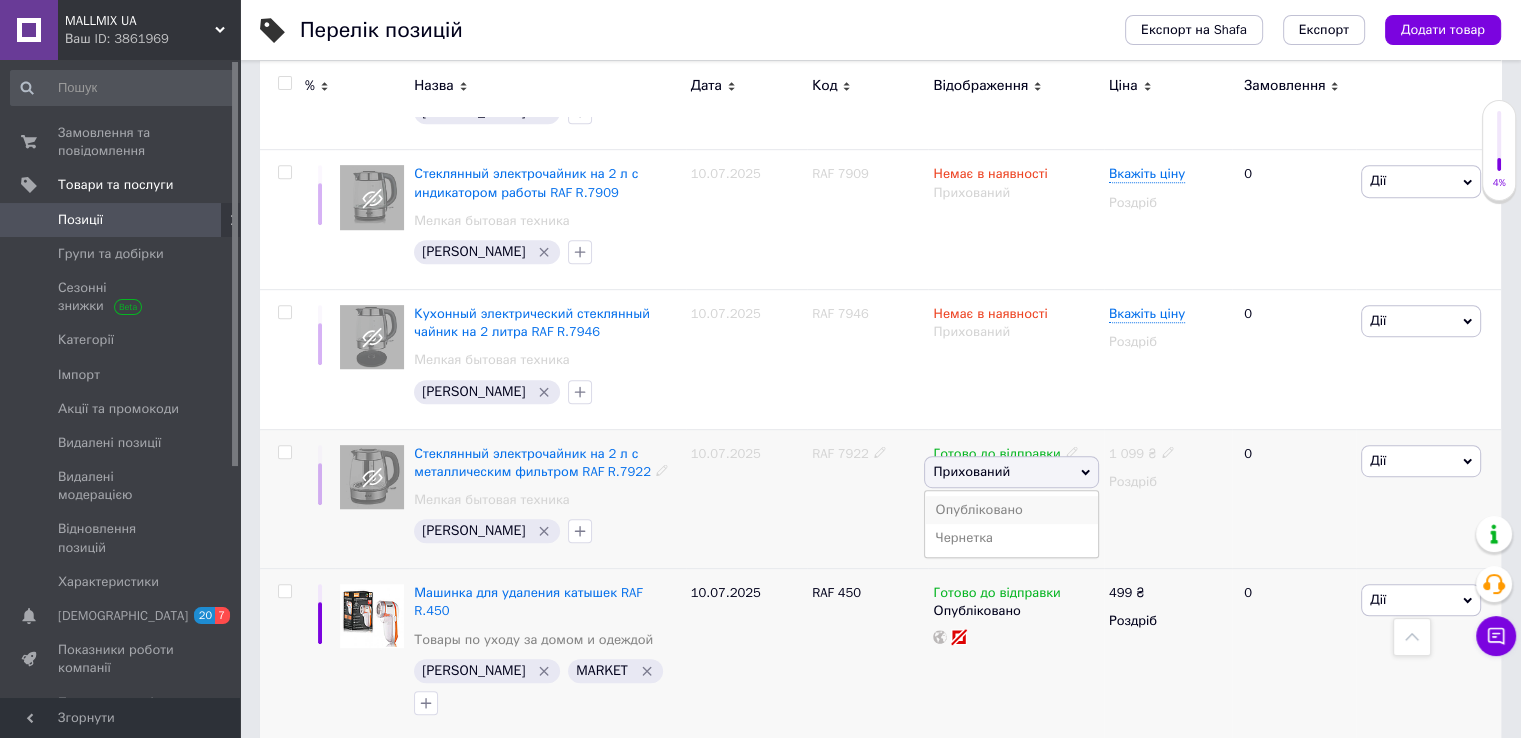 click on "Опубліковано" at bounding box center [1011, 510] 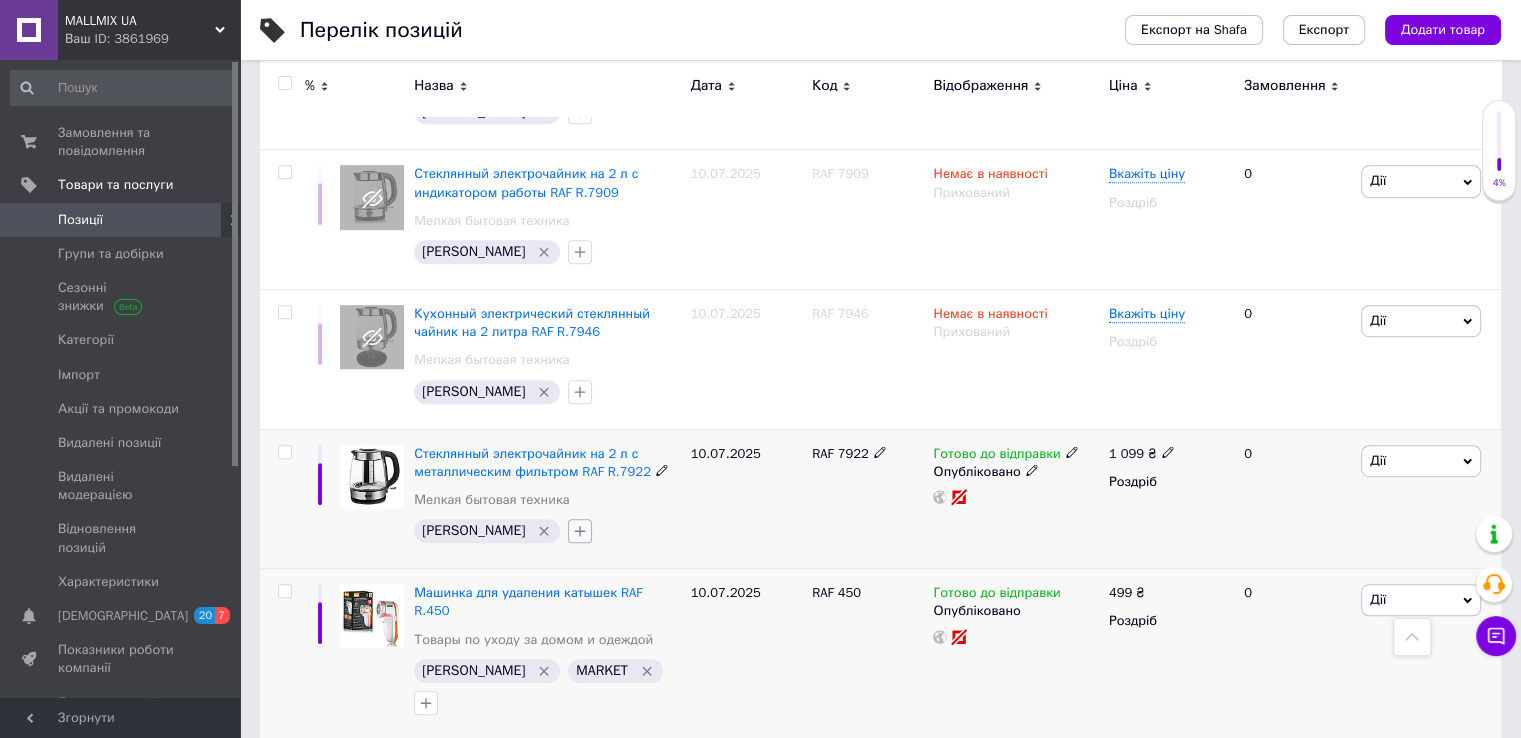 click 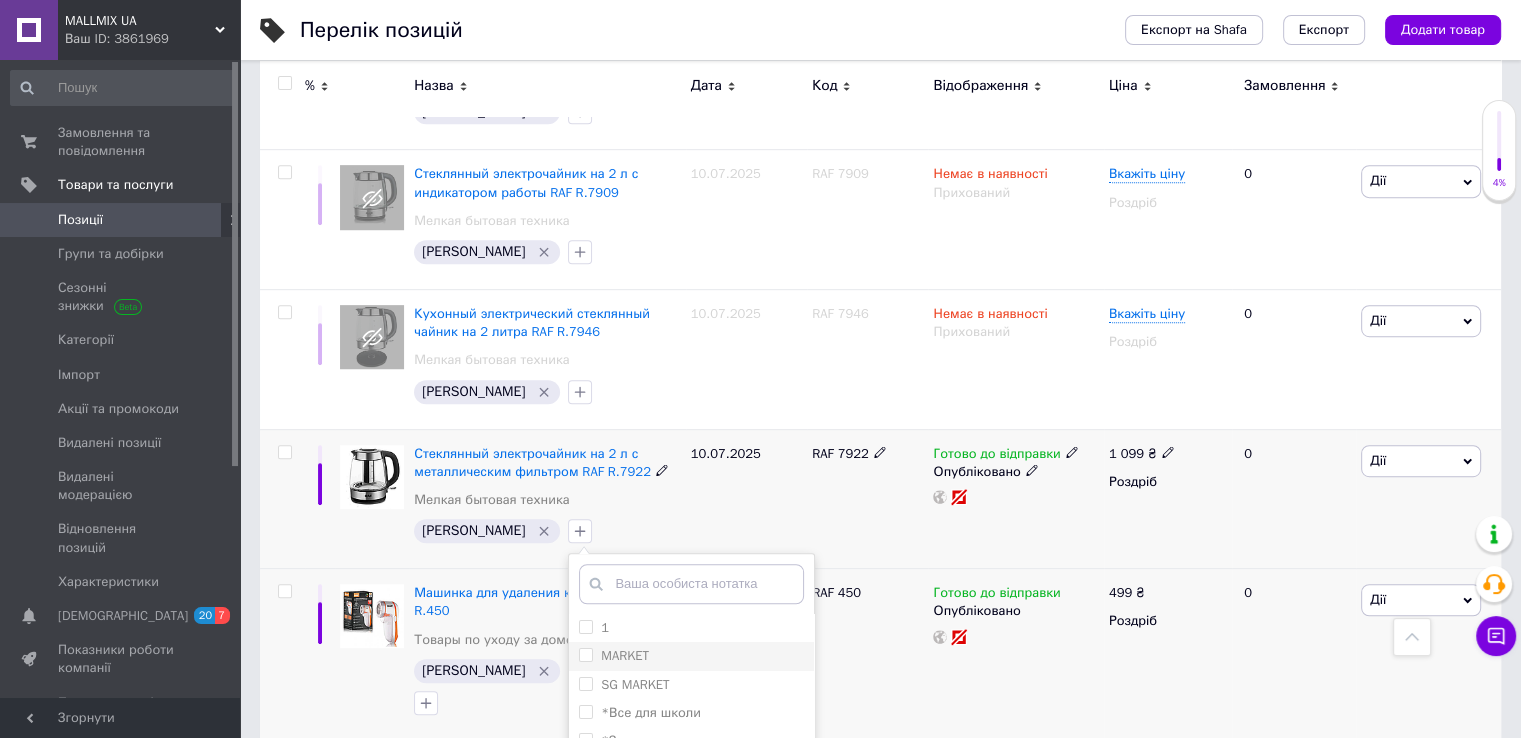 click at bounding box center [586, 655] 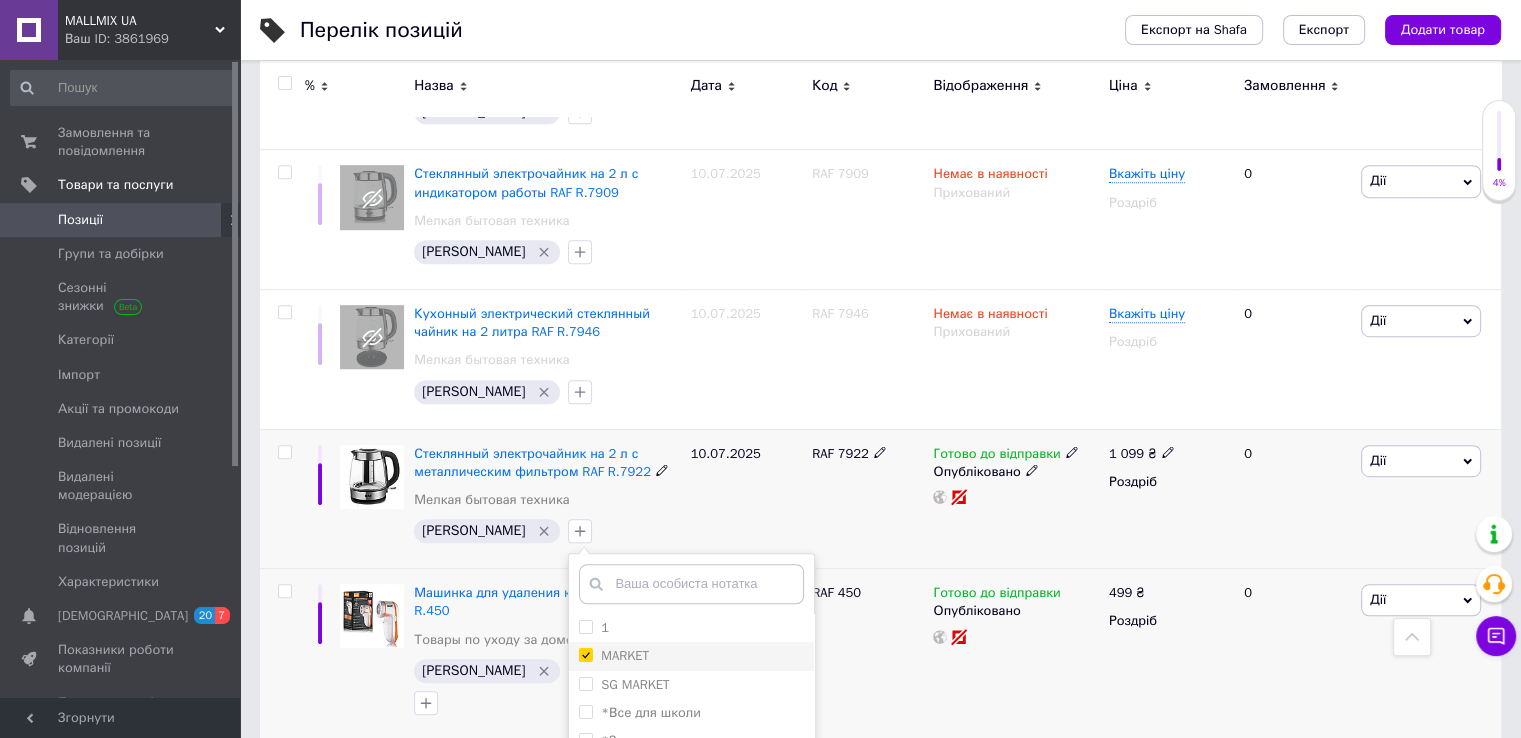 click on "MARKET" at bounding box center [585, 654] 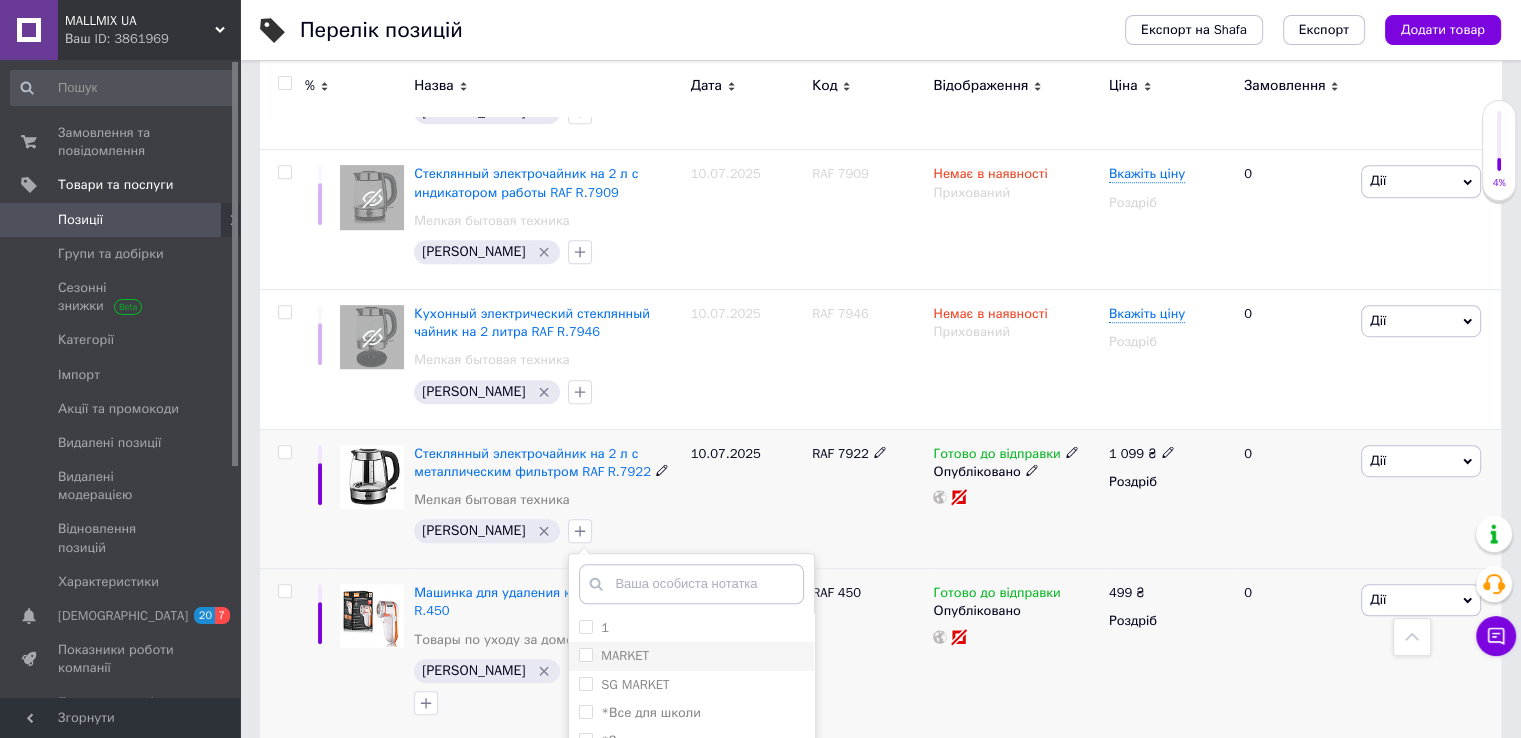 checkbox on "false" 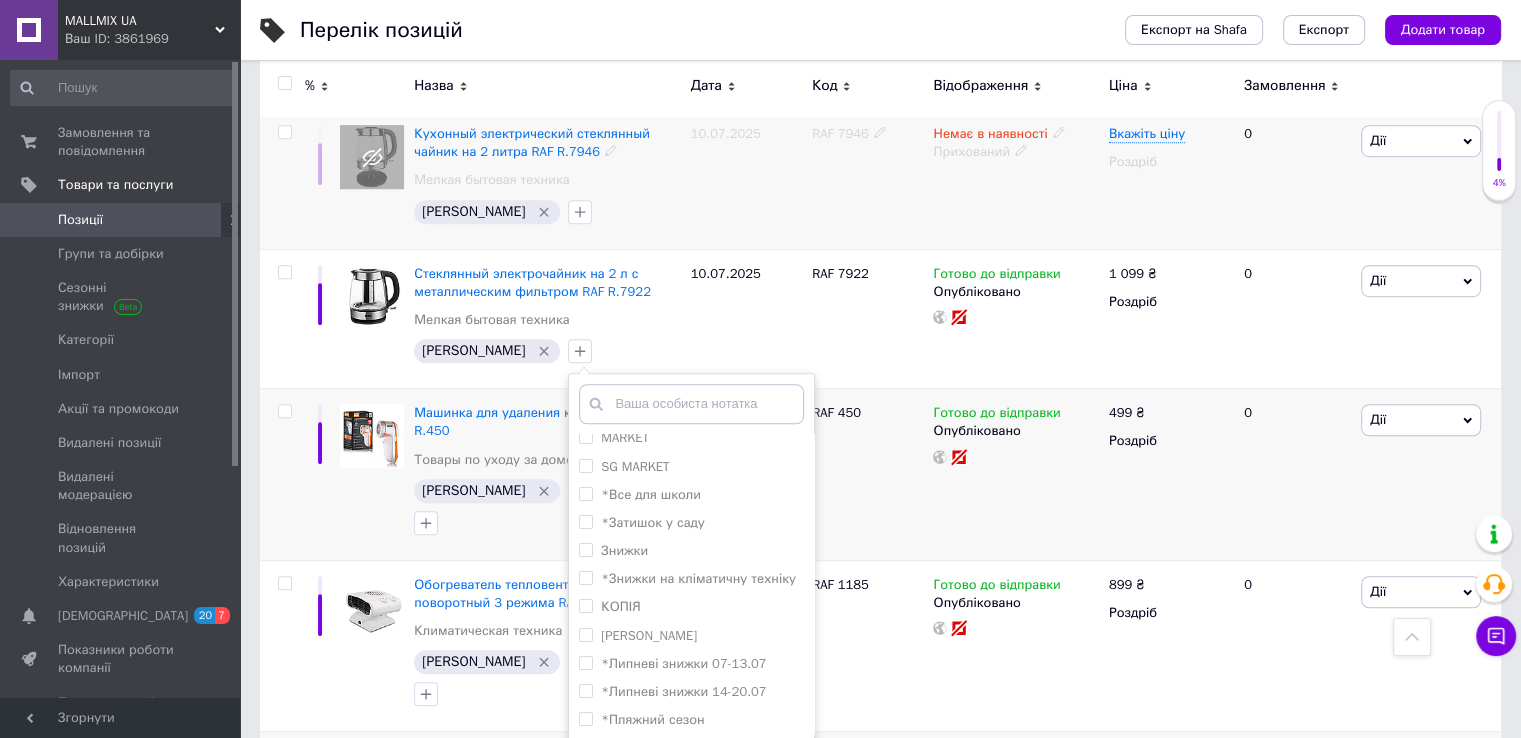 scroll, scrollTop: 1272, scrollLeft: 0, axis: vertical 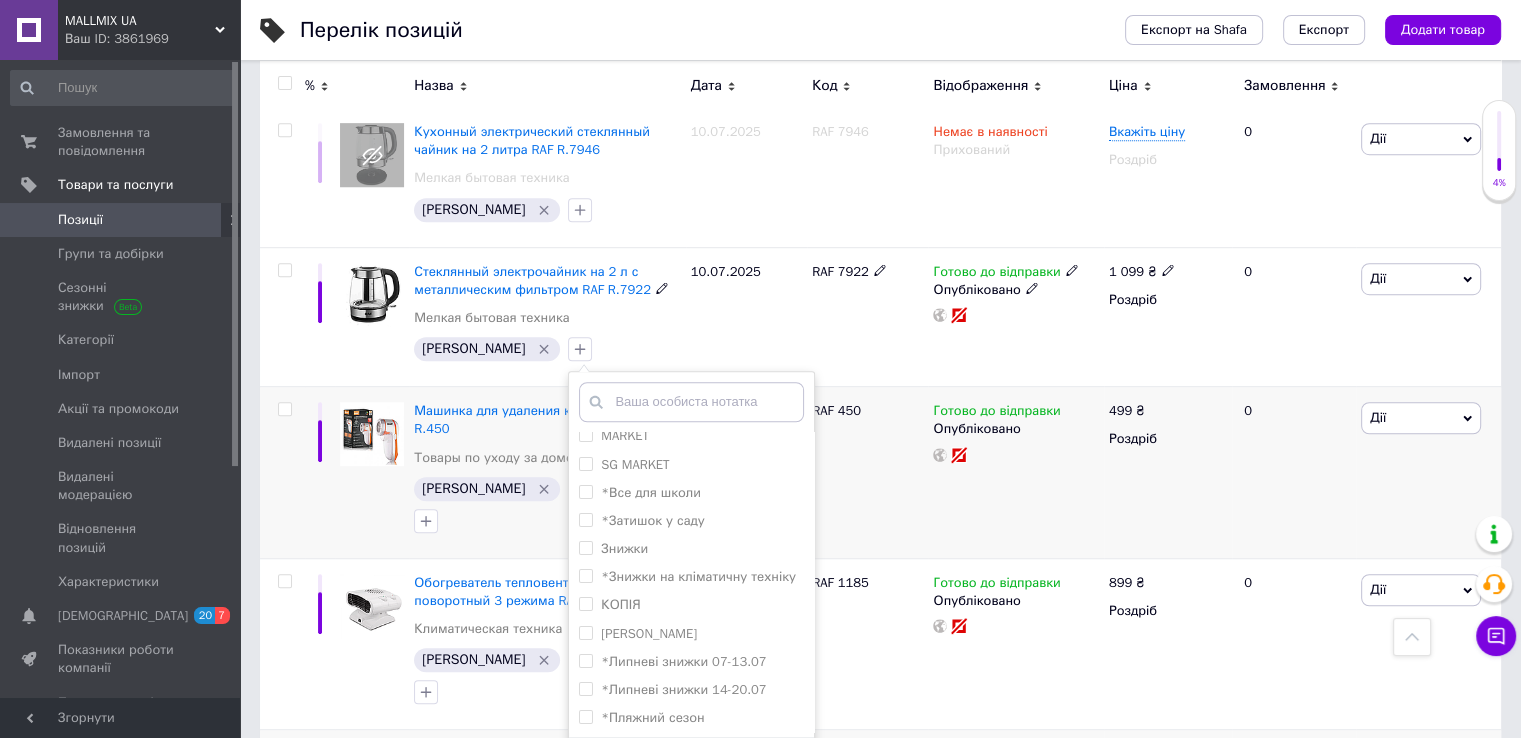 click on "1 099   ₴" at bounding box center (1142, 272) 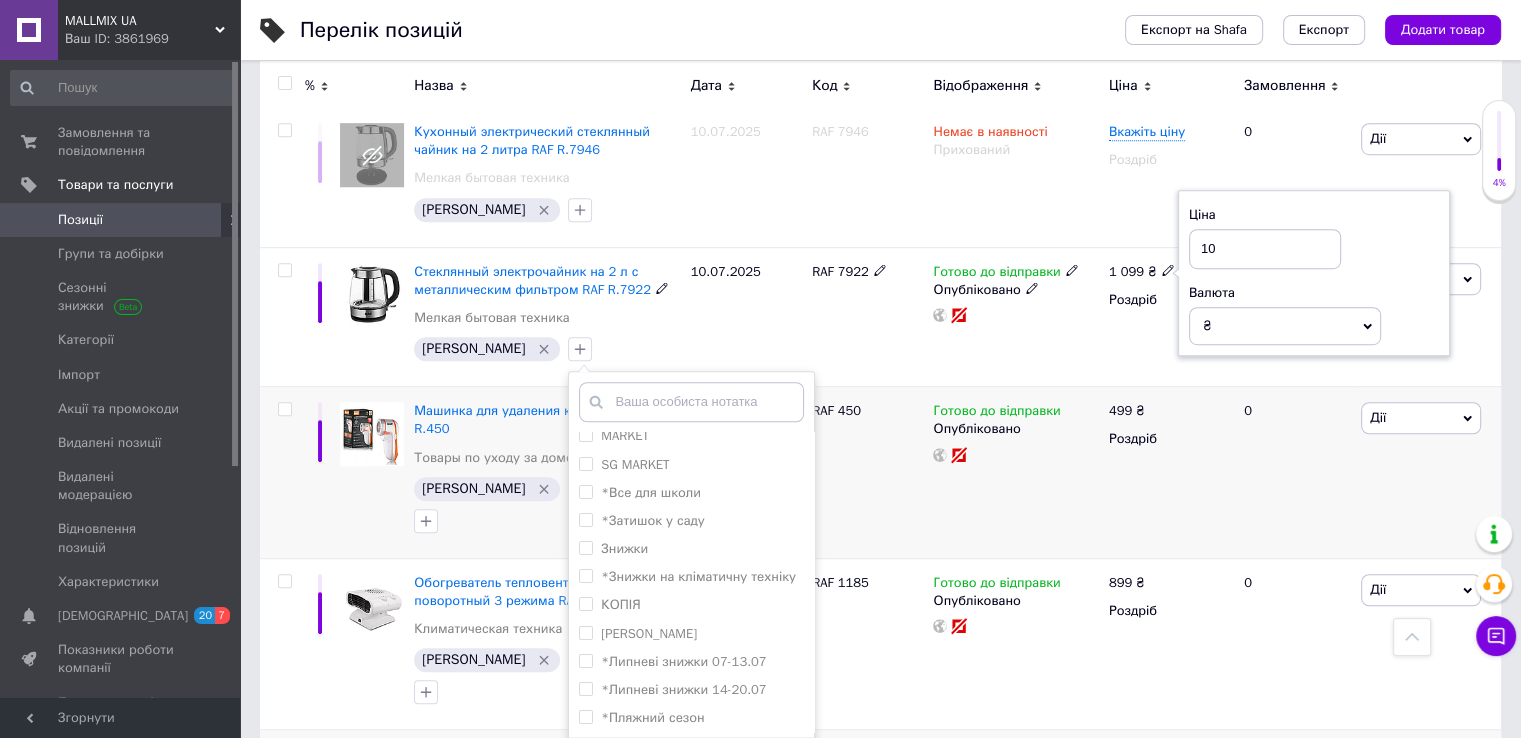 type on "1" 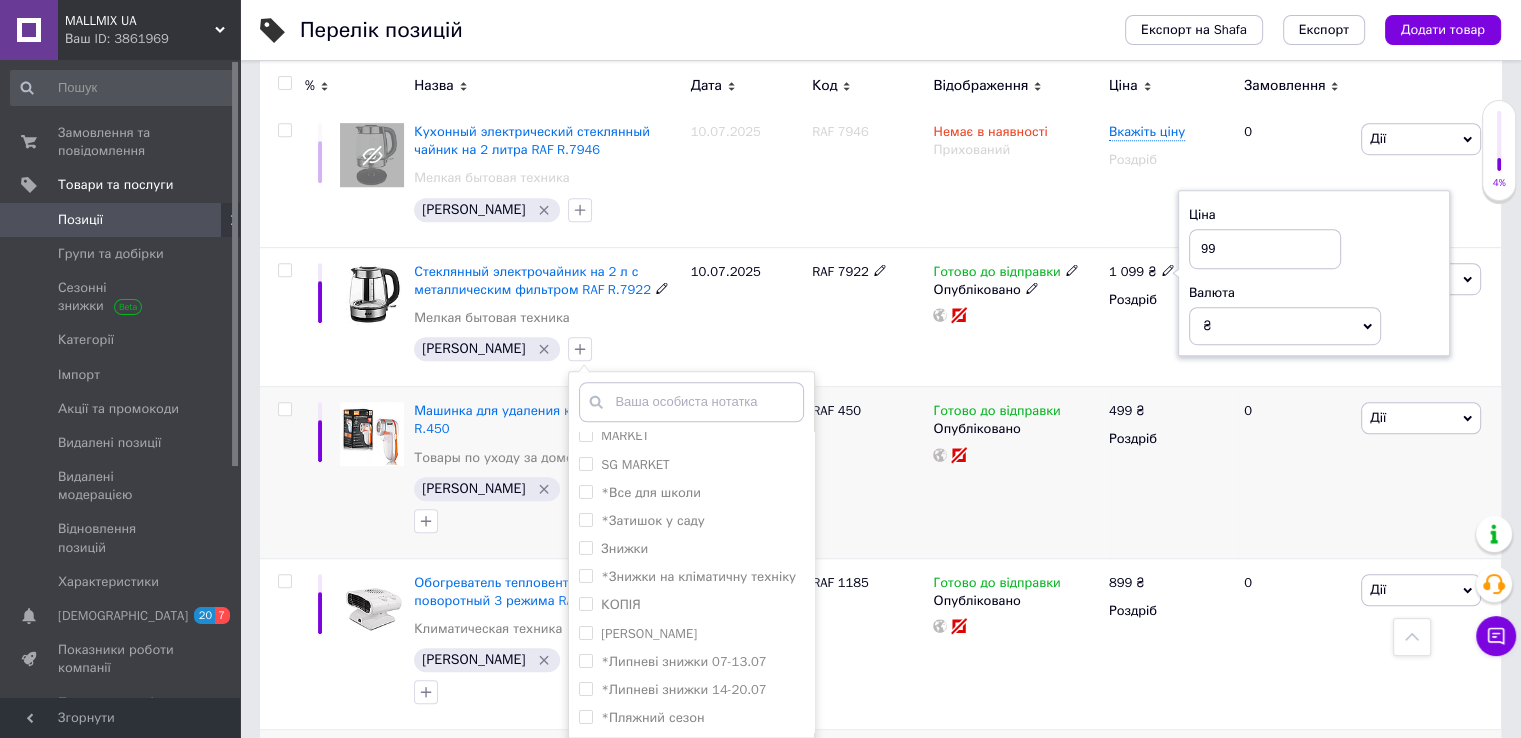 type on "999" 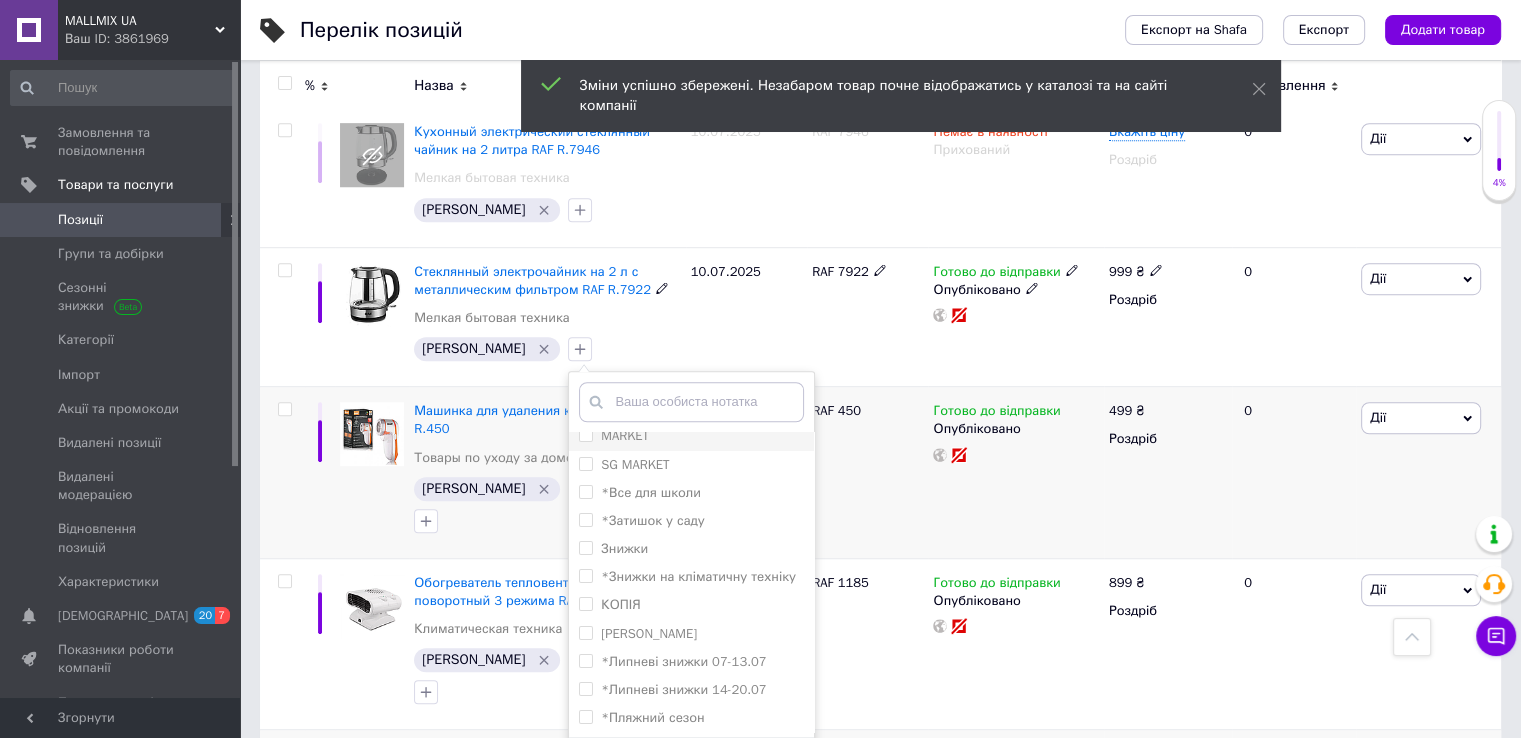 click on "MARKET" at bounding box center (585, 434) 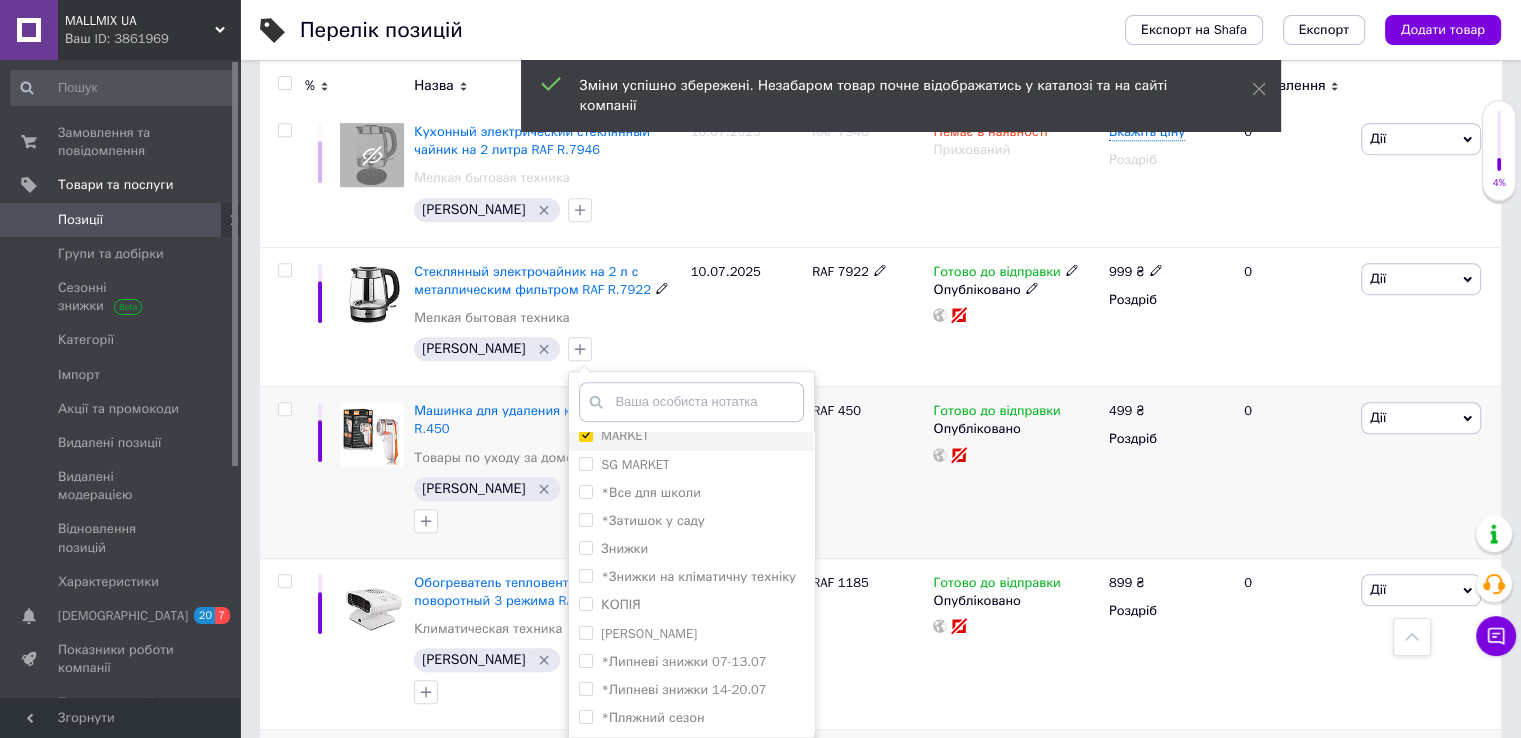 checkbox on "true" 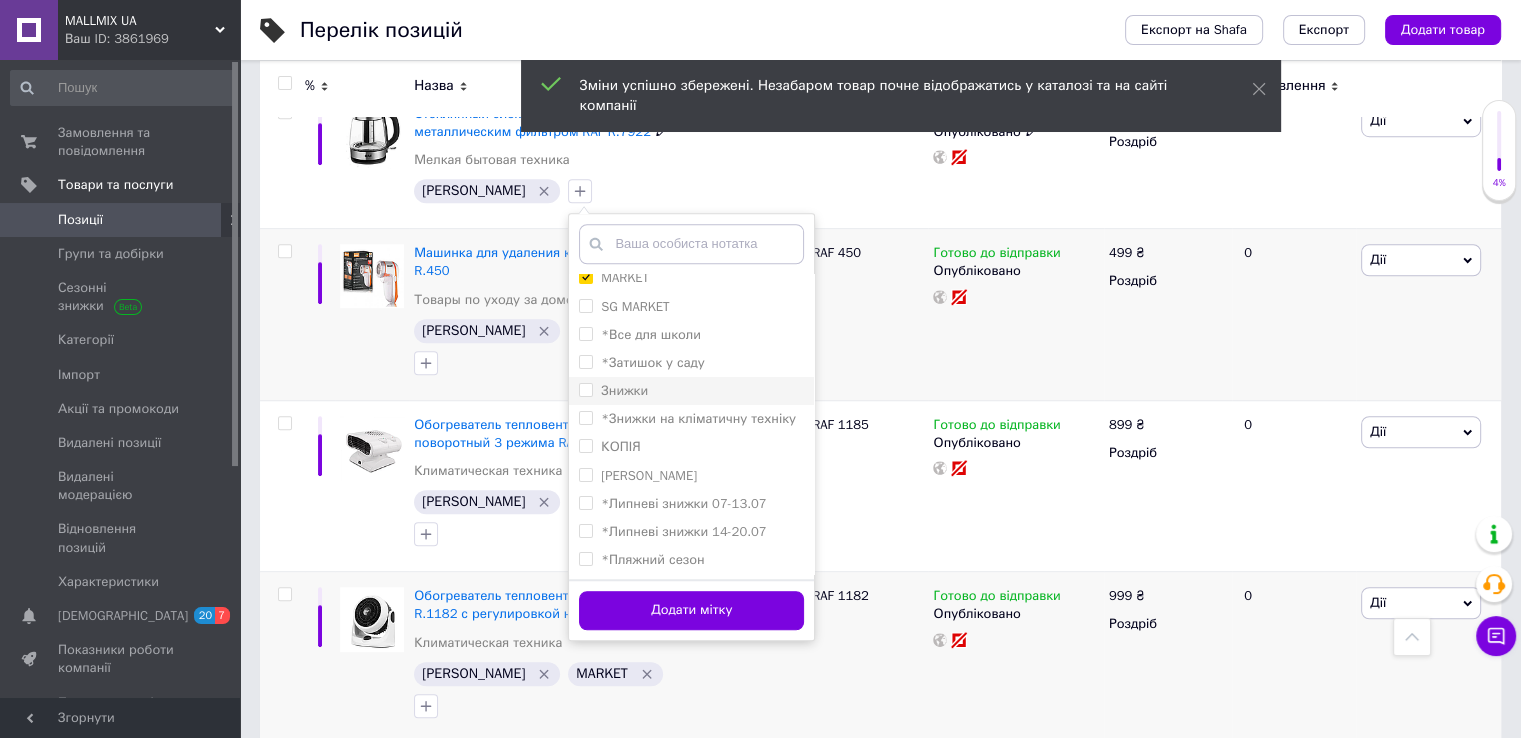 scroll, scrollTop: 1431, scrollLeft: 0, axis: vertical 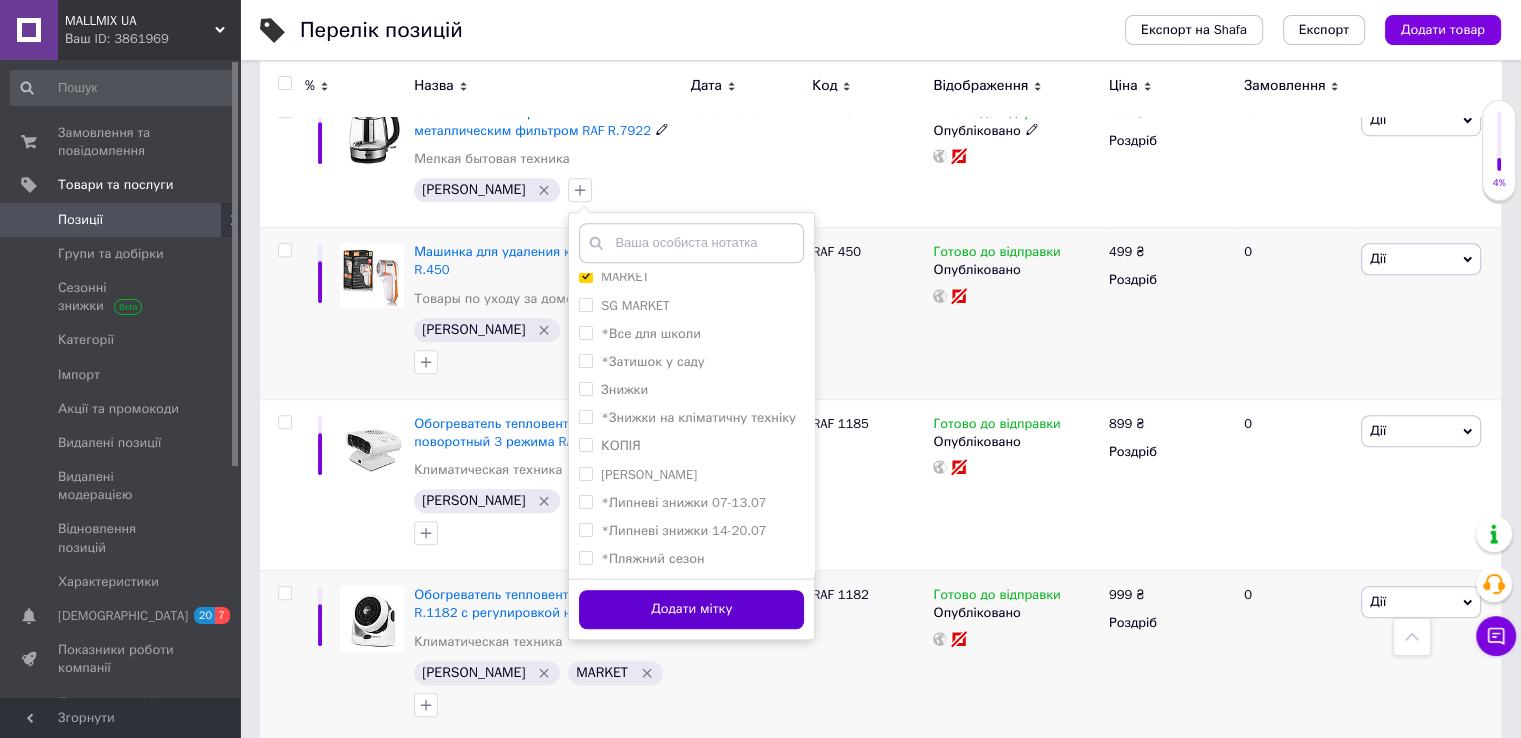 click on "Додати мітку" at bounding box center (691, 609) 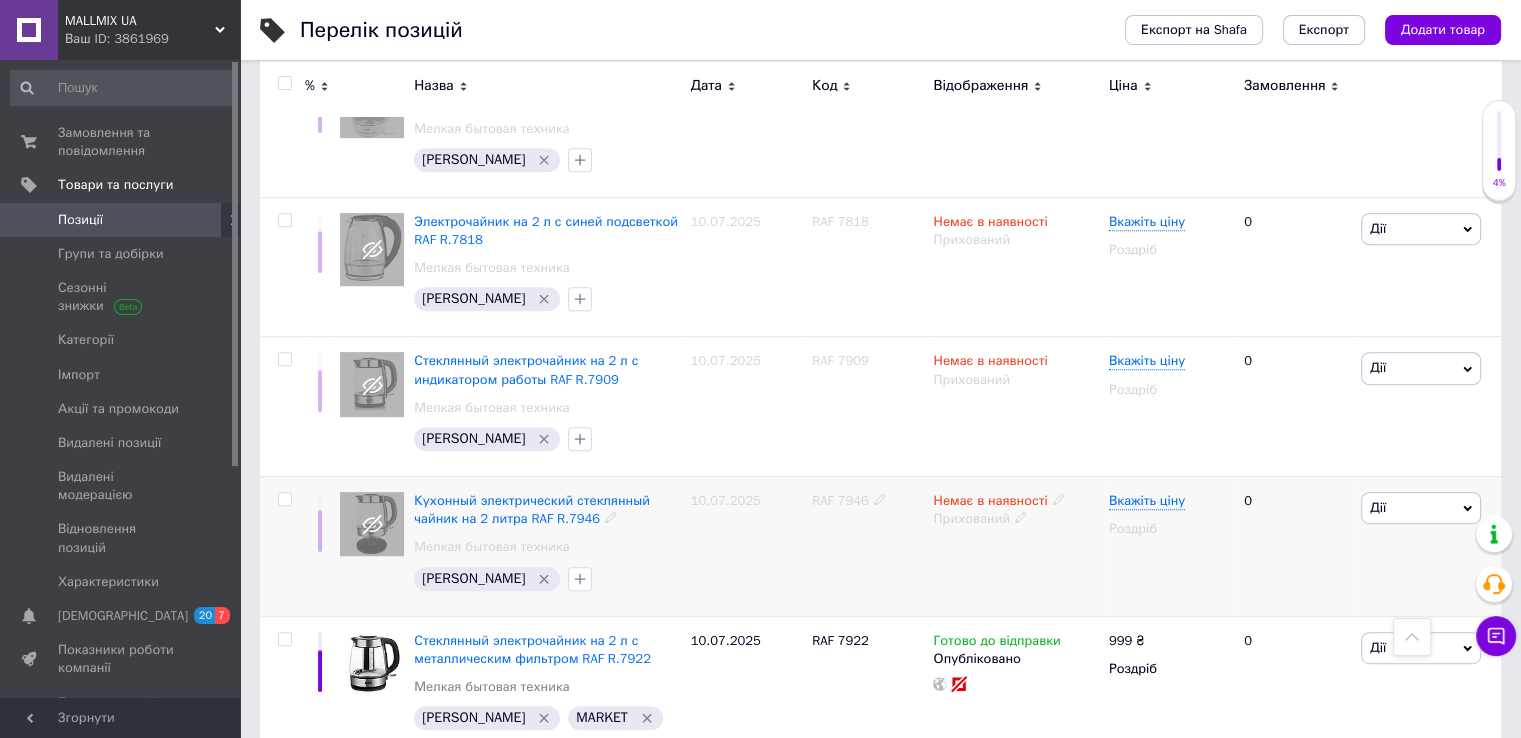 scroll, scrollTop: 900, scrollLeft: 0, axis: vertical 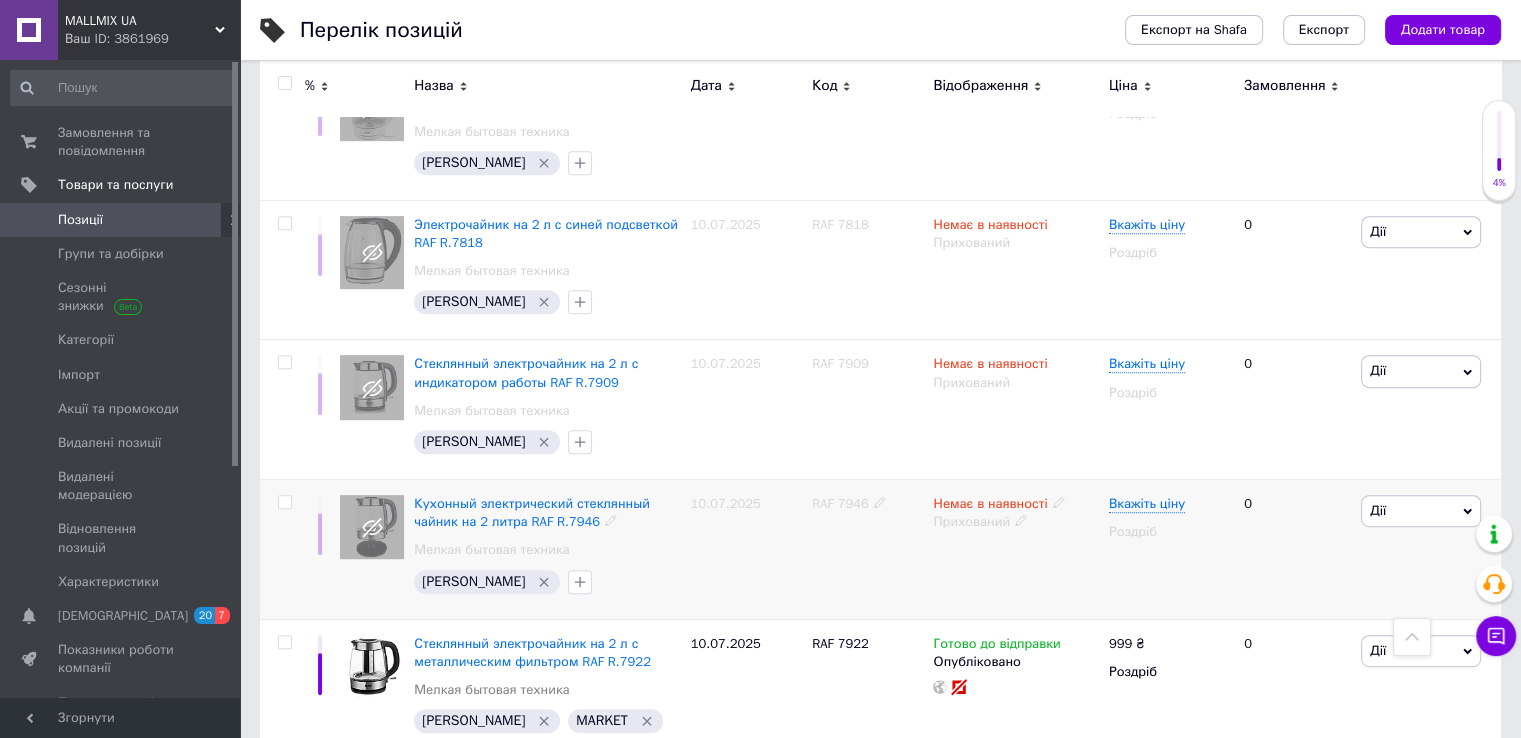 click on "RAF 7946" at bounding box center [840, 503] 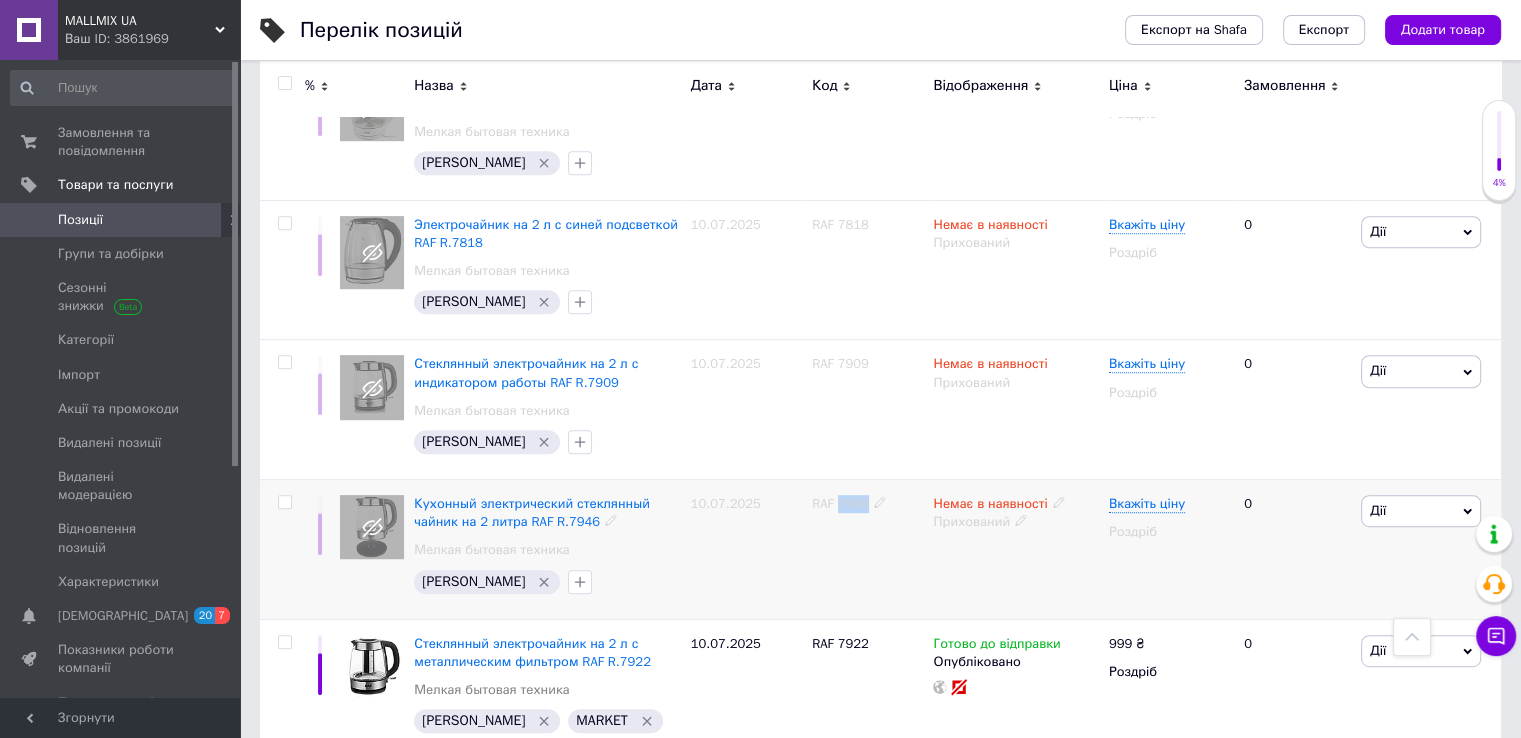 click on "RAF 7946" at bounding box center [840, 503] 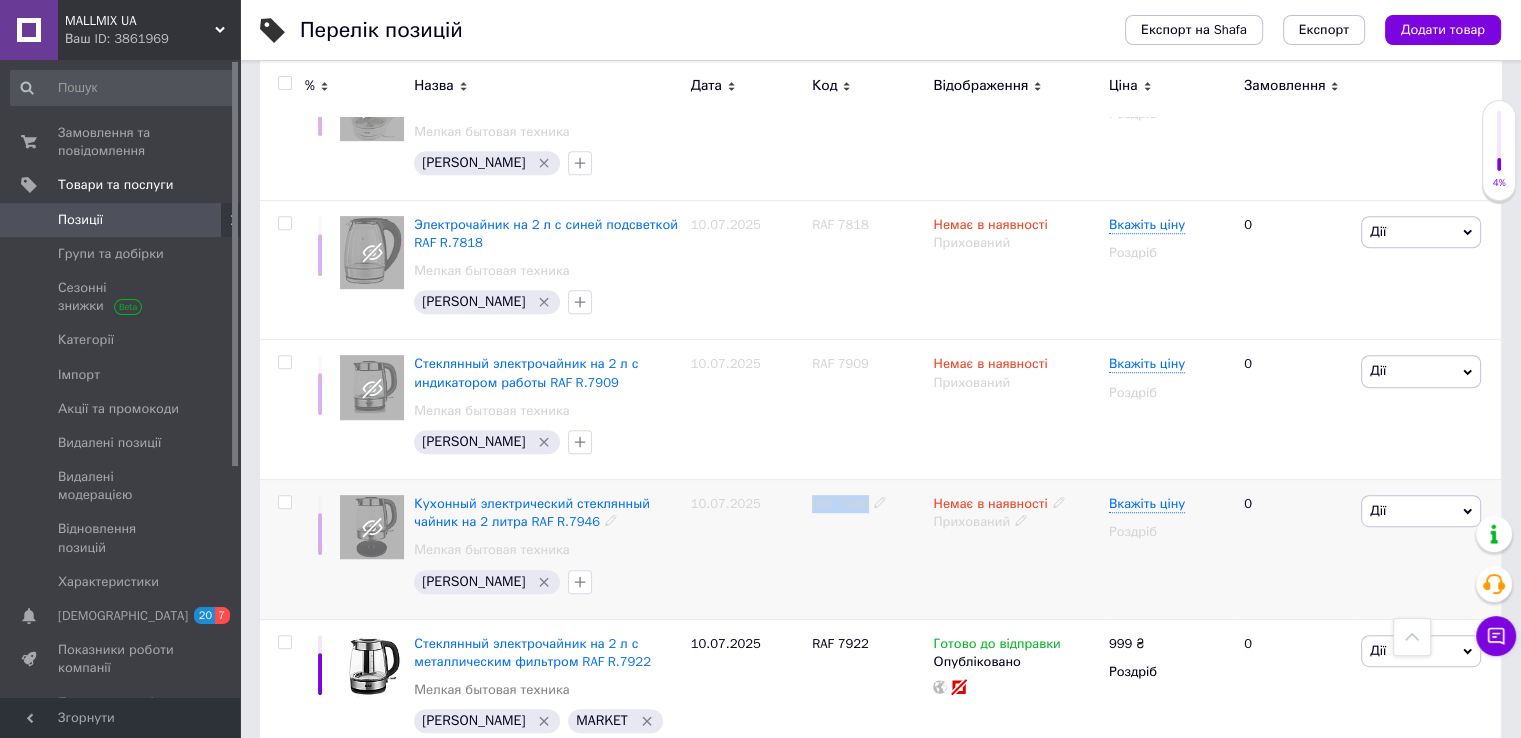 click on "RAF 7946" at bounding box center (840, 503) 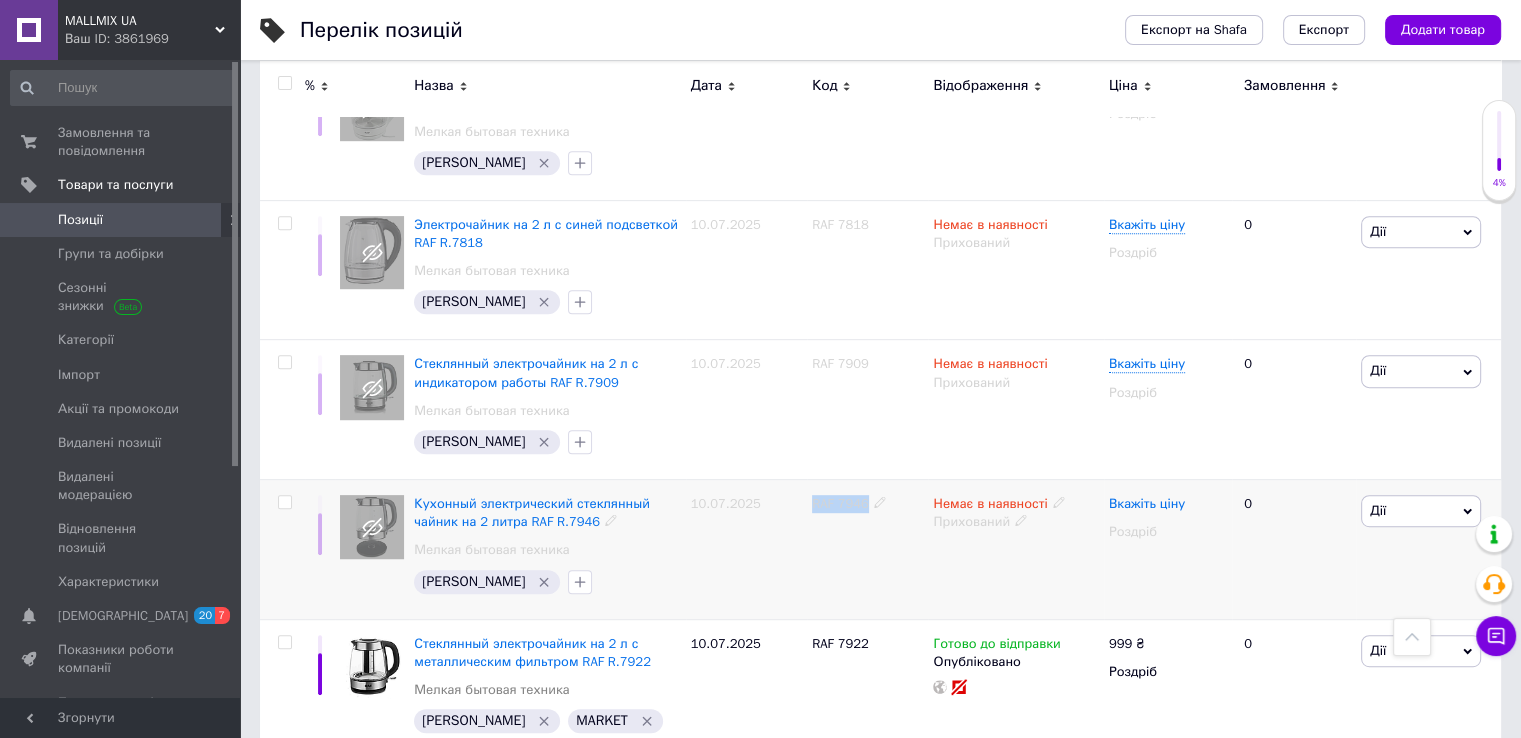 click on "Вкажіть ціну" at bounding box center (1147, 504) 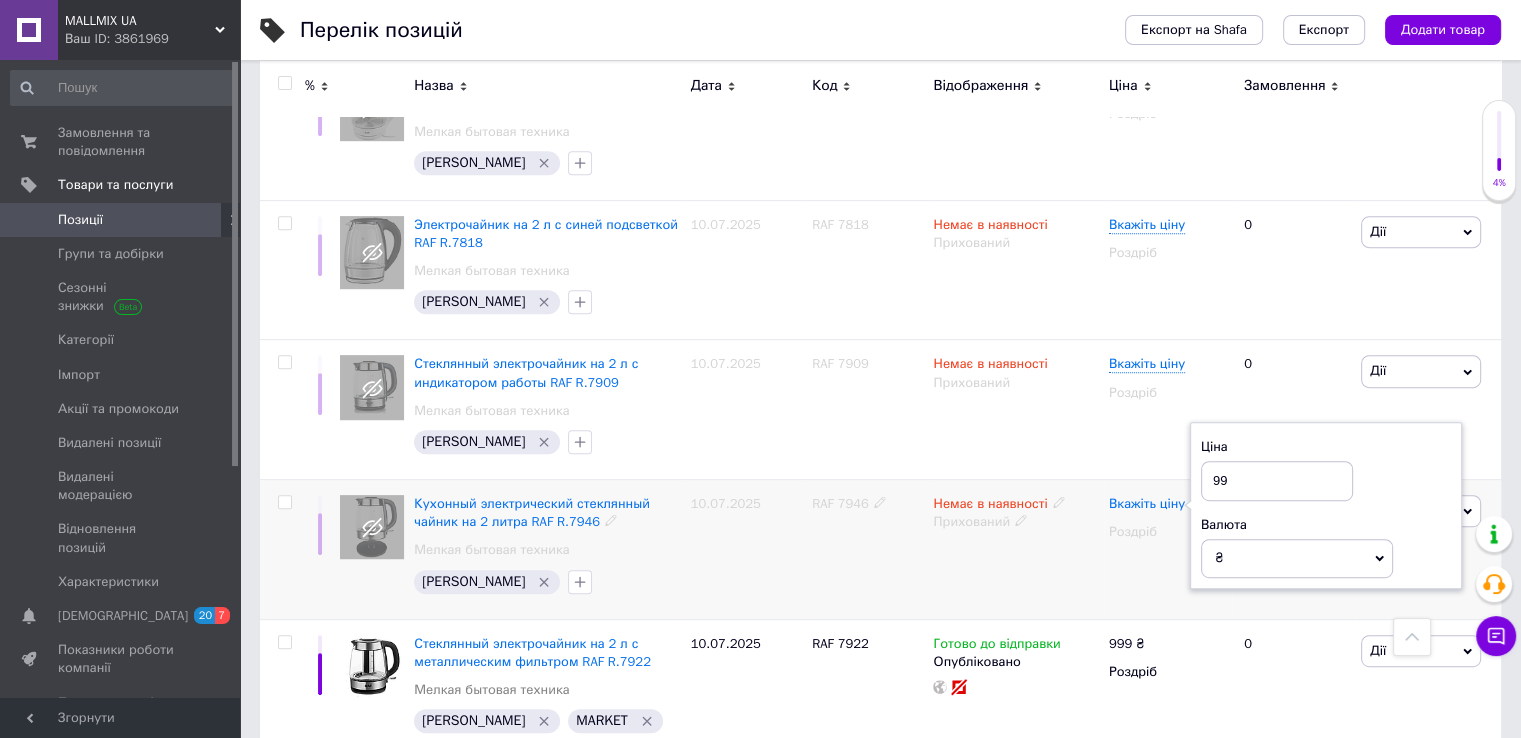 type on "999" 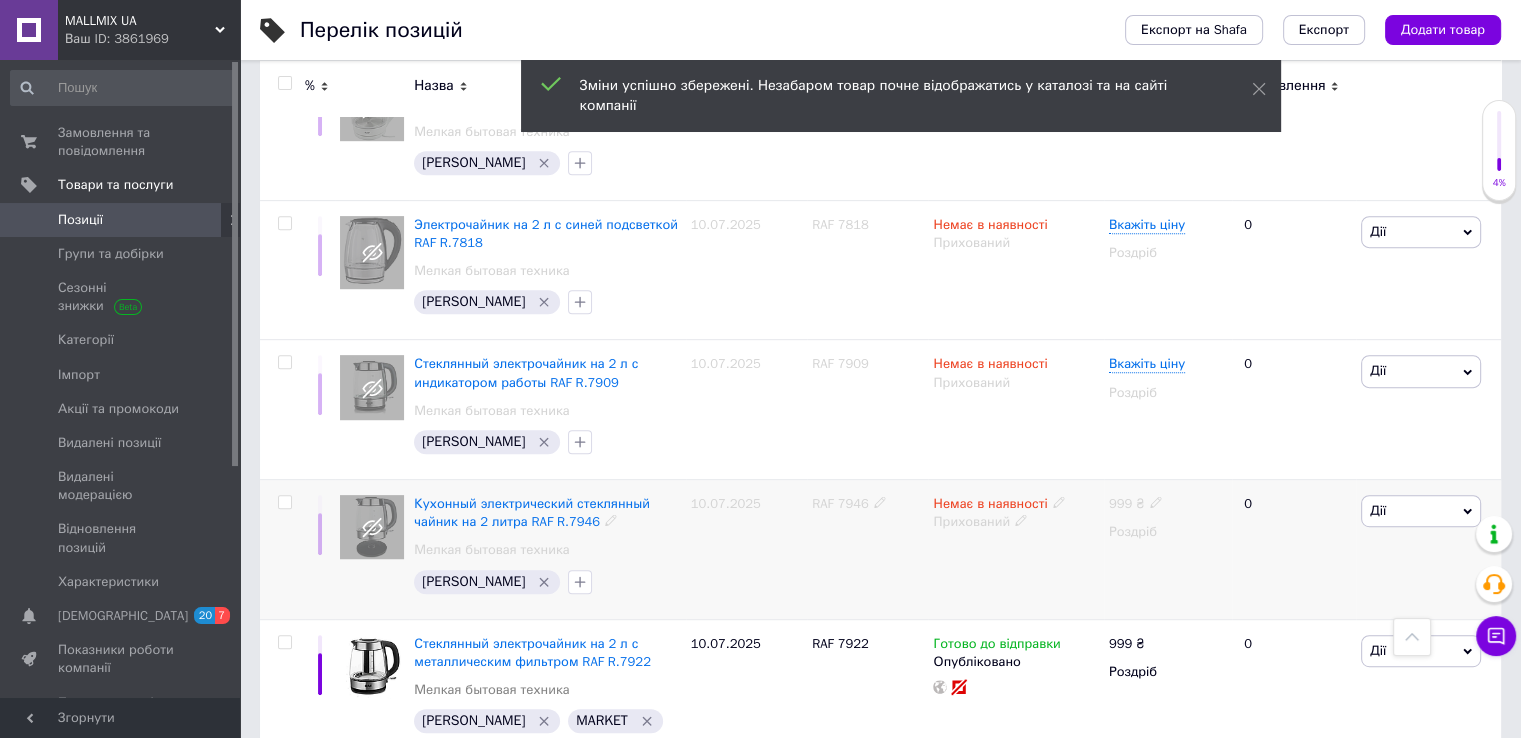 click at bounding box center (1059, 501) 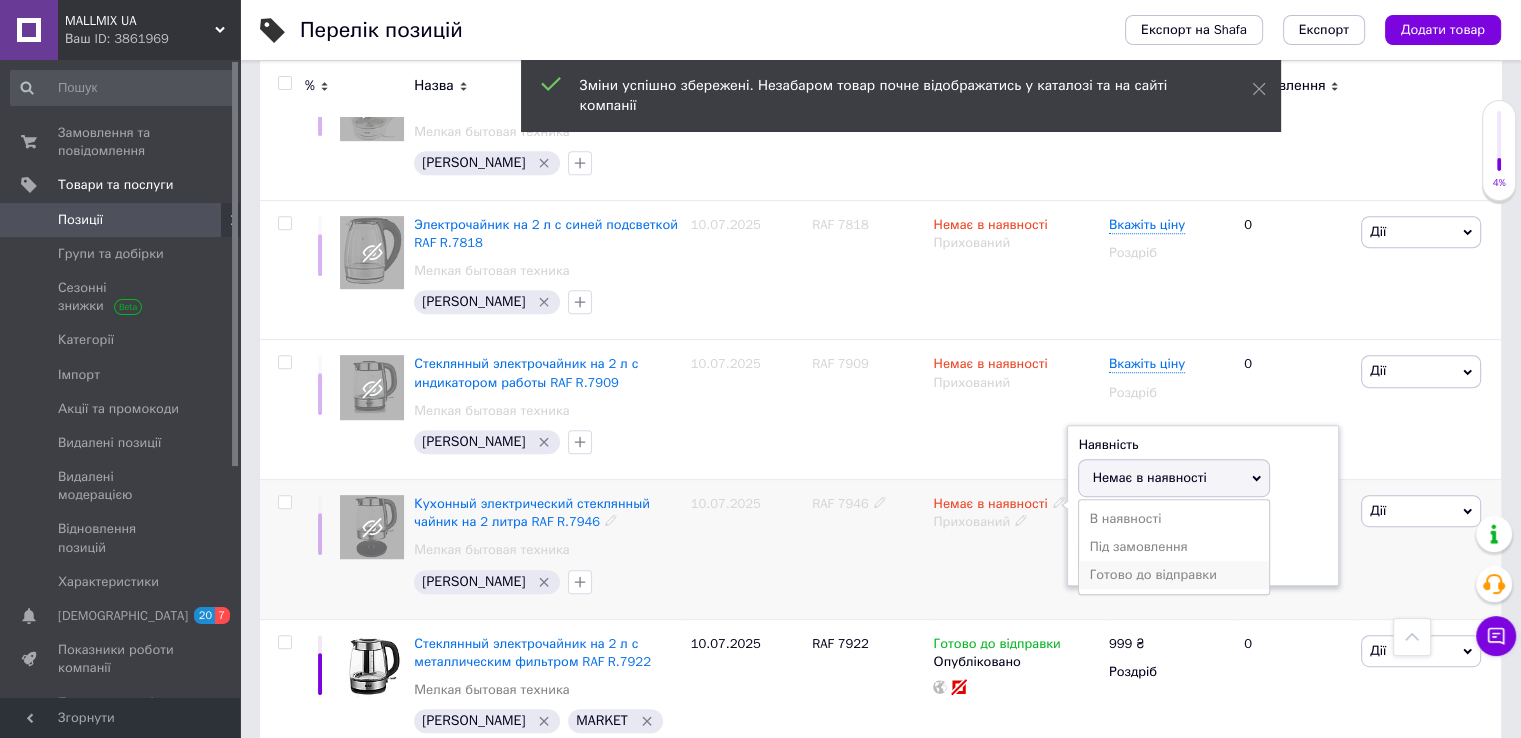 click on "Готово до відправки" at bounding box center [1174, 575] 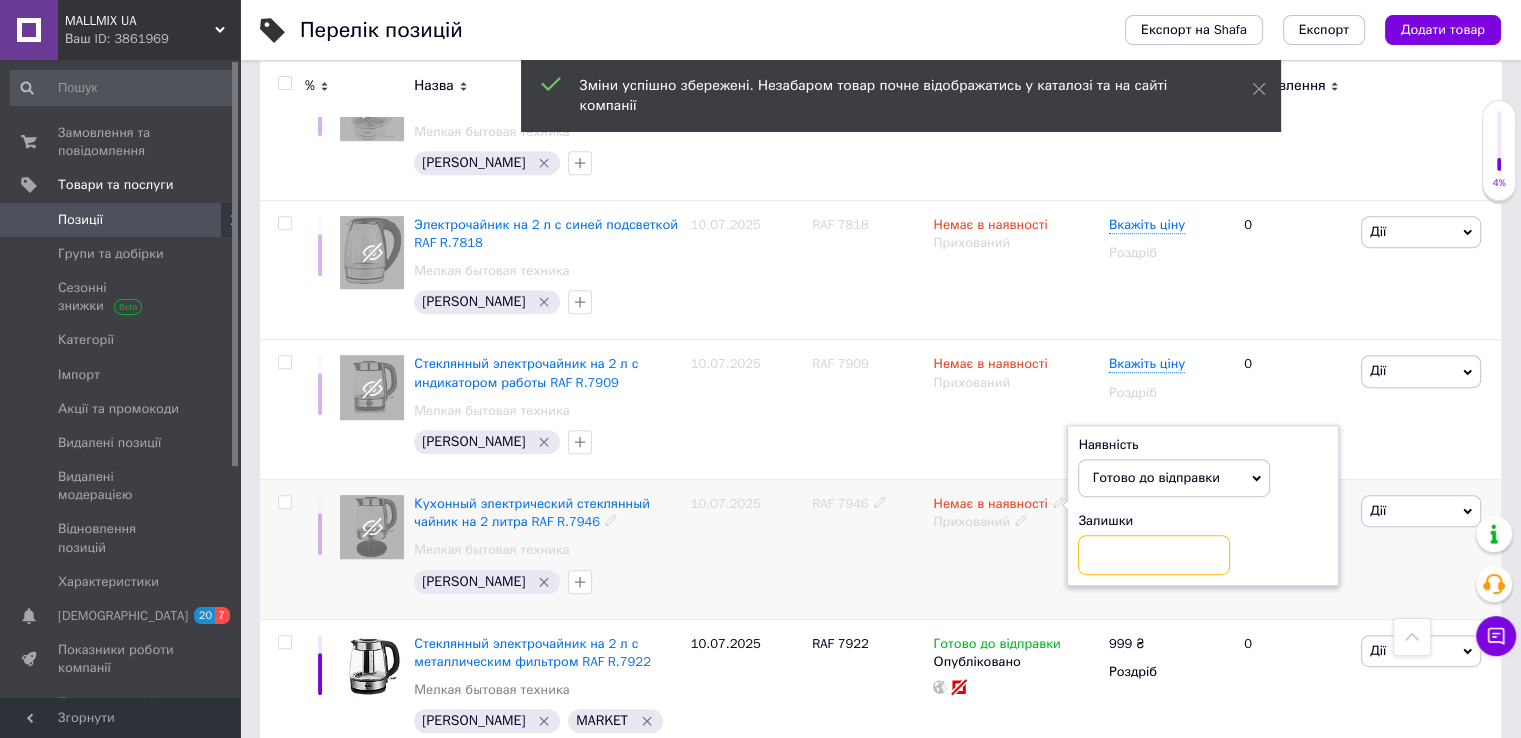 click at bounding box center (1154, 555) 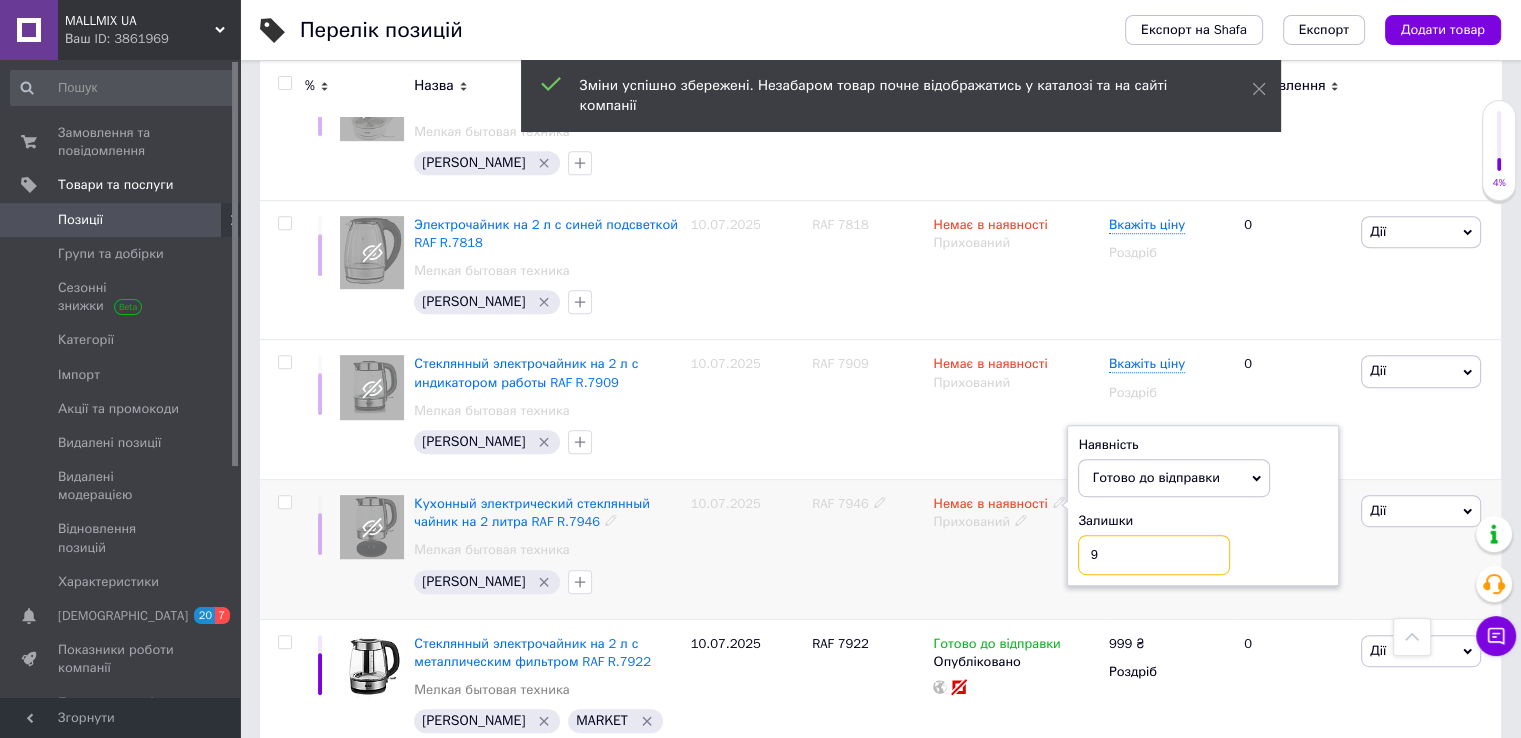 type on "99" 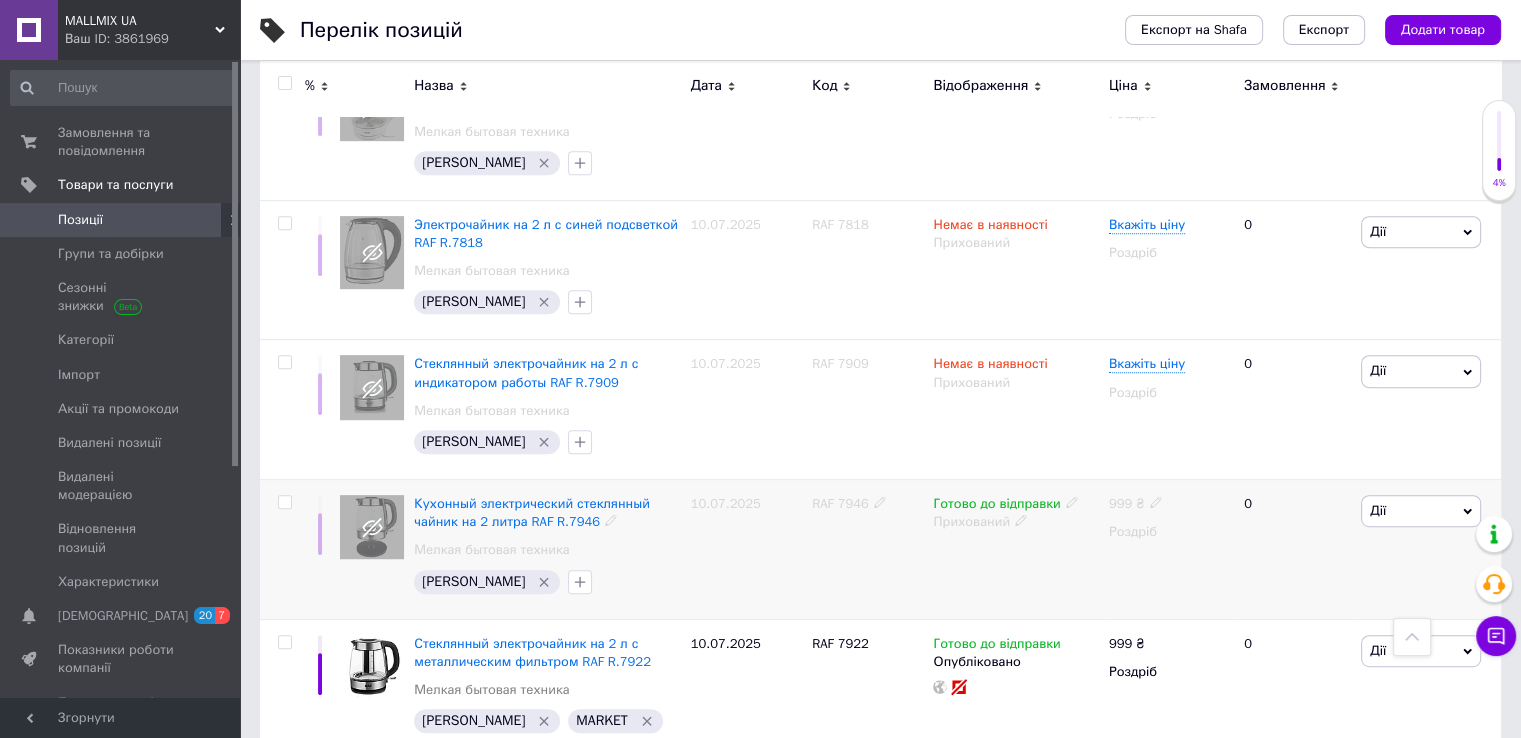 click 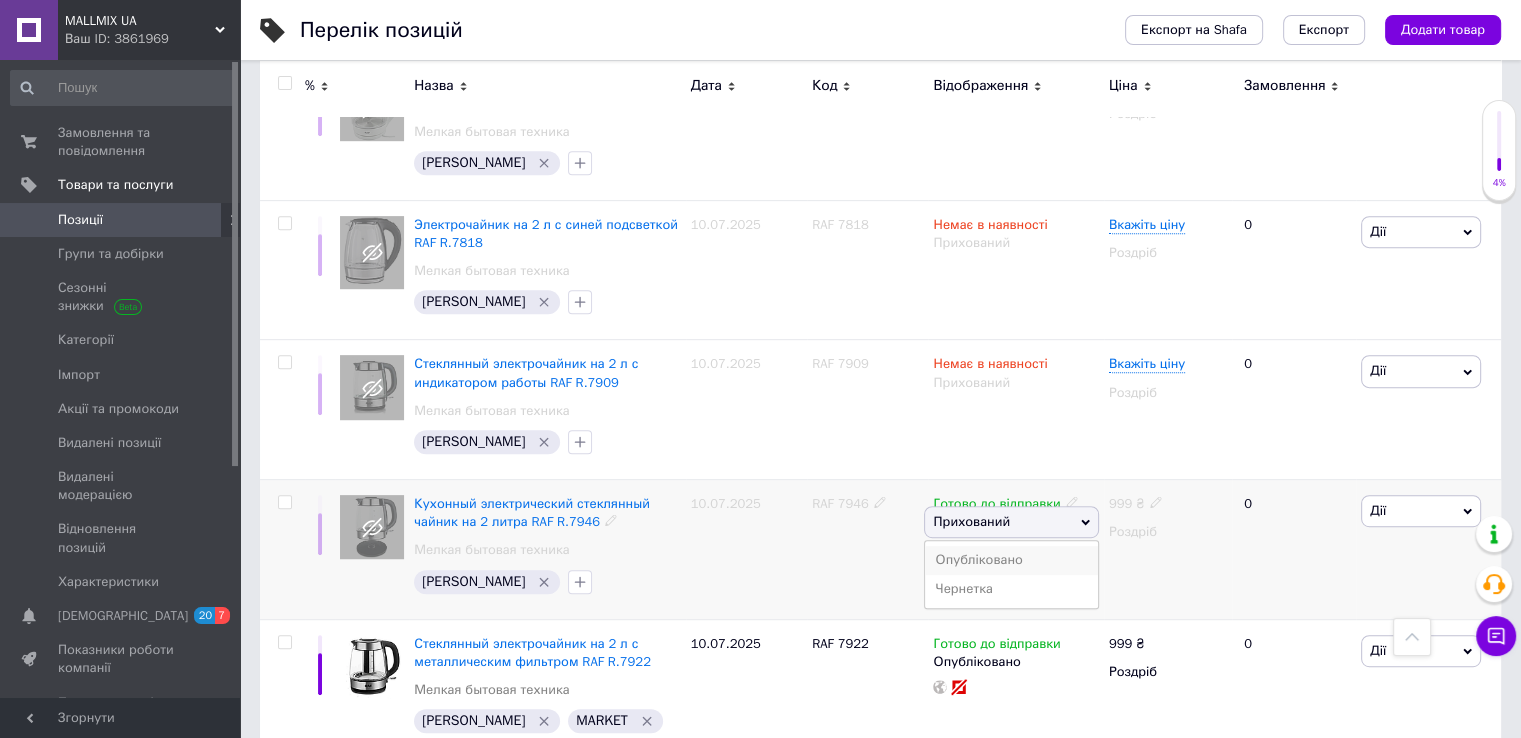click on "Опубліковано" at bounding box center (1011, 560) 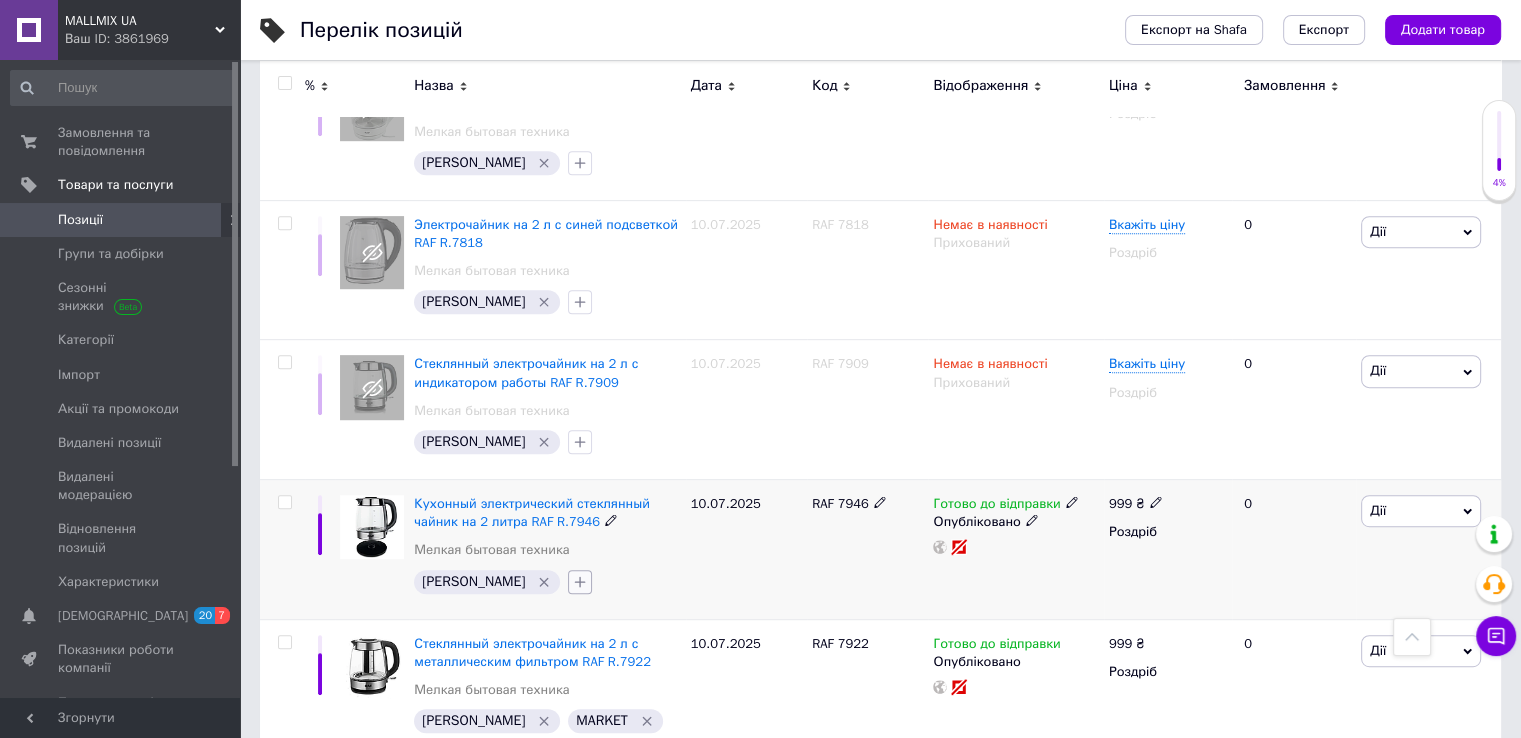 click 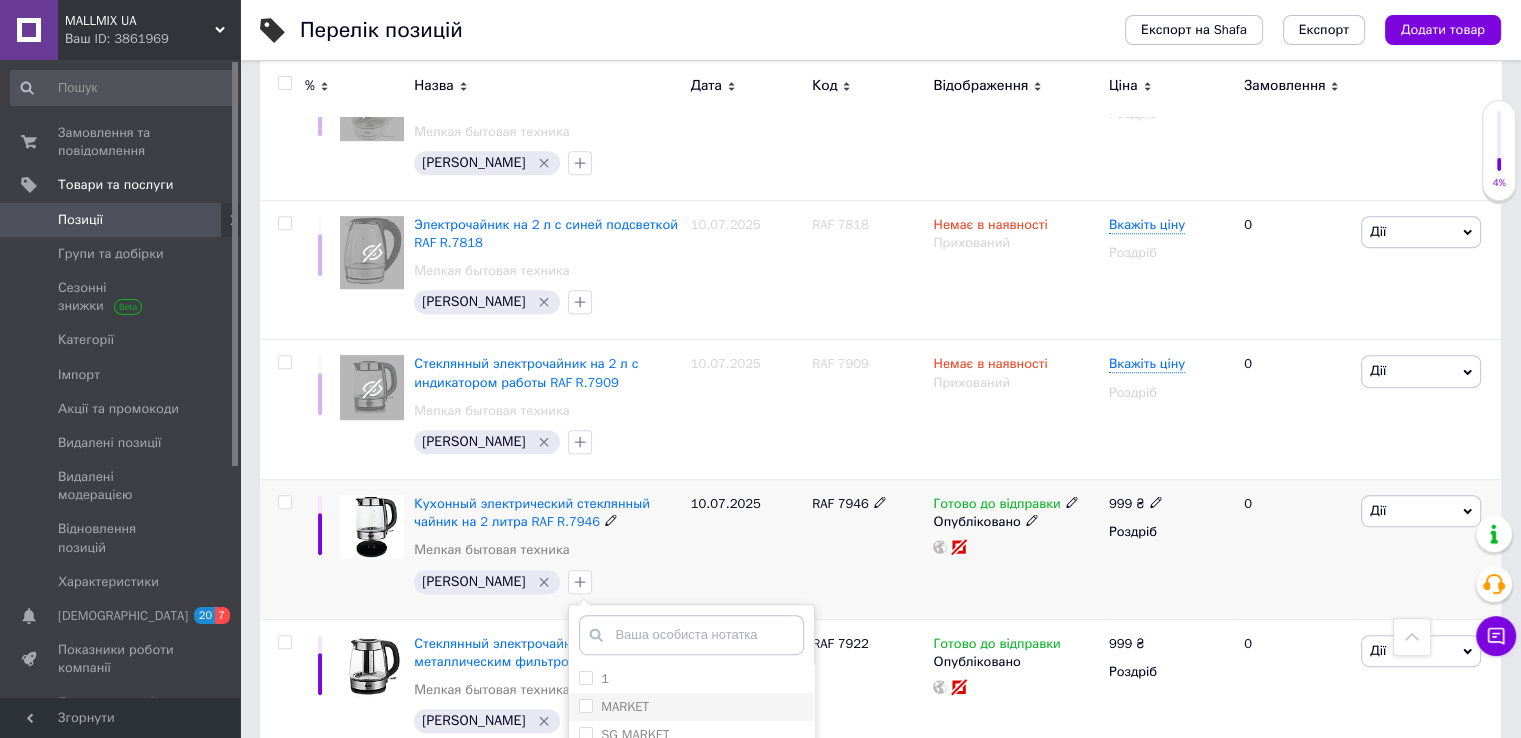 click on "MARKET" at bounding box center (585, 705) 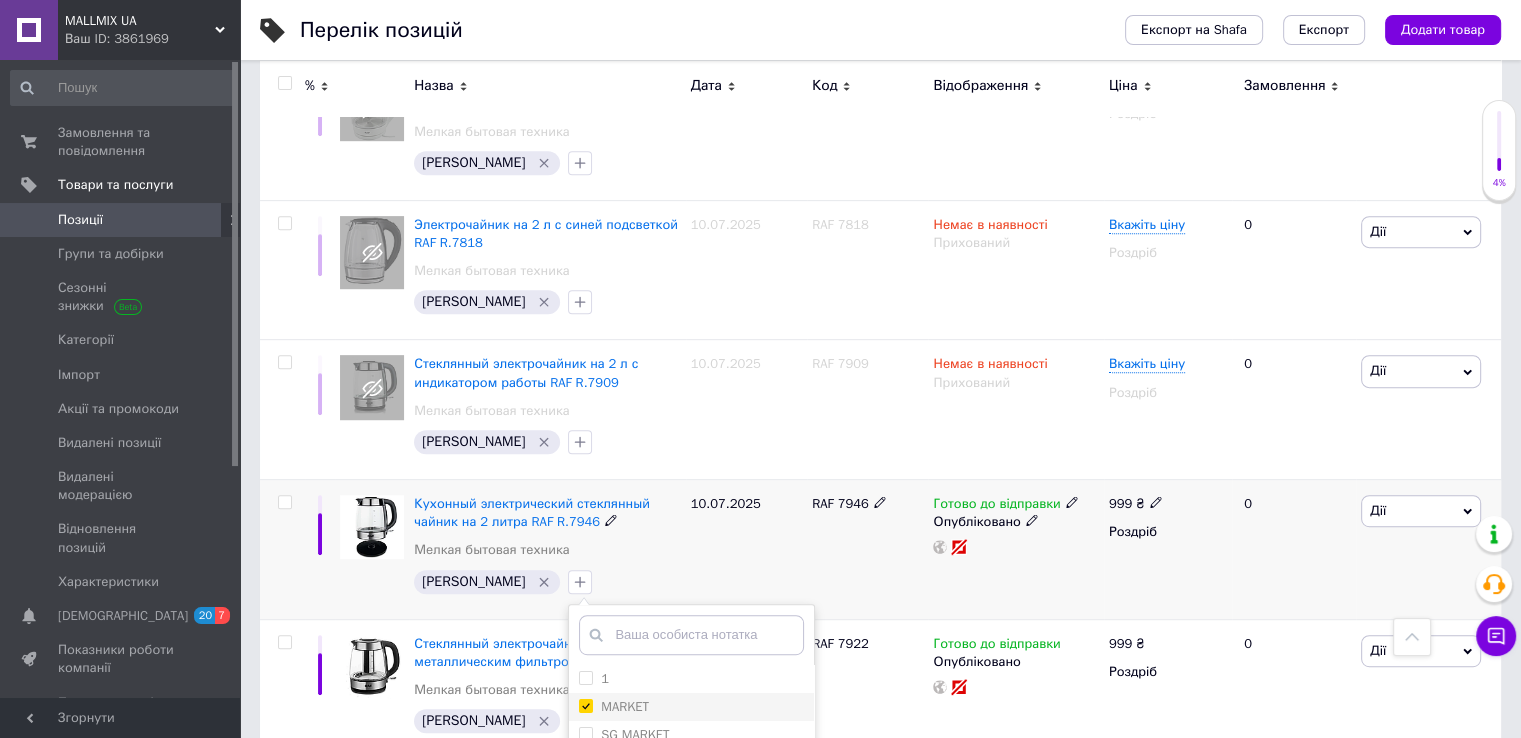 checkbox on "true" 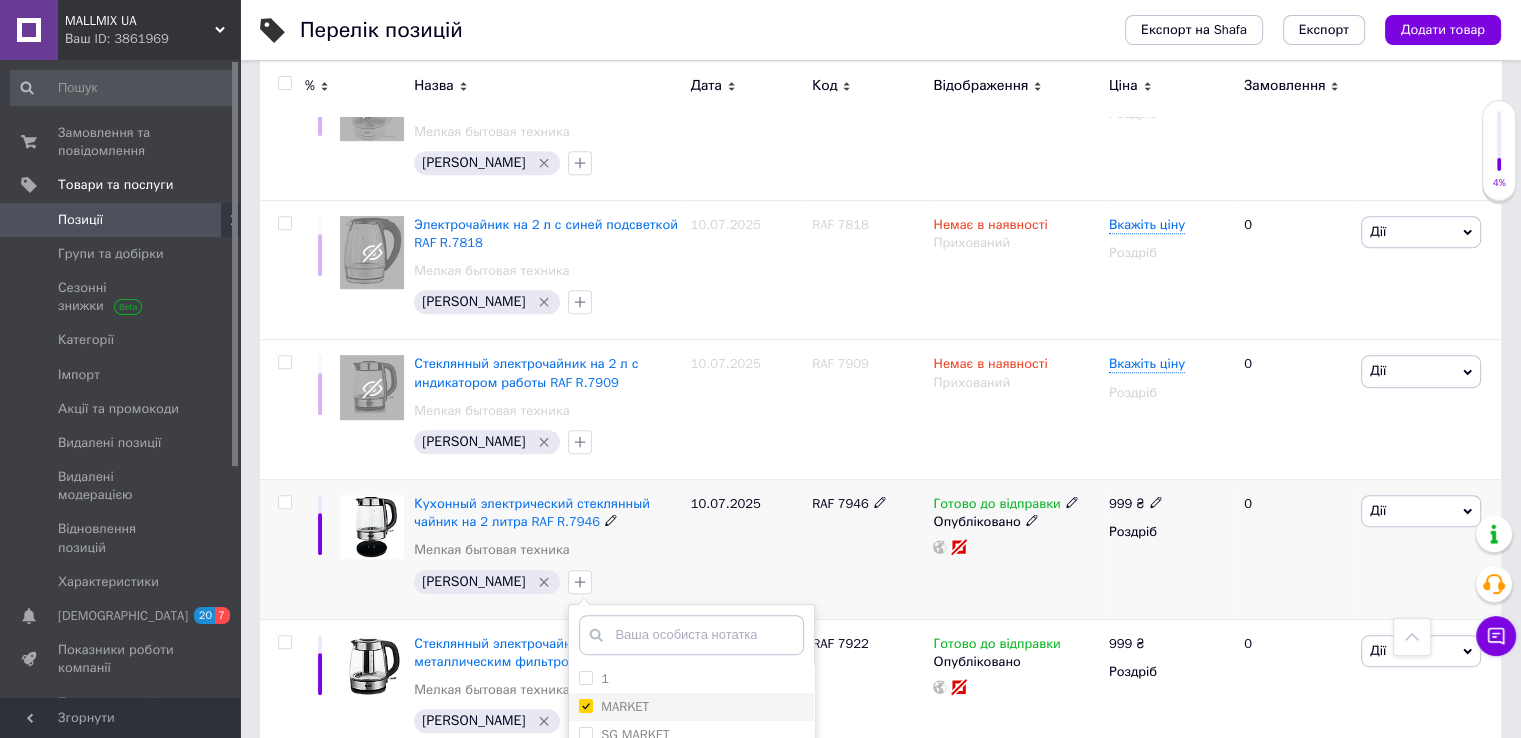 scroll, scrollTop: 38, scrollLeft: 0, axis: vertical 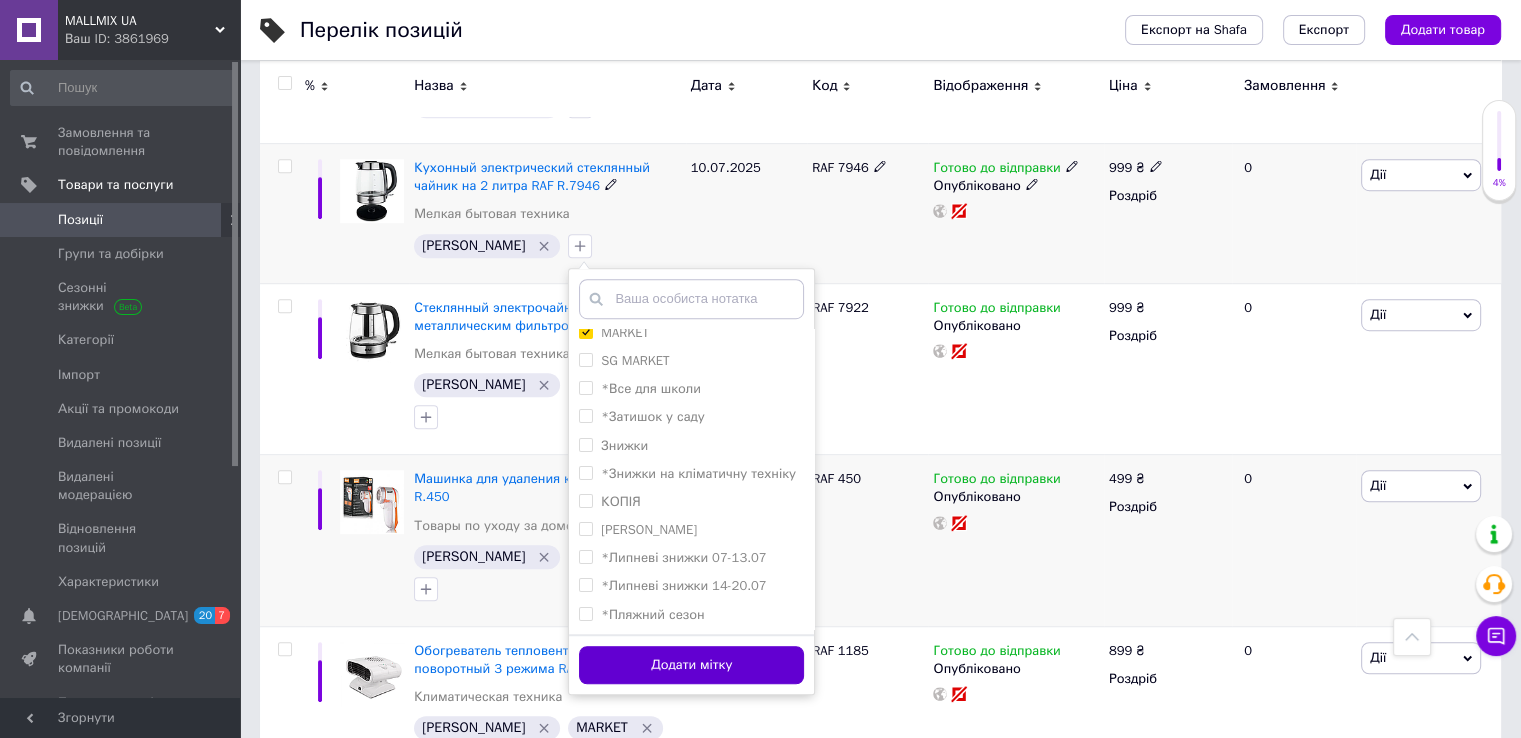 click on "Додати мітку" at bounding box center [691, 665] 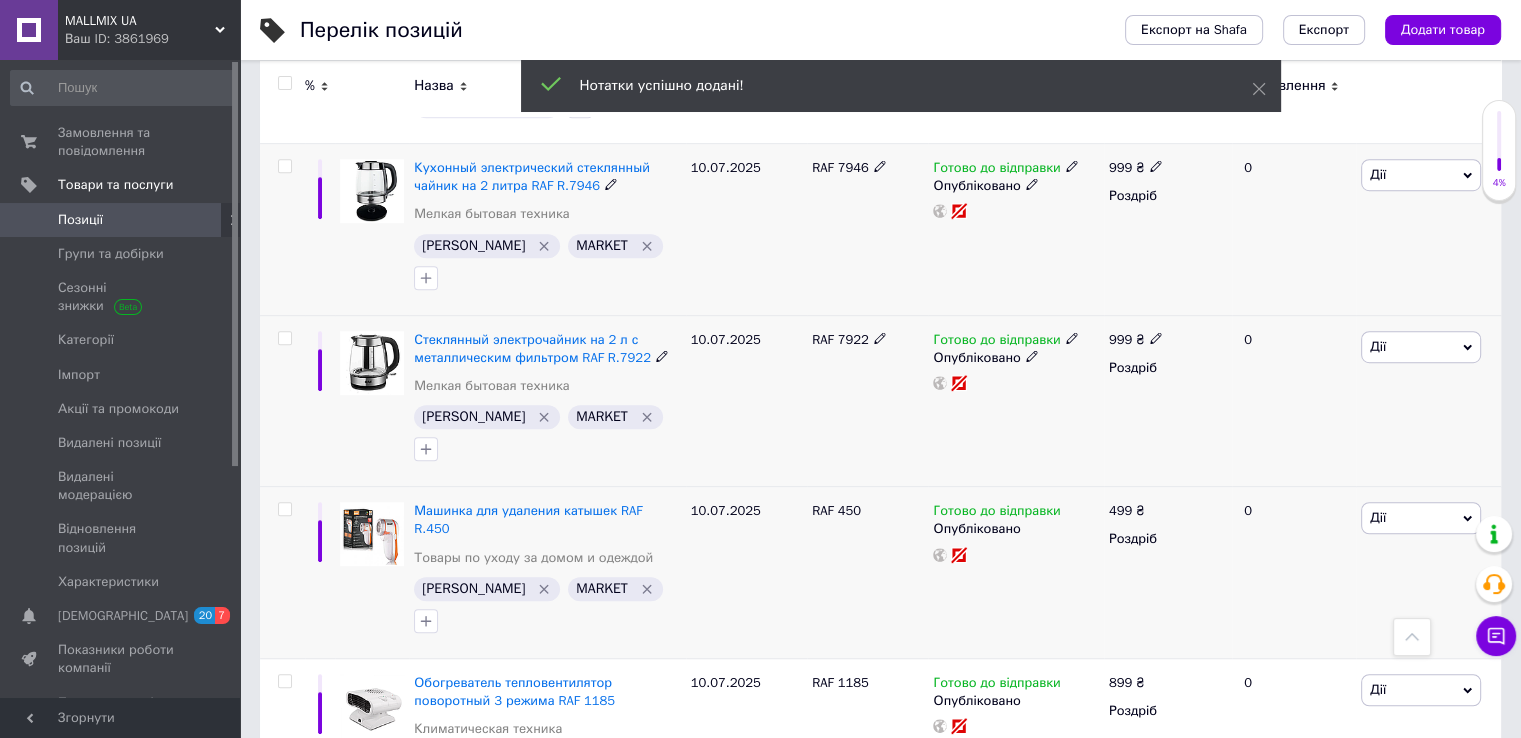 click 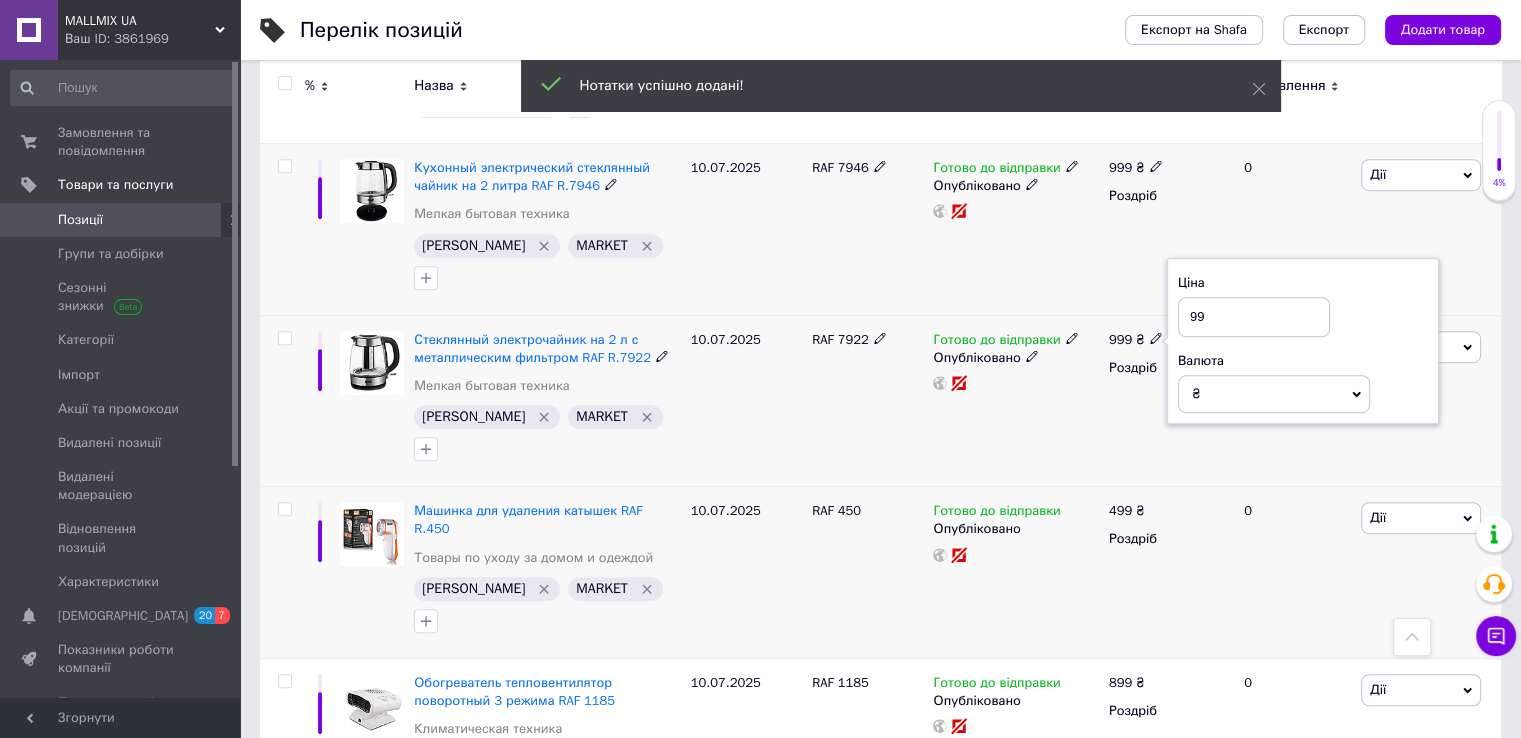 type on "9" 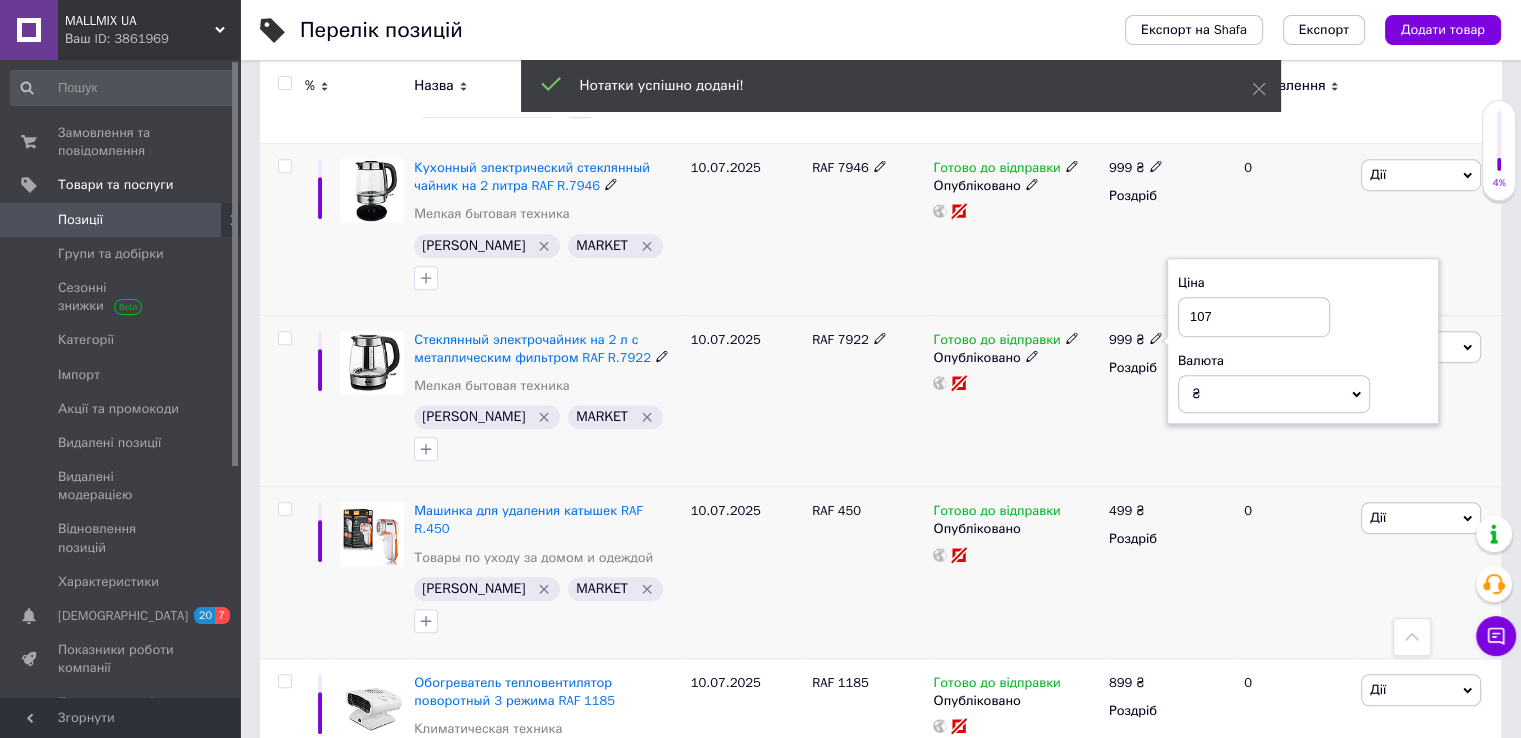 type on "1079" 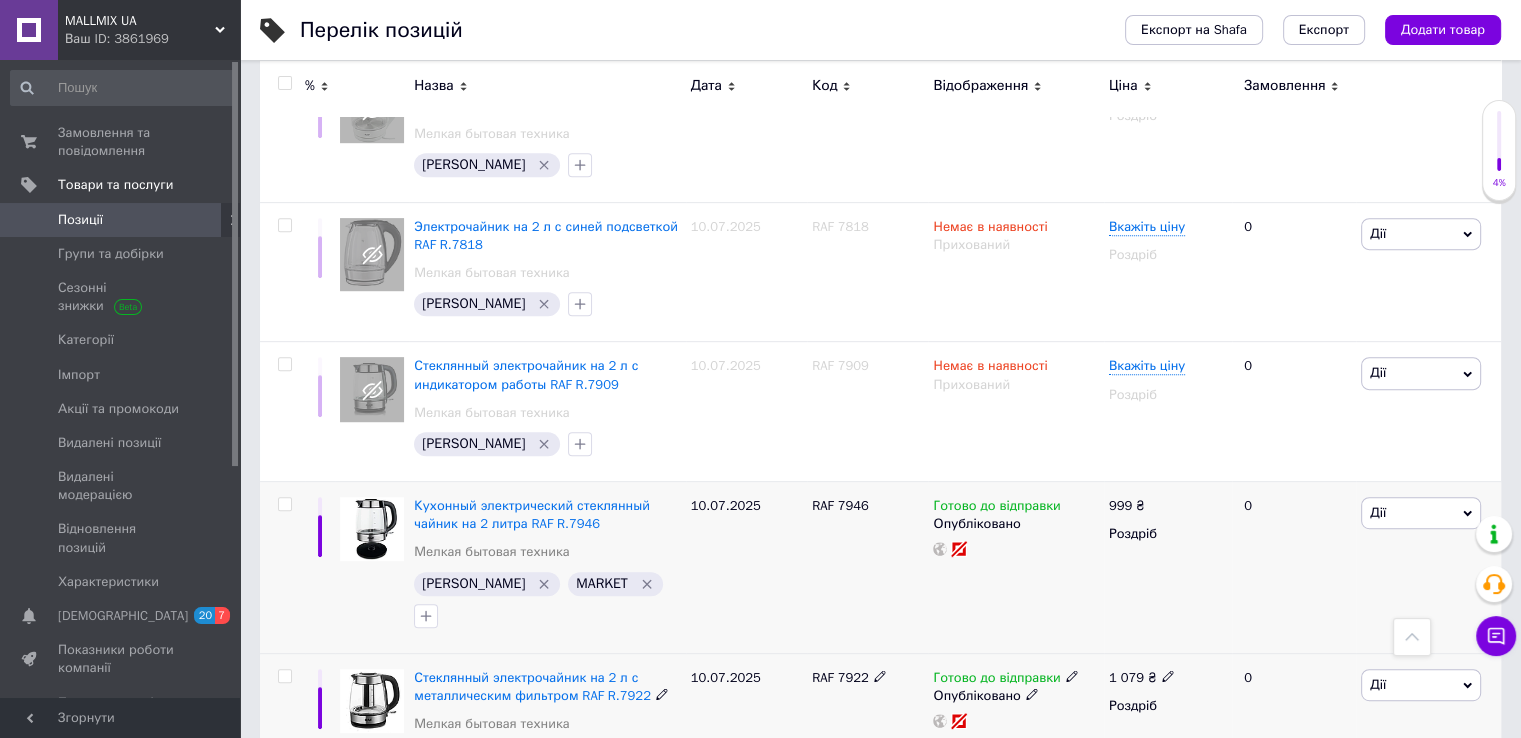 scroll, scrollTop: 887, scrollLeft: 0, axis: vertical 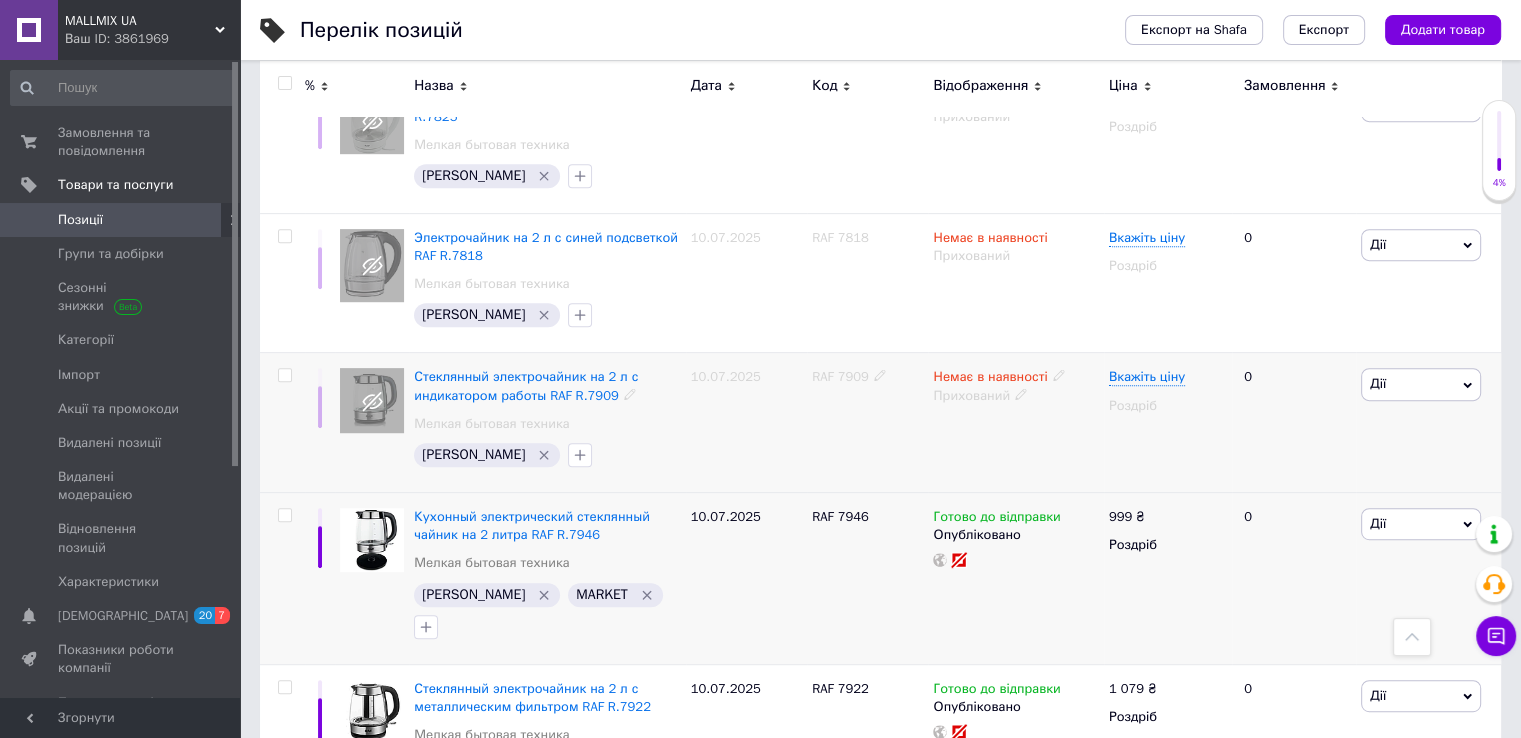 click on "RAF 7909" at bounding box center [840, 376] 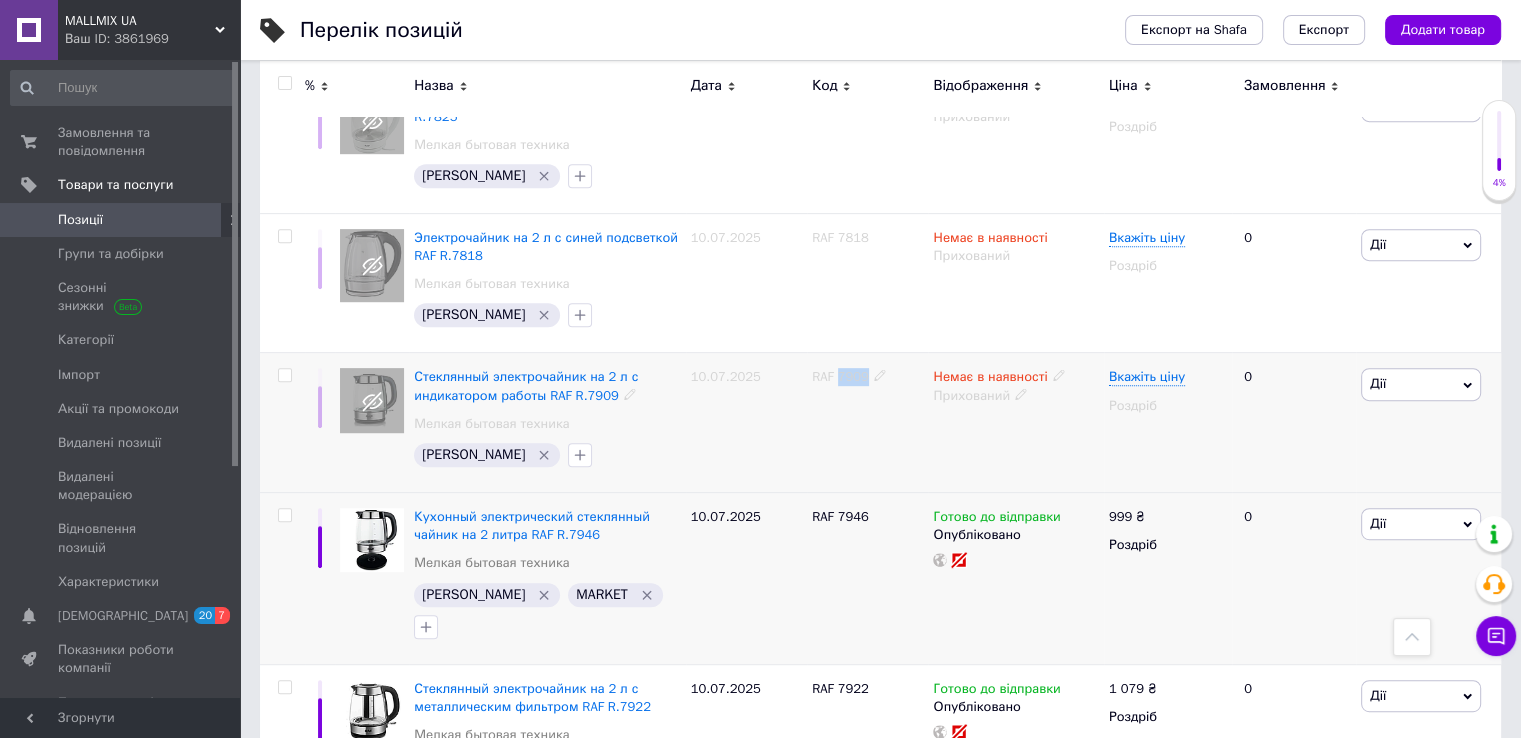 click on "RAF 7909" at bounding box center [840, 376] 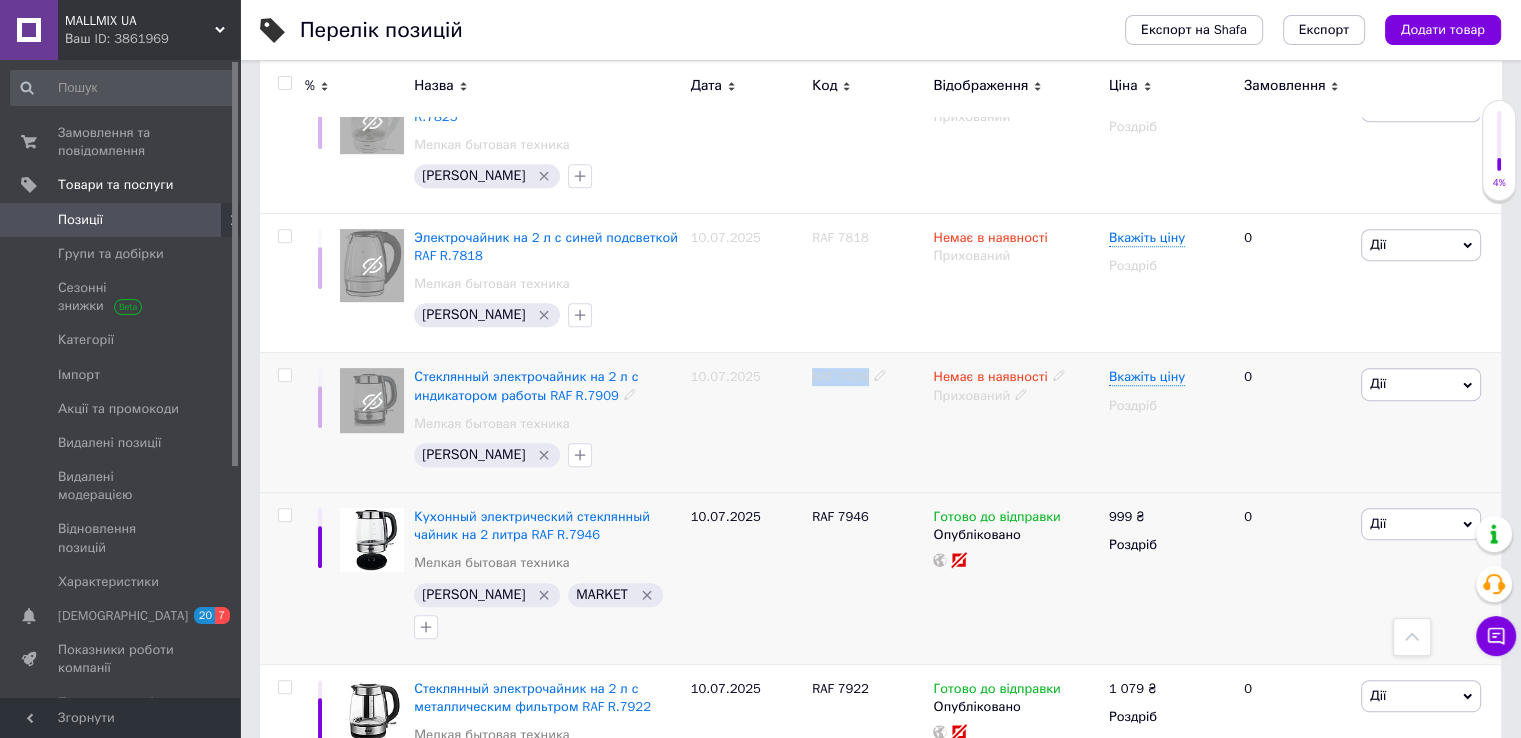 click on "RAF 7909" at bounding box center (840, 376) 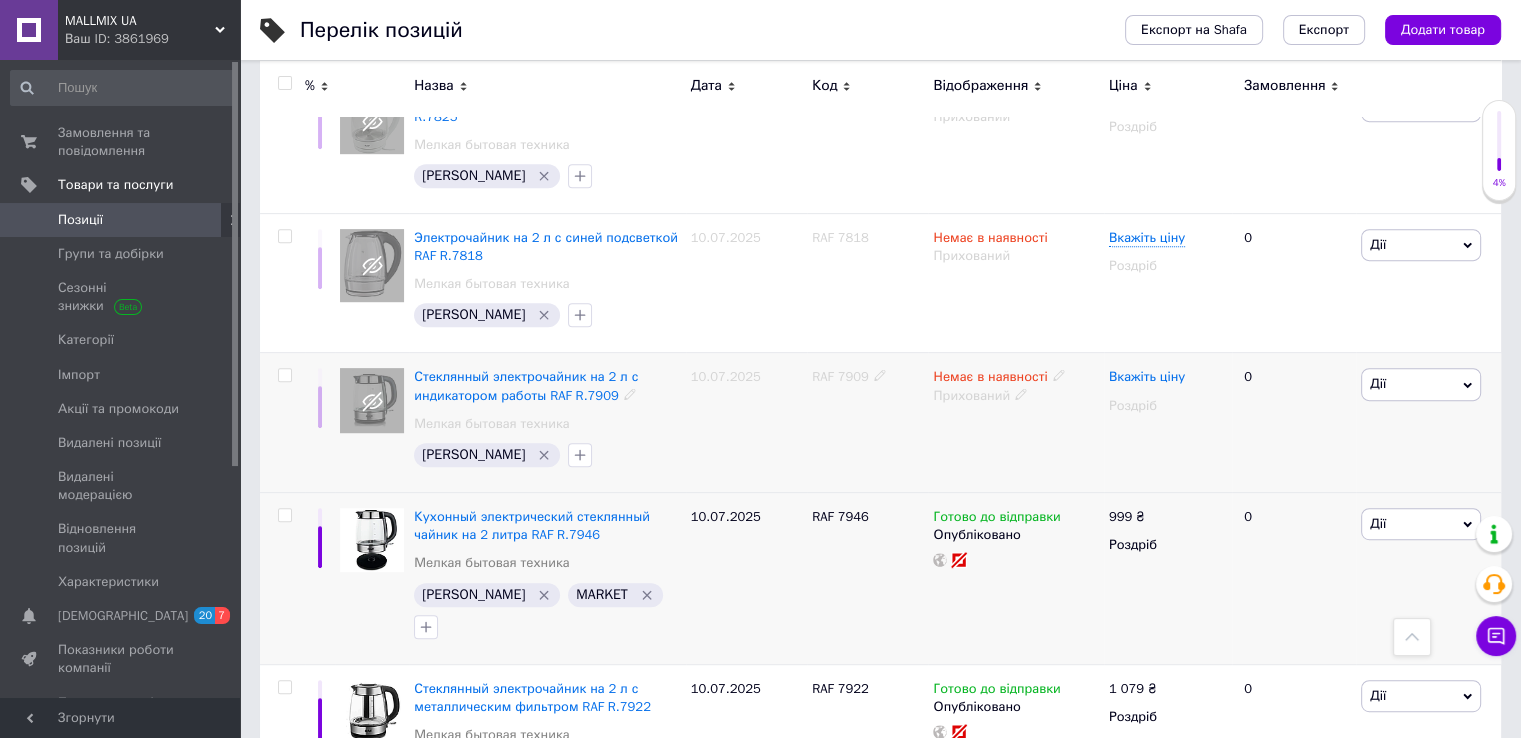 click on "Вкажіть ціну" at bounding box center [1147, 377] 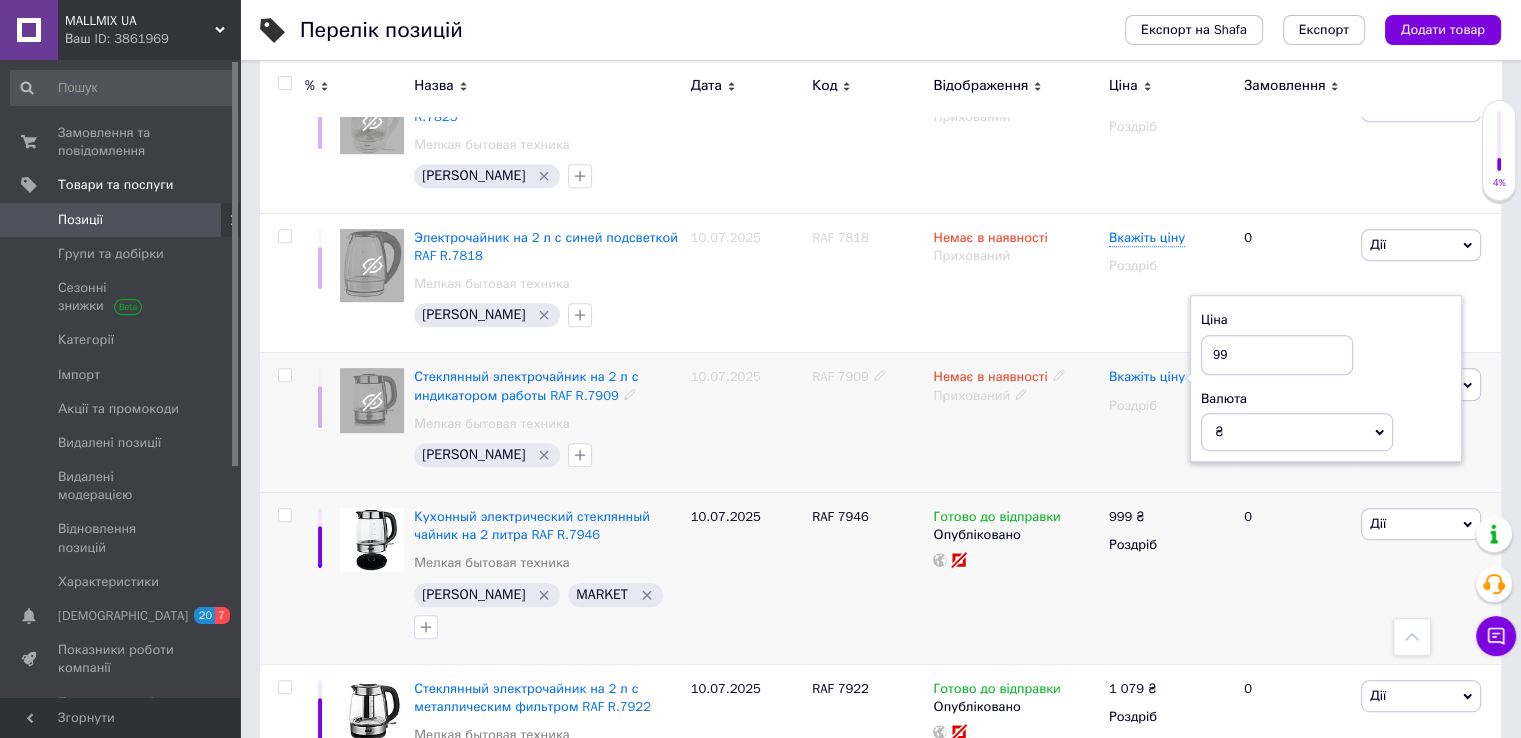 type on "990" 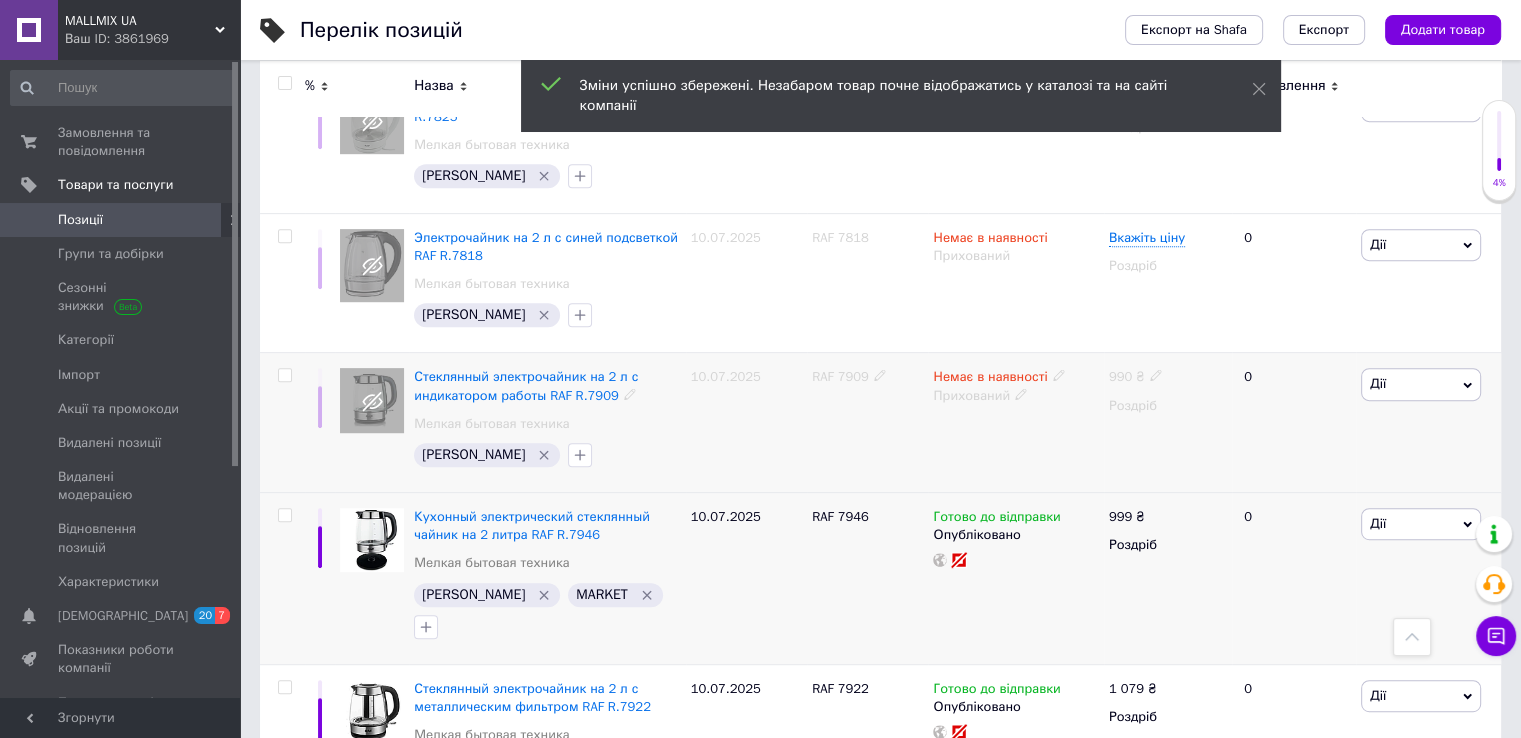 click 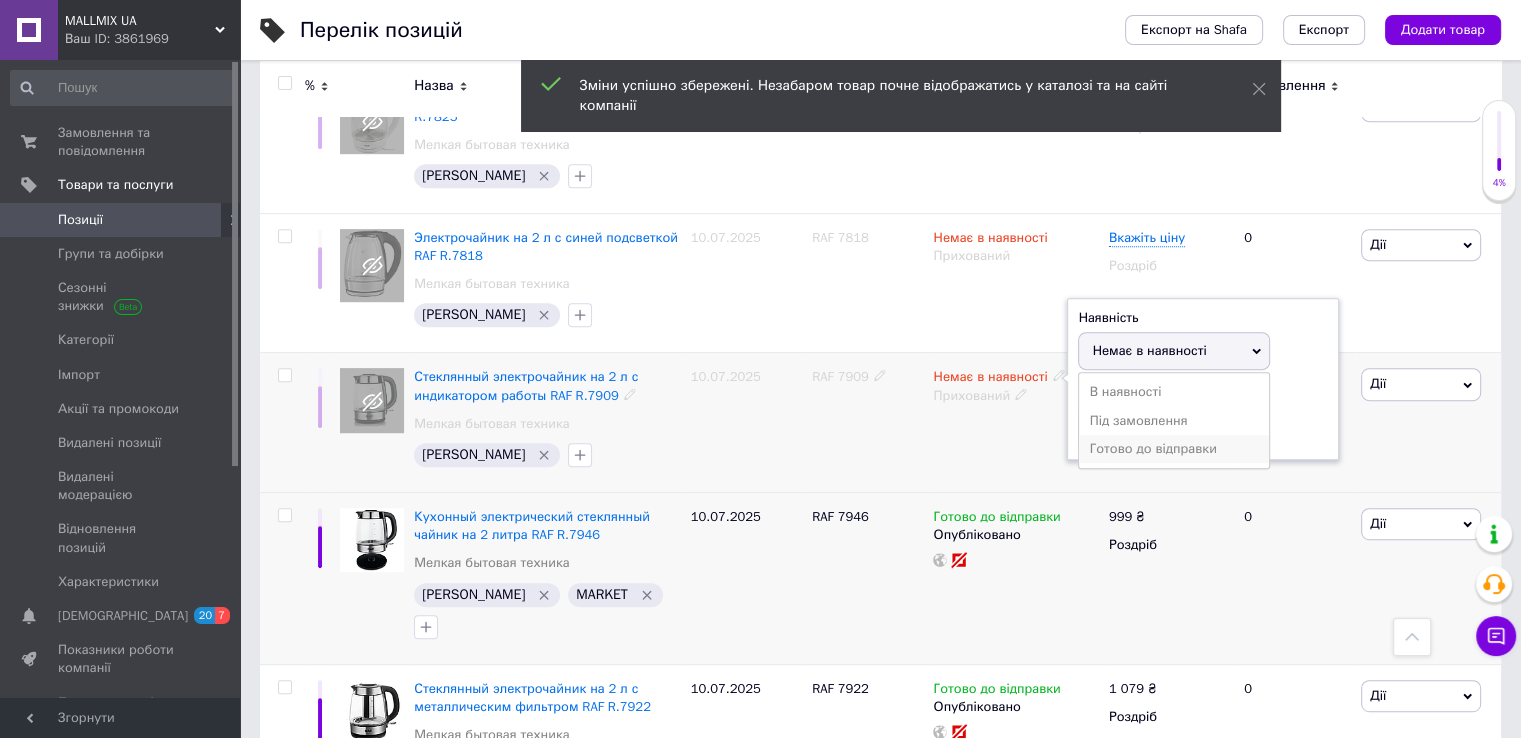click on "Готово до відправки" at bounding box center [1174, 449] 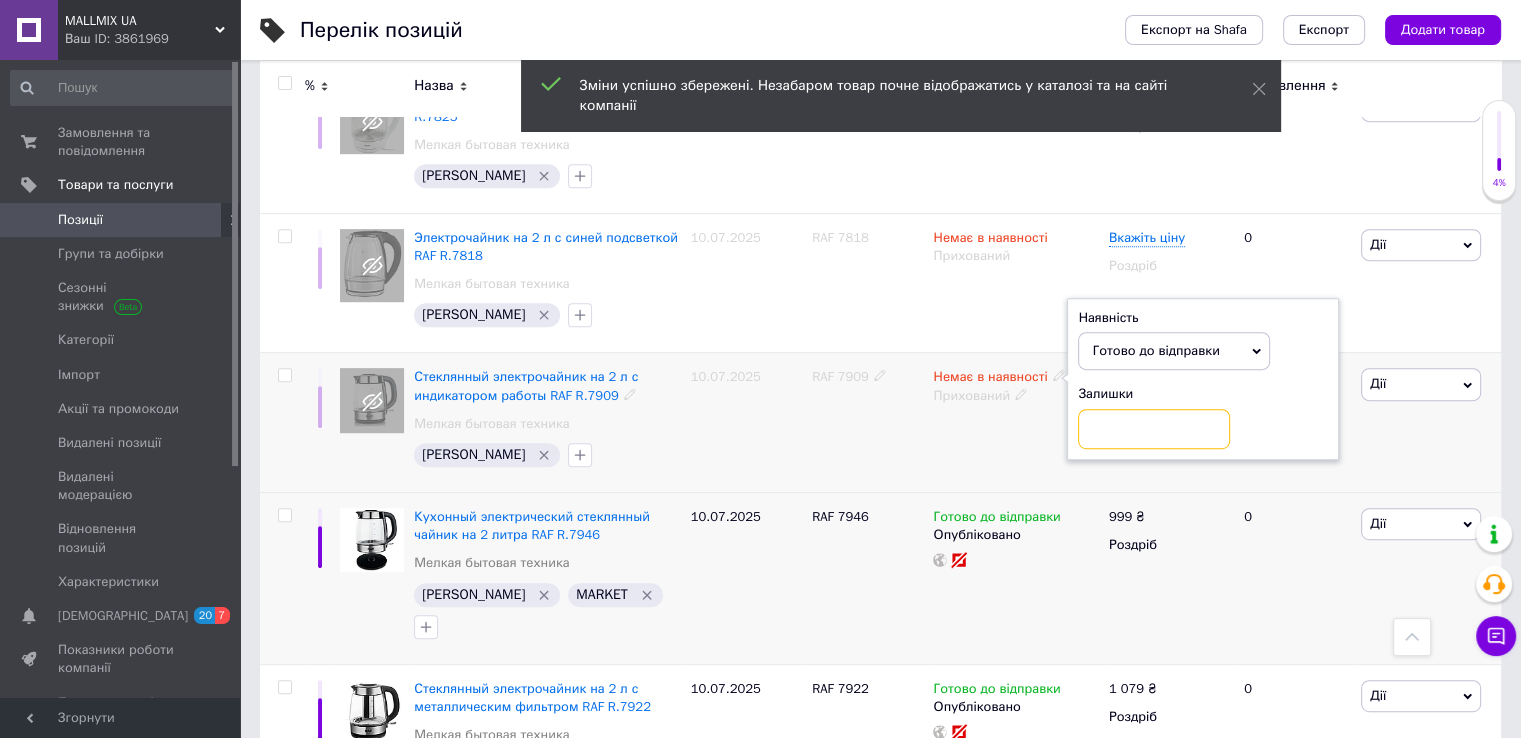 click at bounding box center [1154, 429] 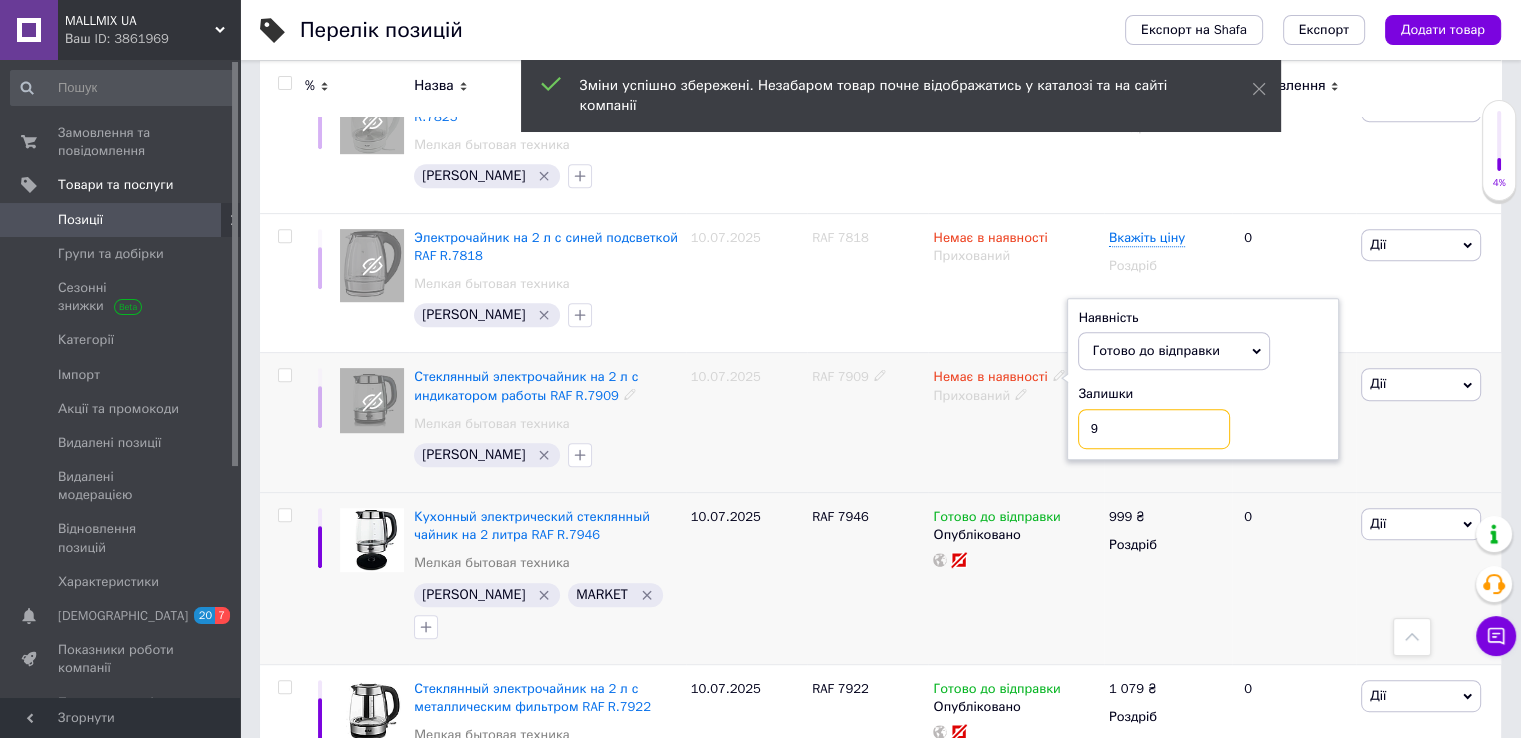 type on "99" 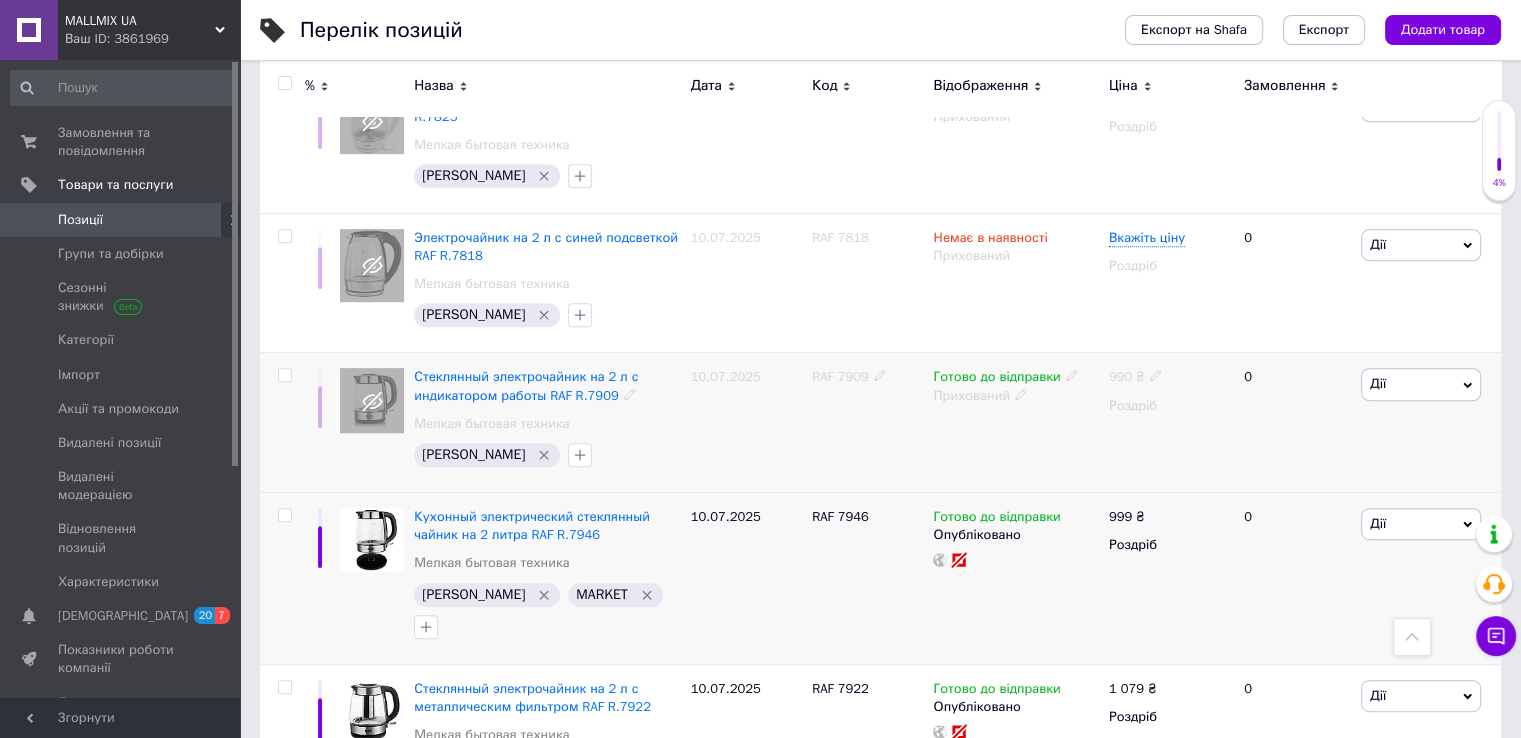 click 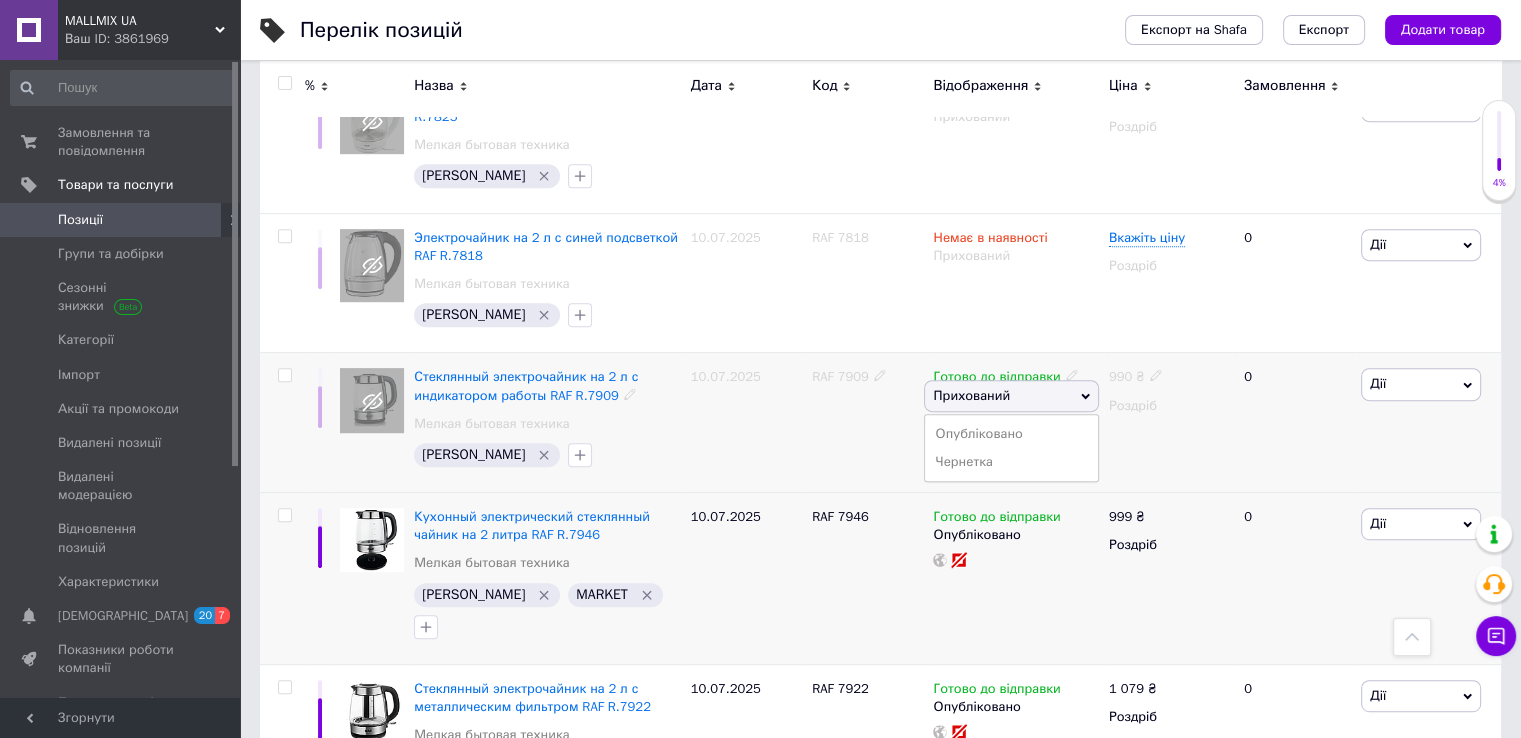 click on "Опубліковано" at bounding box center [1011, 434] 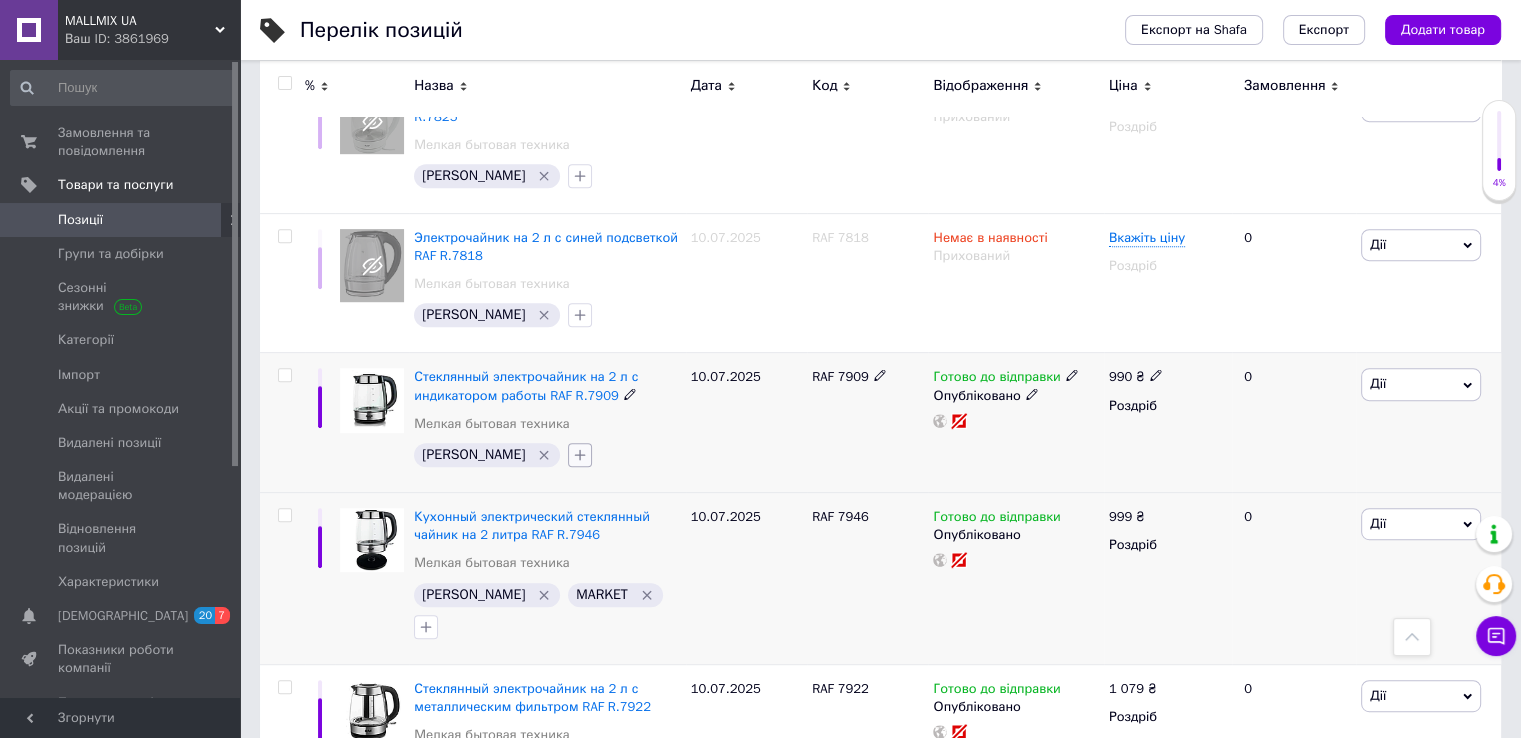 click 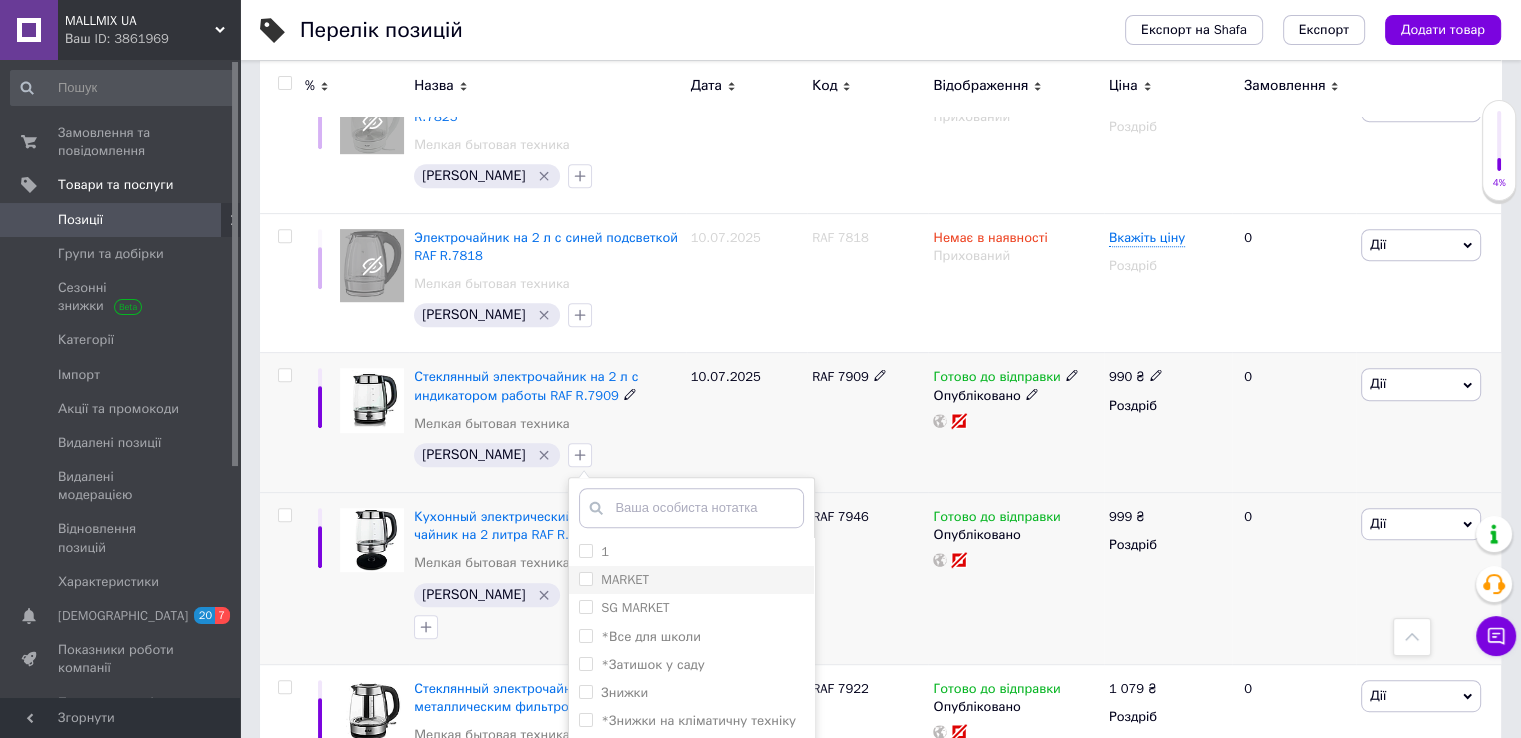 click on "MARKET" at bounding box center (585, 578) 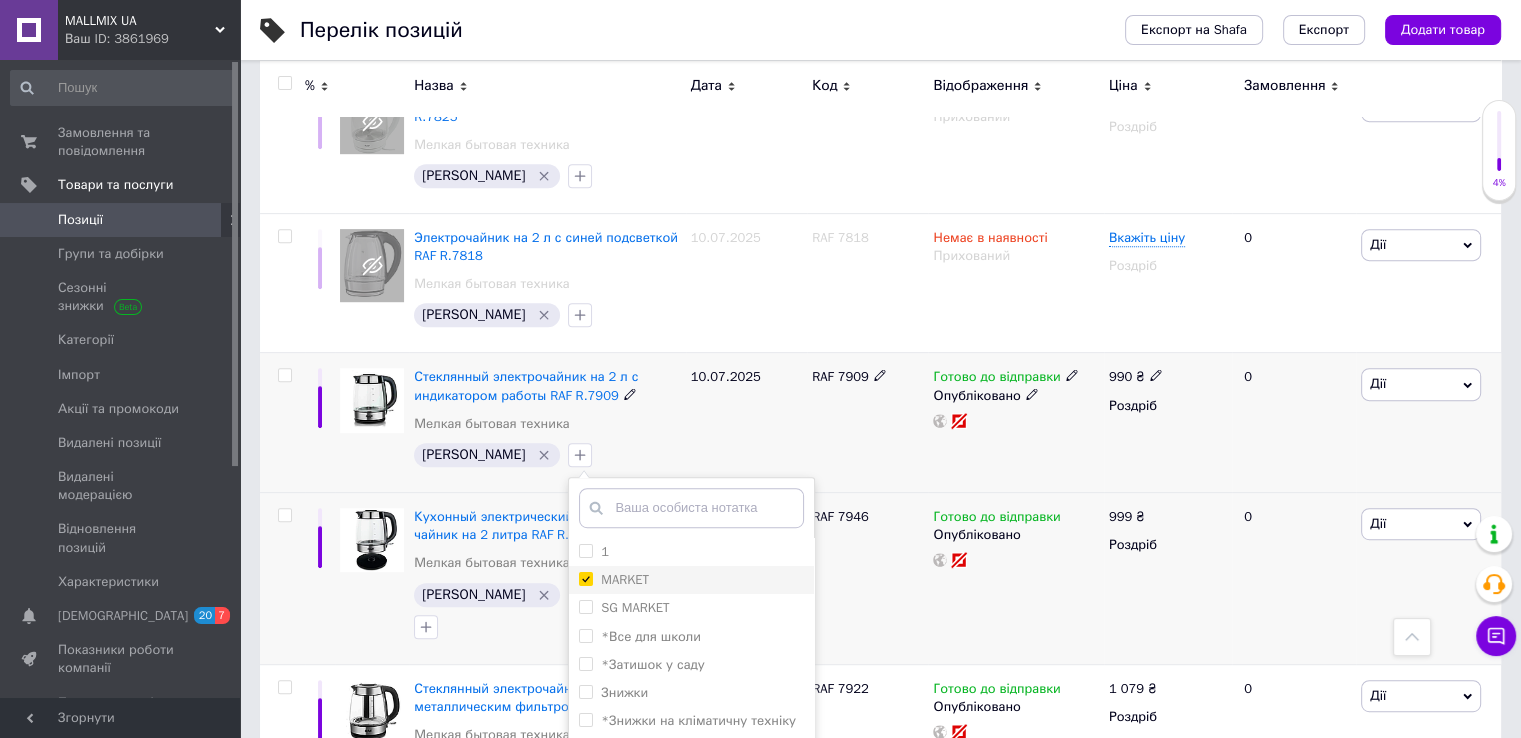 checkbox on "true" 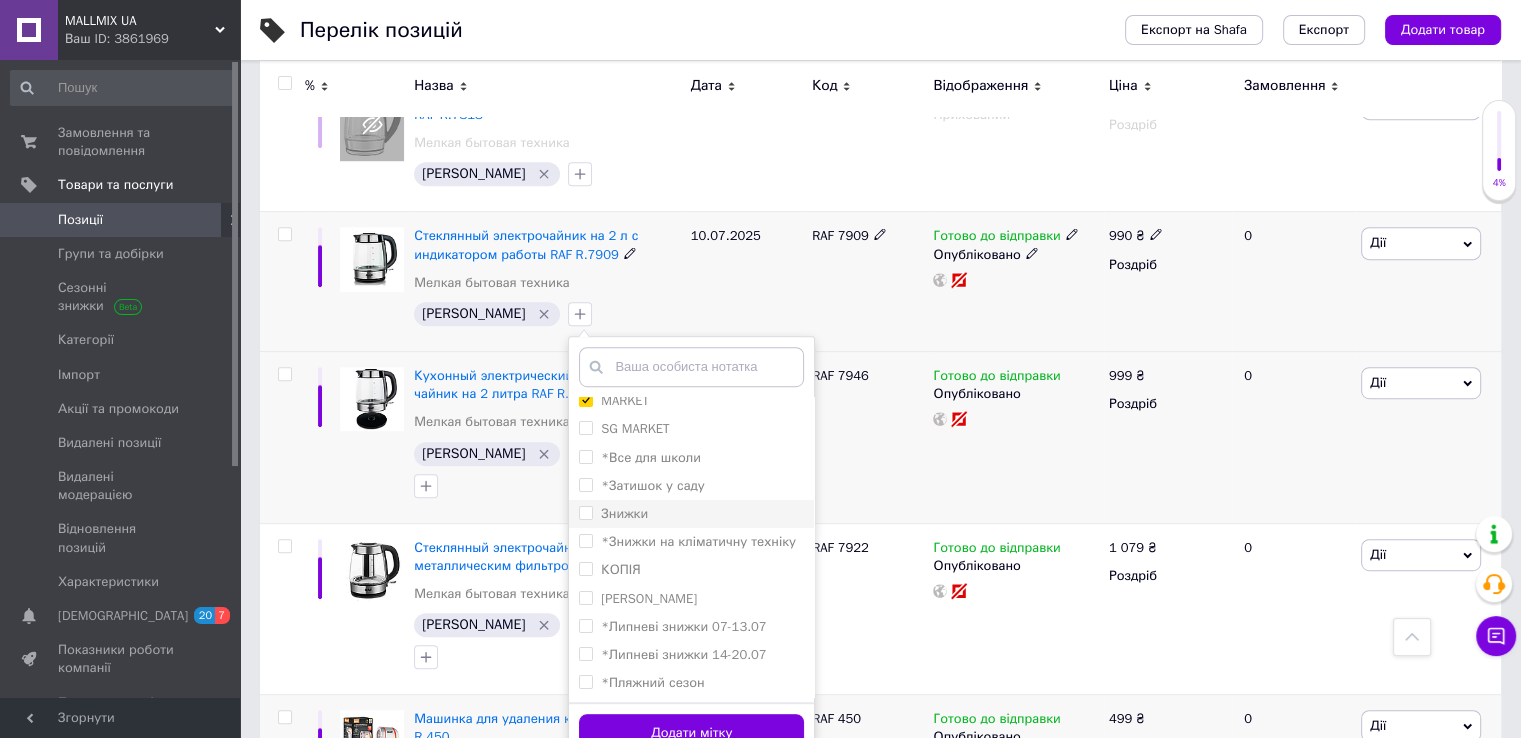 scroll, scrollTop: 1059, scrollLeft: 0, axis: vertical 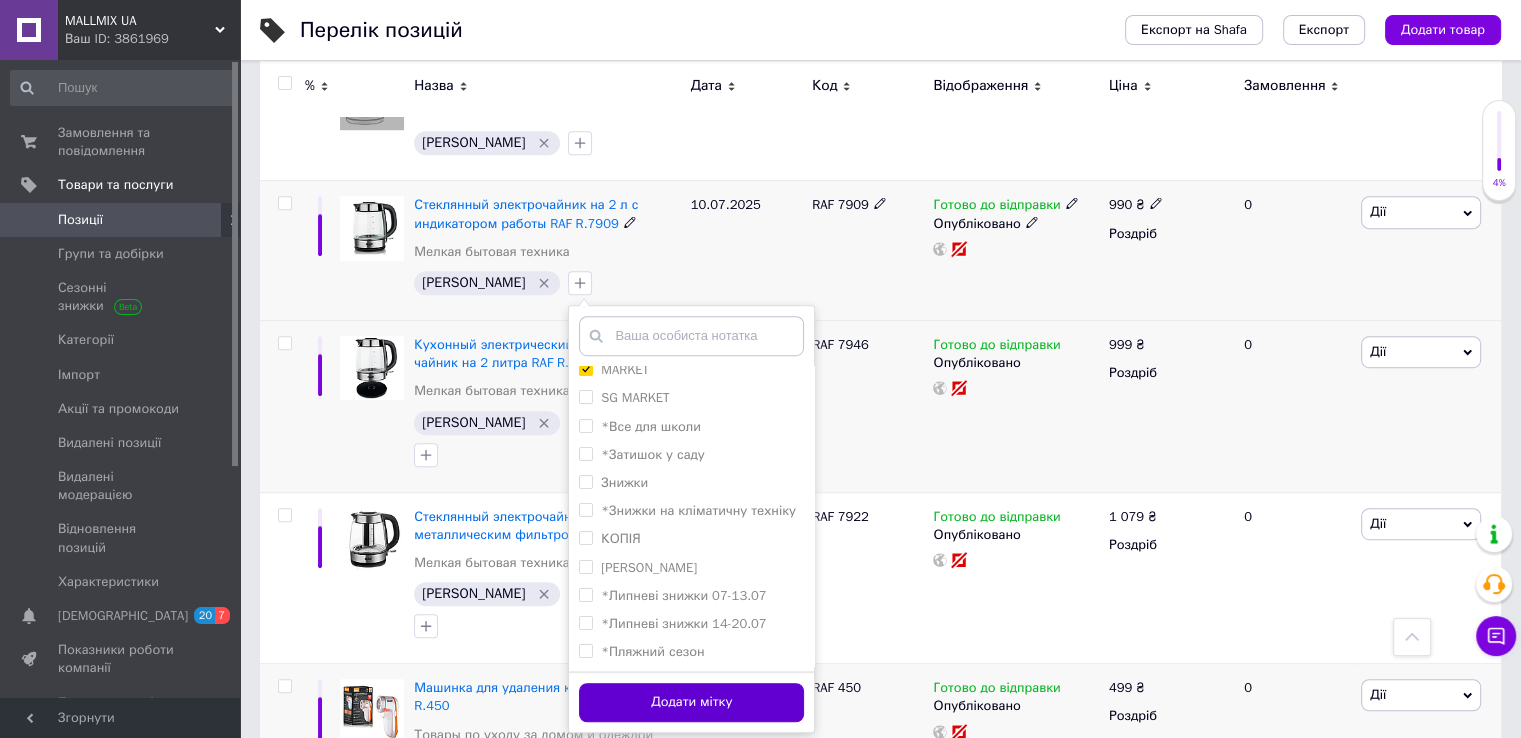 click on "Додати мітку" at bounding box center [691, 702] 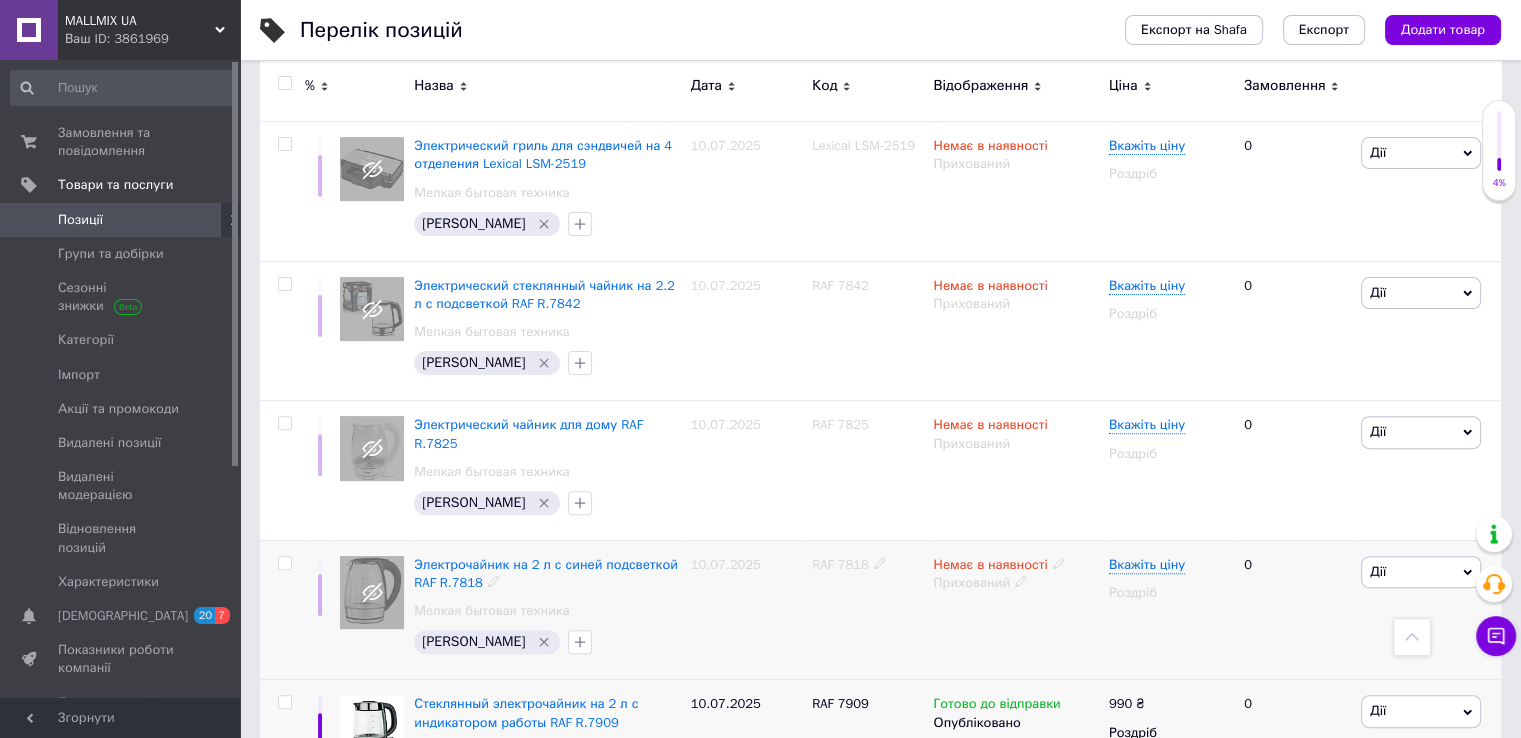scroll, scrollTop: 559, scrollLeft: 0, axis: vertical 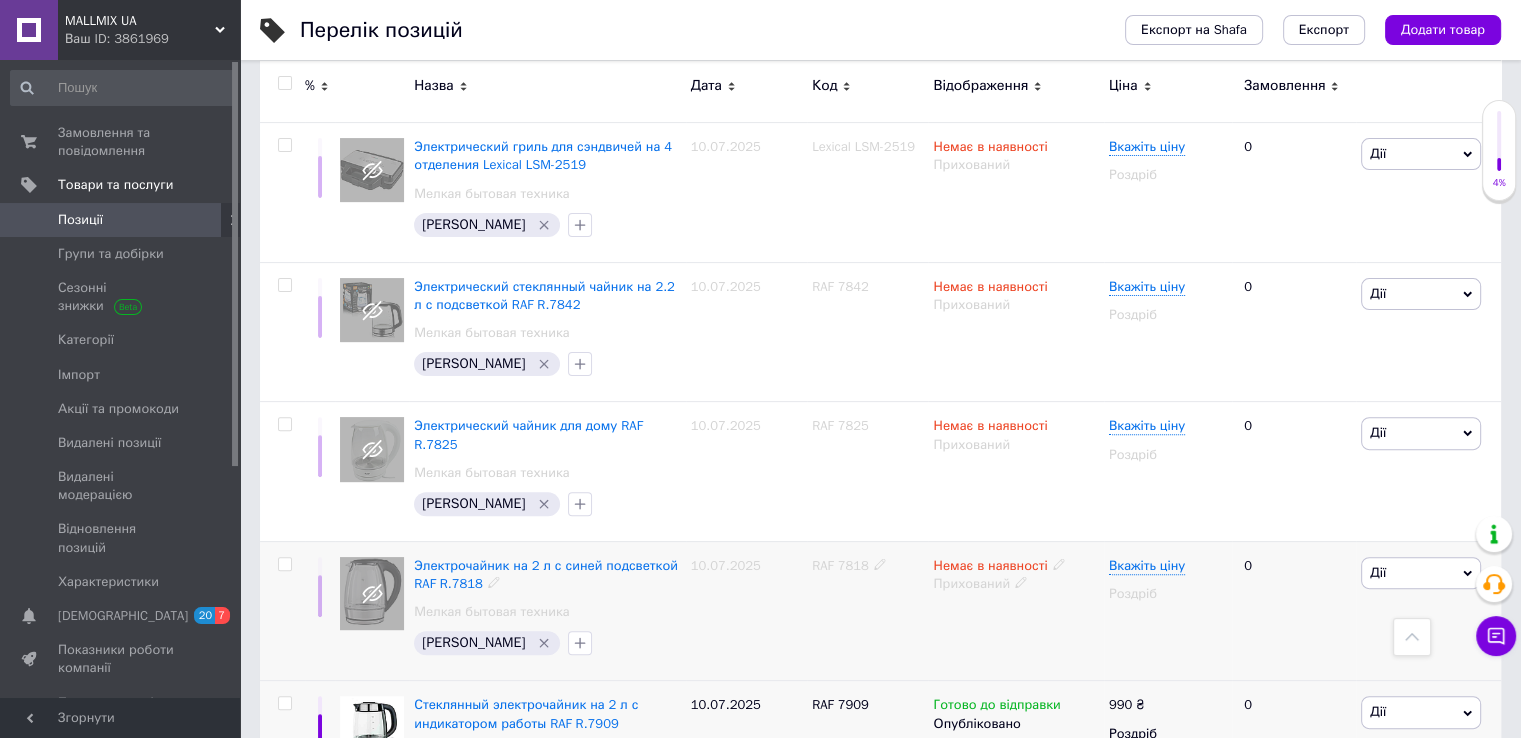 click on "RAF 7818" at bounding box center [840, 565] 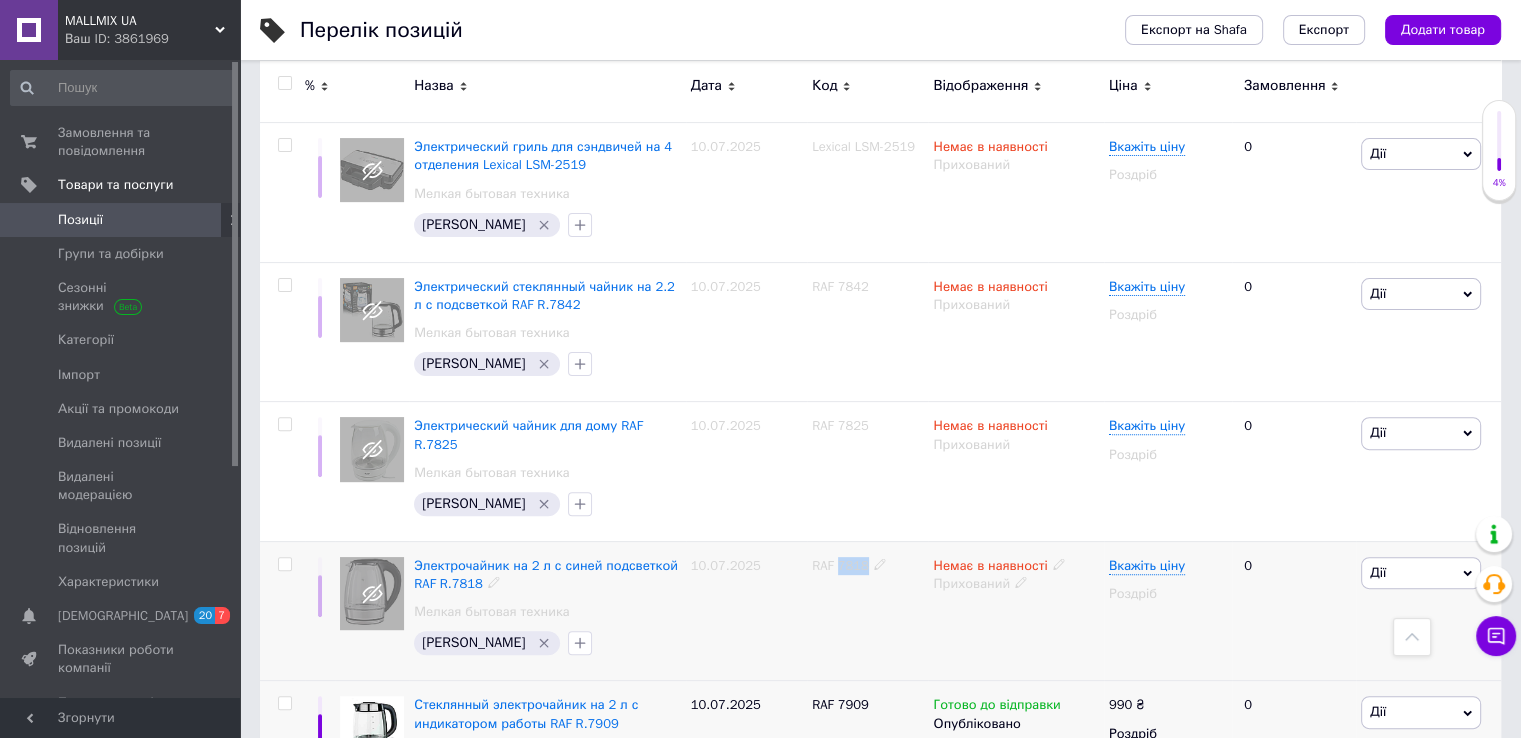 click on "RAF 7818" at bounding box center (840, 565) 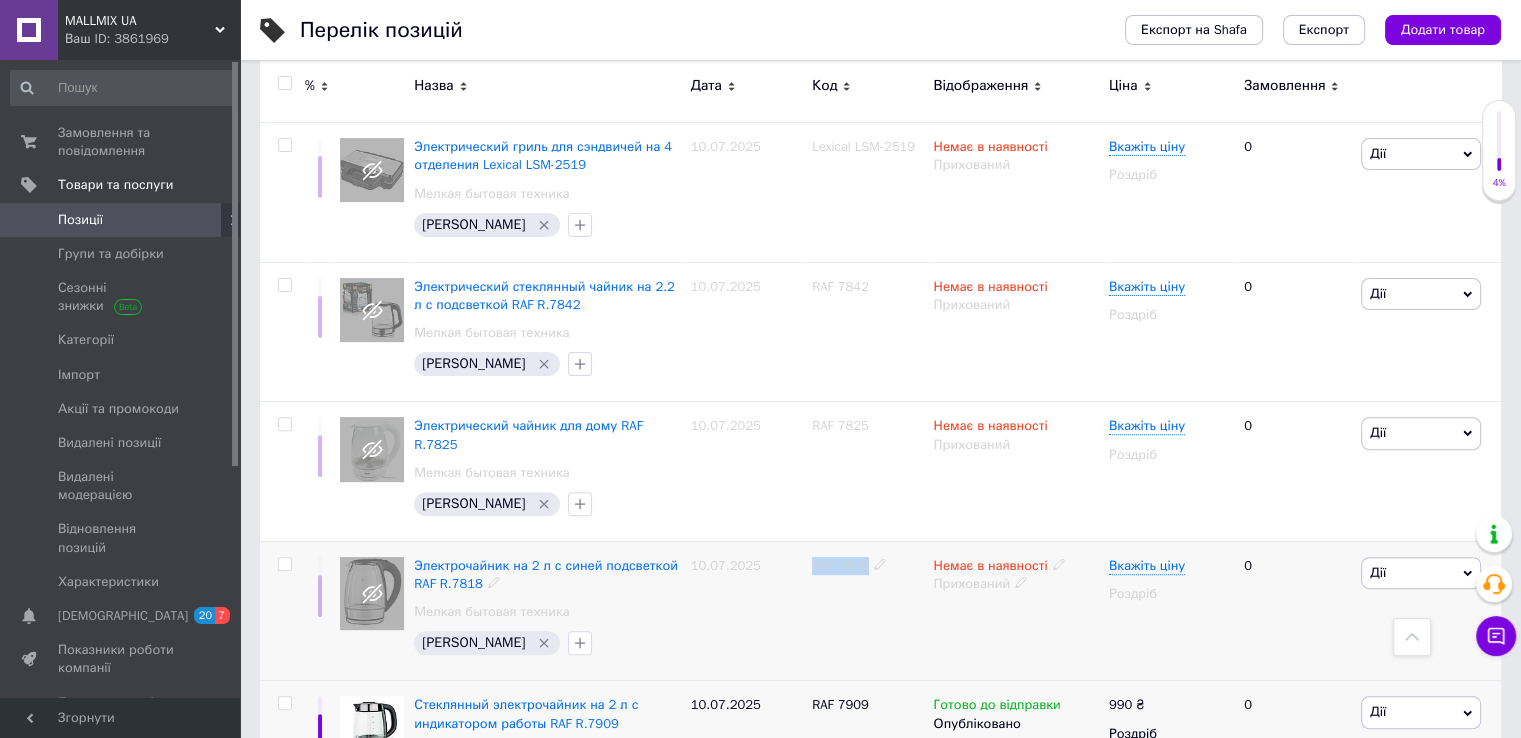 click on "RAF 7818" at bounding box center [840, 565] 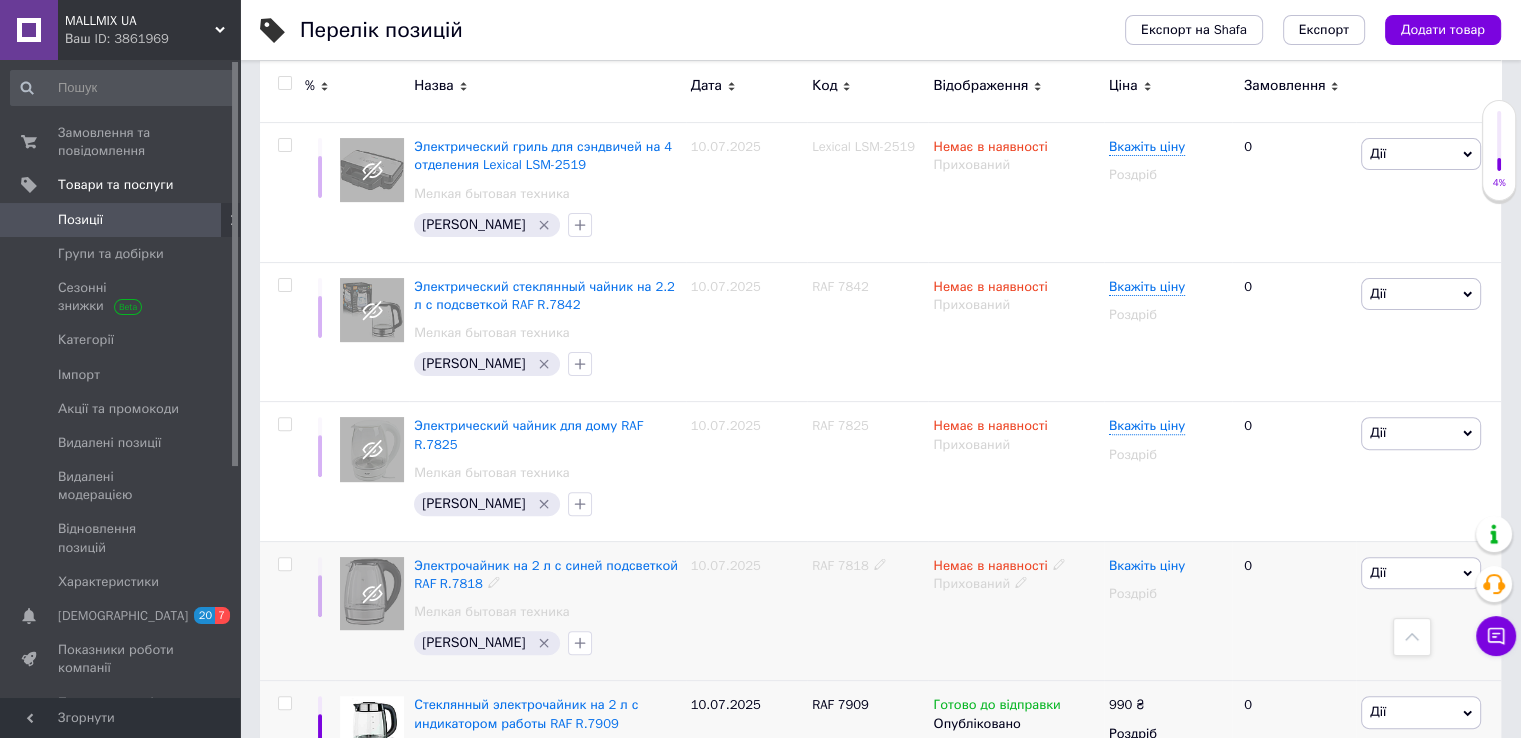 click on "Вкажіть ціну" at bounding box center [1147, 566] 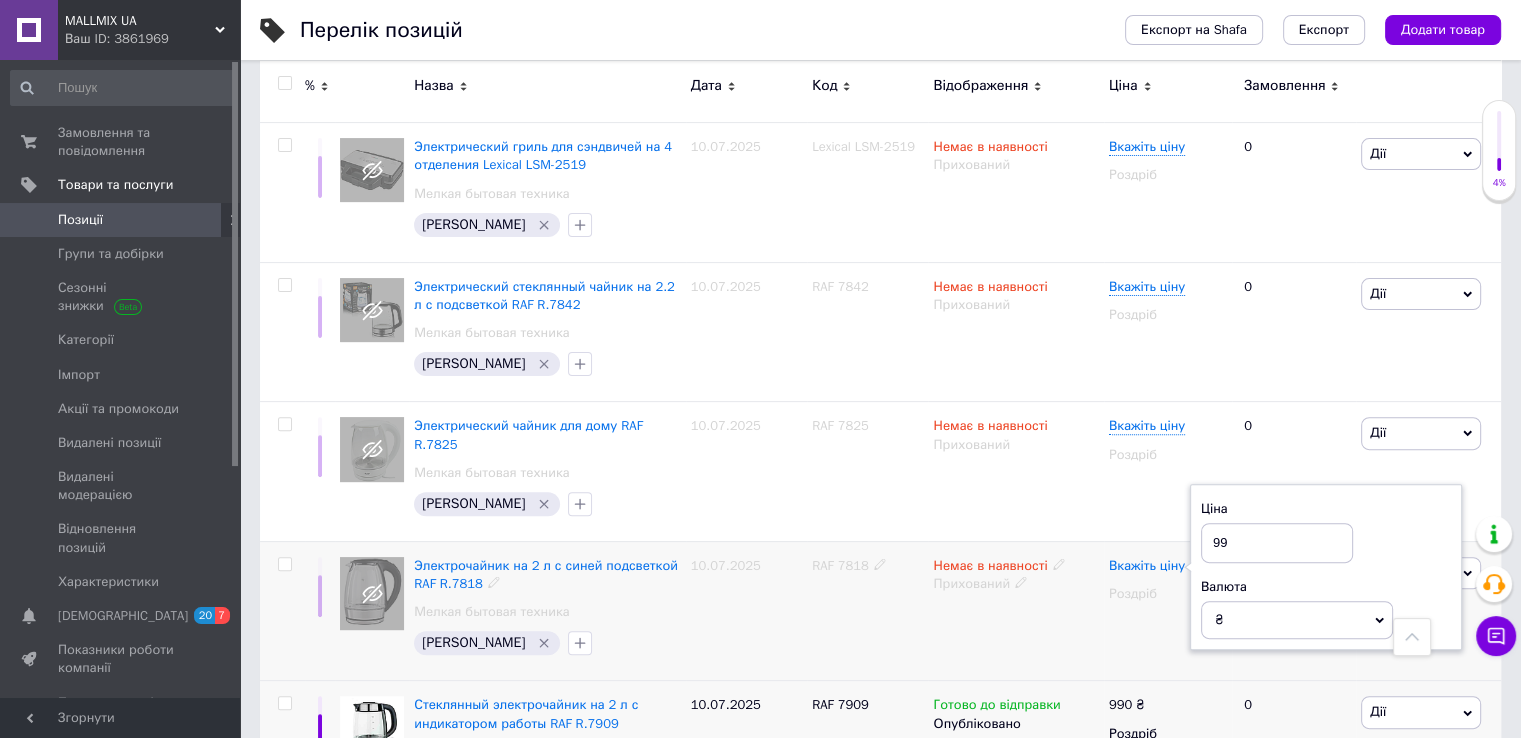 type on "999" 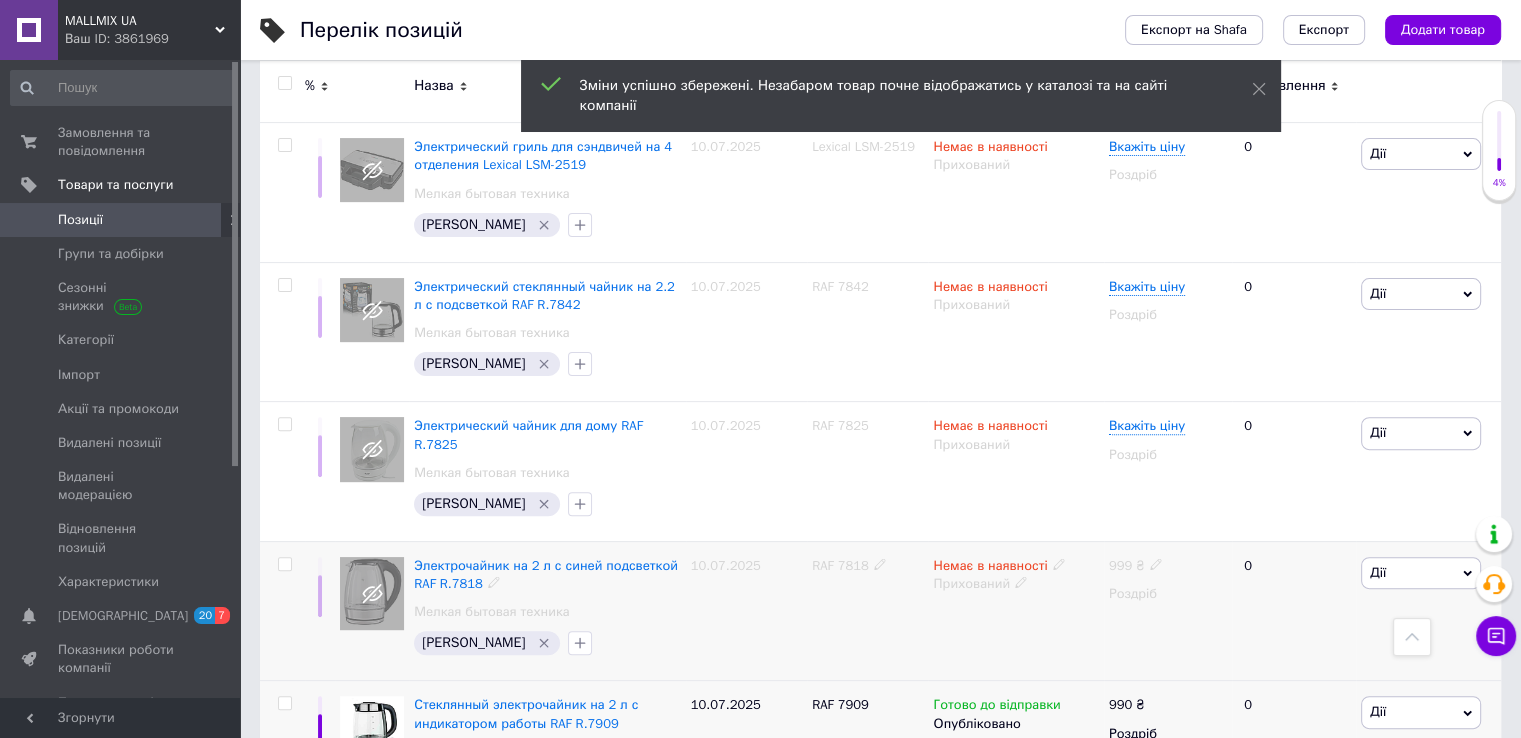 click 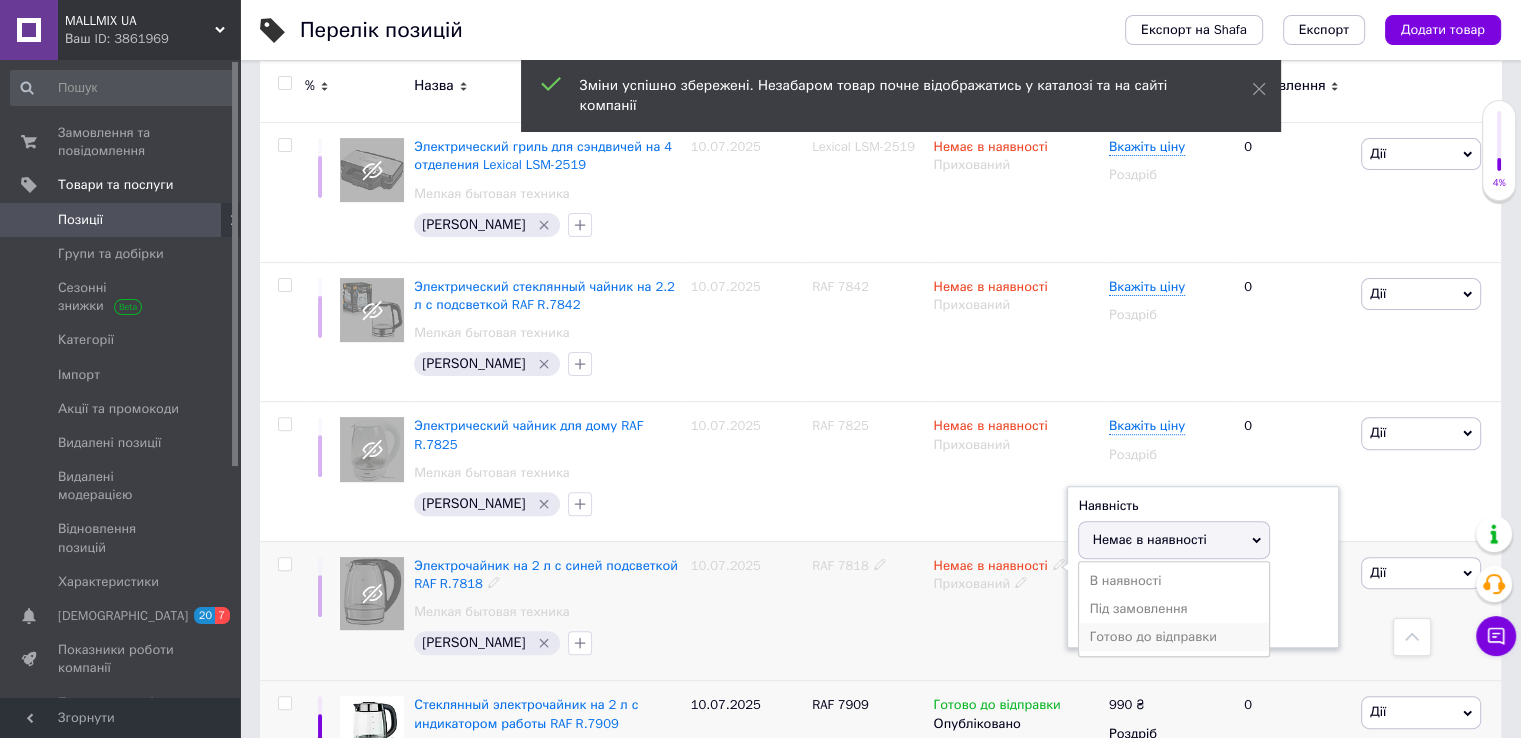 click on "Готово до відправки" at bounding box center [1174, 637] 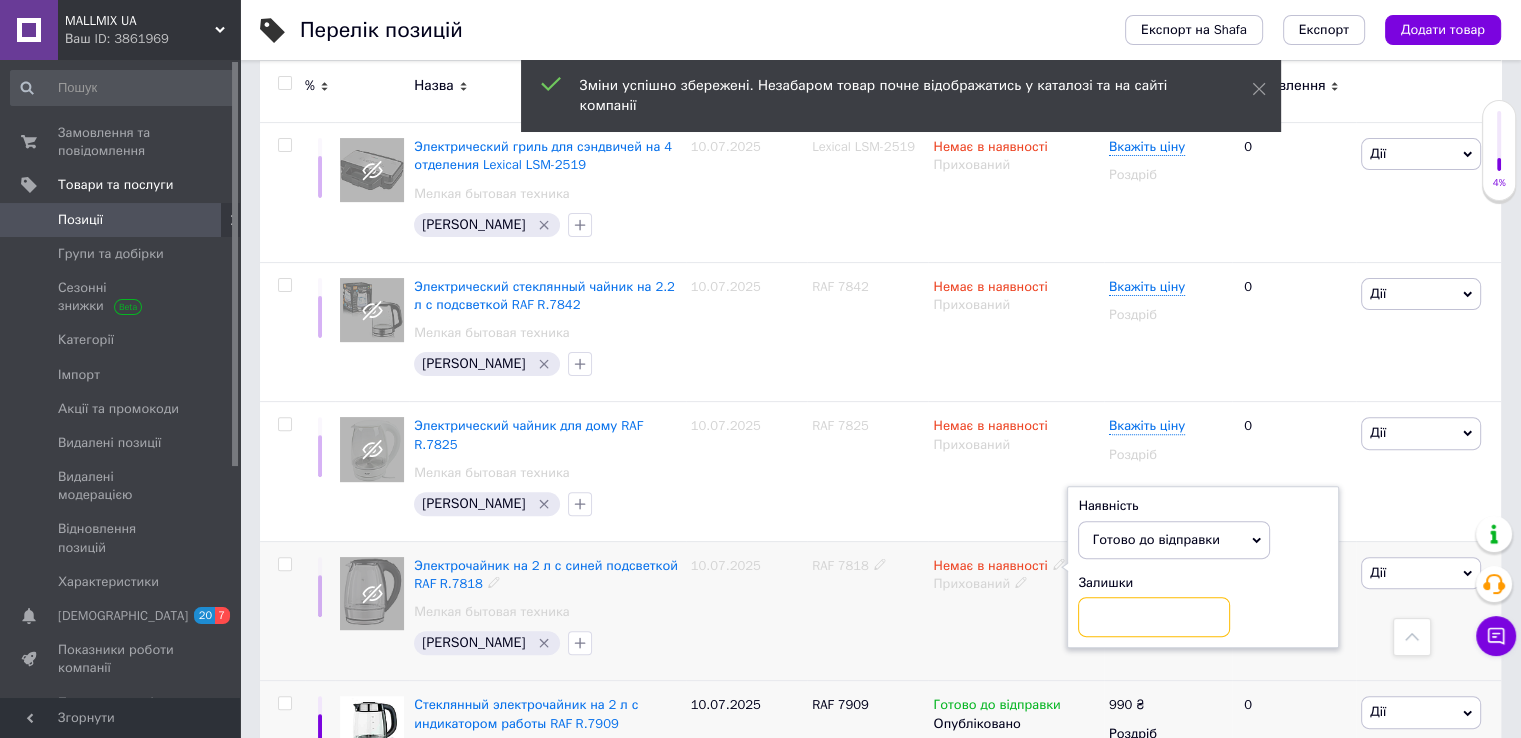 click at bounding box center (1154, 617) 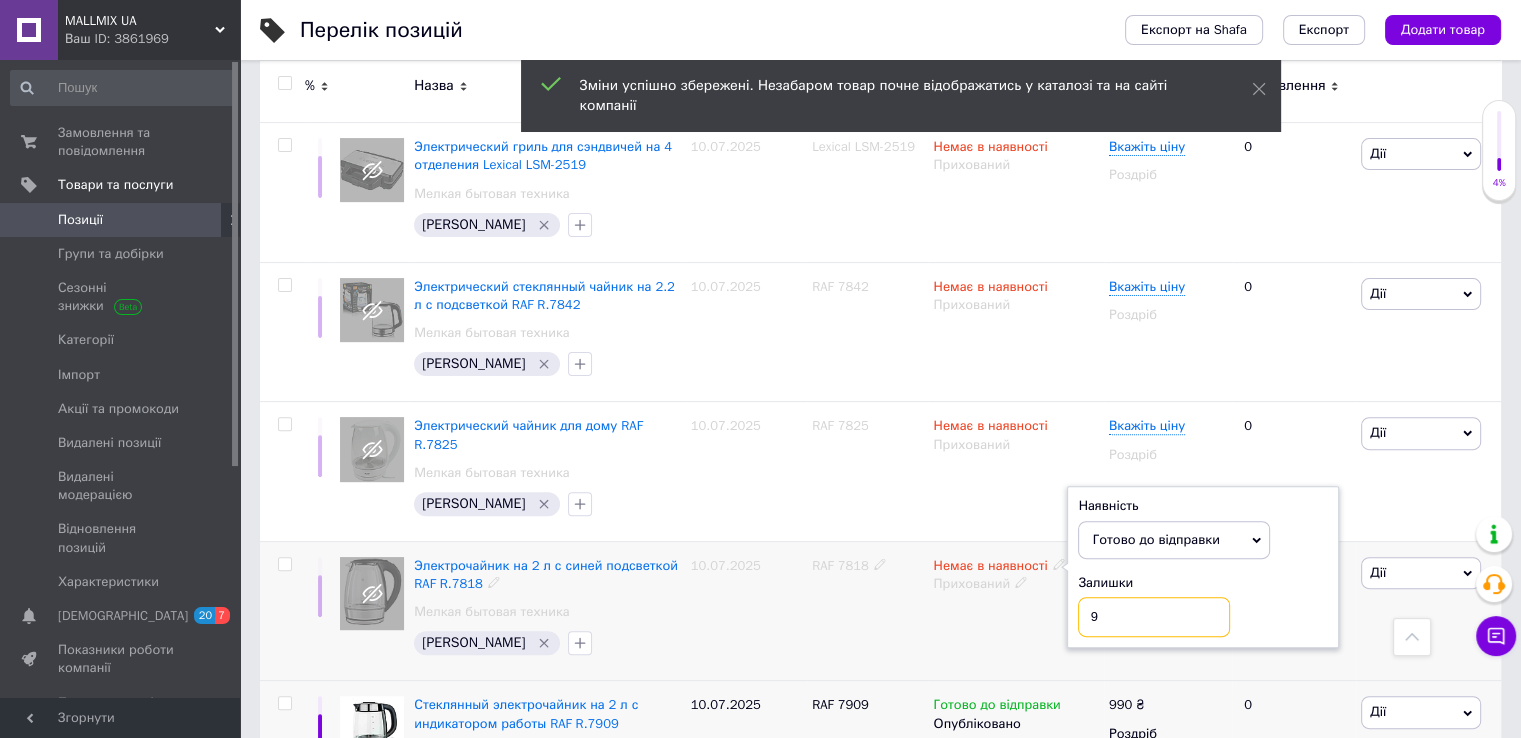 type on "99" 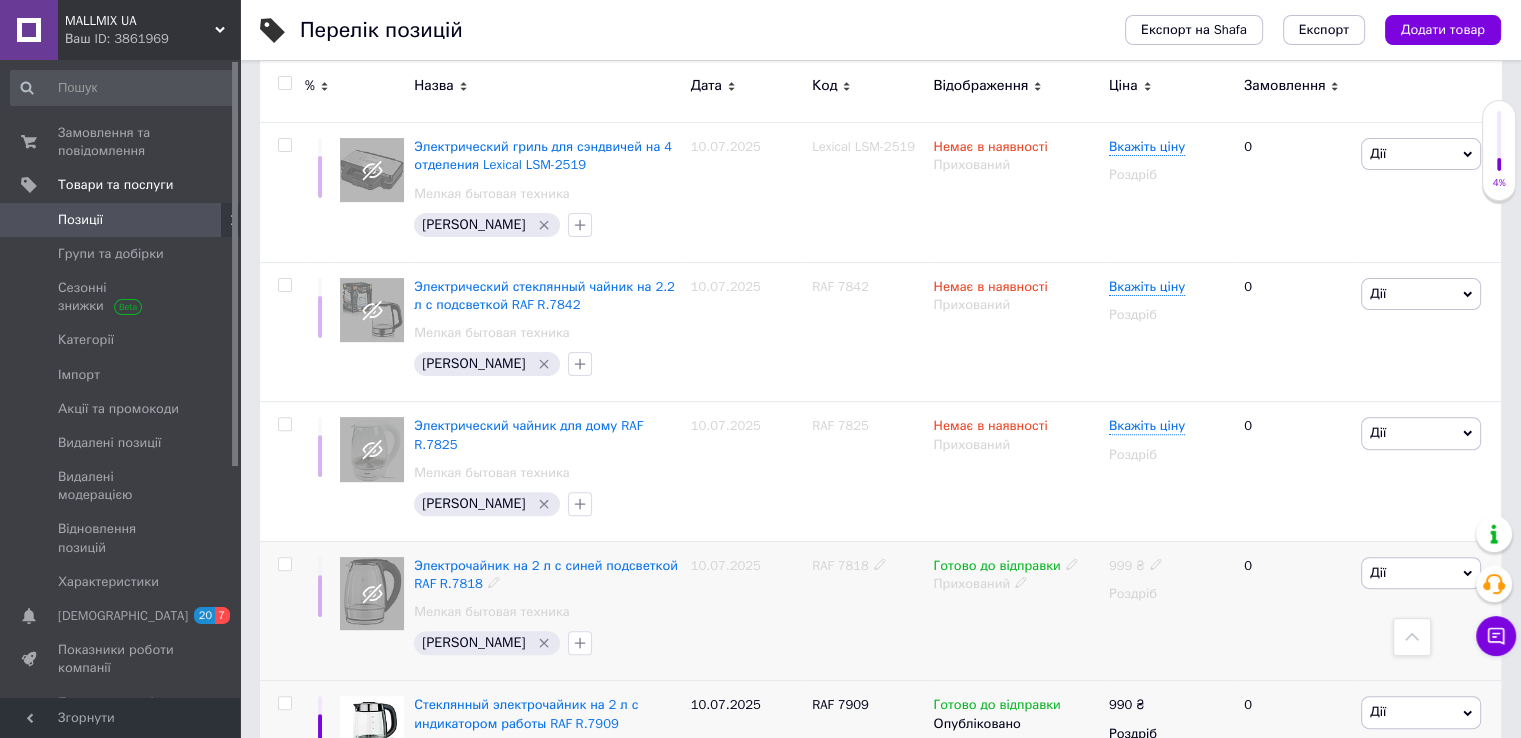 click 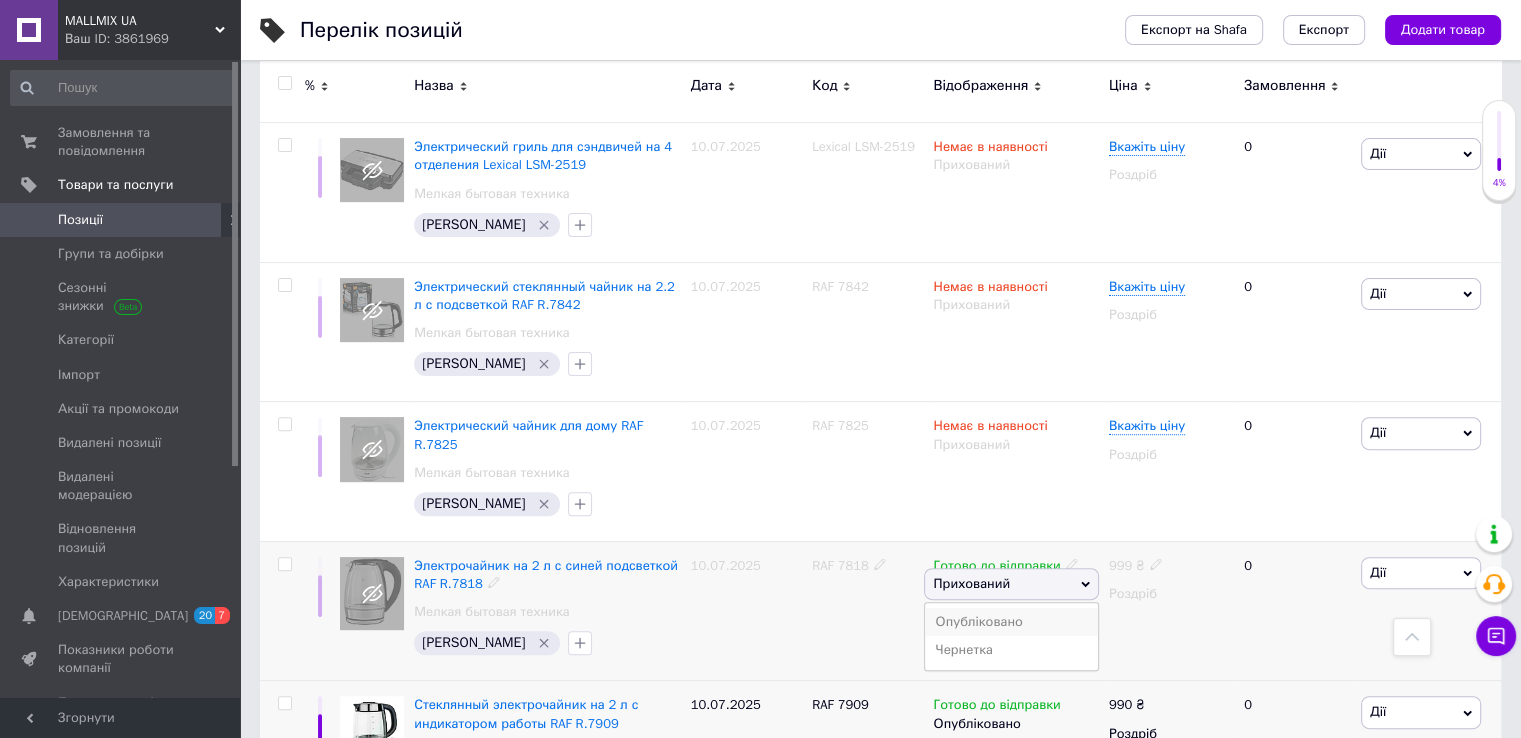 click on "Опубліковано" at bounding box center [1011, 622] 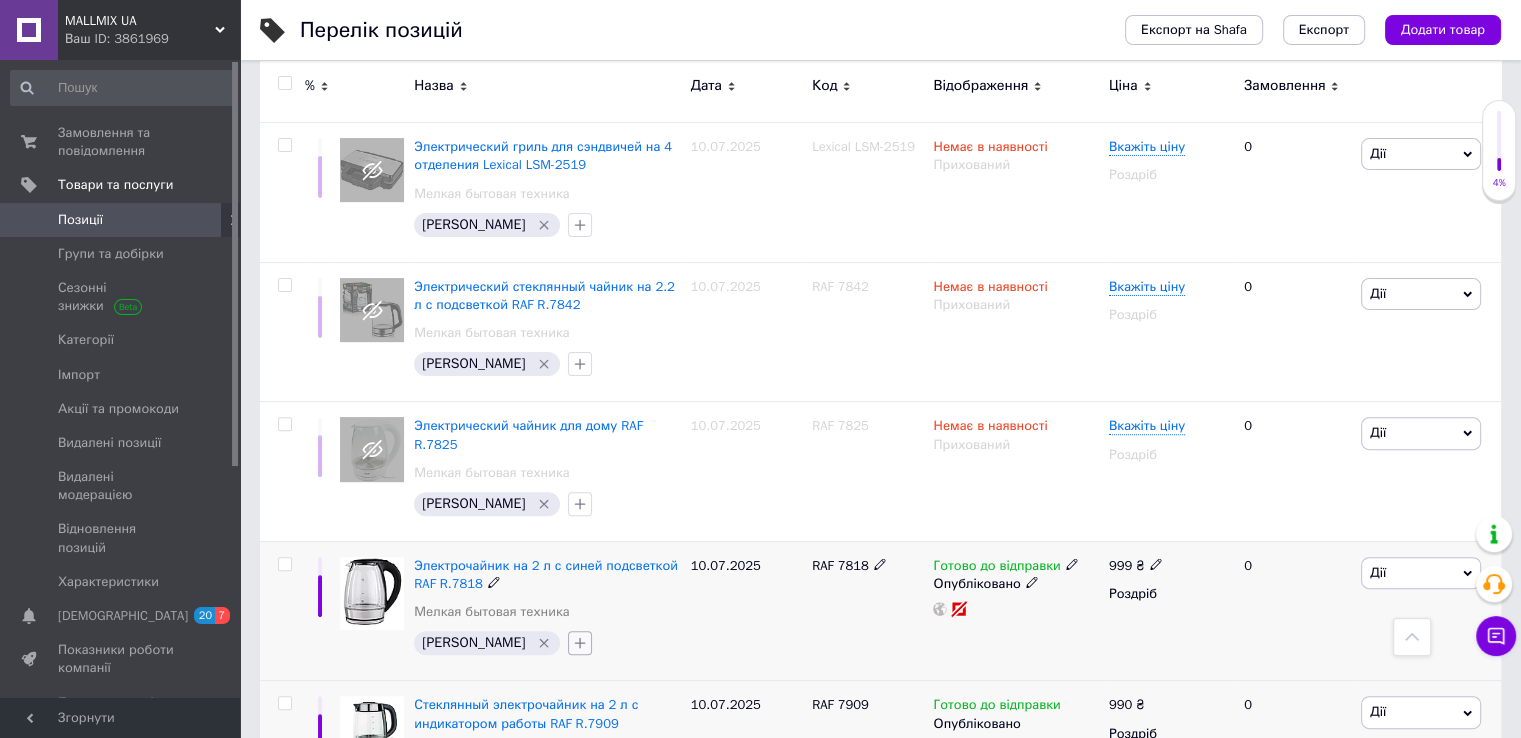 click 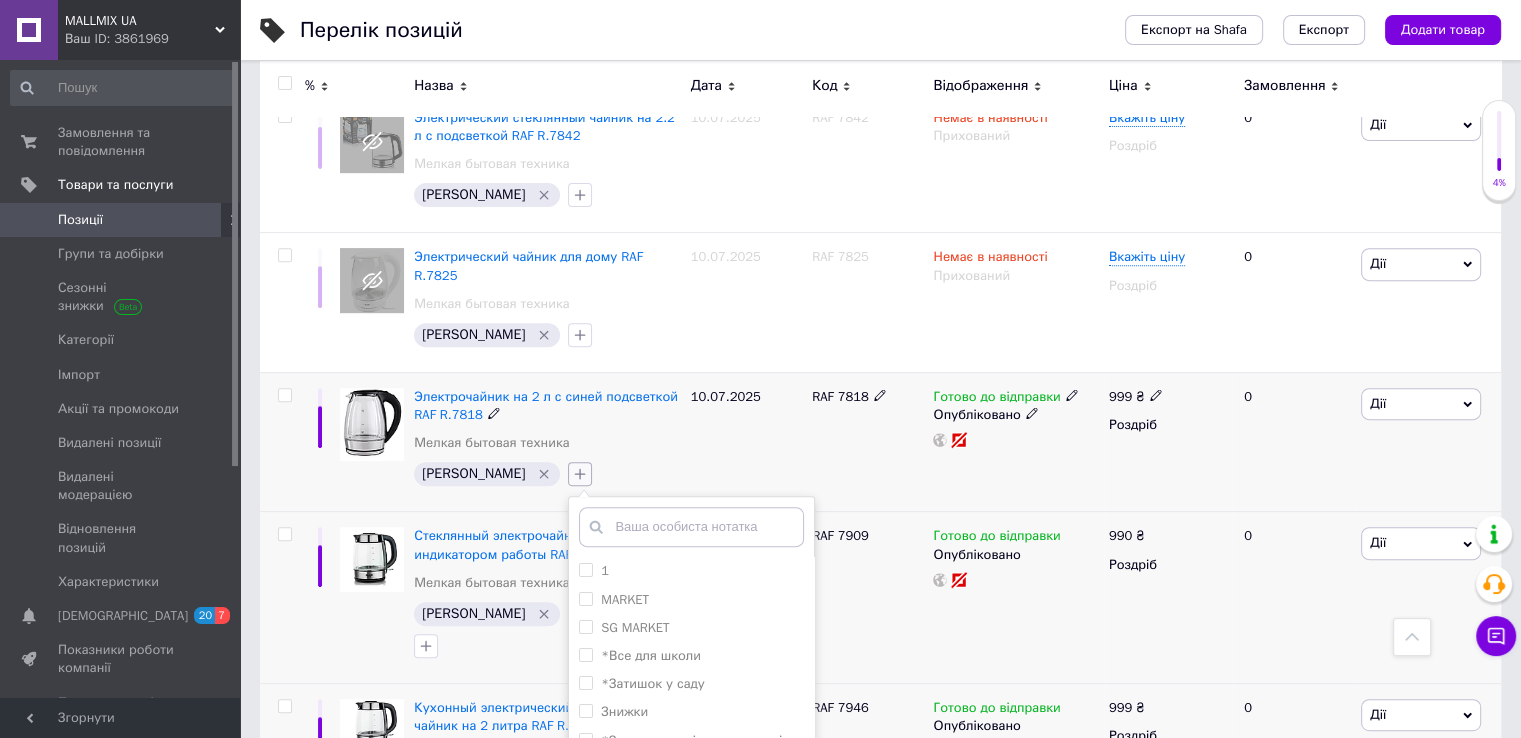 scroll, scrollTop: 730, scrollLeft: 0, axis: vertical 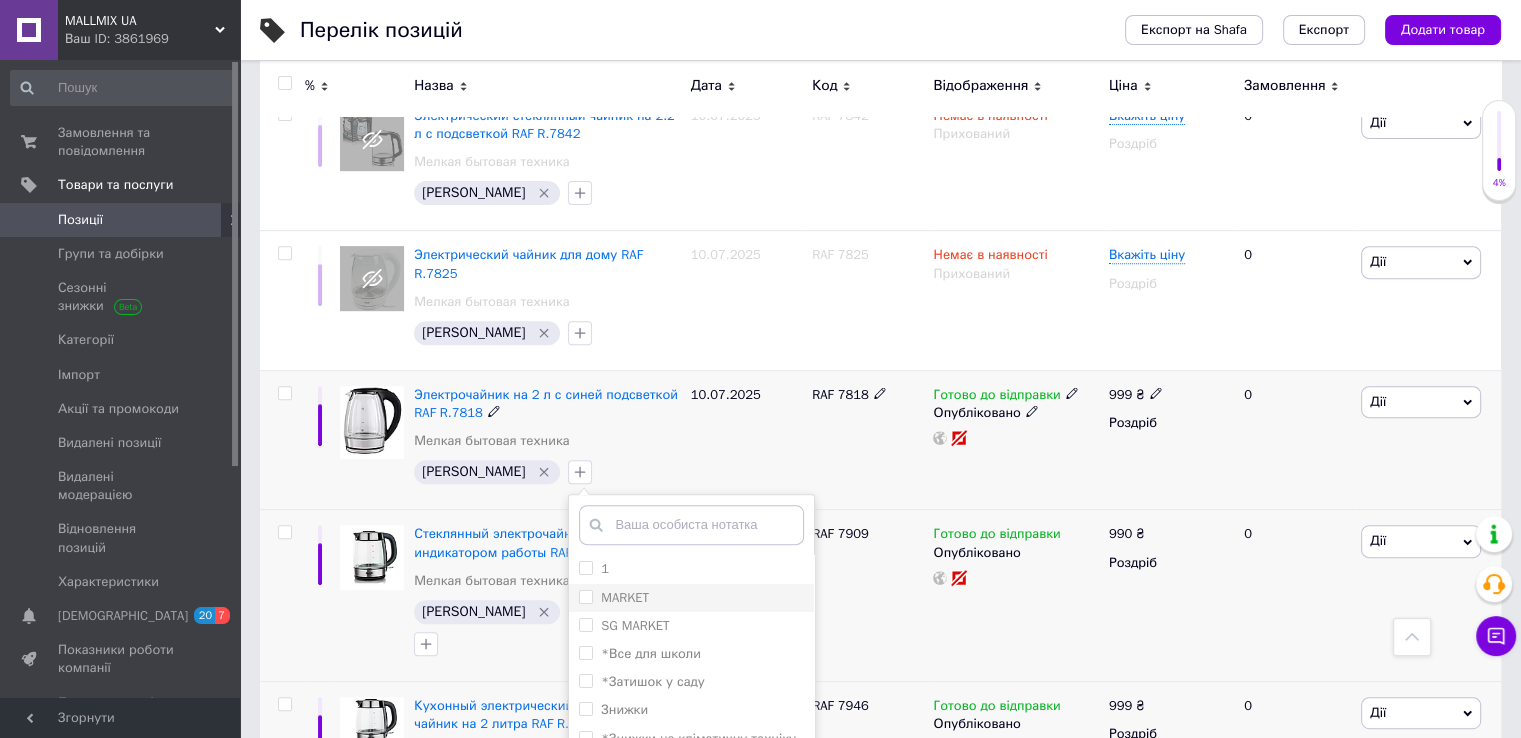 click on "MARKET" at bounding box center (585, 596) 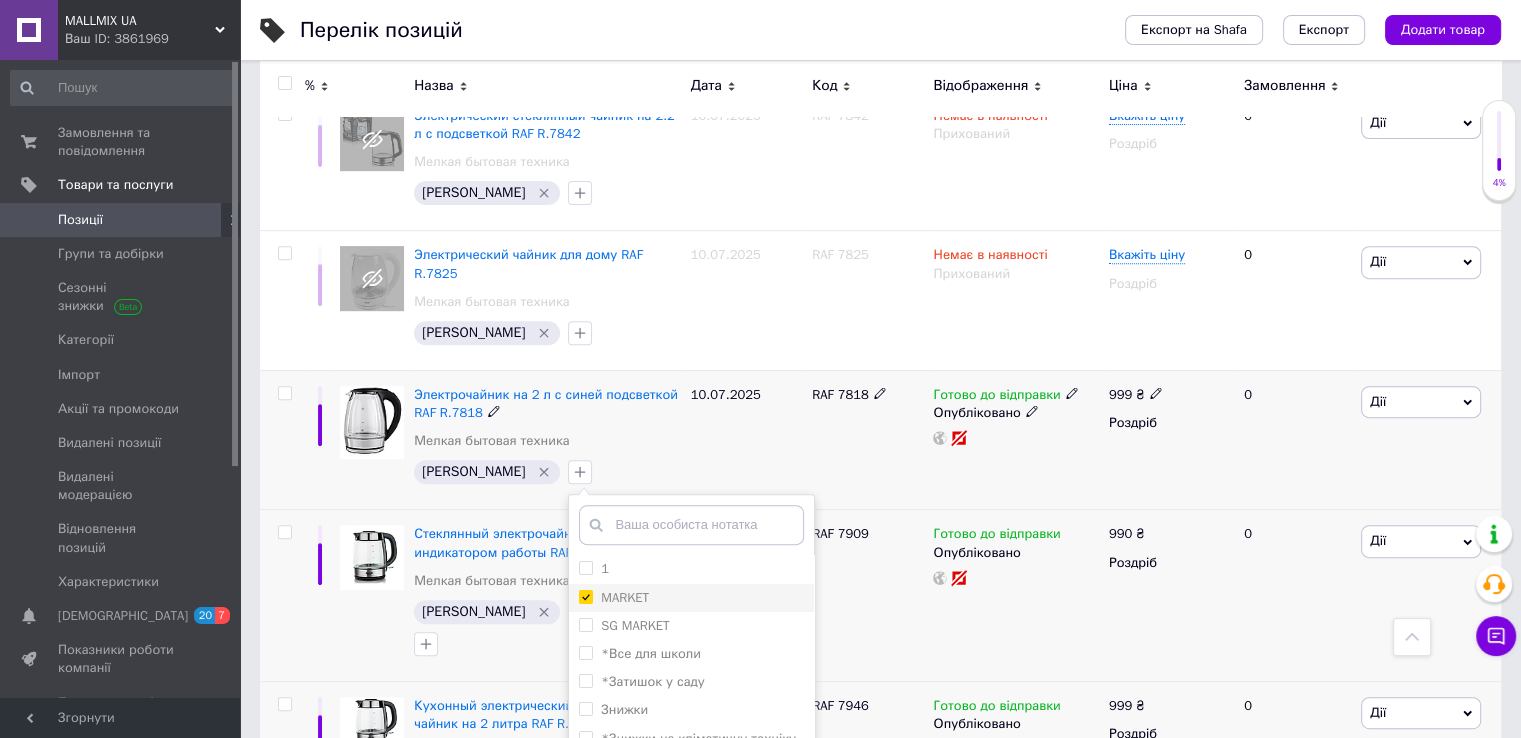 checkbox on "true" 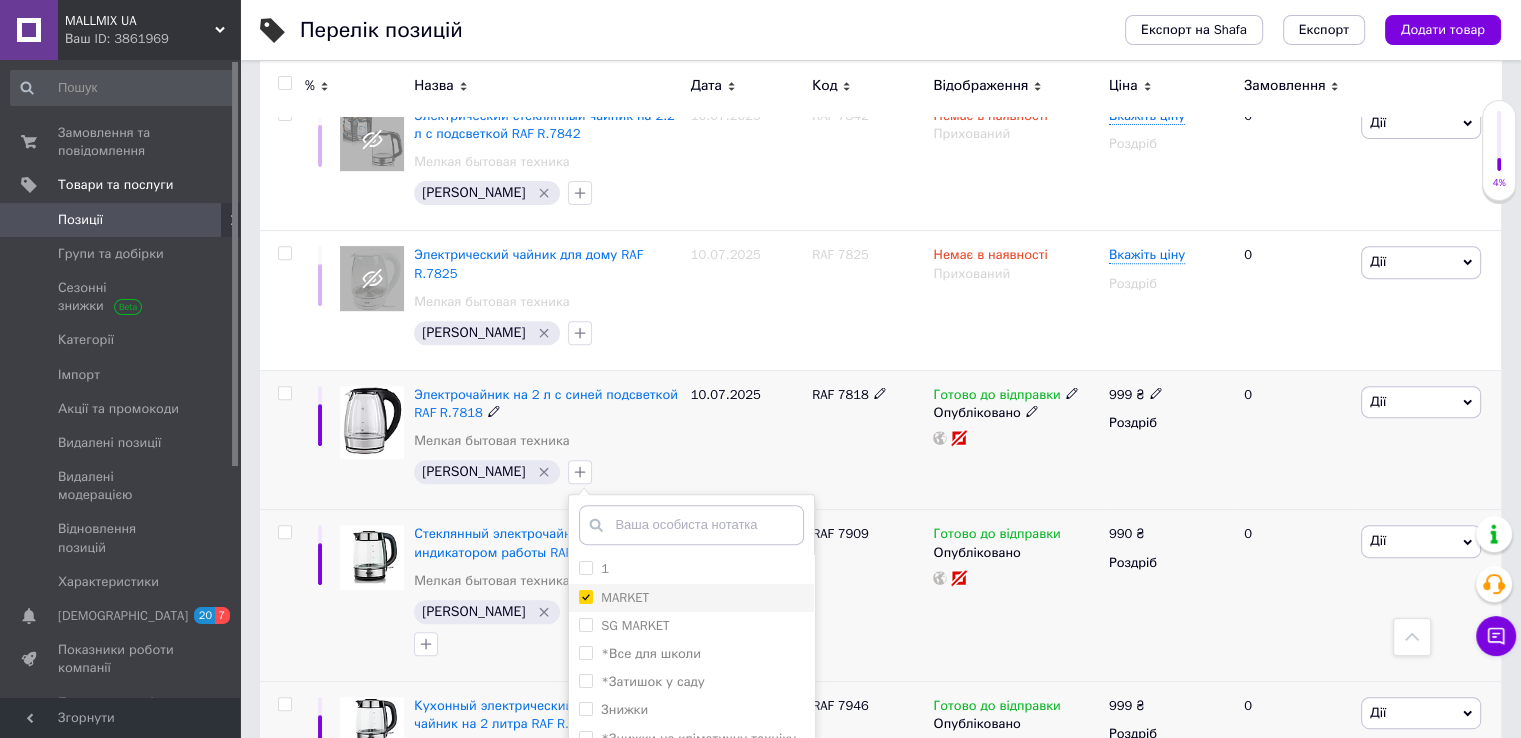 scroll, scrollTop: 38, scrollLeft: 0, axis: vertical 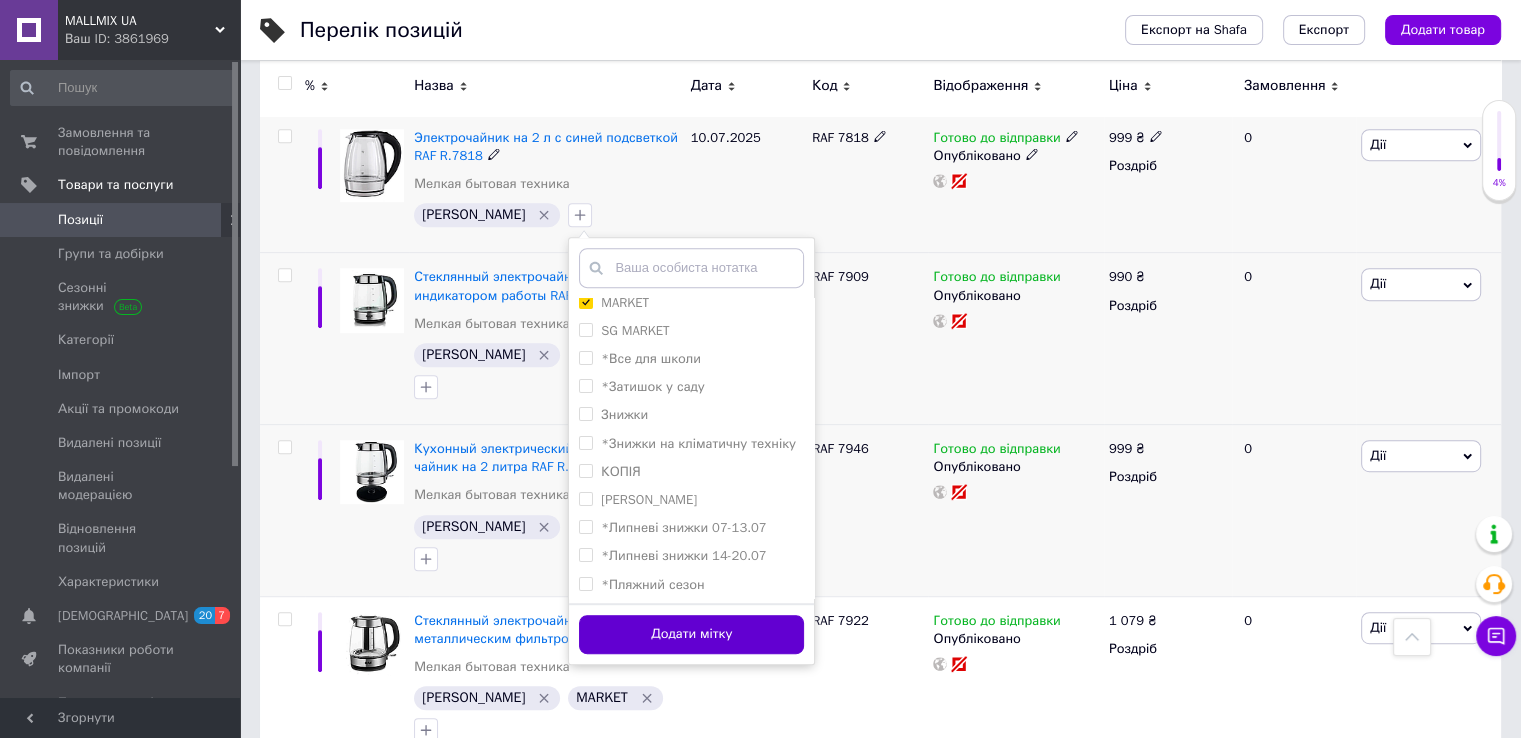 click on "Додати мітку" at bounding box center (691, 634) 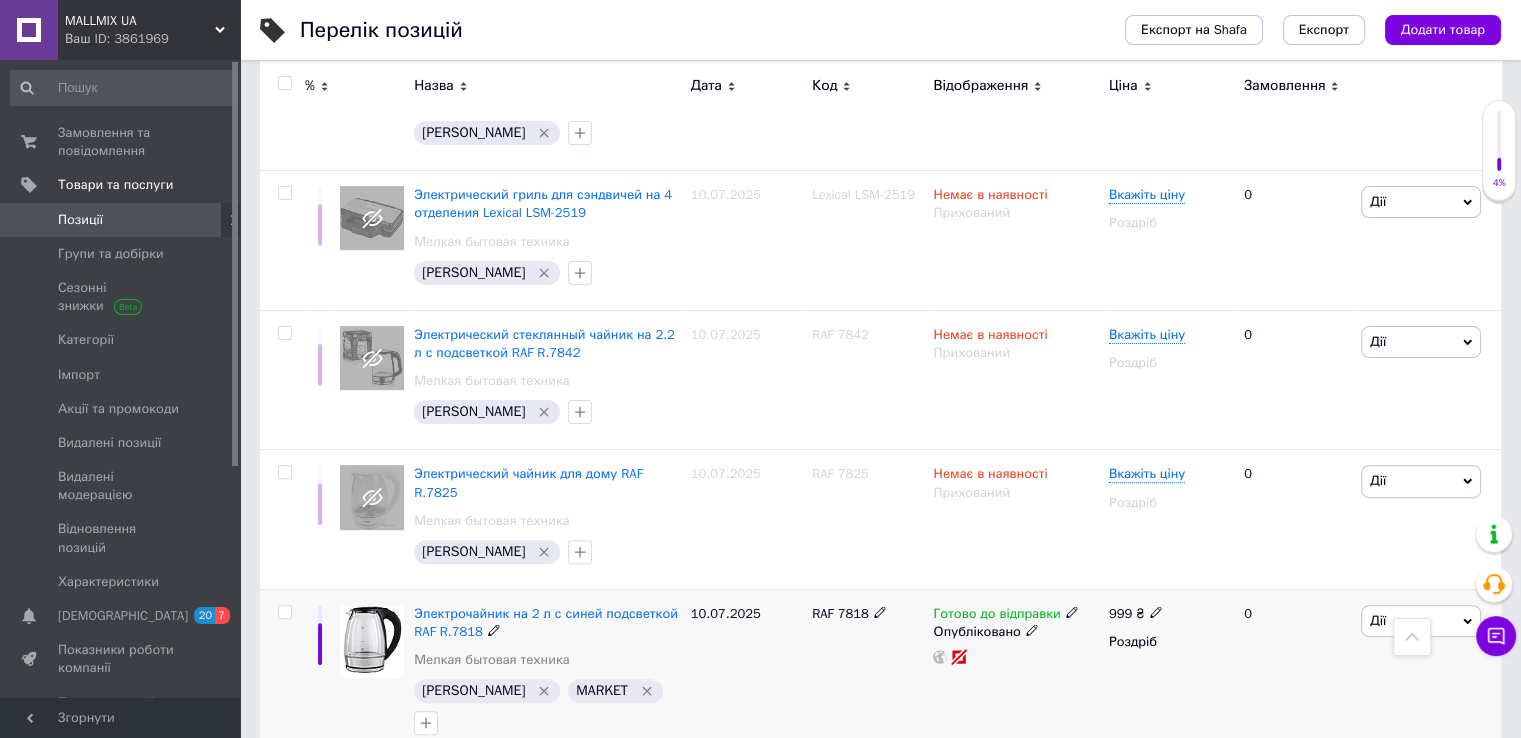 scroll, scrollTop: 510, scrollLeft: 0, axis: vertical 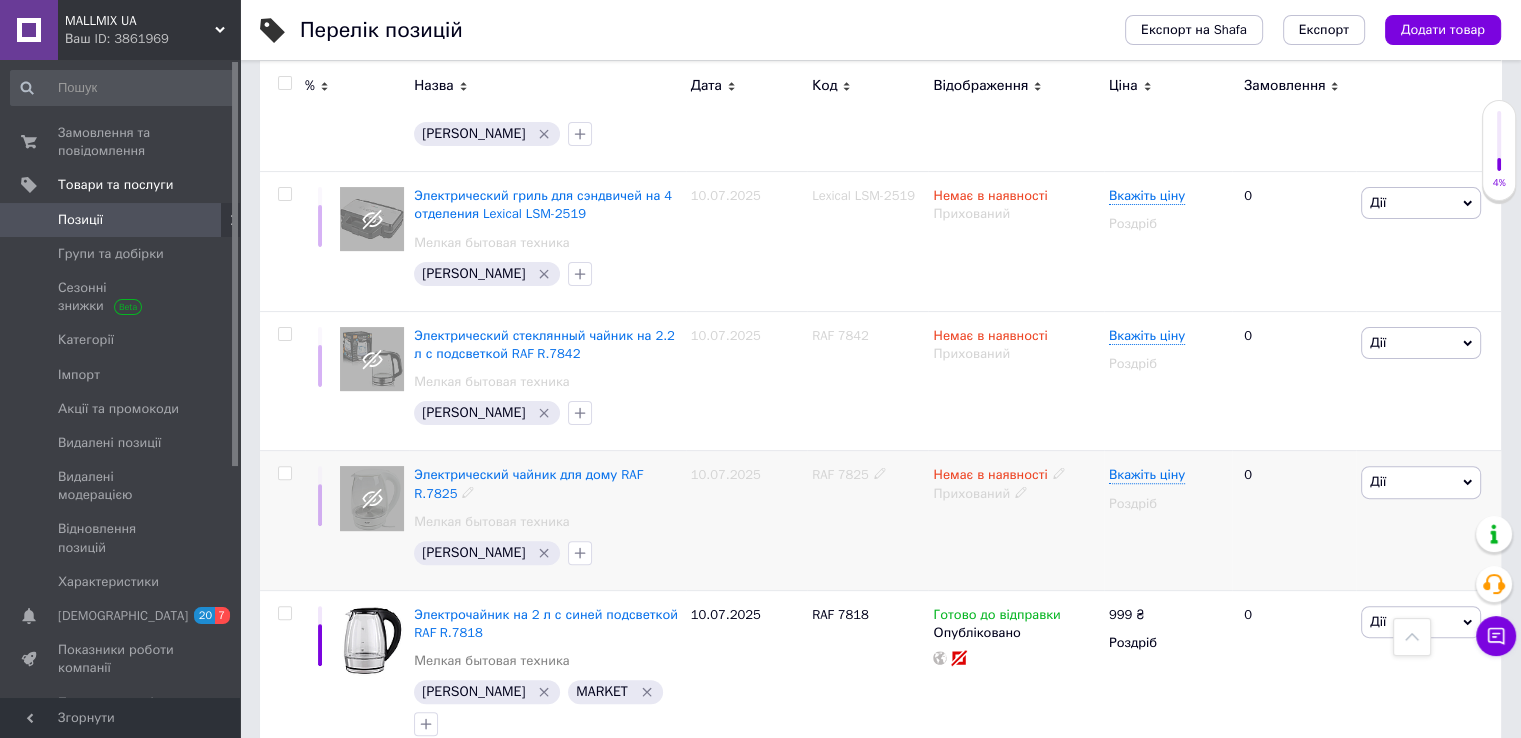 click on "RAF 7825" at bounding box center [840, 474] 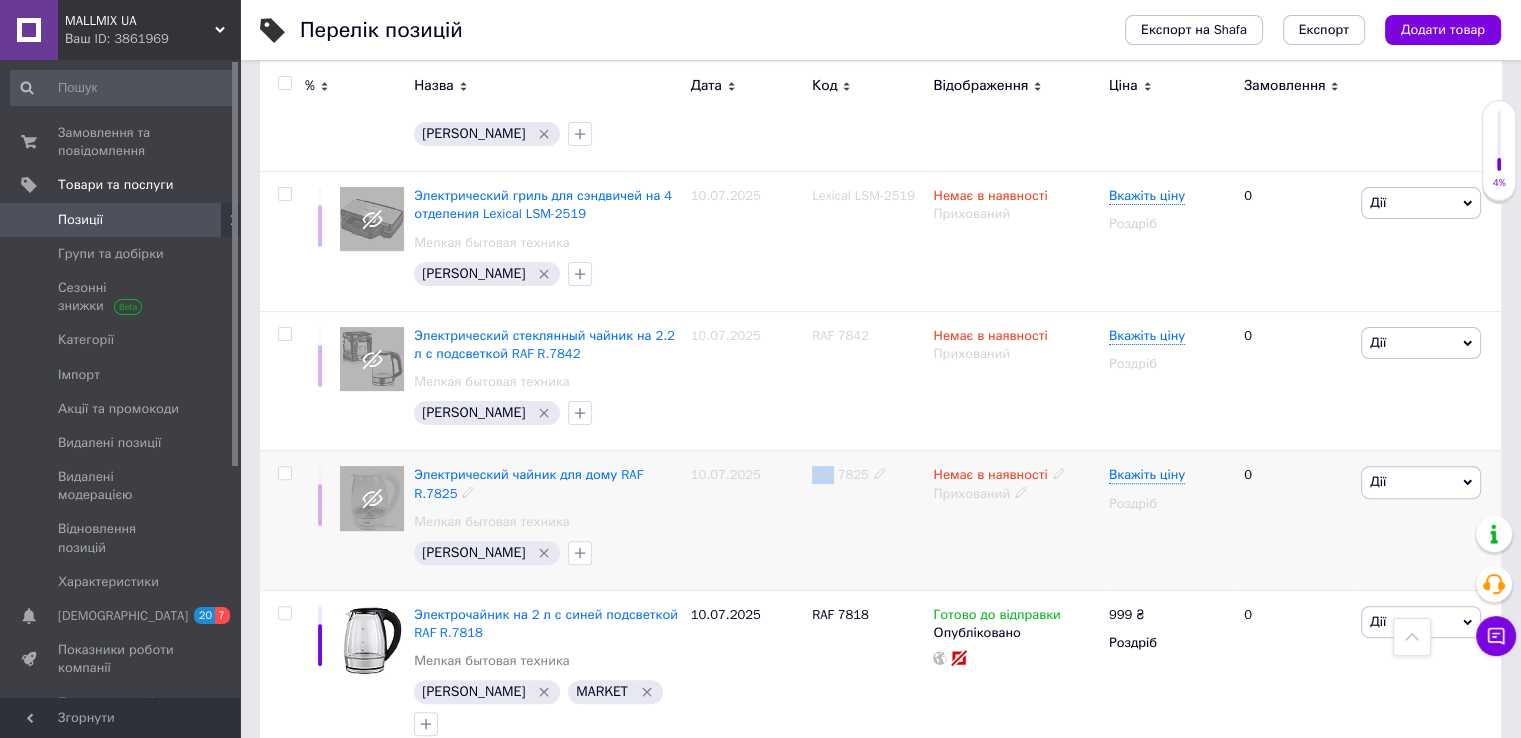 click on "RAF 7825" at bounding box center [840, 474] 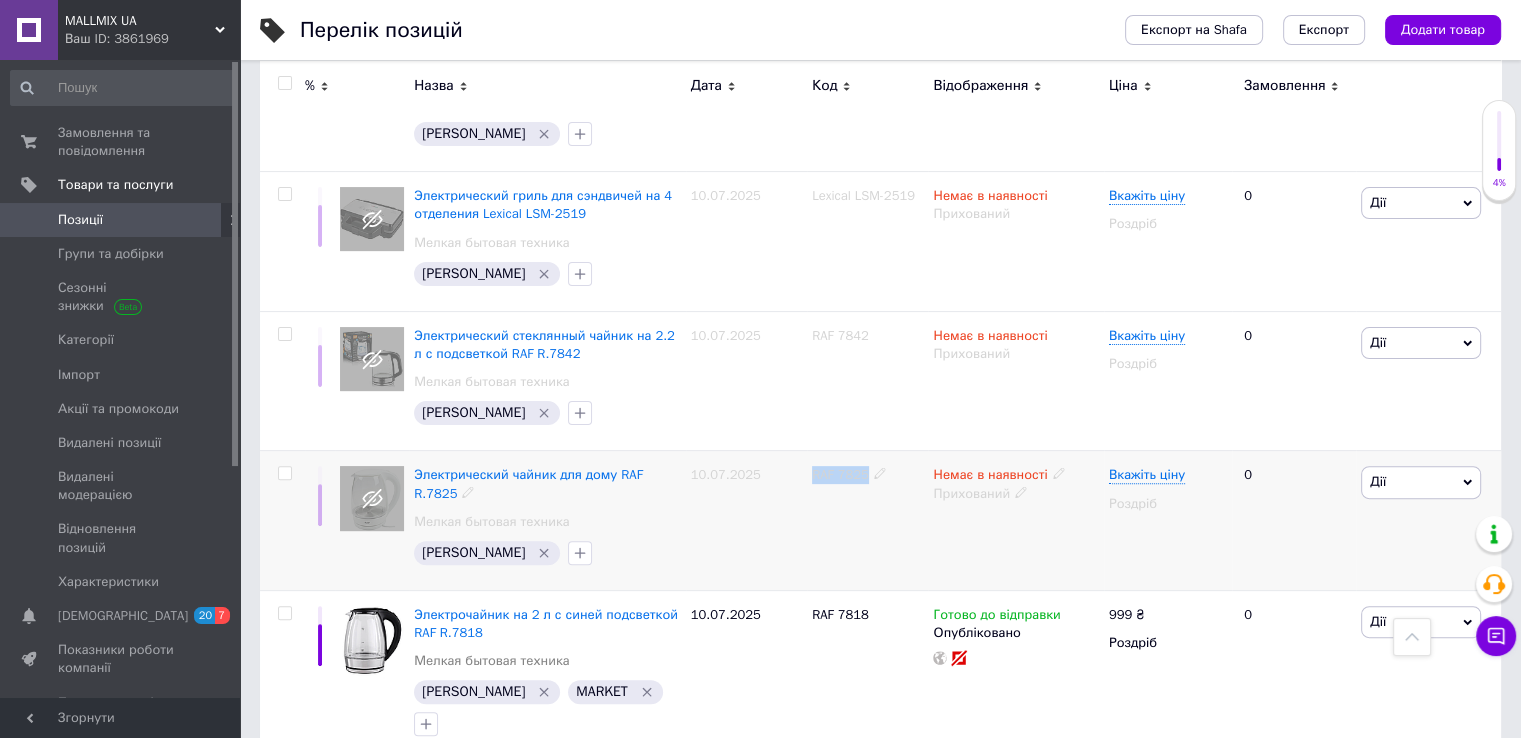 click on "RAF 7825" at bounding box center [840, 474] 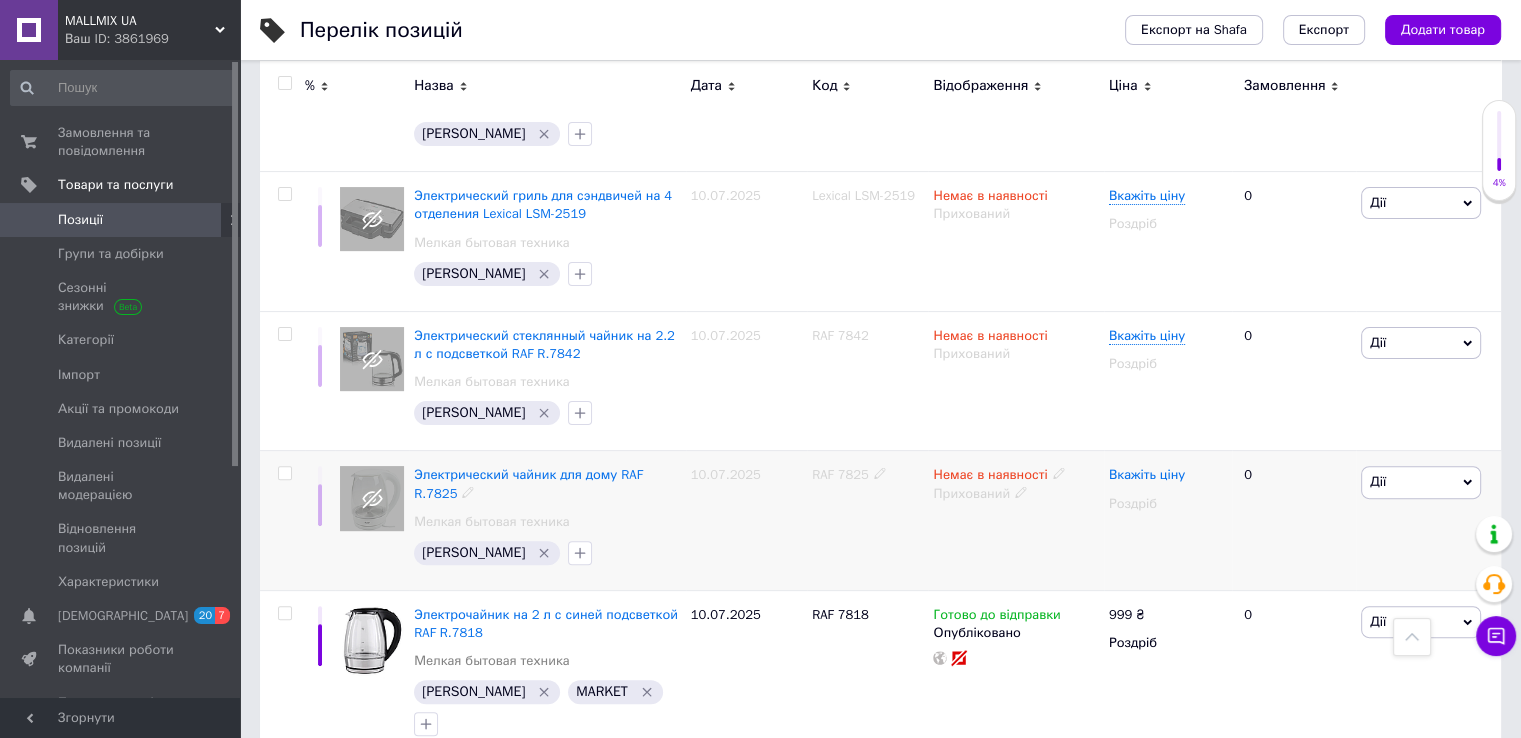 click on "Вкажіть ціну" at bounding box center (1147, 475) 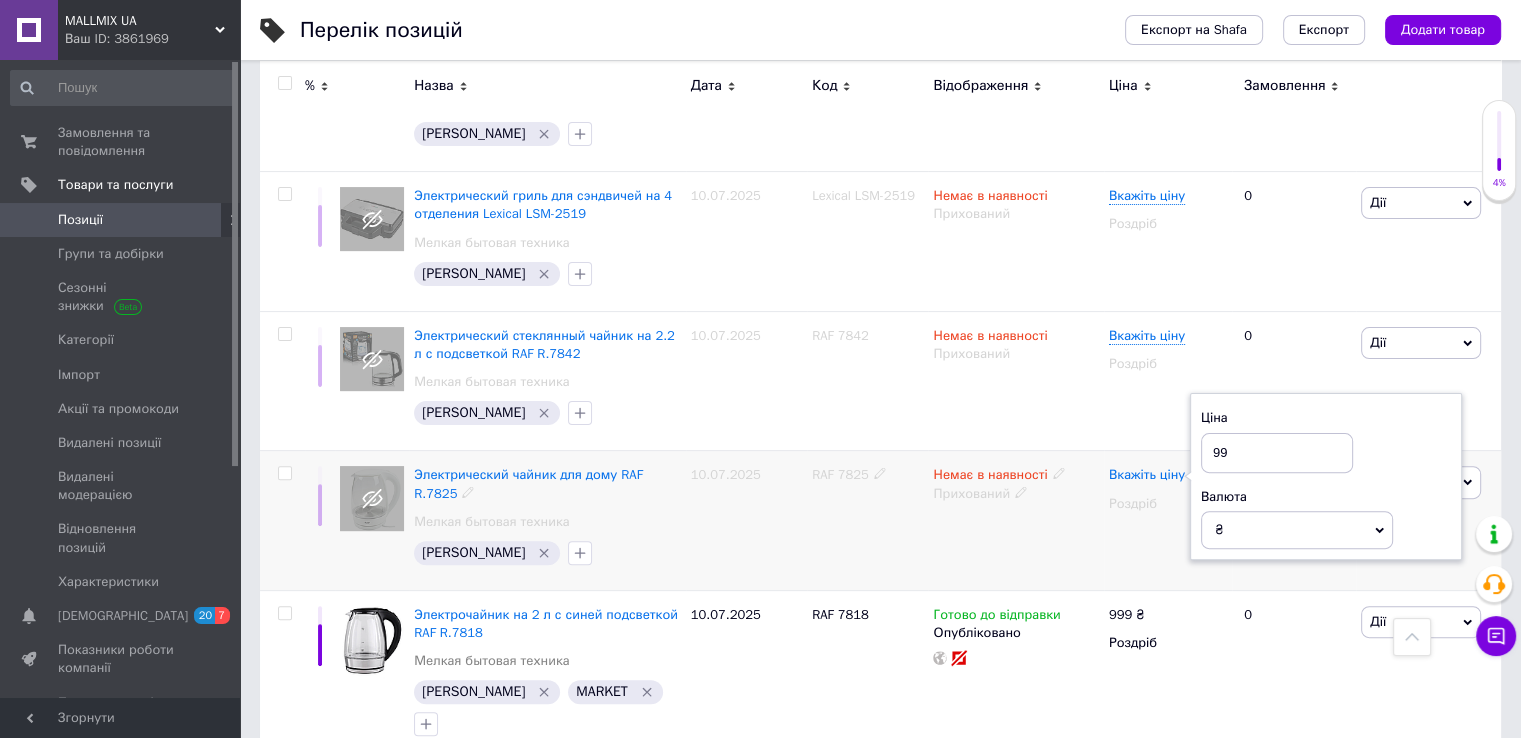 type on "990" 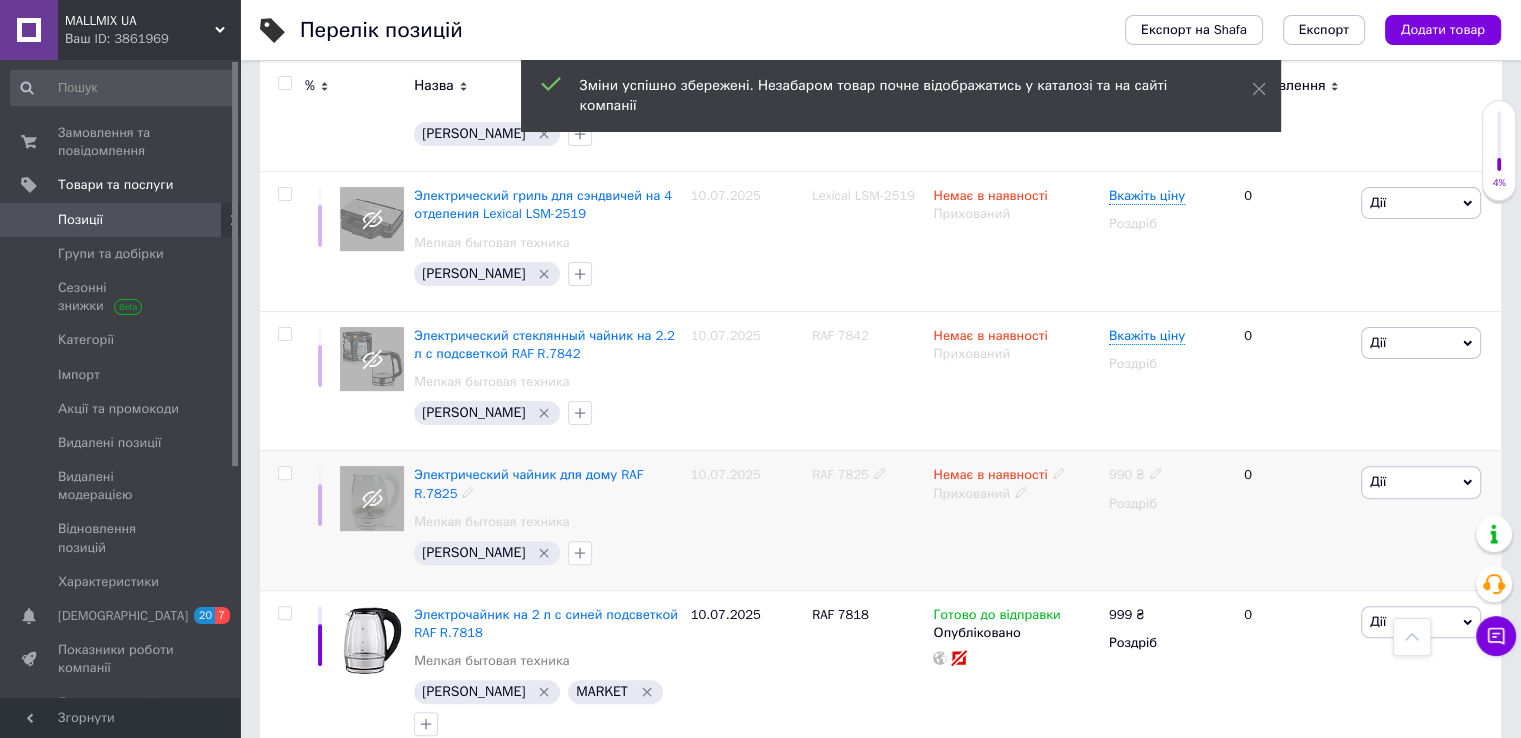 click 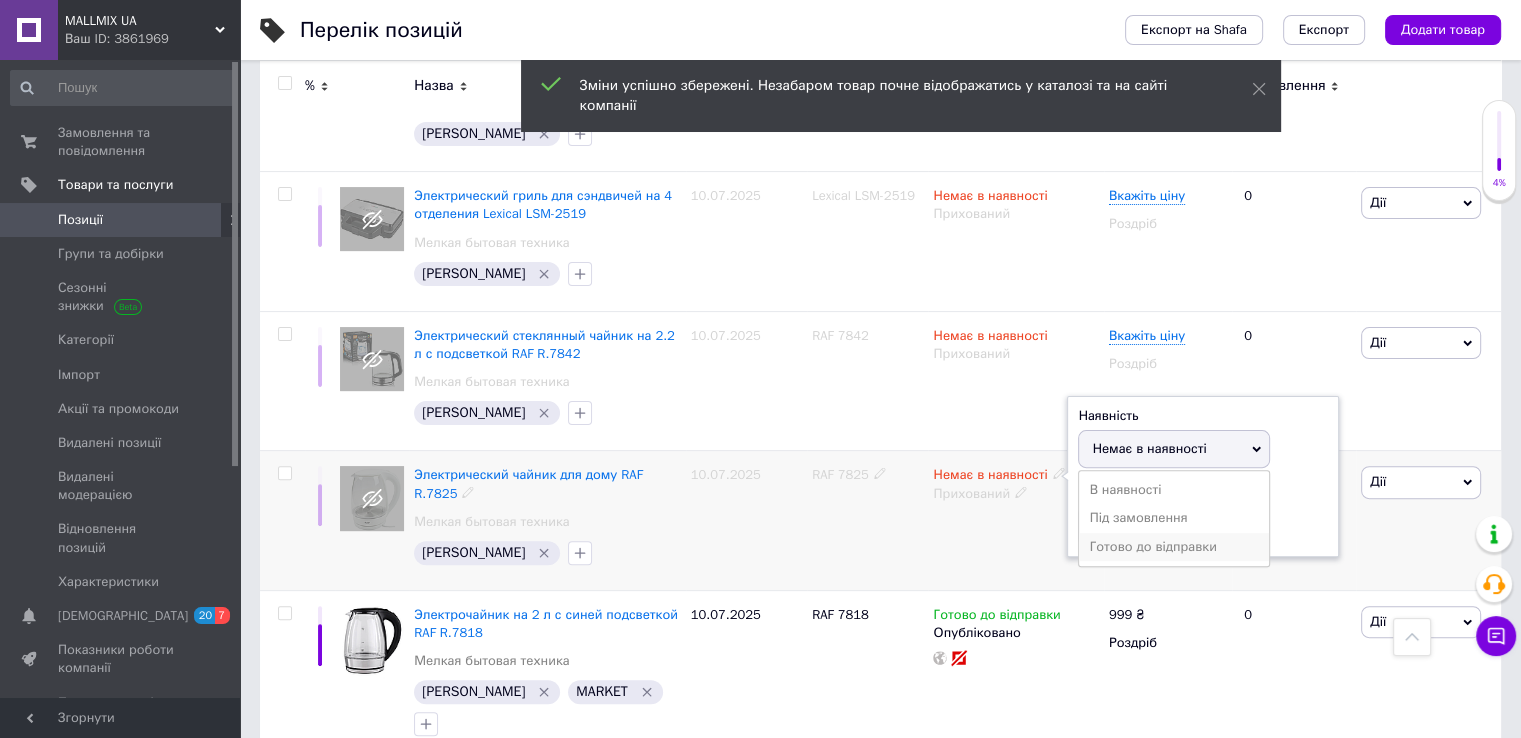 click on "Готово до відправки" at bounding box center (1174, 547) 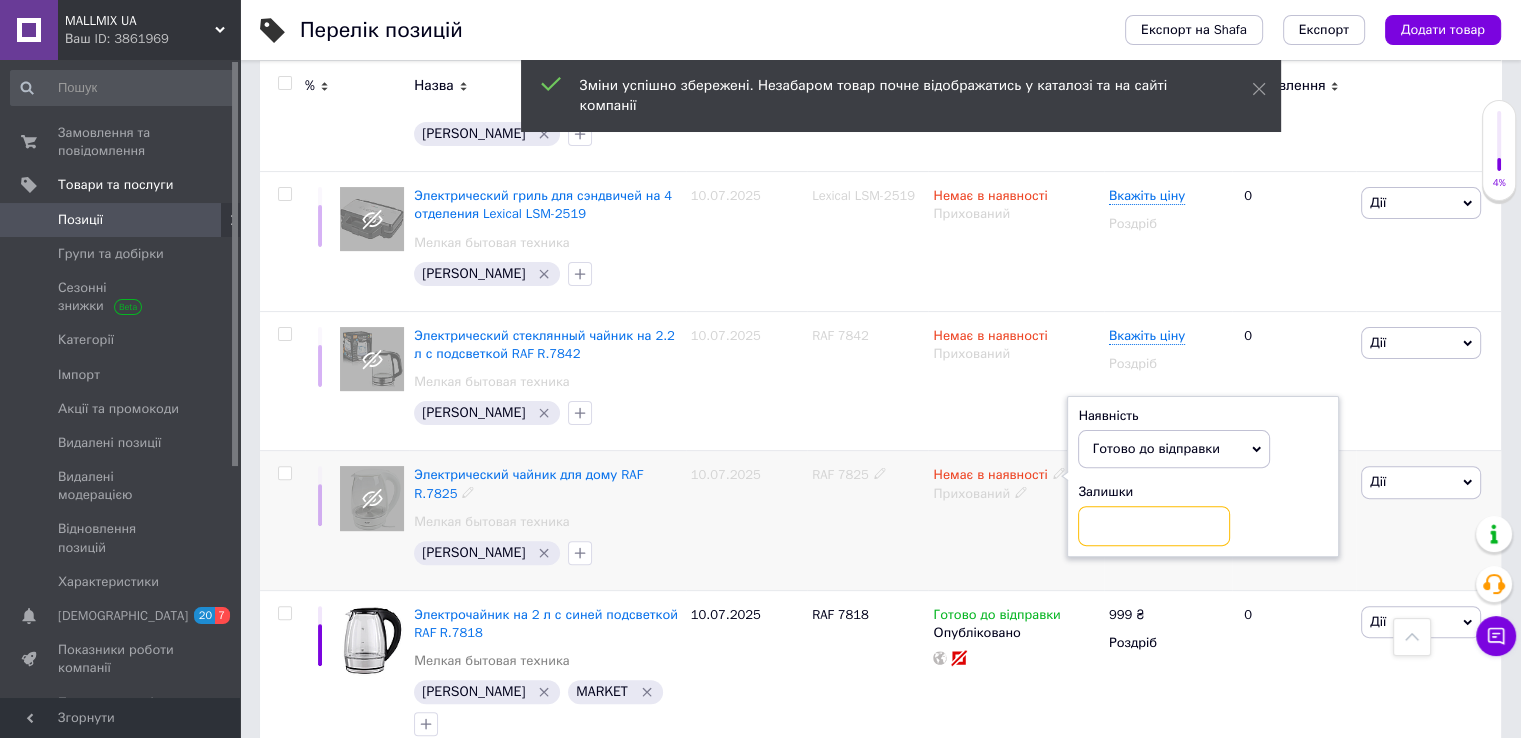 click at bounding box center [1154, 526] 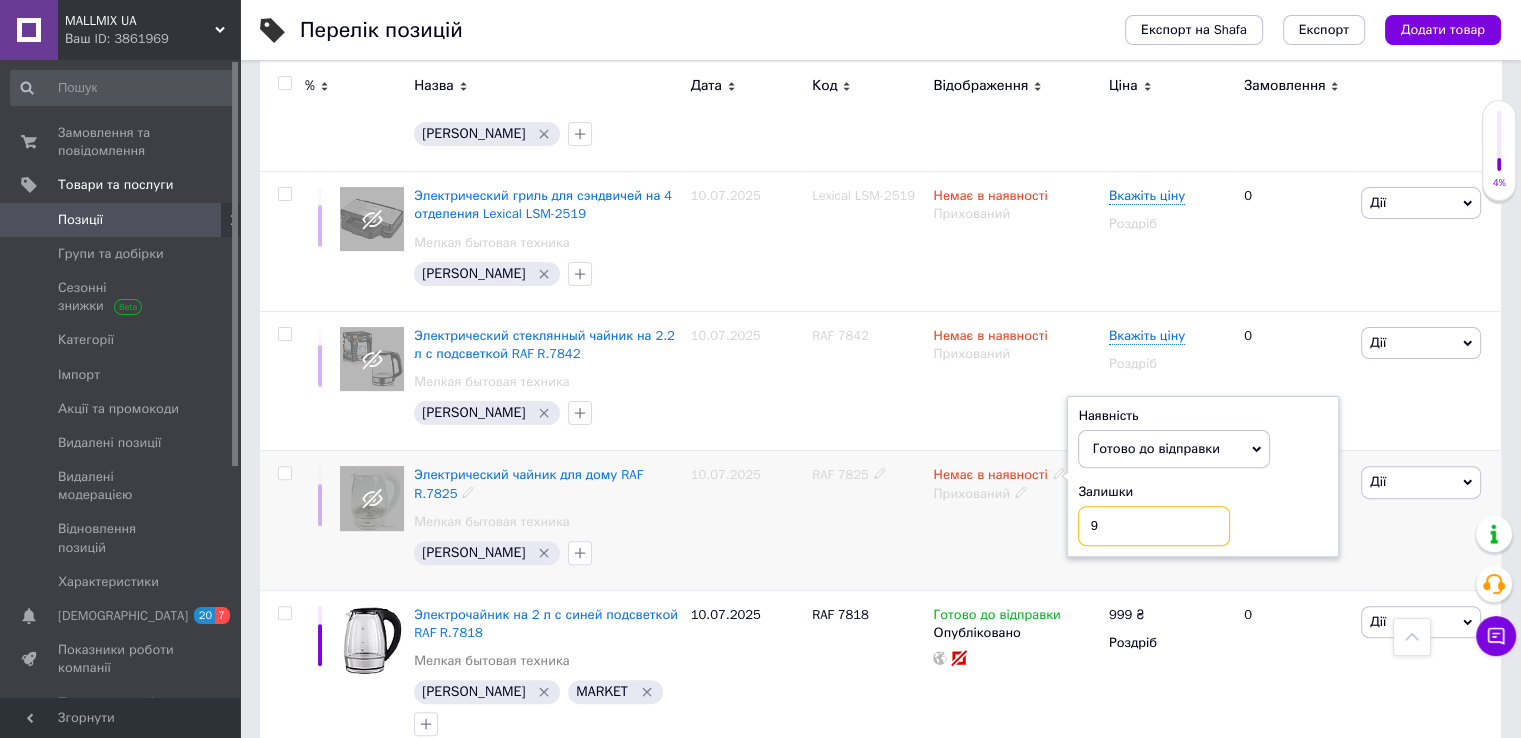 type on "99" 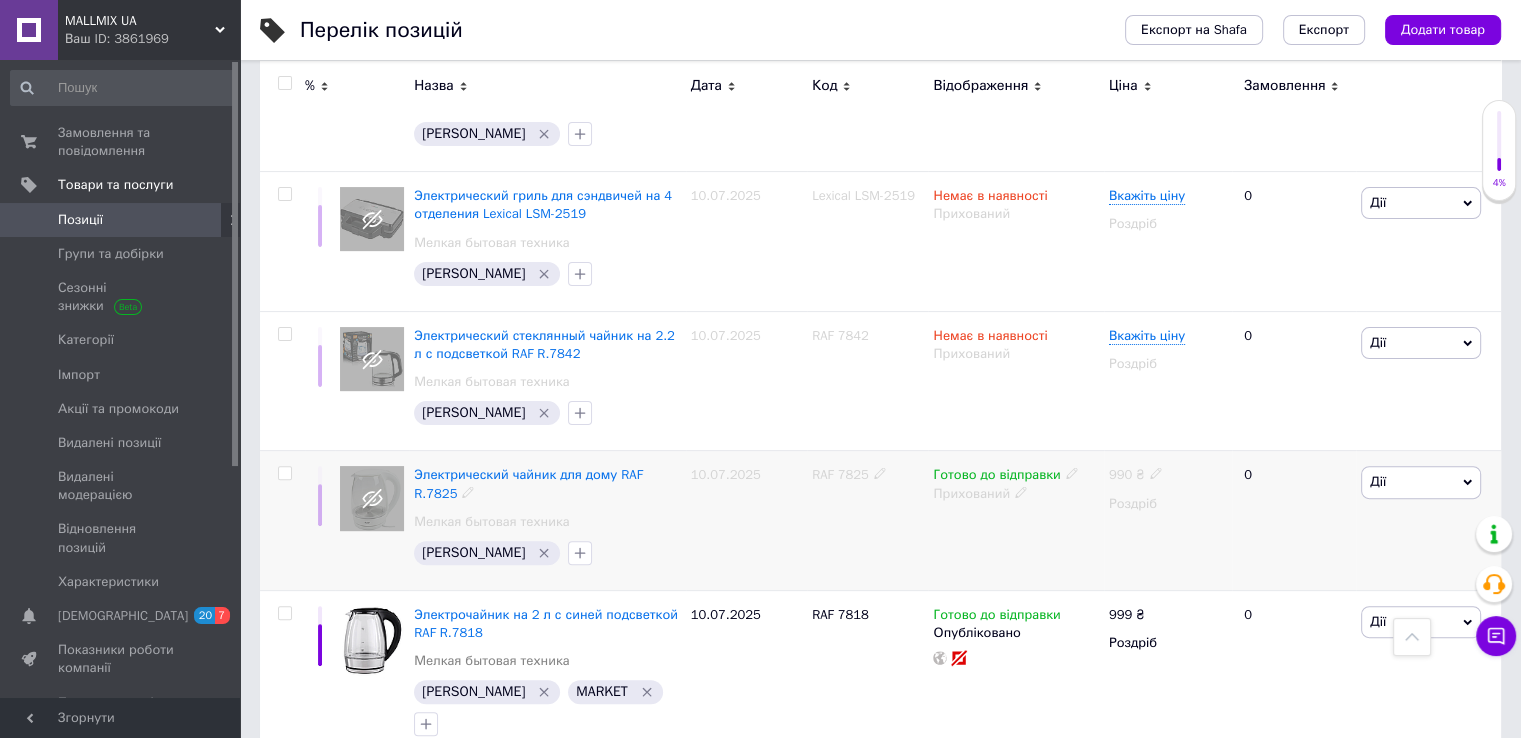 click 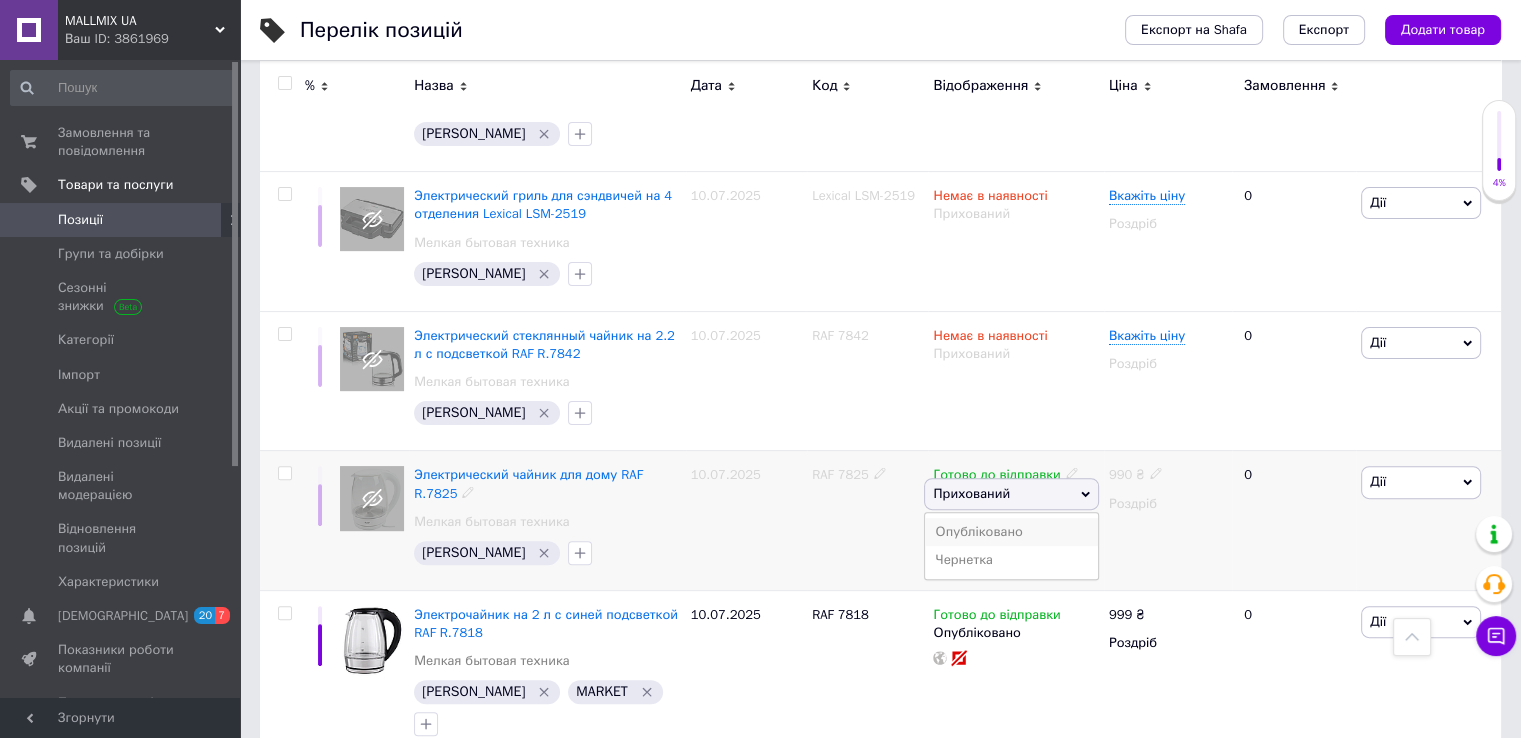 click on "Опубліковано" at bounding box center (1011, 532) 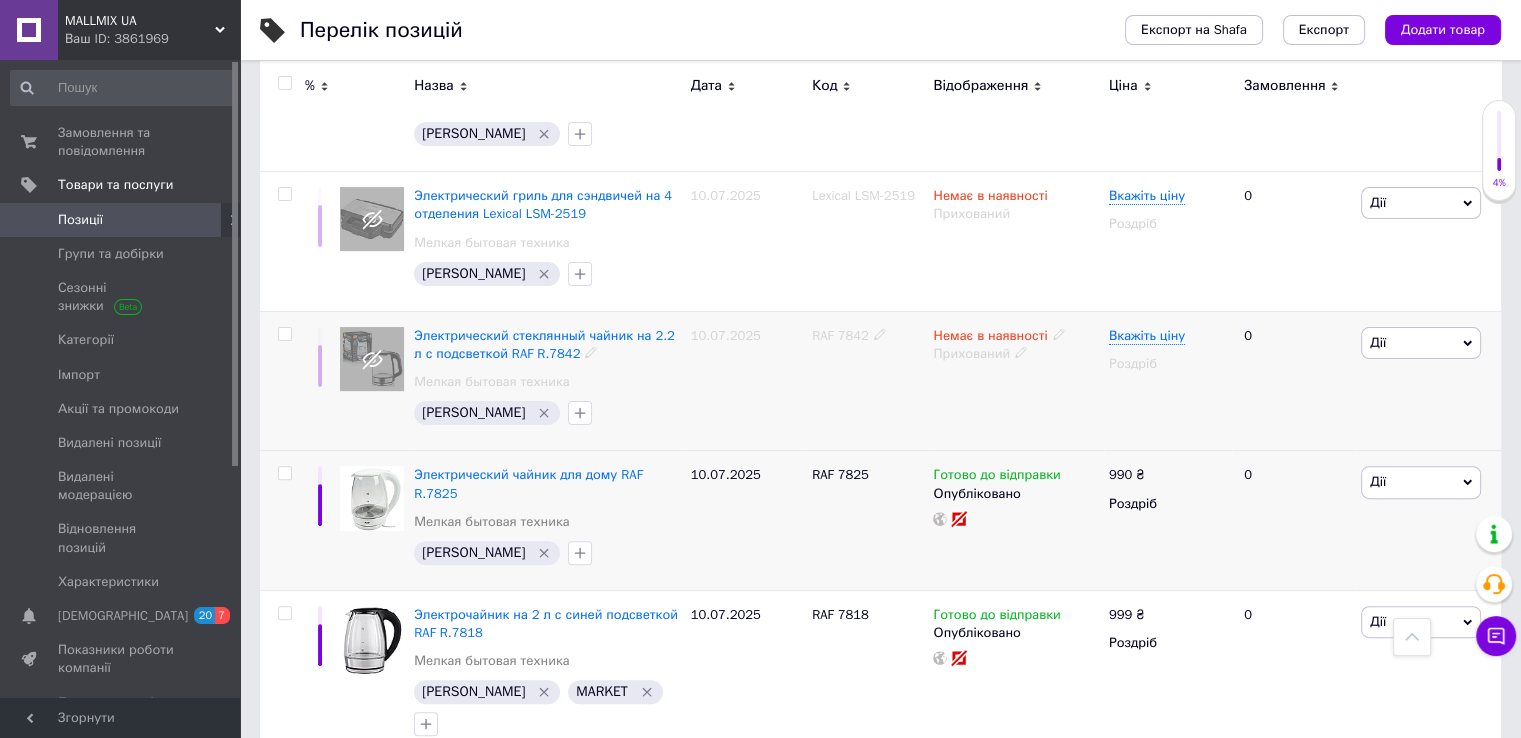 click on "RAF 7842" at bounding box center (840, 335) 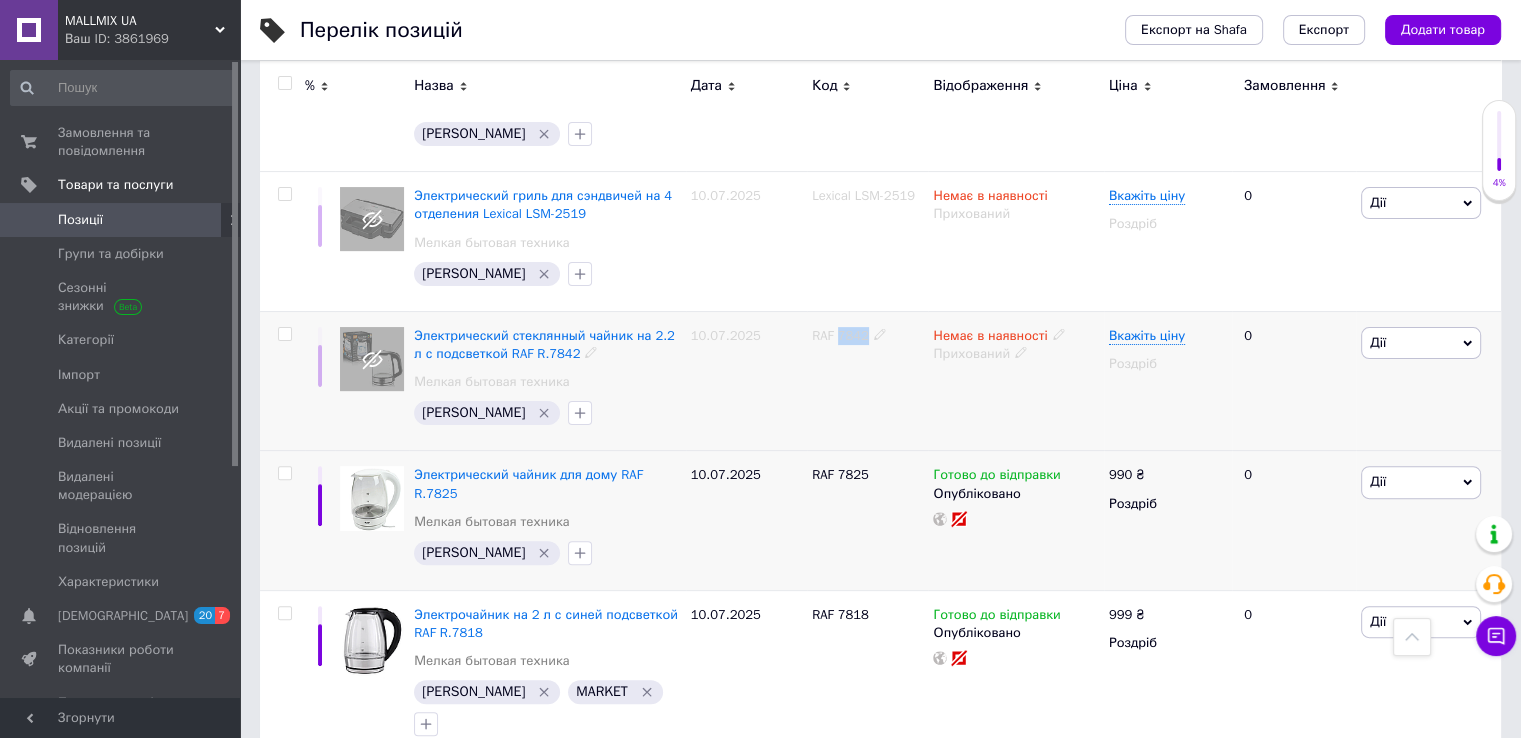 click on "RAF 7842" at bounding box center (840, 335) 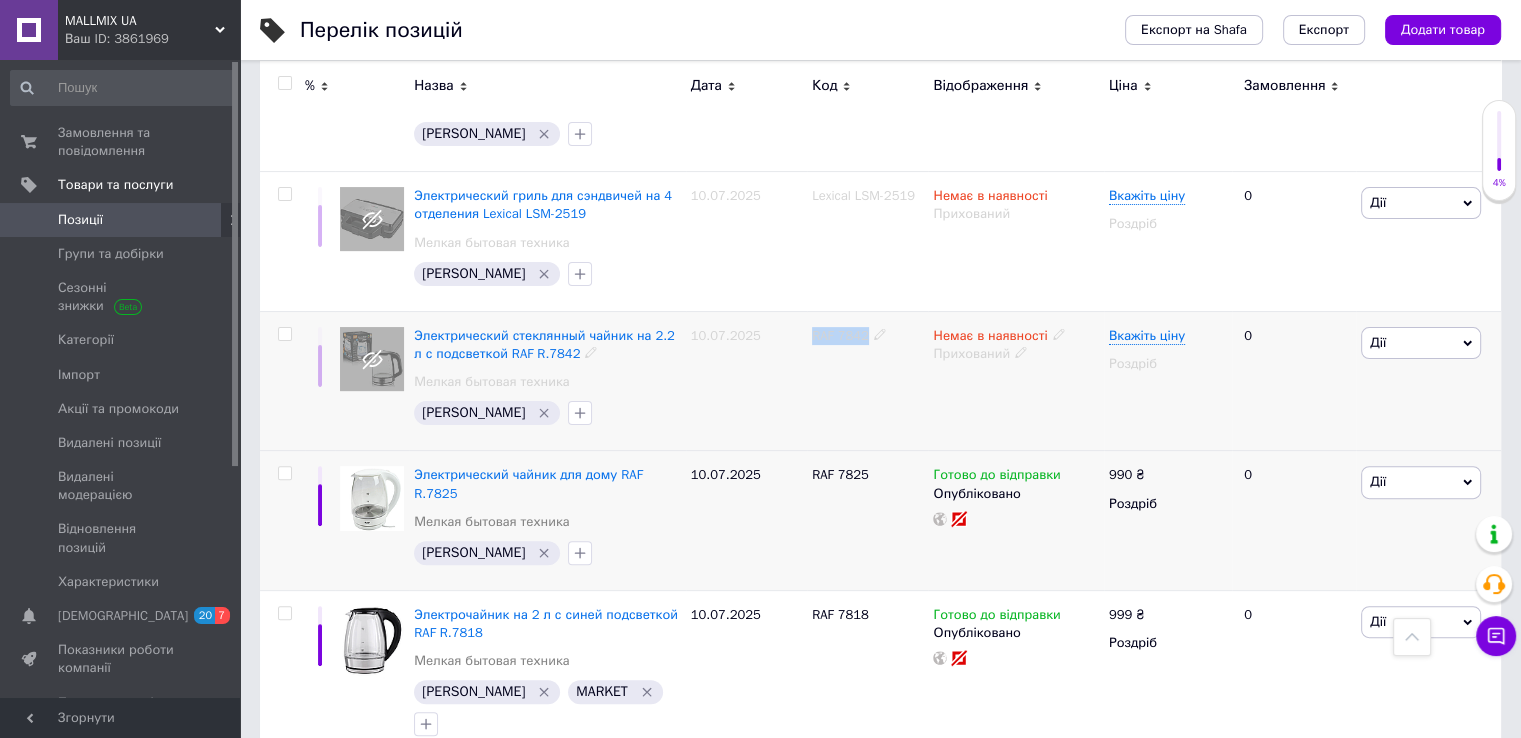 click on "RAF 7842" at bounding box center [840, 335] 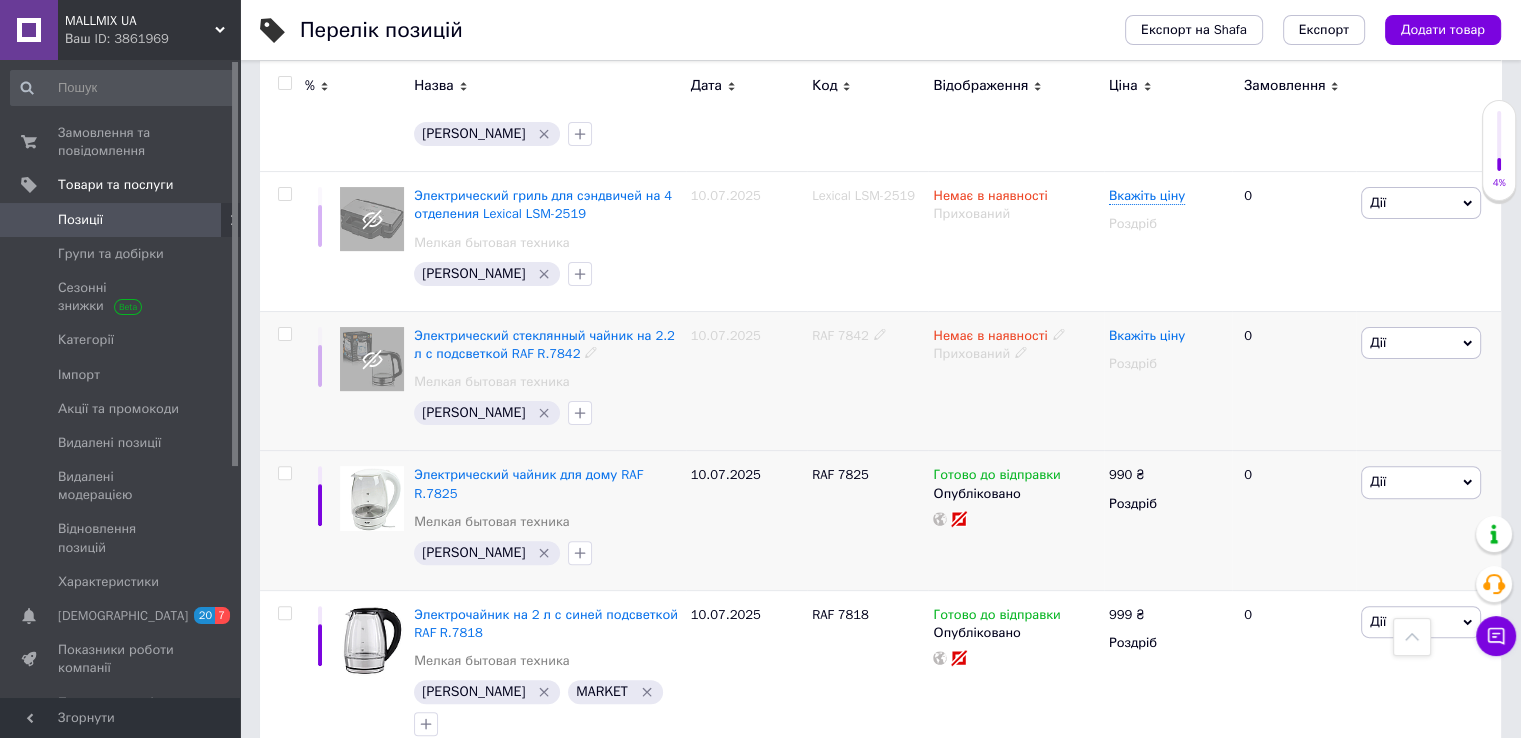 click on "Вкажіть ціну" at bounding box center [1147, 336] 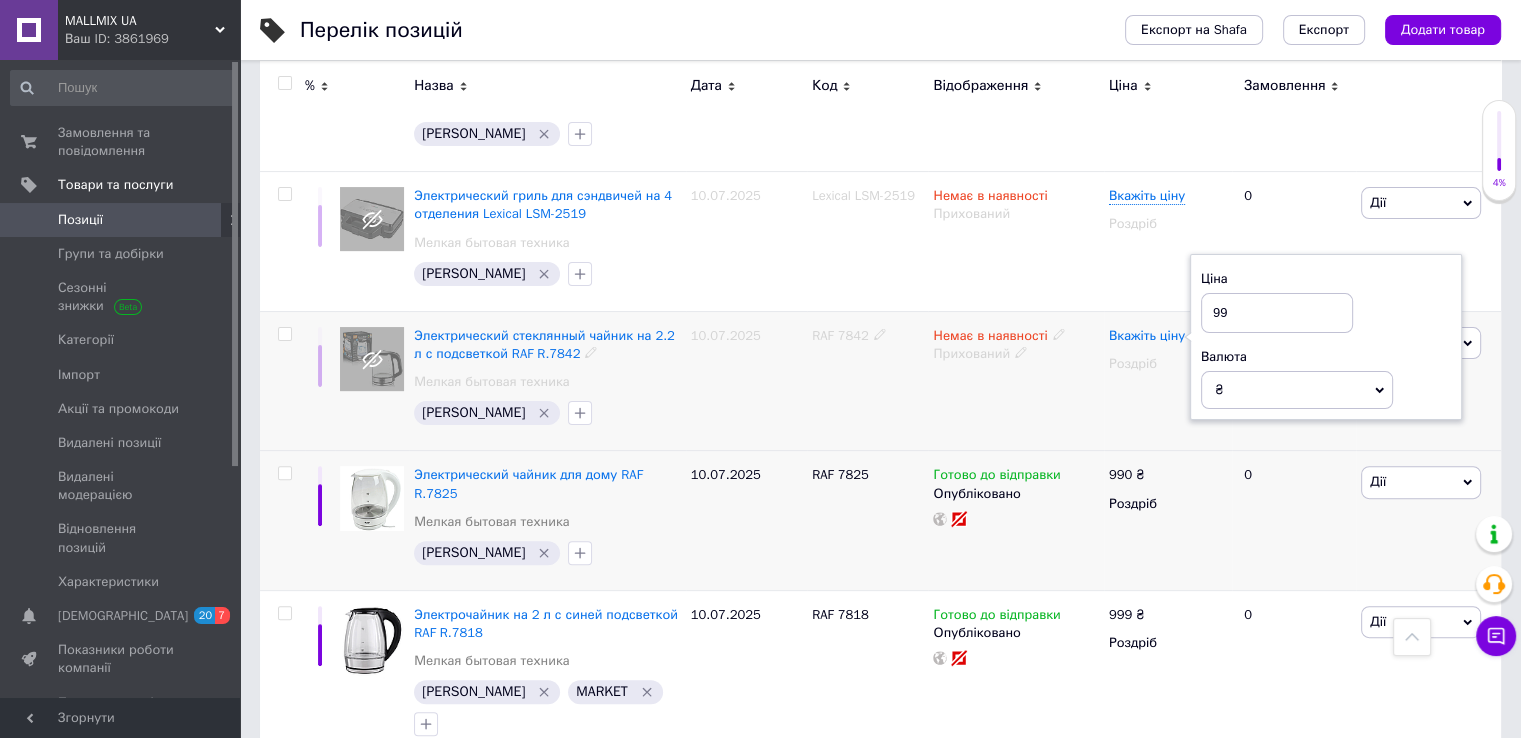 type on "999" 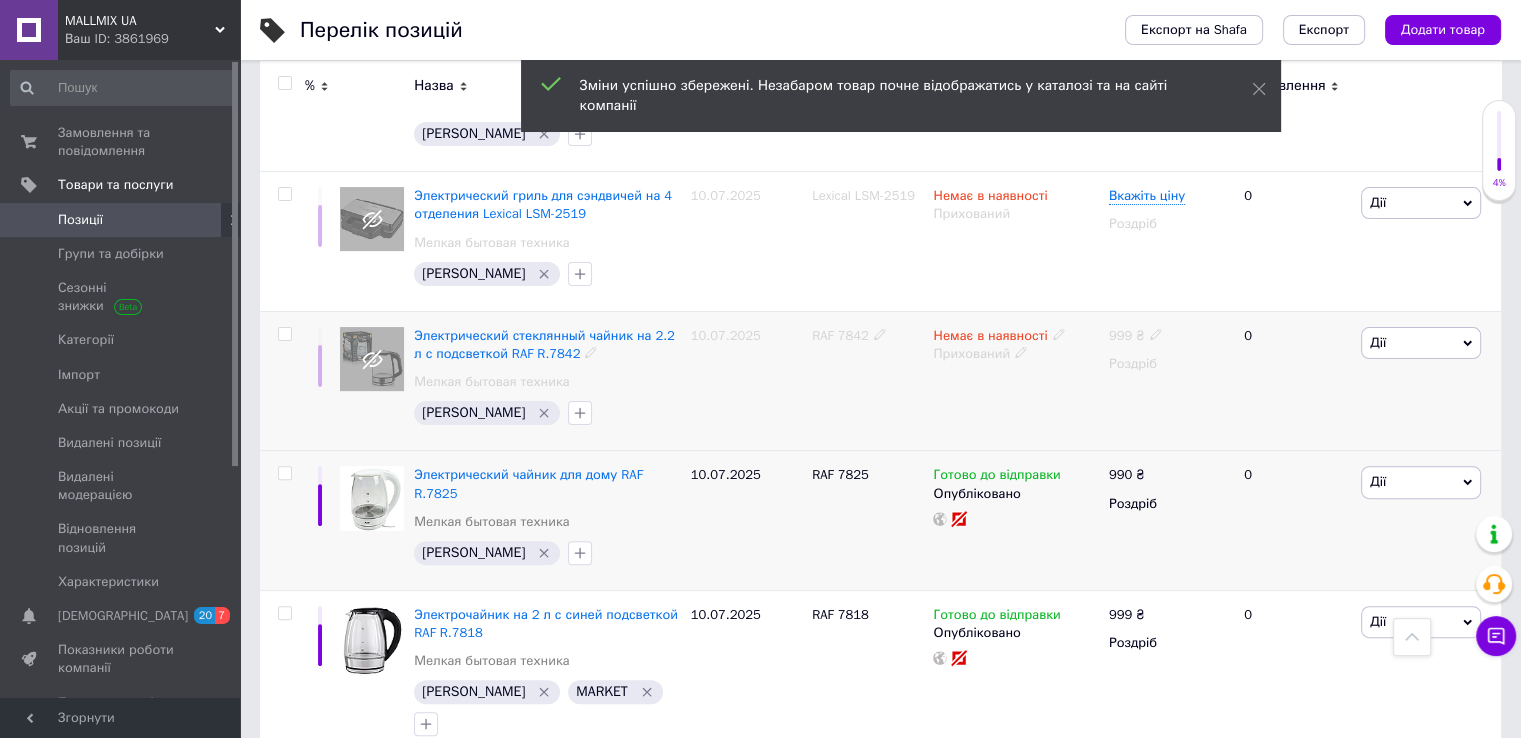 click on "Немає в наявності Прихований" at bounding box center [1015, 381] 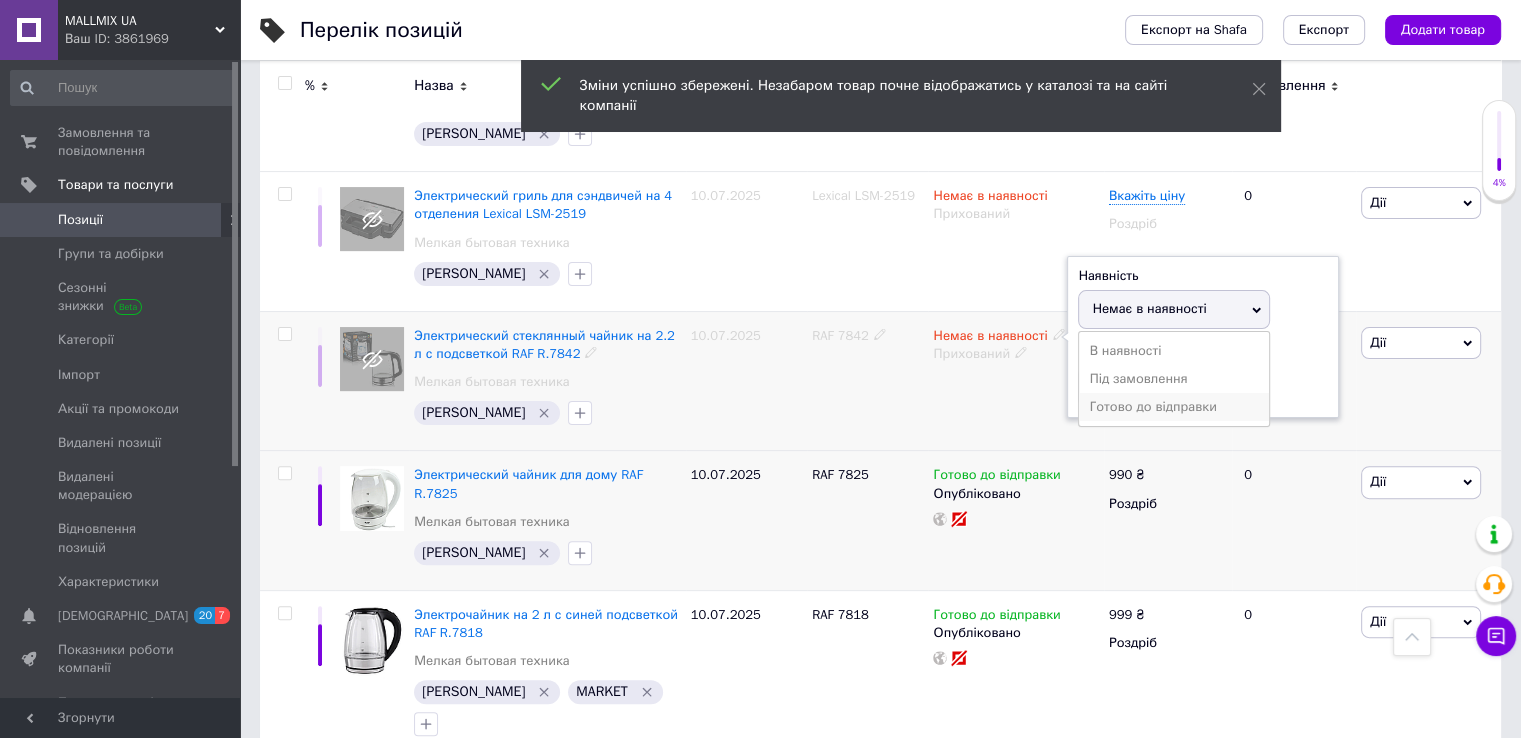 click on "Готово до відправки" at bounding box center (1174, 407) 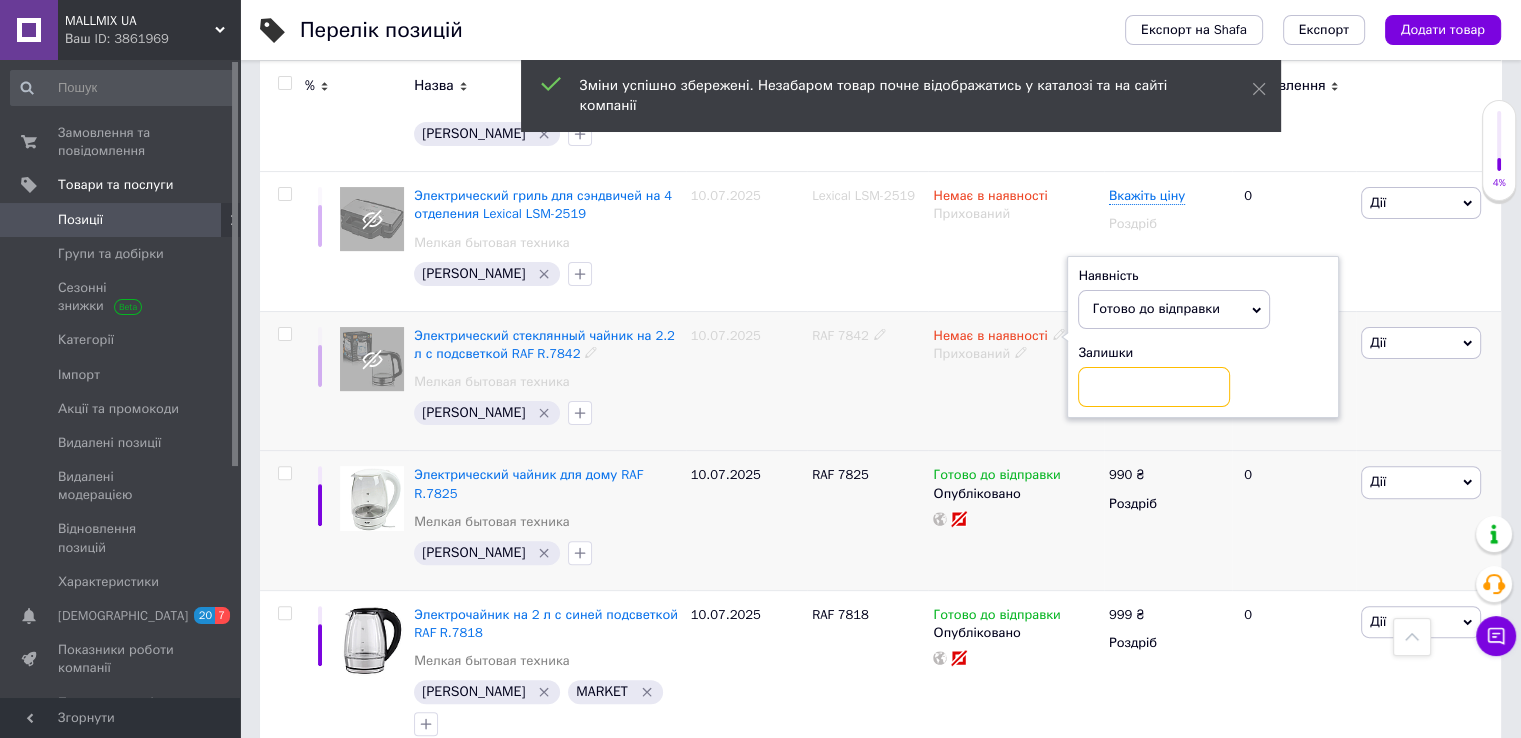 click at bounding box center [1154, 387] 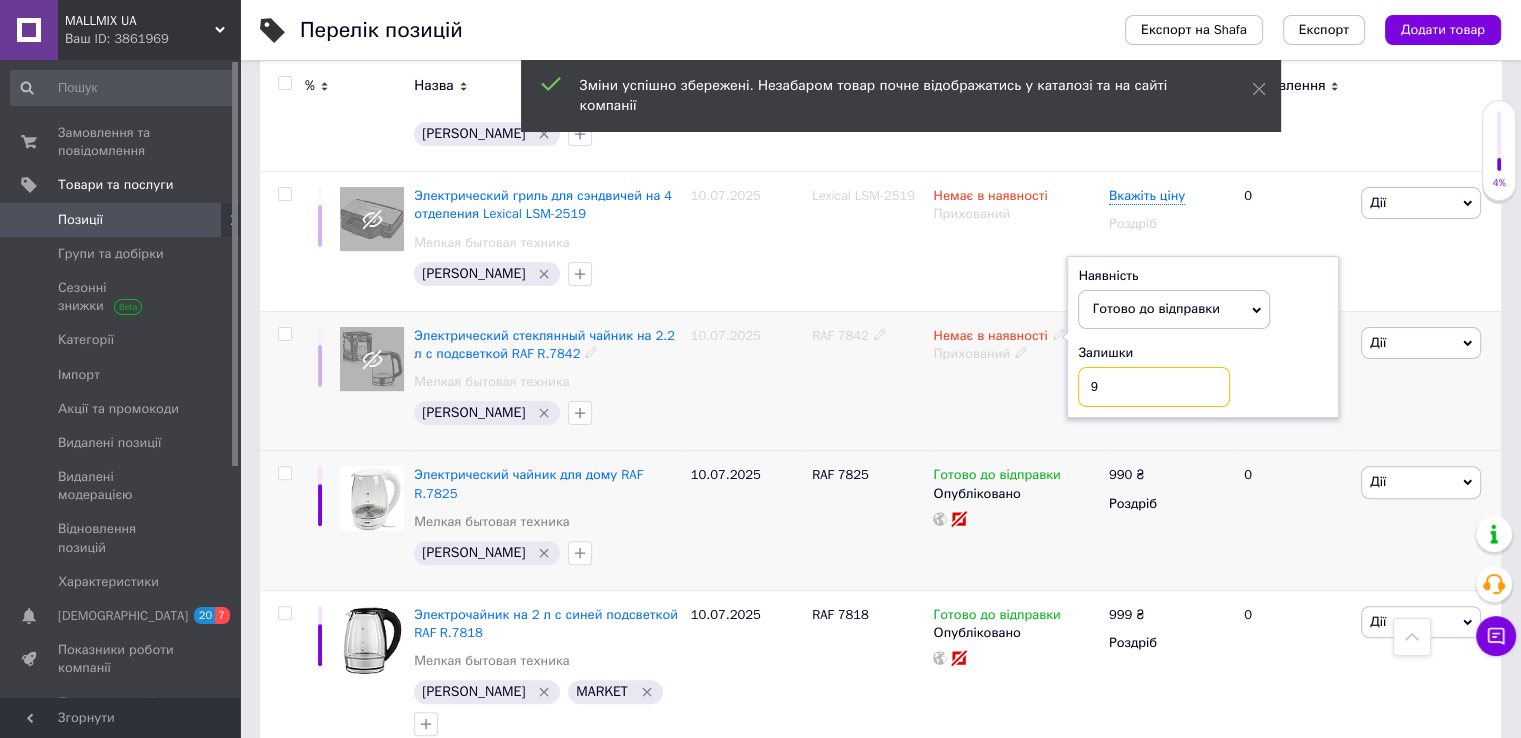 type on "99" 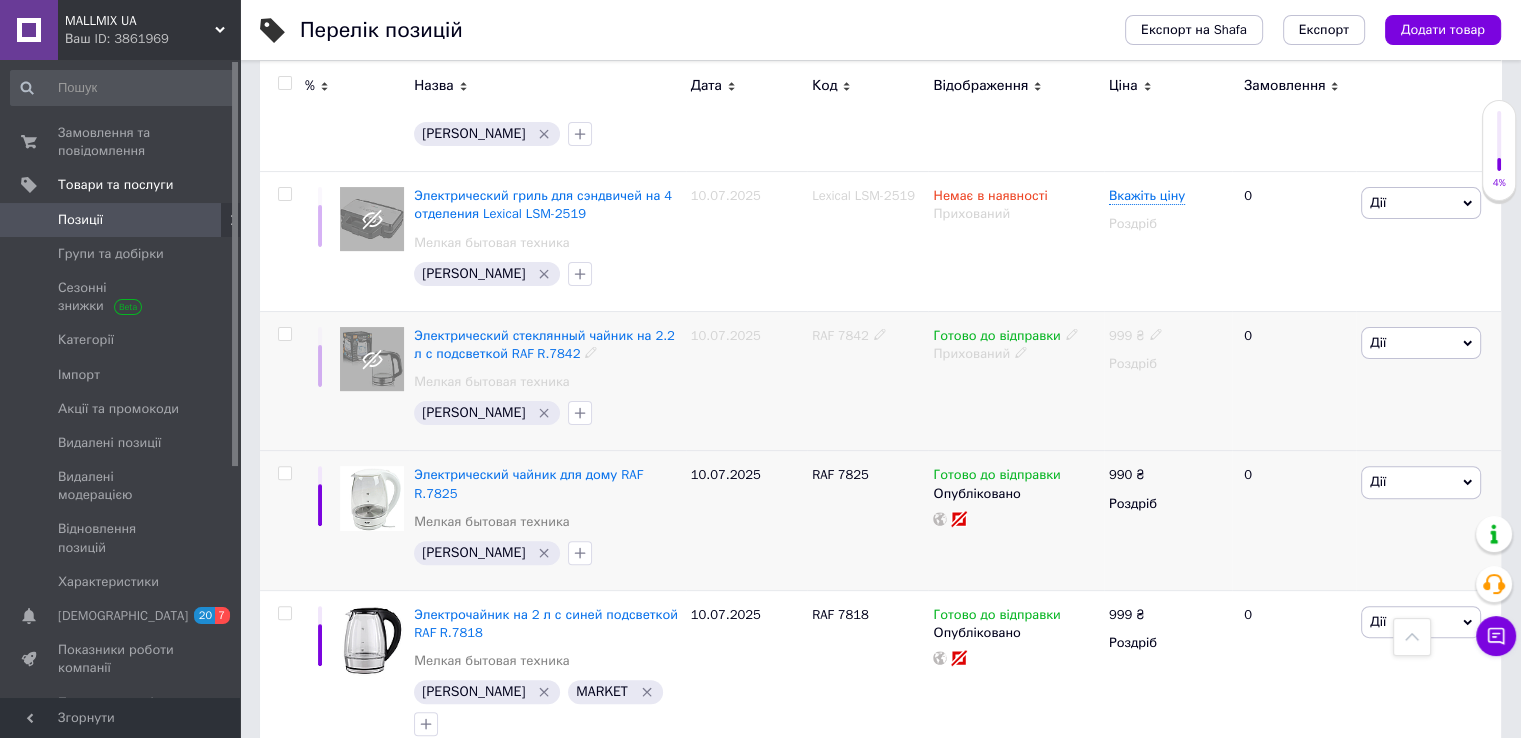 click 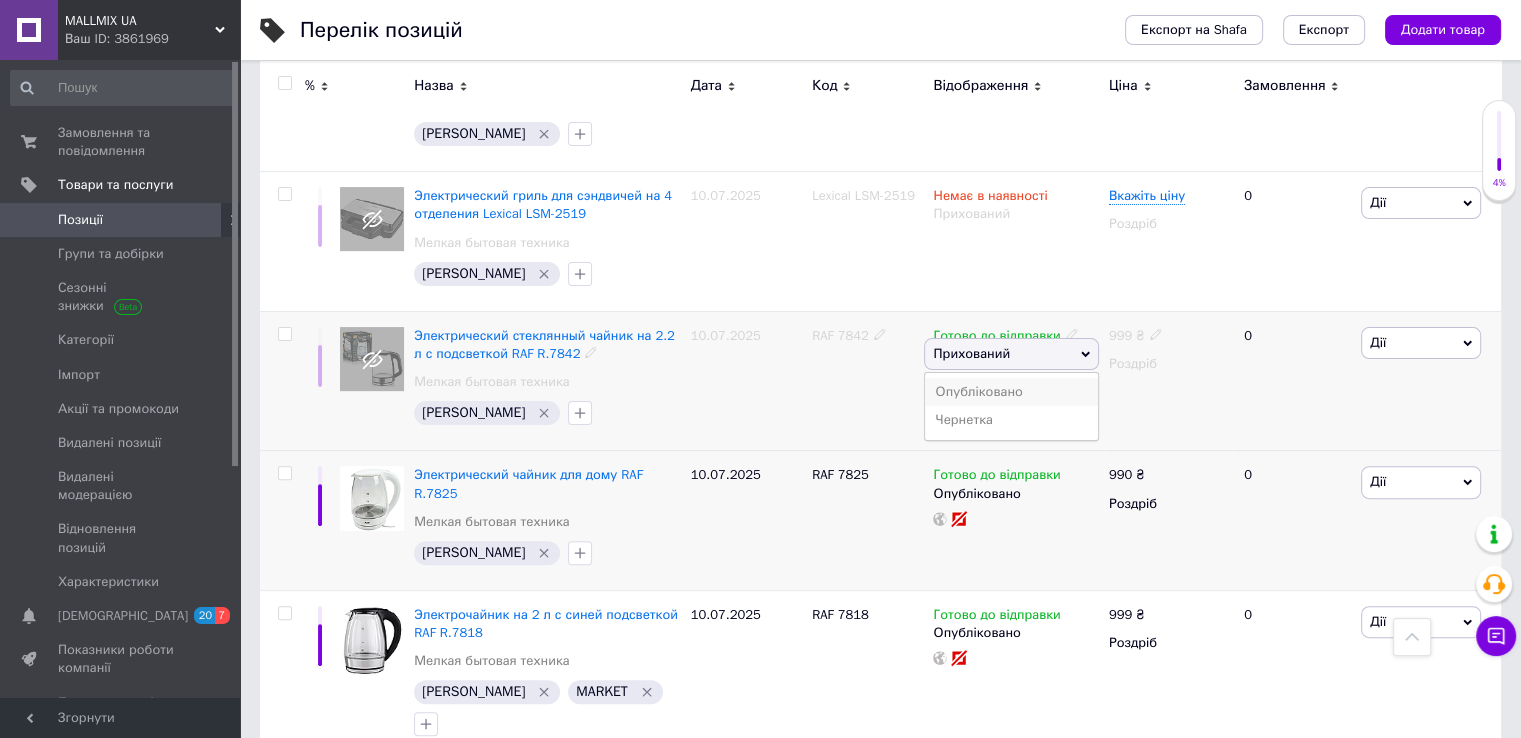 click on "Опубліковано" at bounding box center (1011, 392) 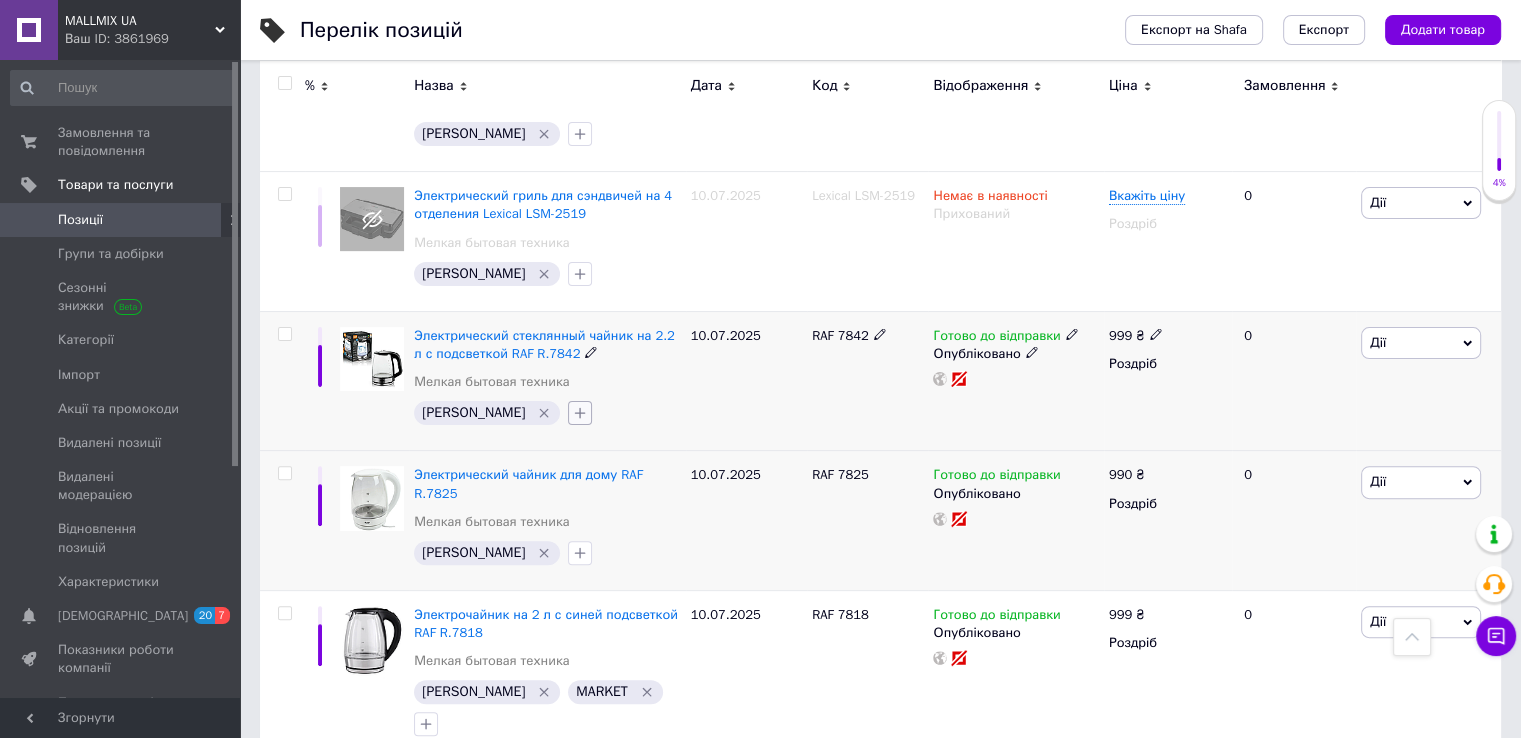 click 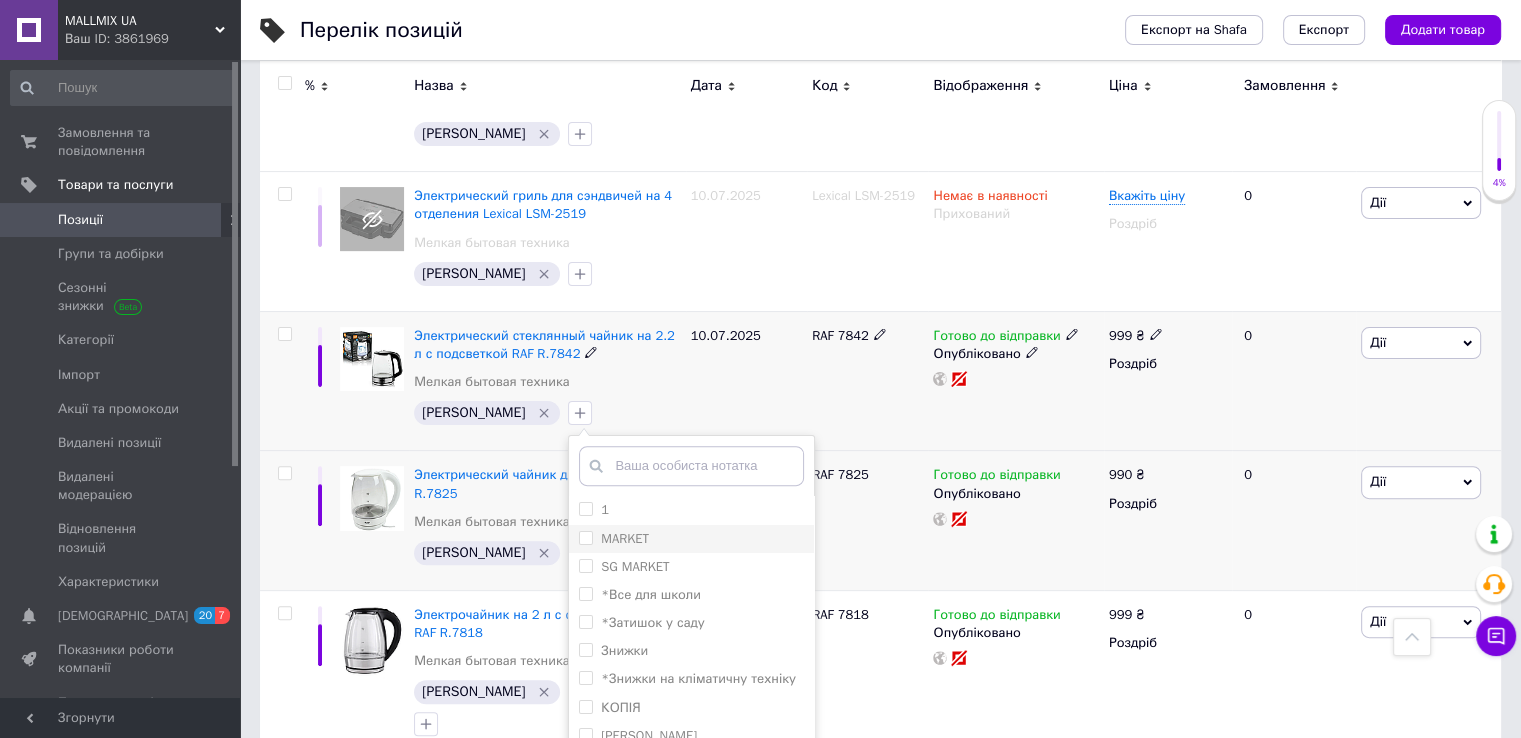 click on "MARKET" at bounding box center [585, 537] 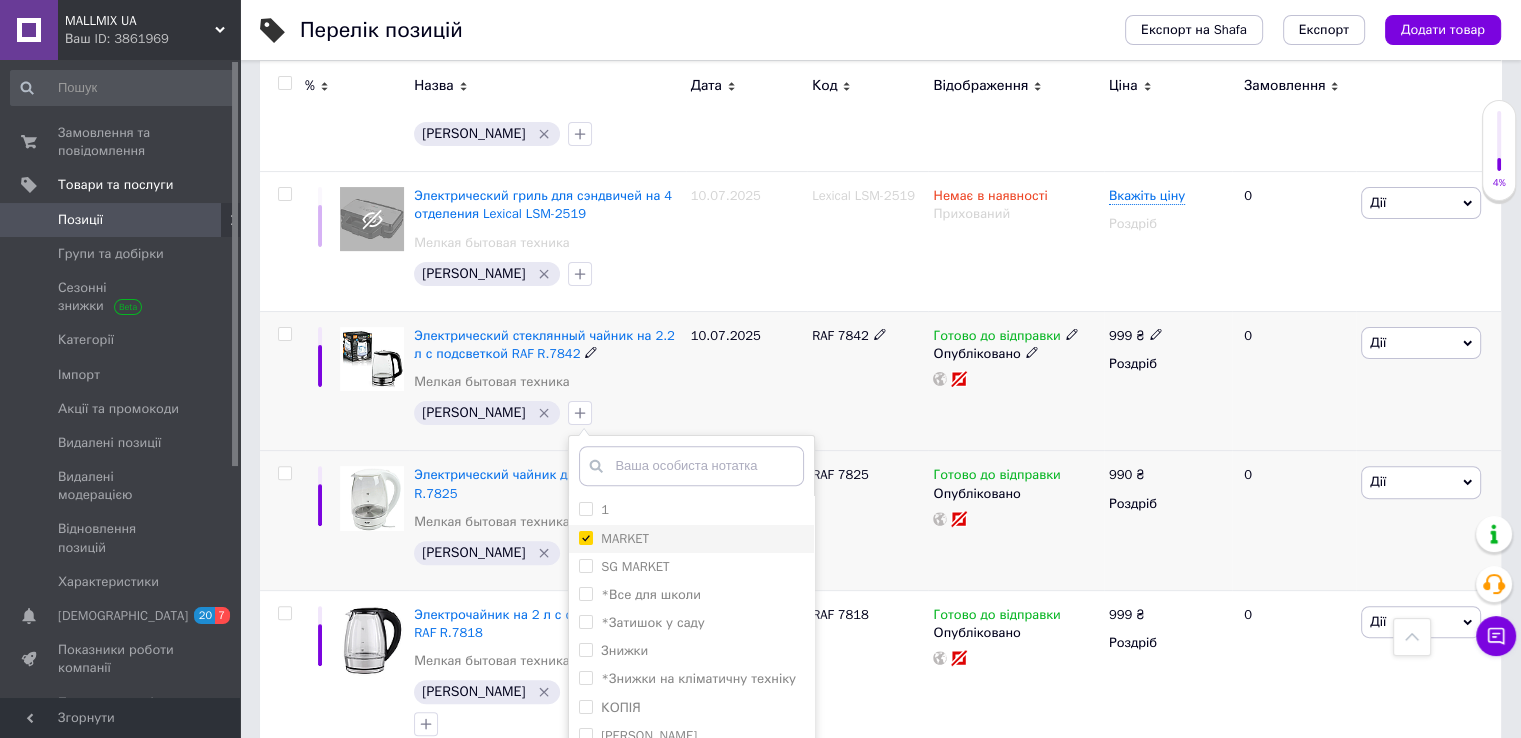checkbox on "true" 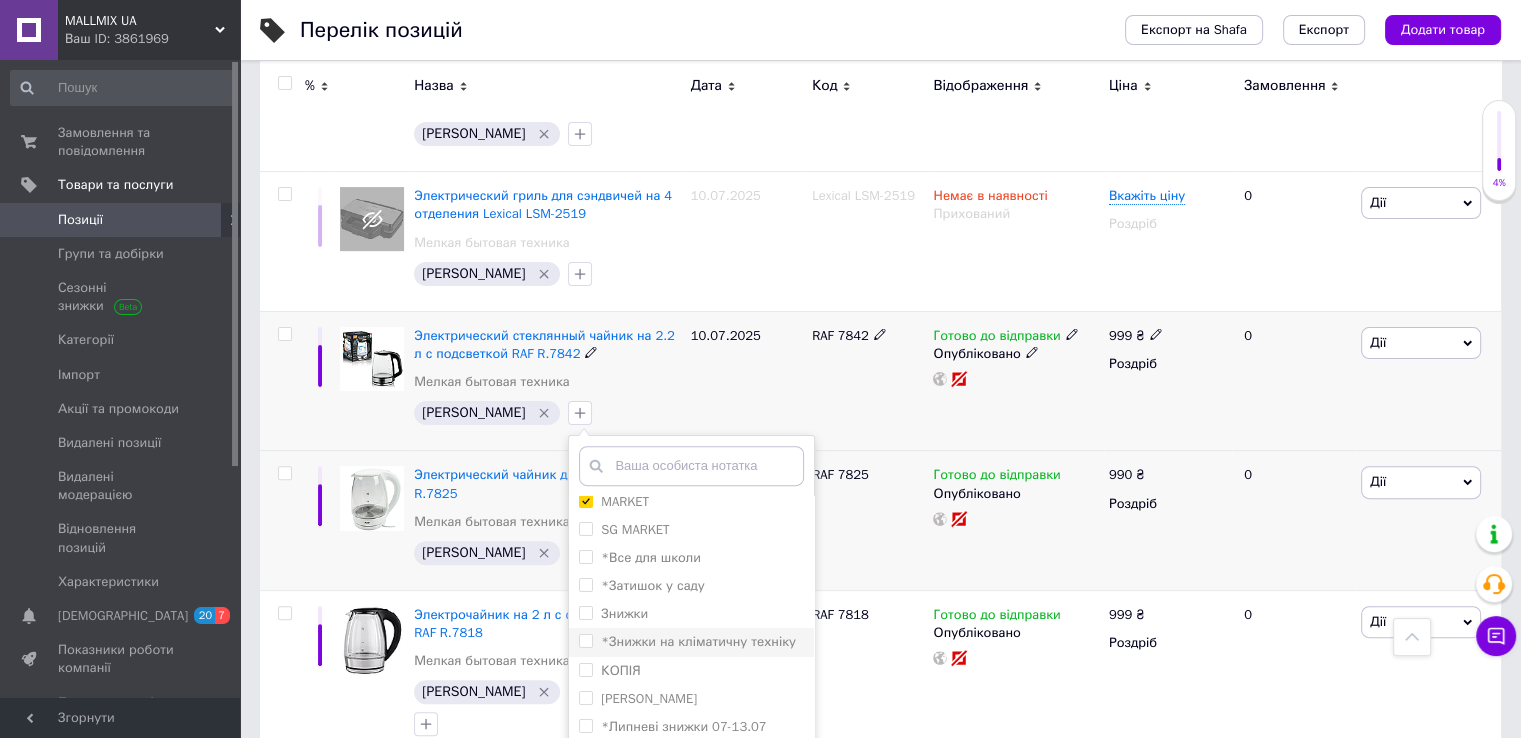 scroll, scrollTop: 38, scrollLeft: 0, axis: vertical 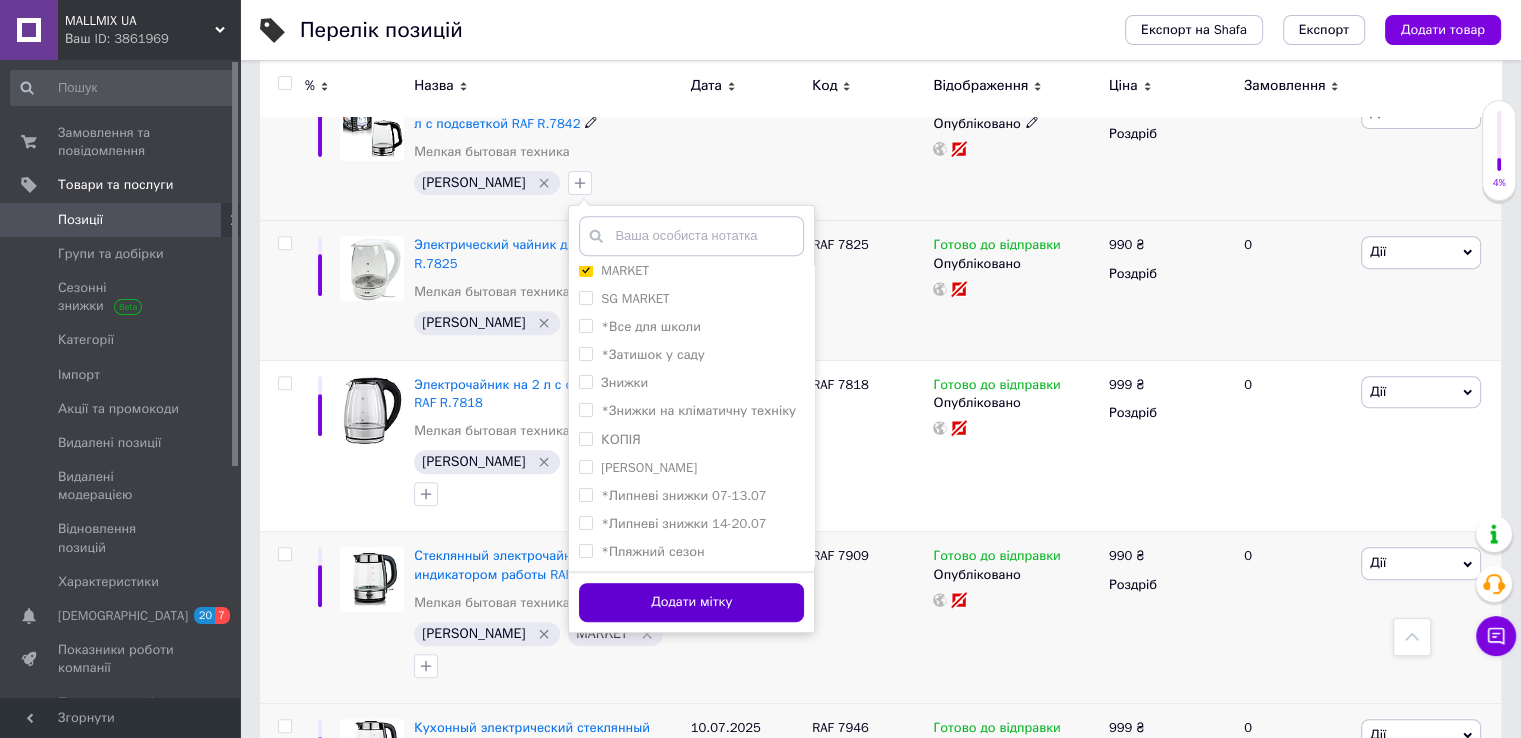 click on "Додати мітку" at bounding box center [691, 602] 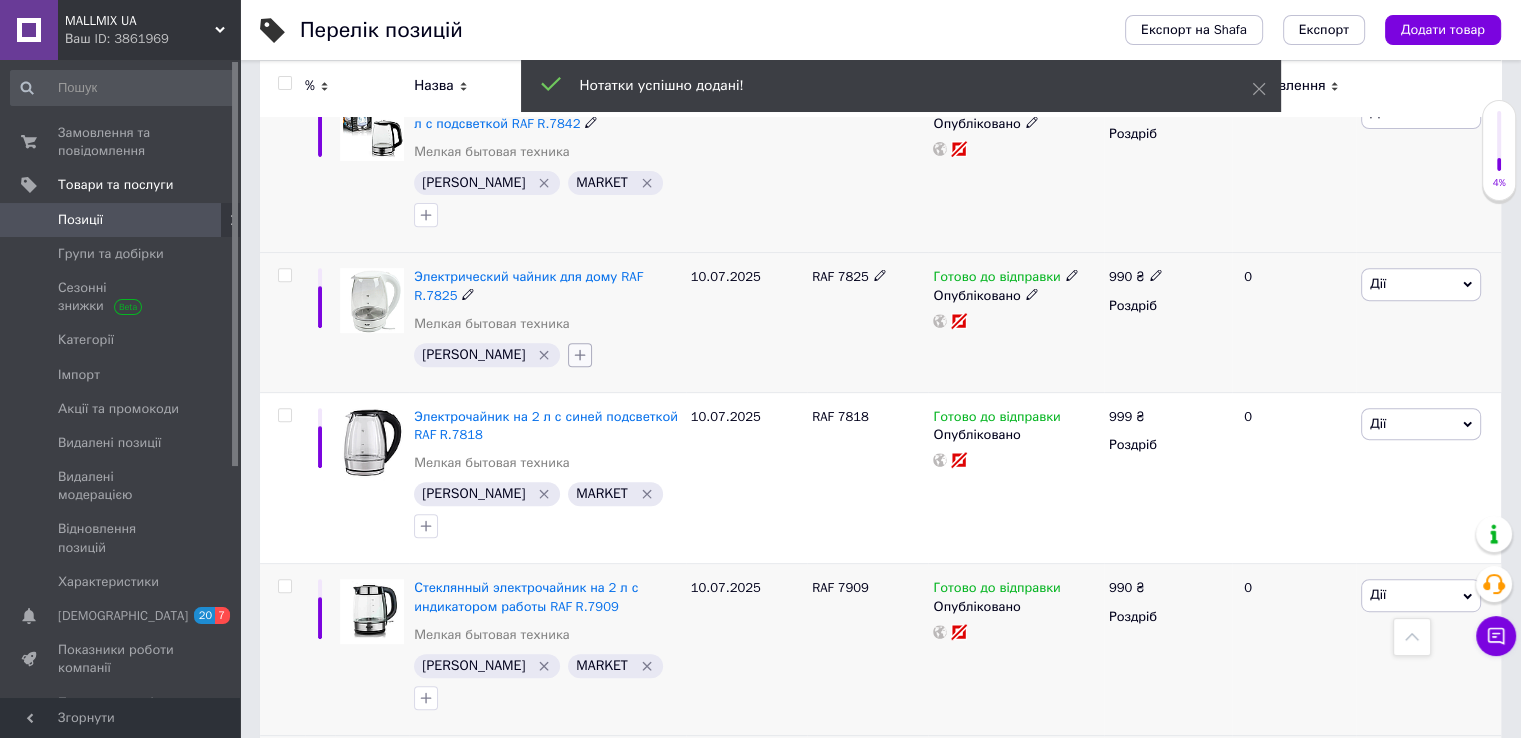 click 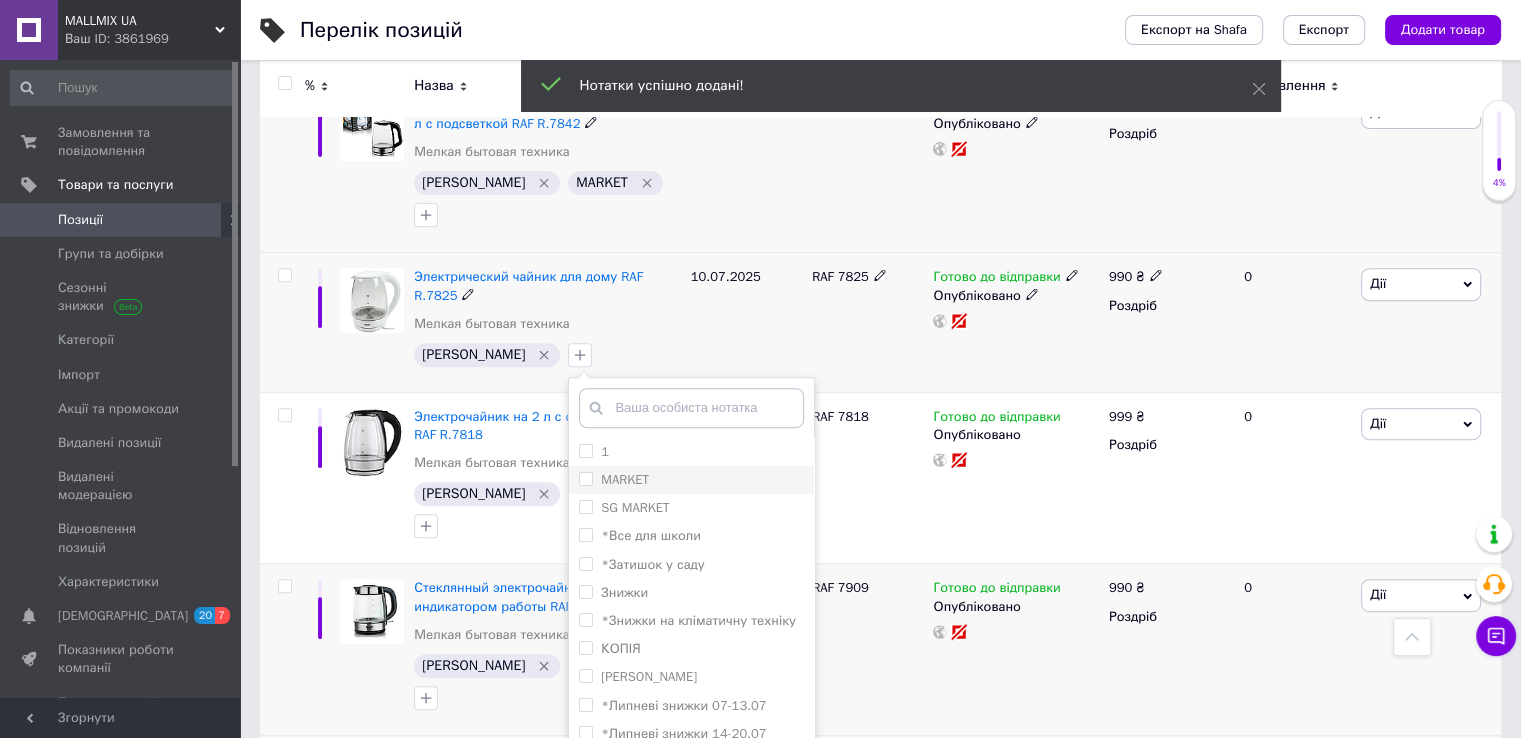 click on "MARKET" at bounding box center [585, 478] 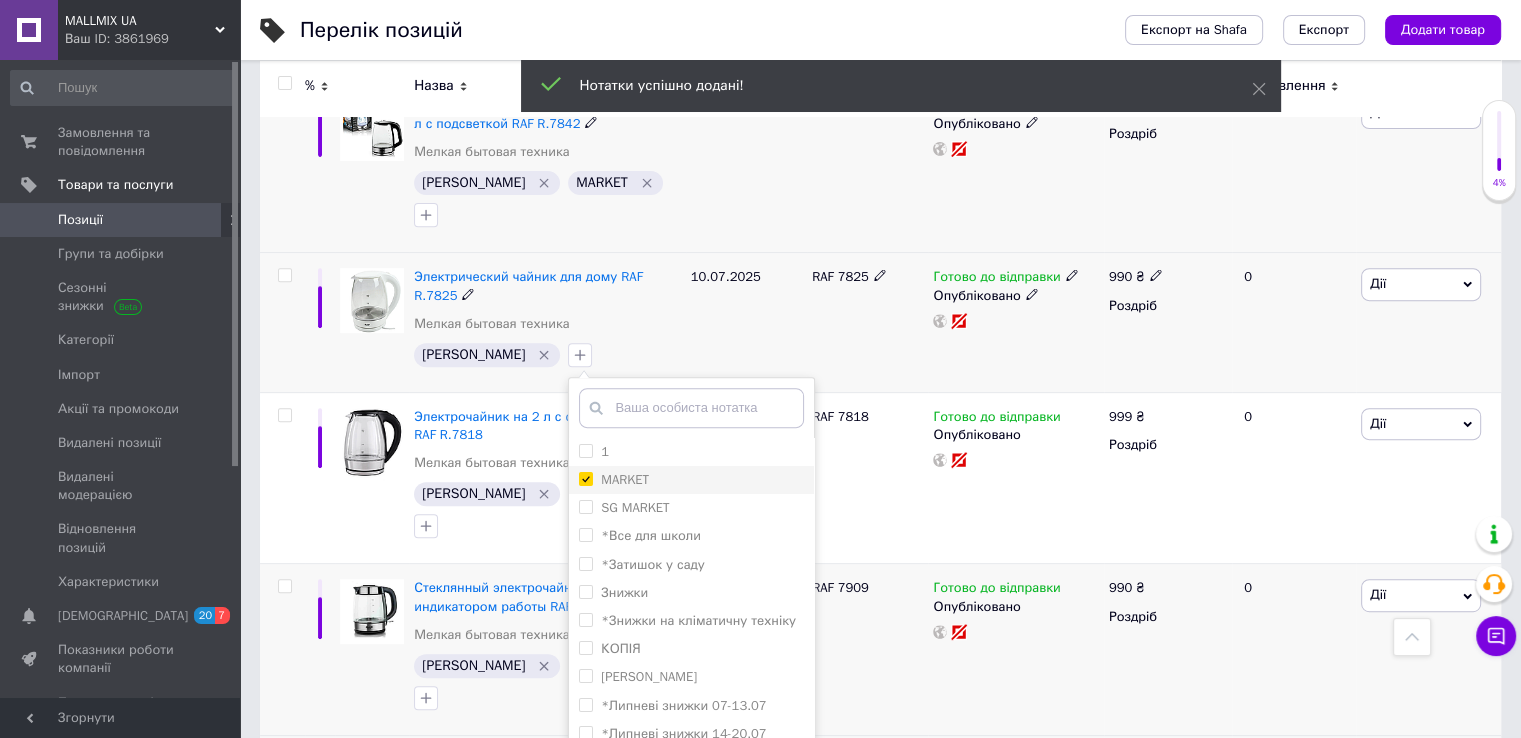 checkbox on "true" 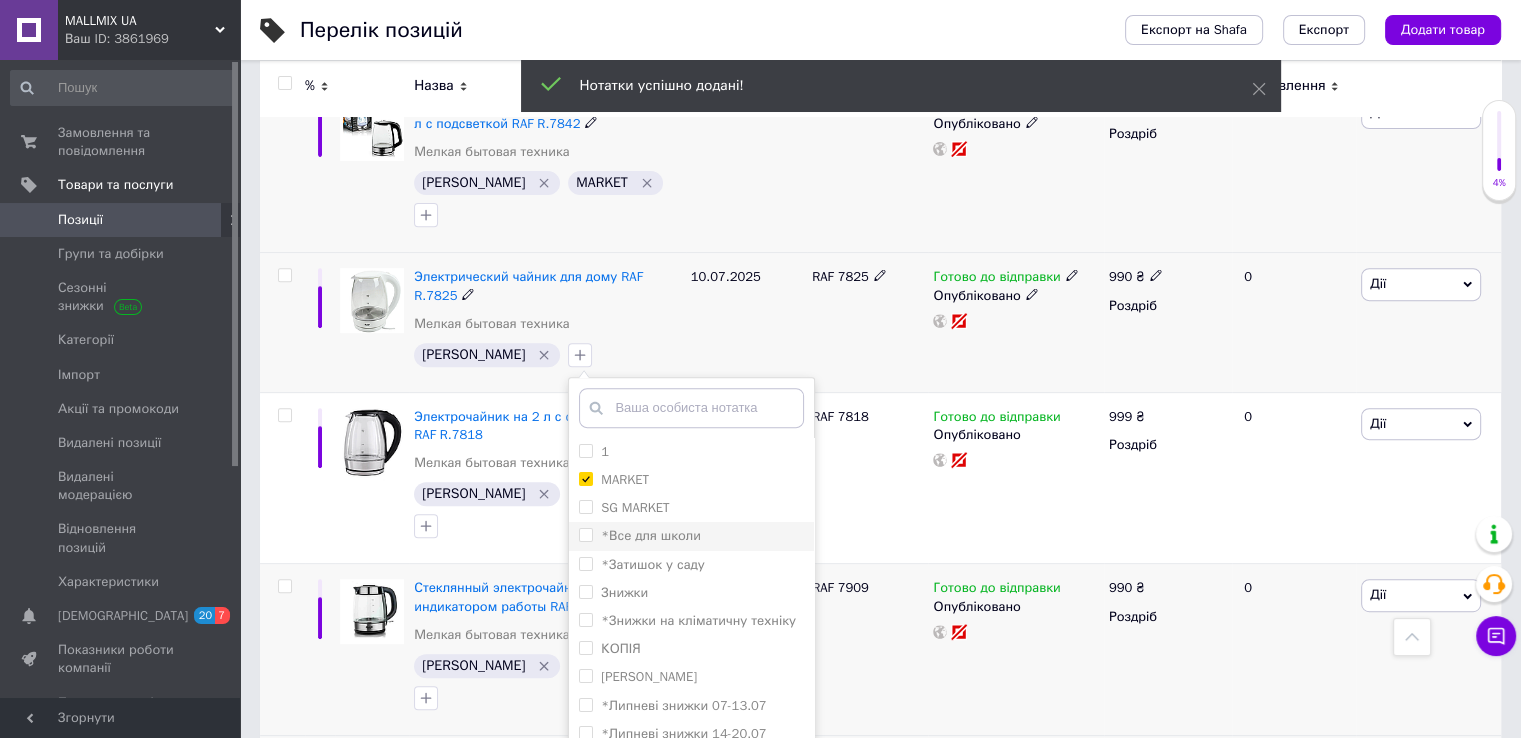 scroll, scrollTop: 38, scrollLeft: 0, axis: vertical 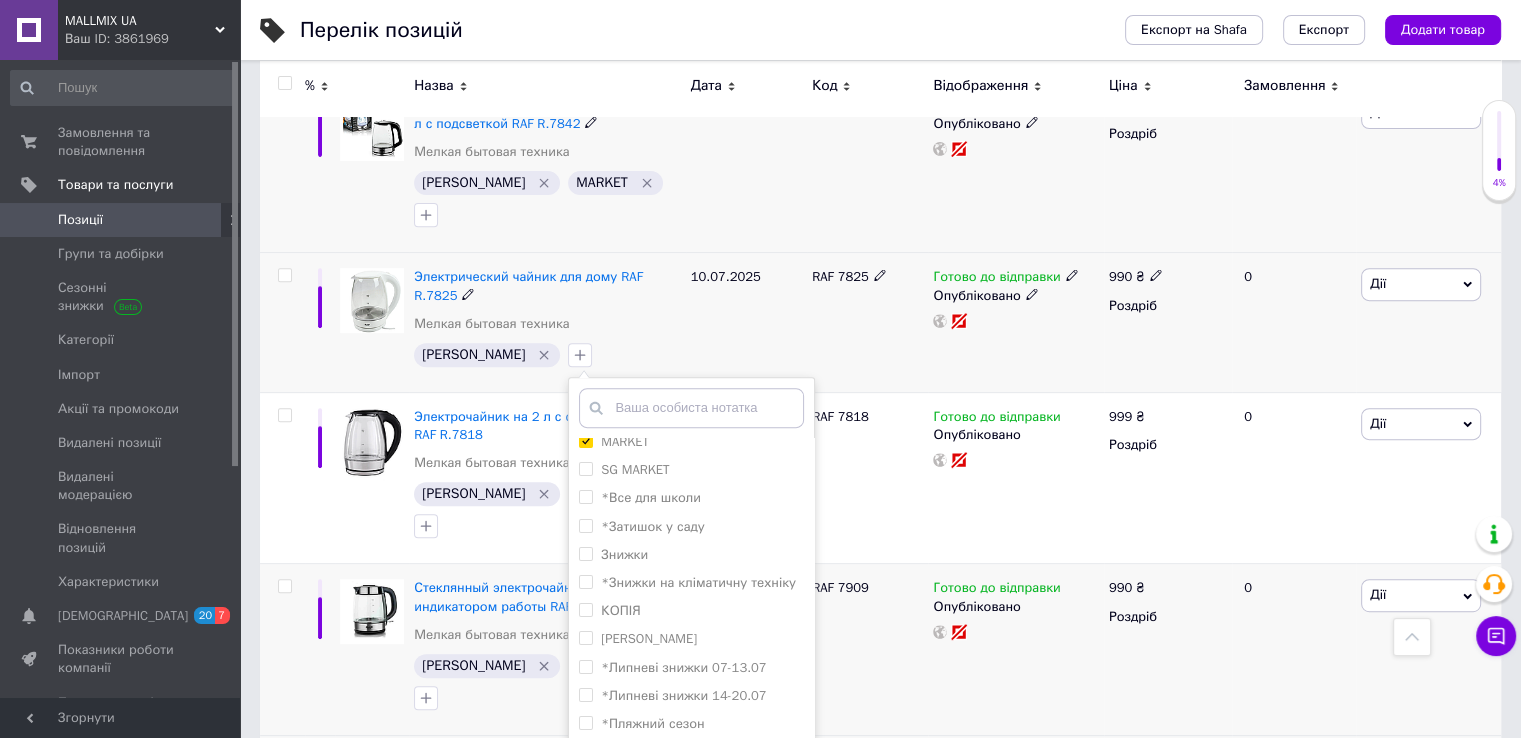 click on "Додати мітку" at bounding box center [691, 774] 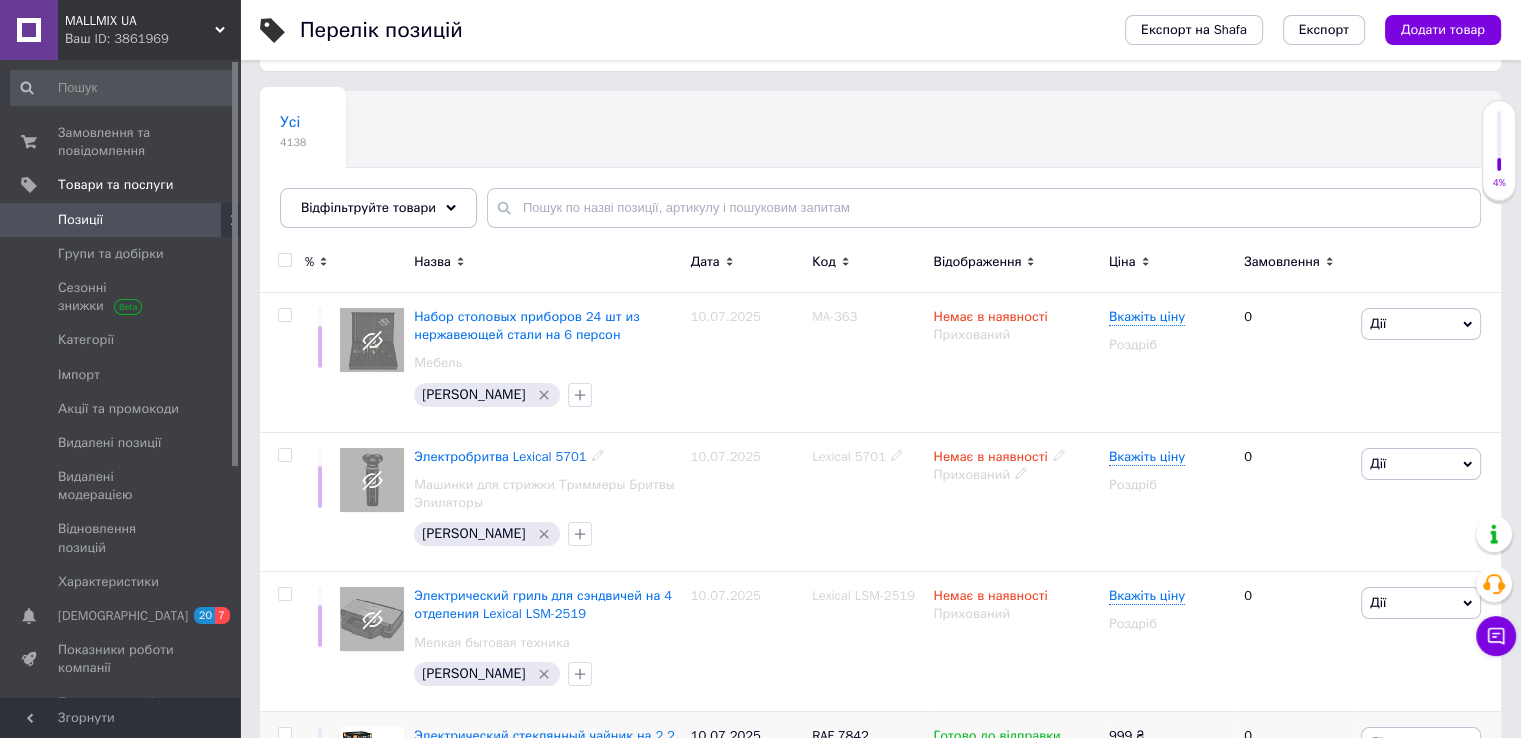 scroll, scrollTop: 330, scrollLeft: 0, axis: vertical 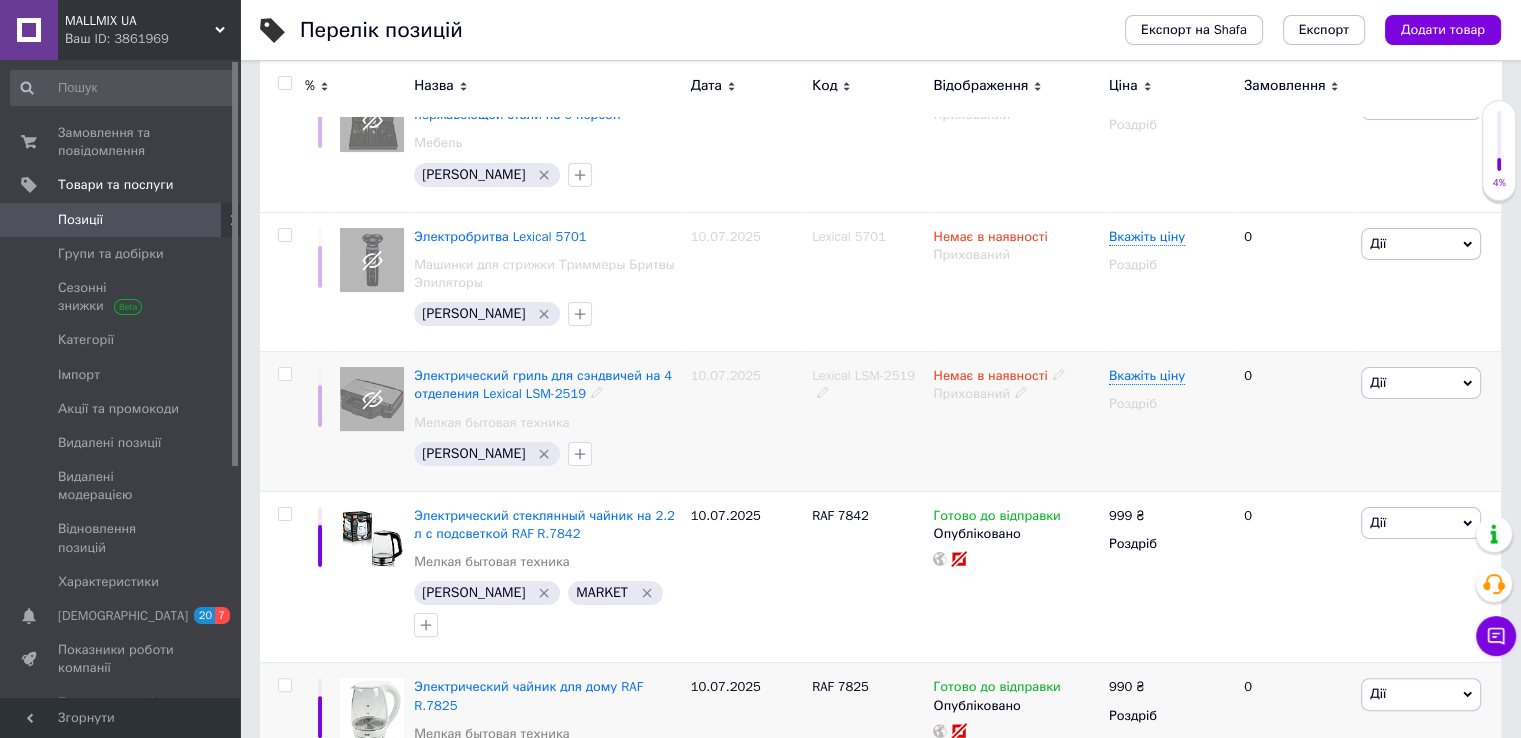 click on "Lexical LSM-2519" at bounding box center [863, 375] 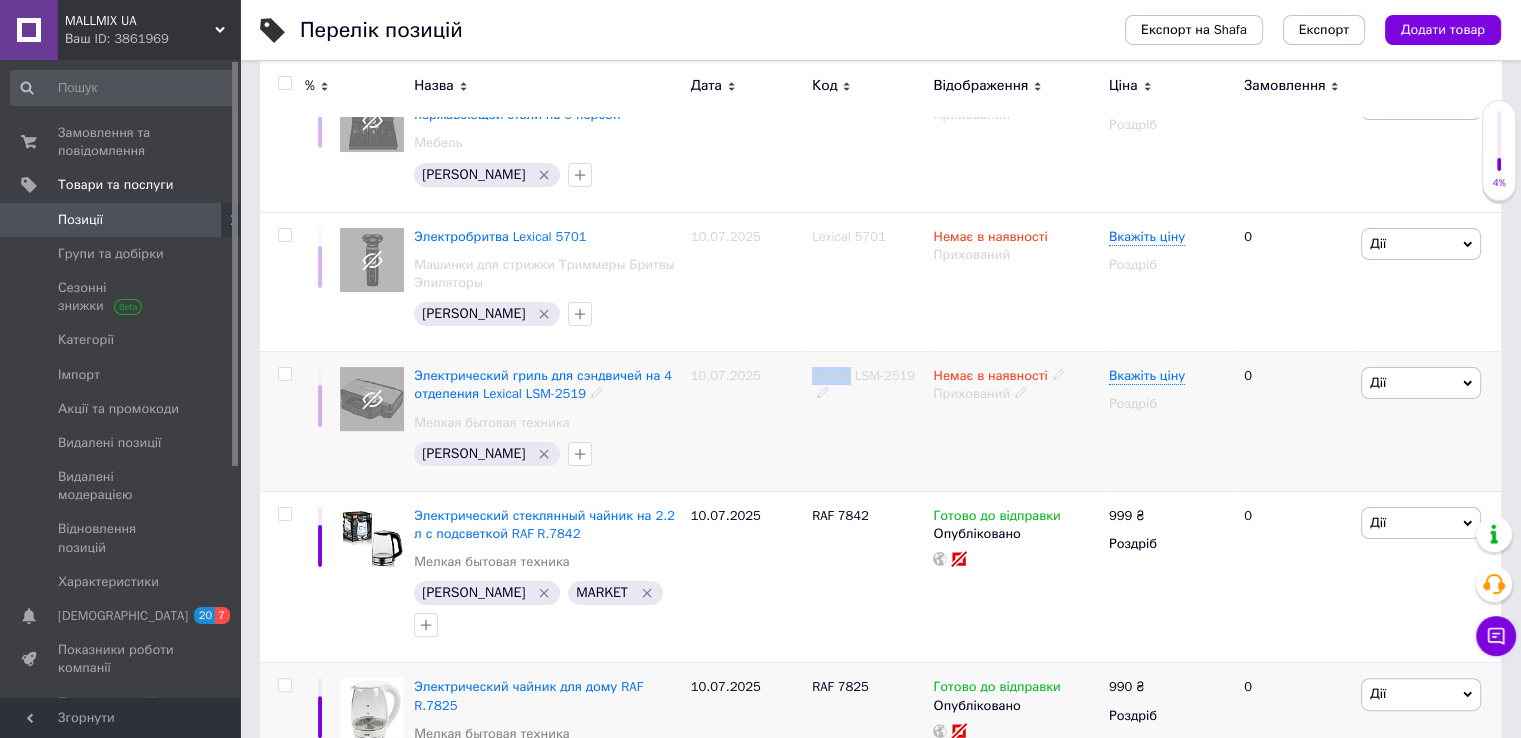 click on "Lexical LSM-2519" at bounding box center (863, 375) 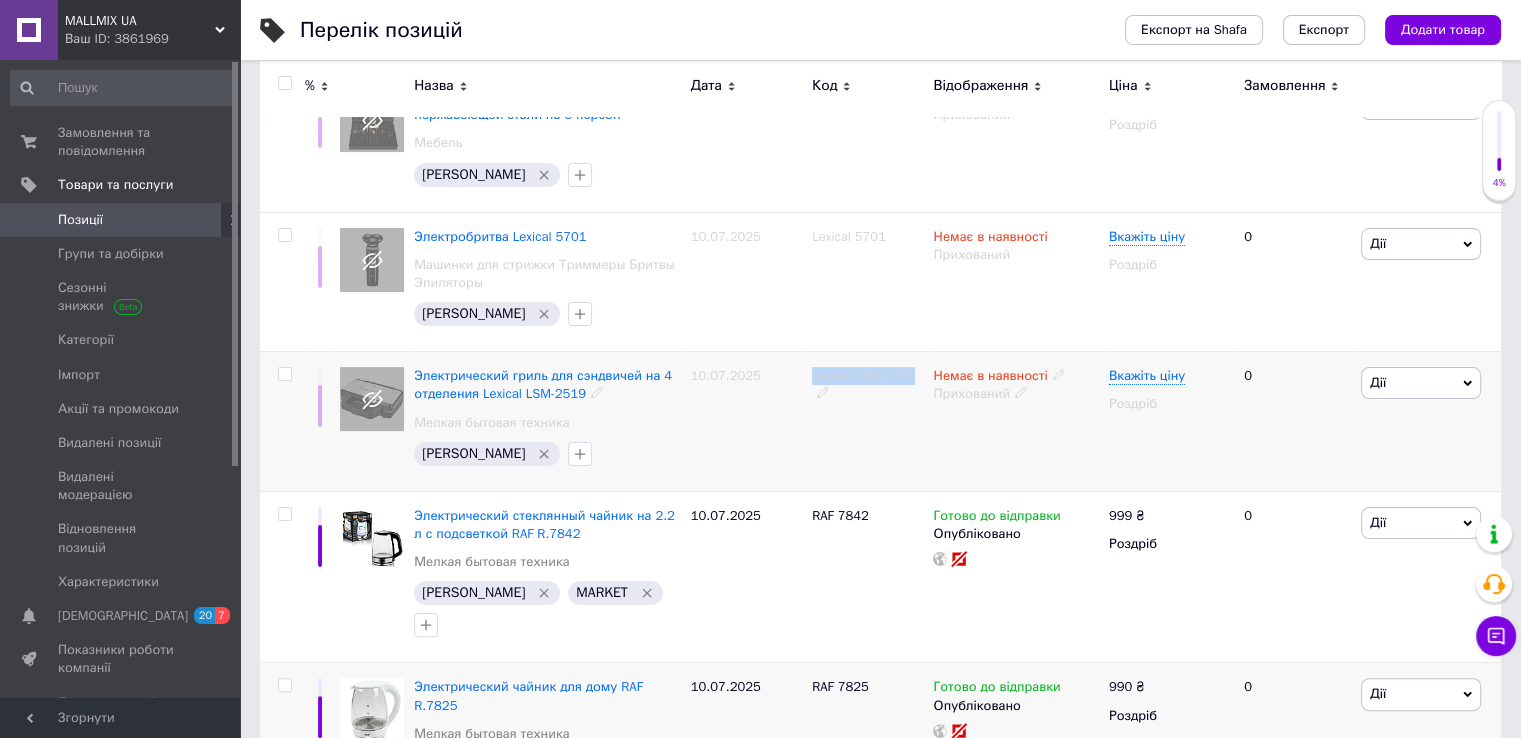 click on "Lexical LSM-2519" at bounding box center (863, 375) 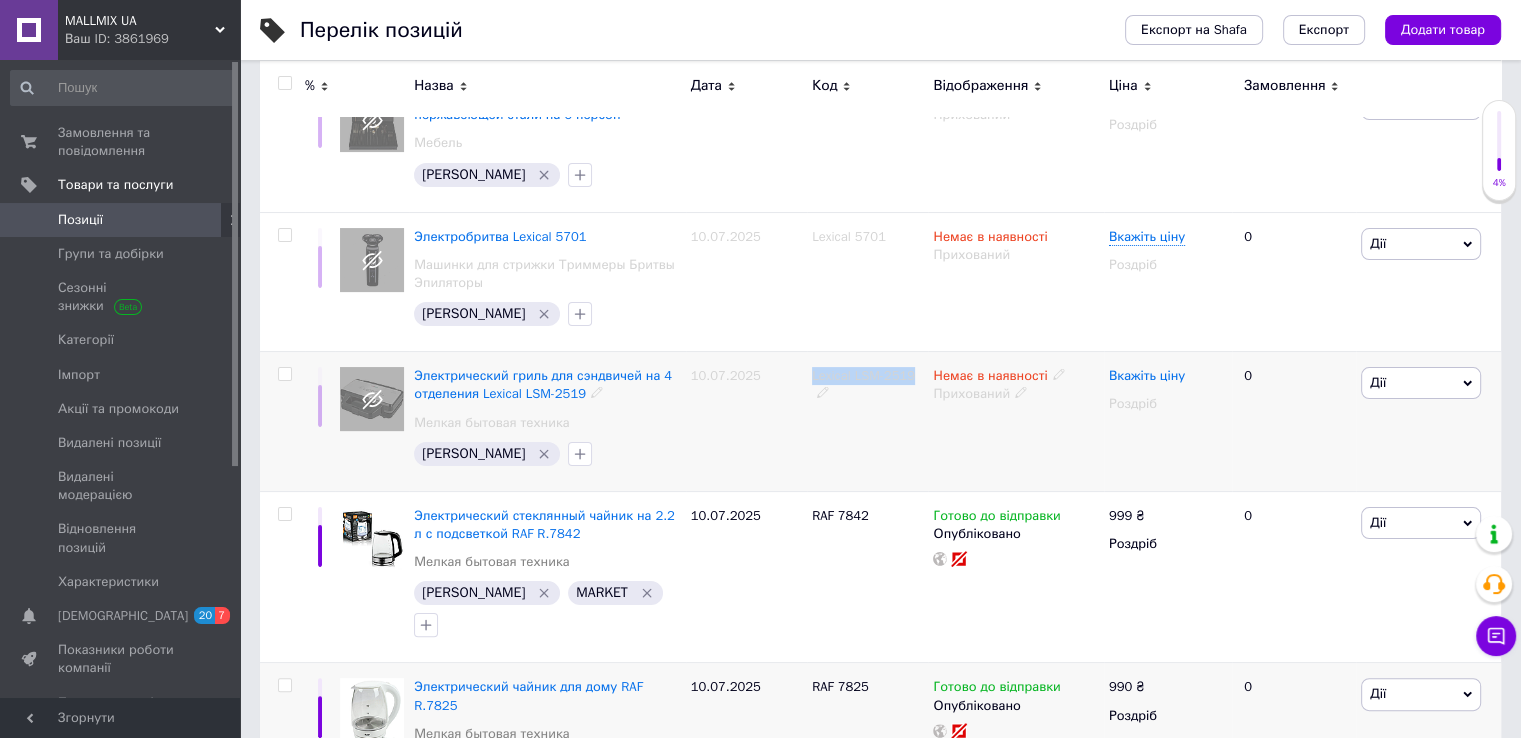 click on "Вкажіть ціну" at bounding box center (1147, 376) 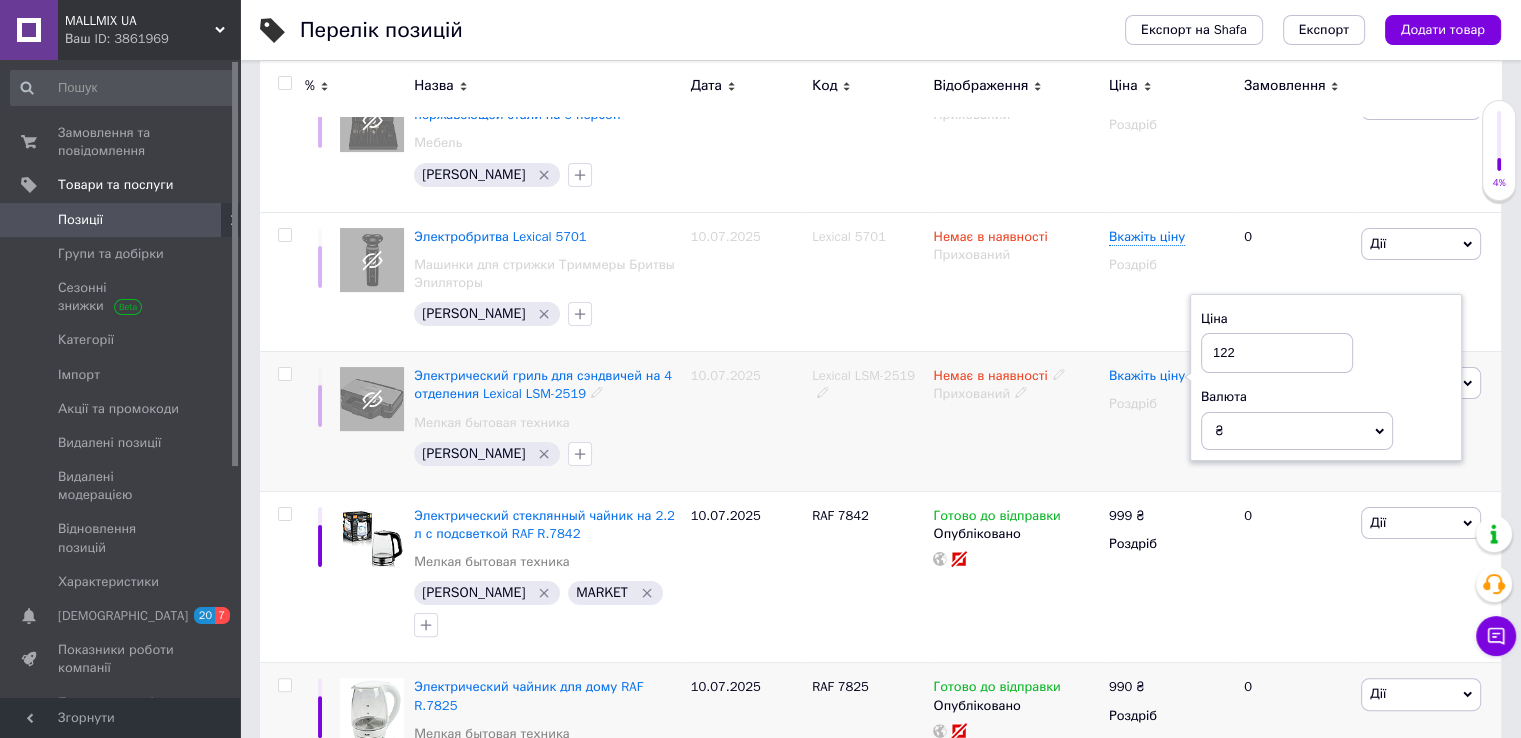 type on "1229" 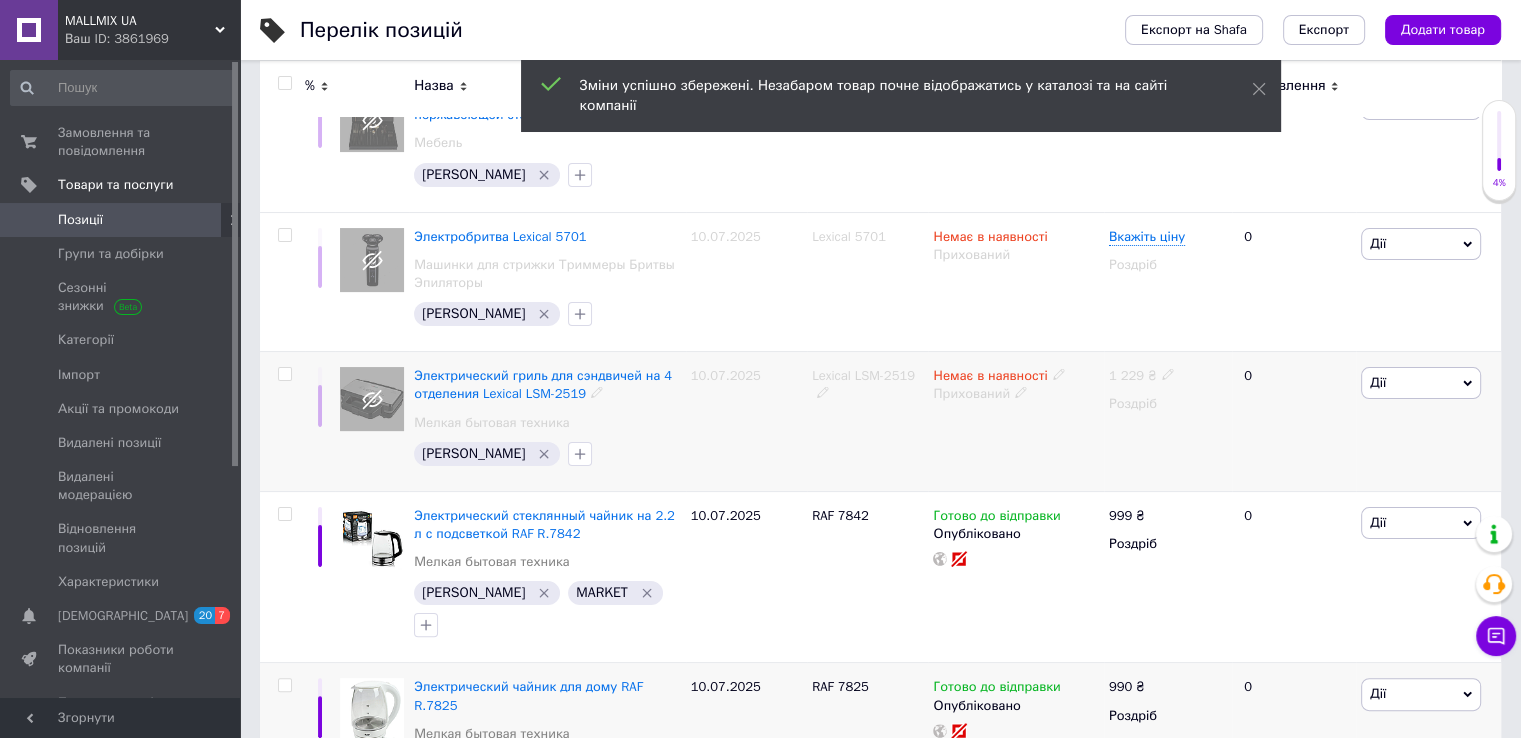 click 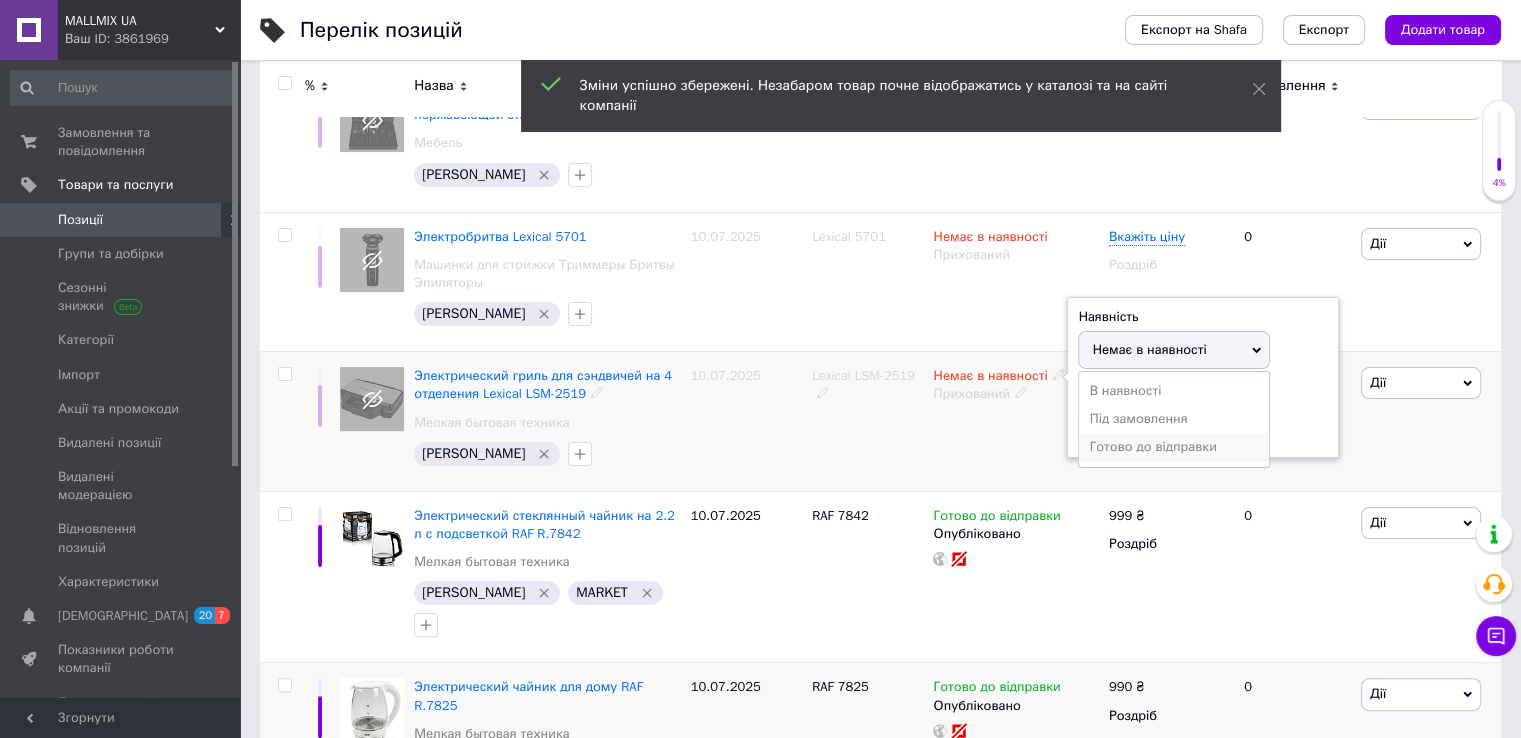 click on "Готово до відправки" at bounding box center [1174, 447] 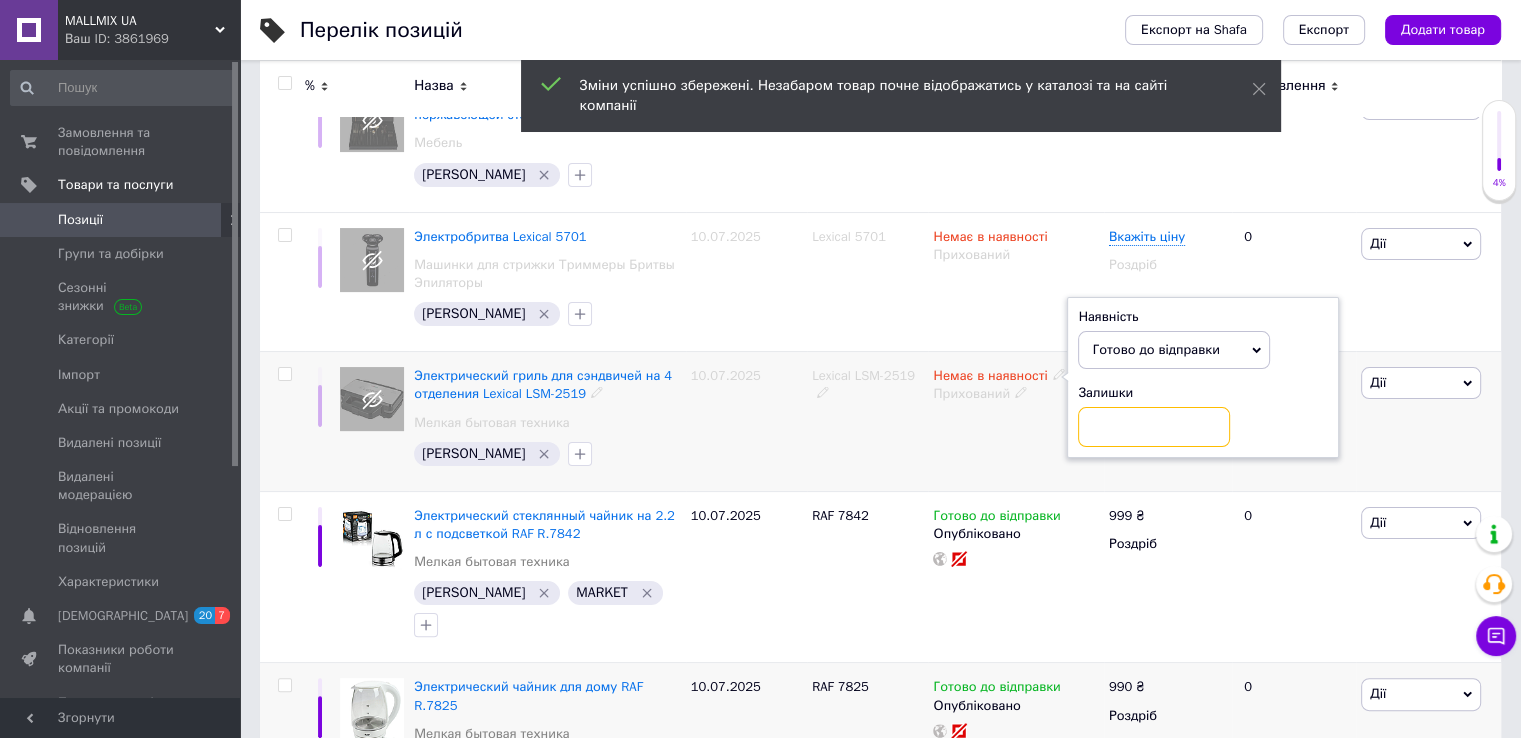 click at bounding box center [1154, 427] 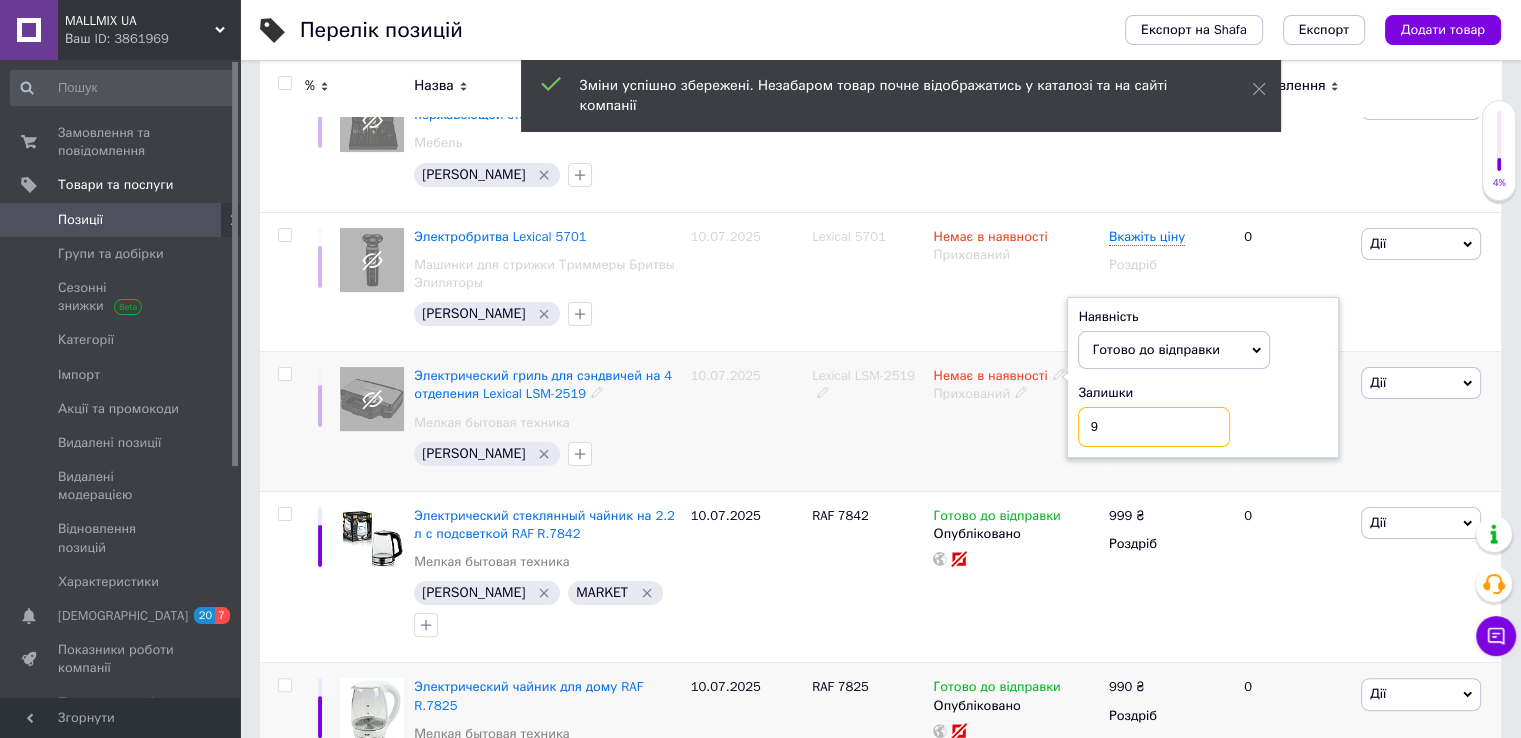 type on "99" 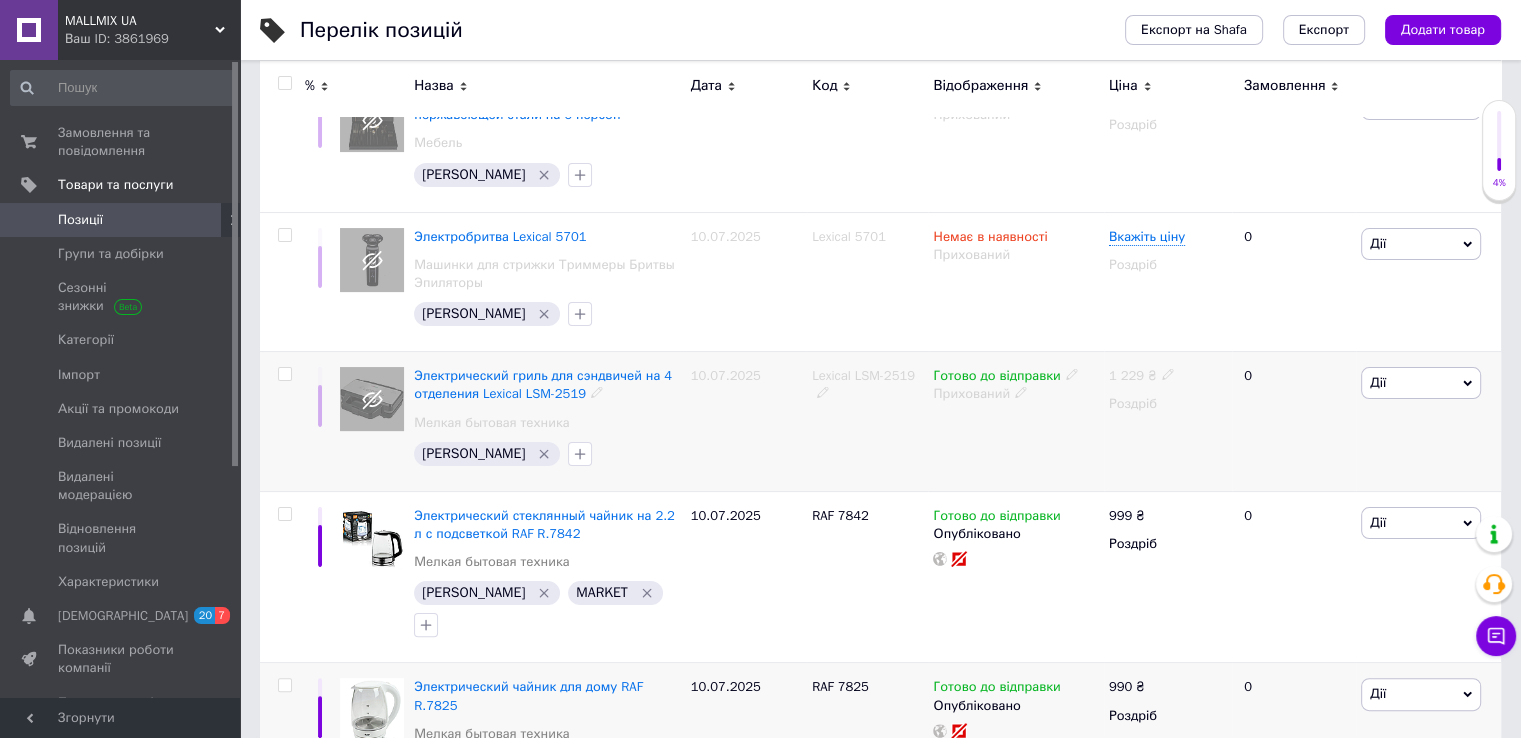 click 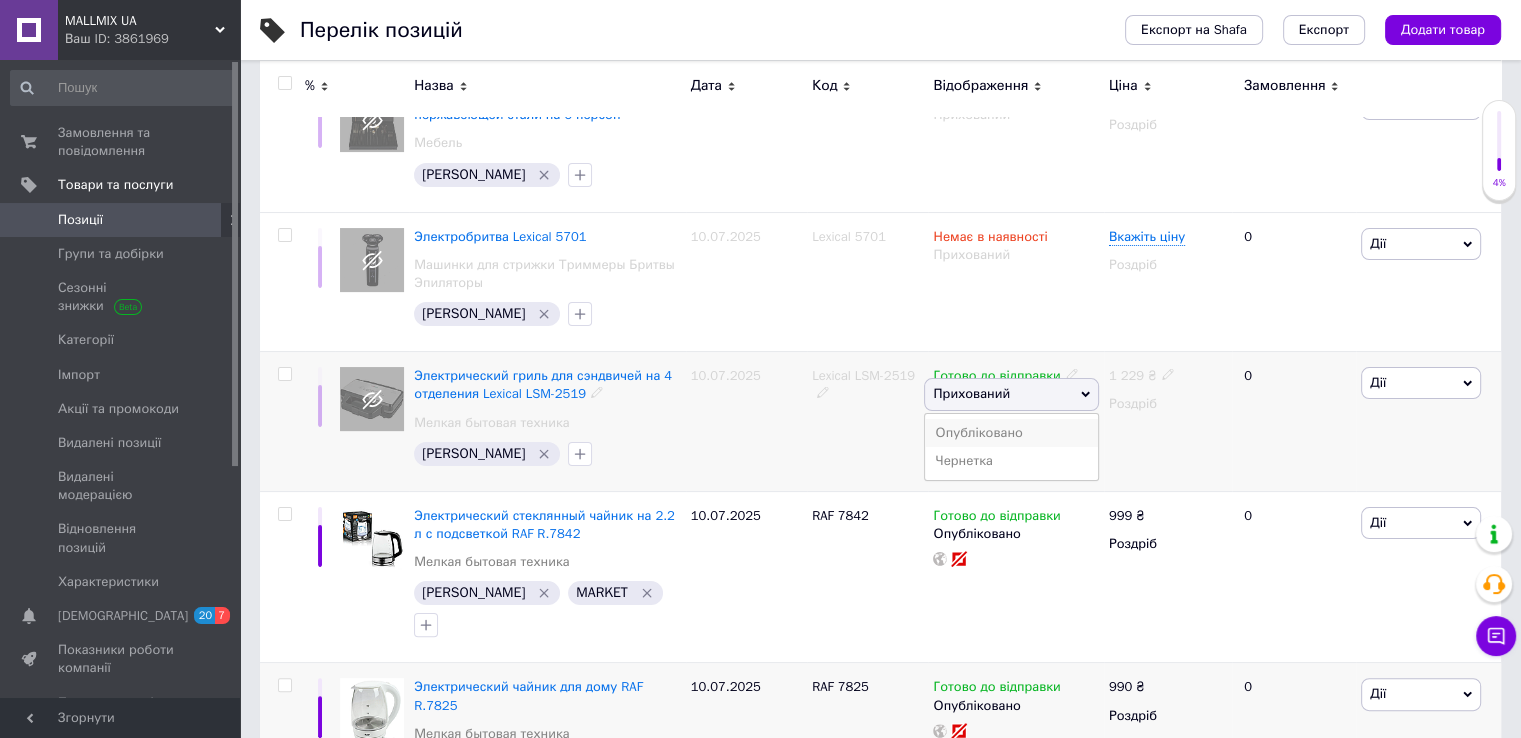 click on "Опубліковано" at bounding box center (1011, 433) 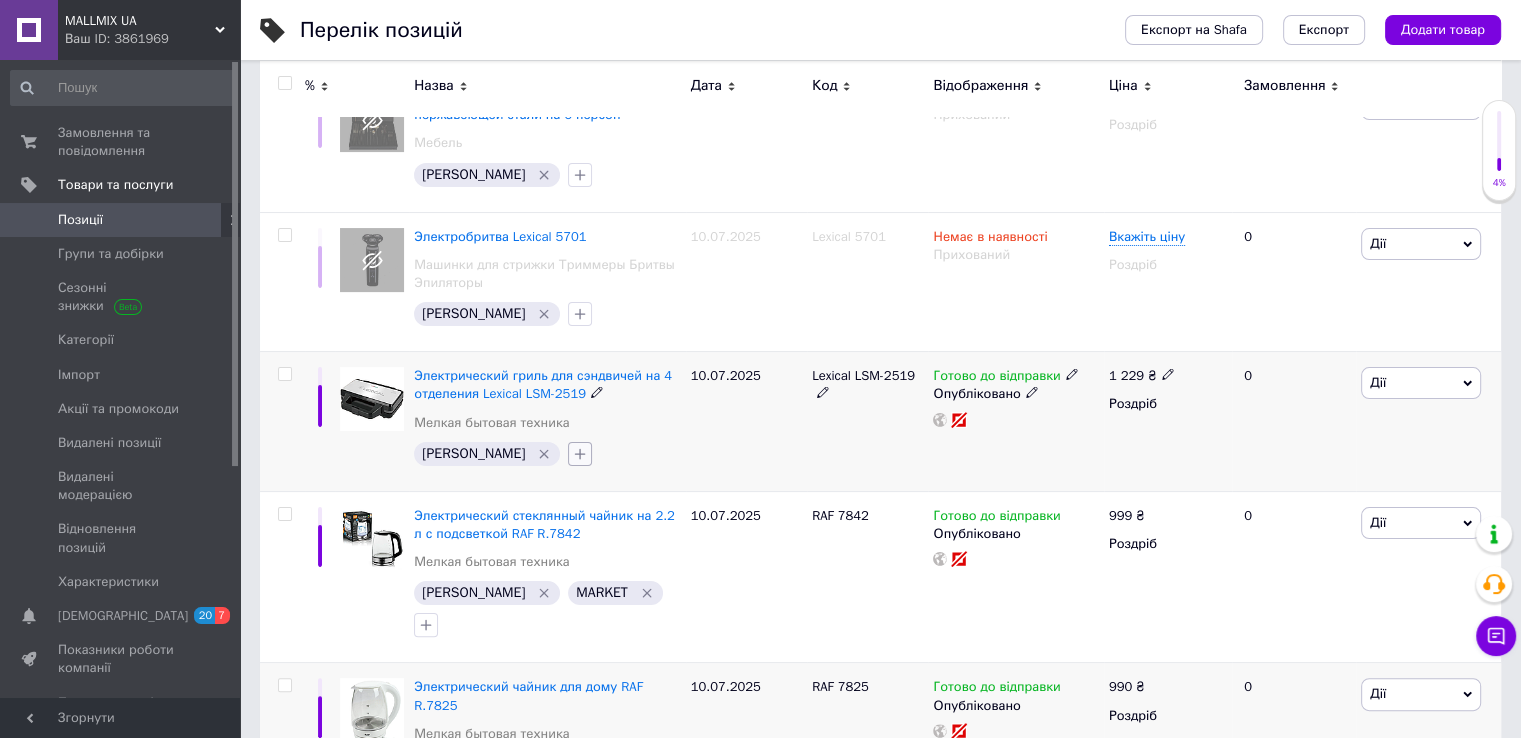 click 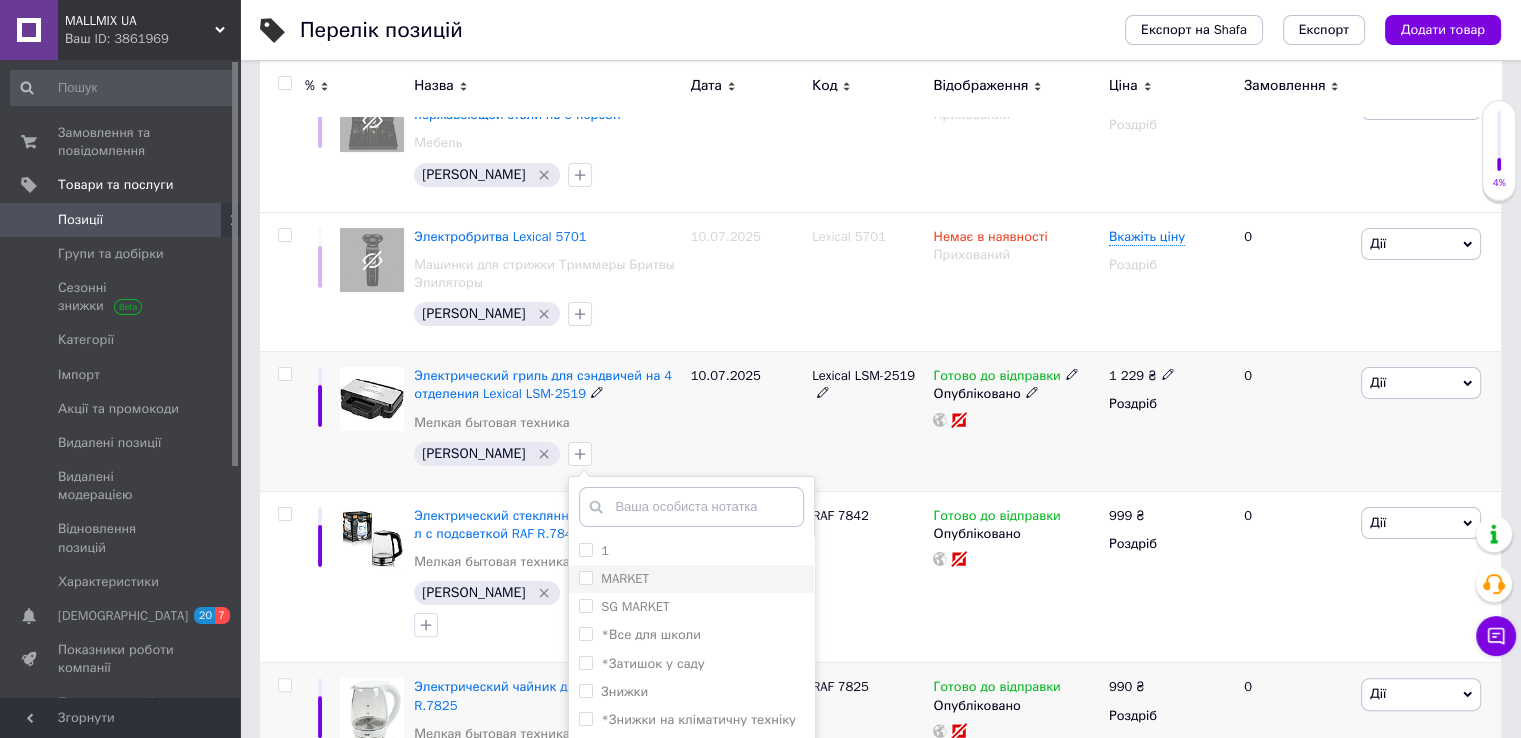 click on "MARKET" at bounding box center [585, 577] 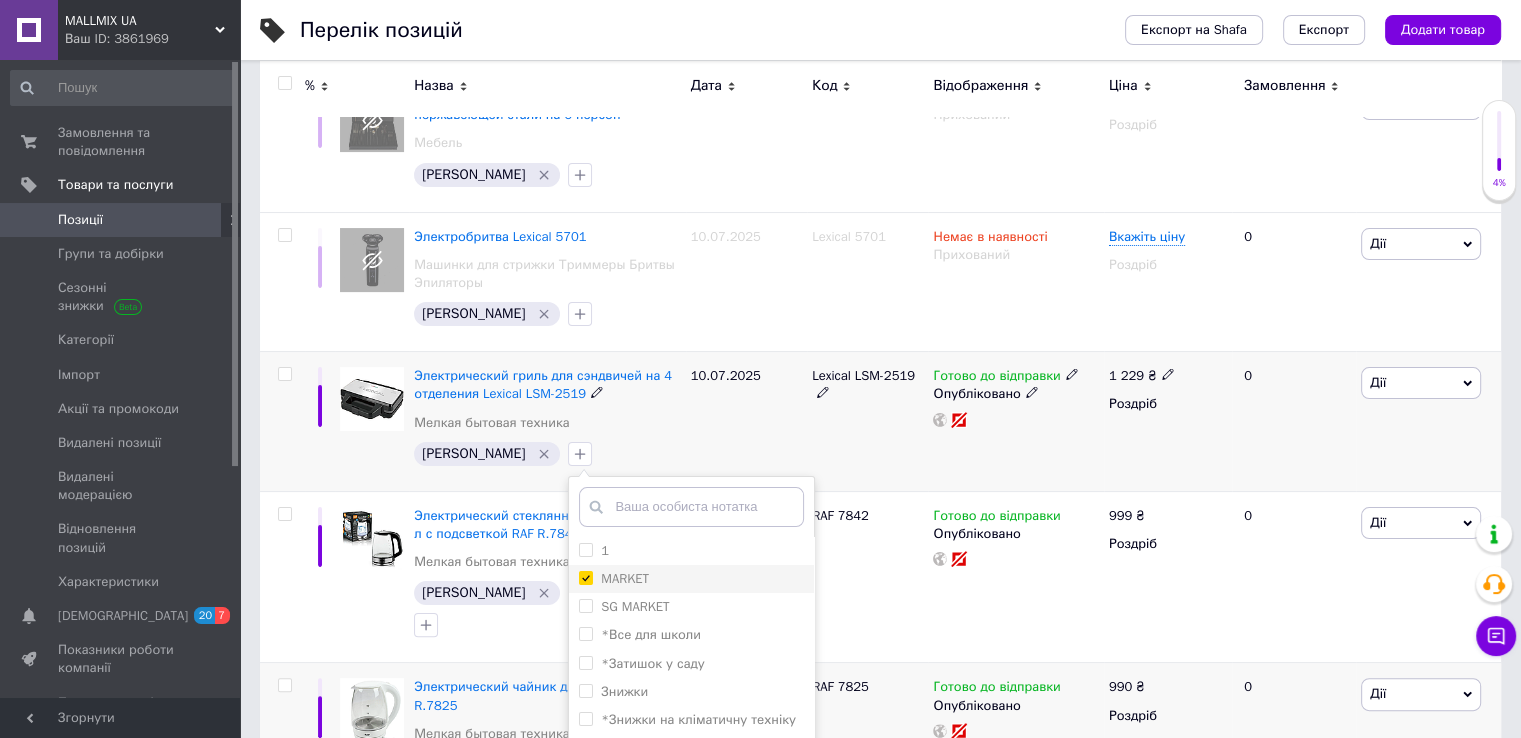 checkbox on "true" 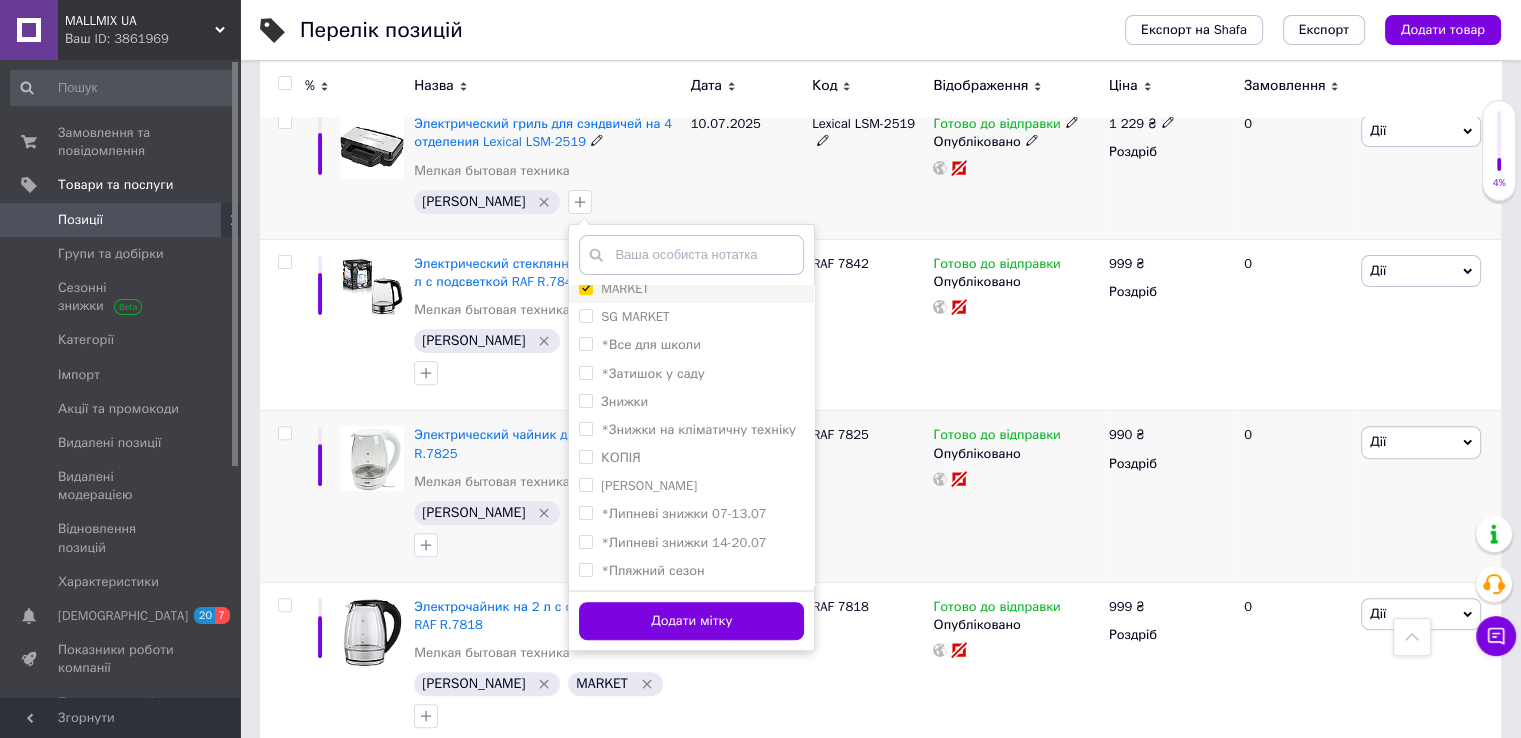 scroll, scrollTop: 584, scrollLeft: 0, axis: vertical 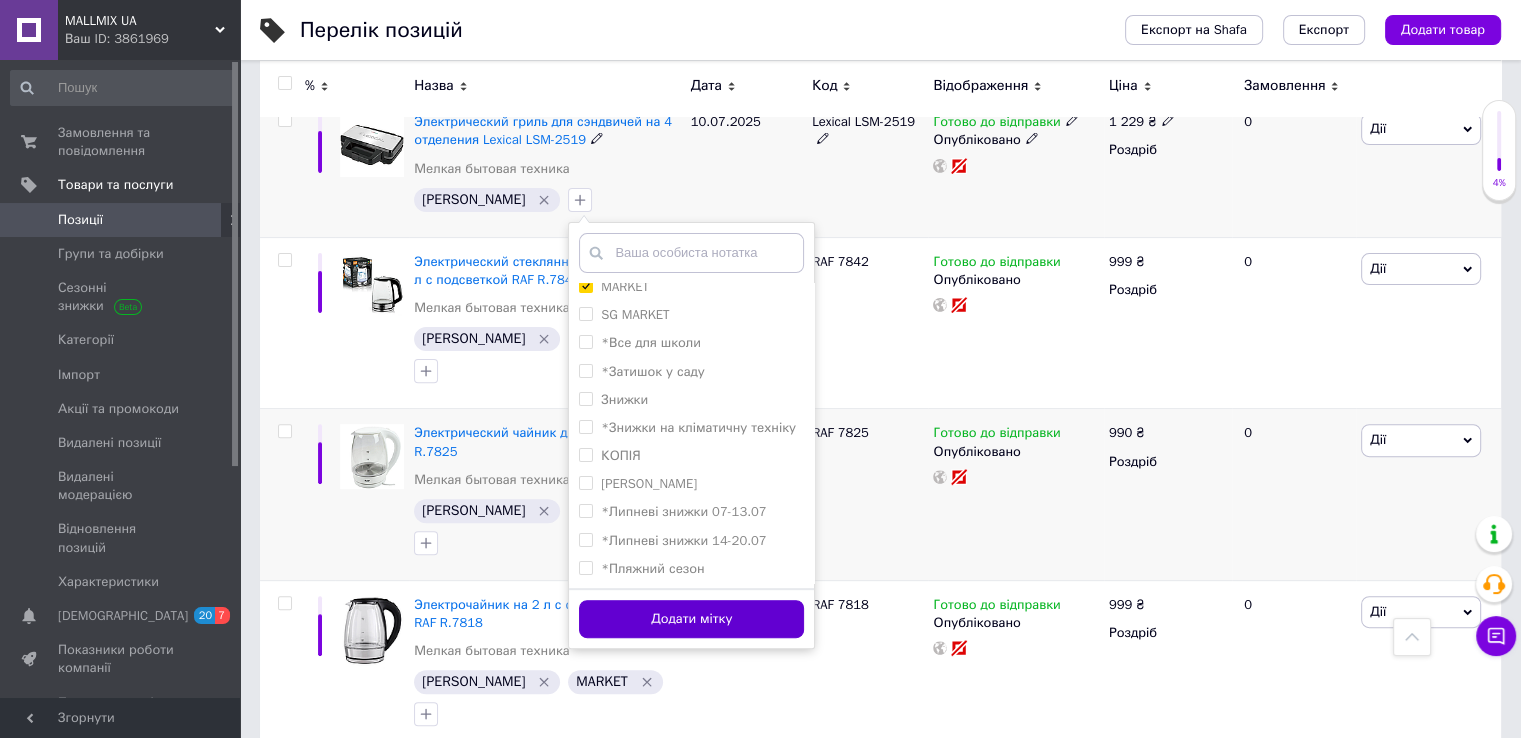 click on "Додати мітку" at bounding box center [691, 619] 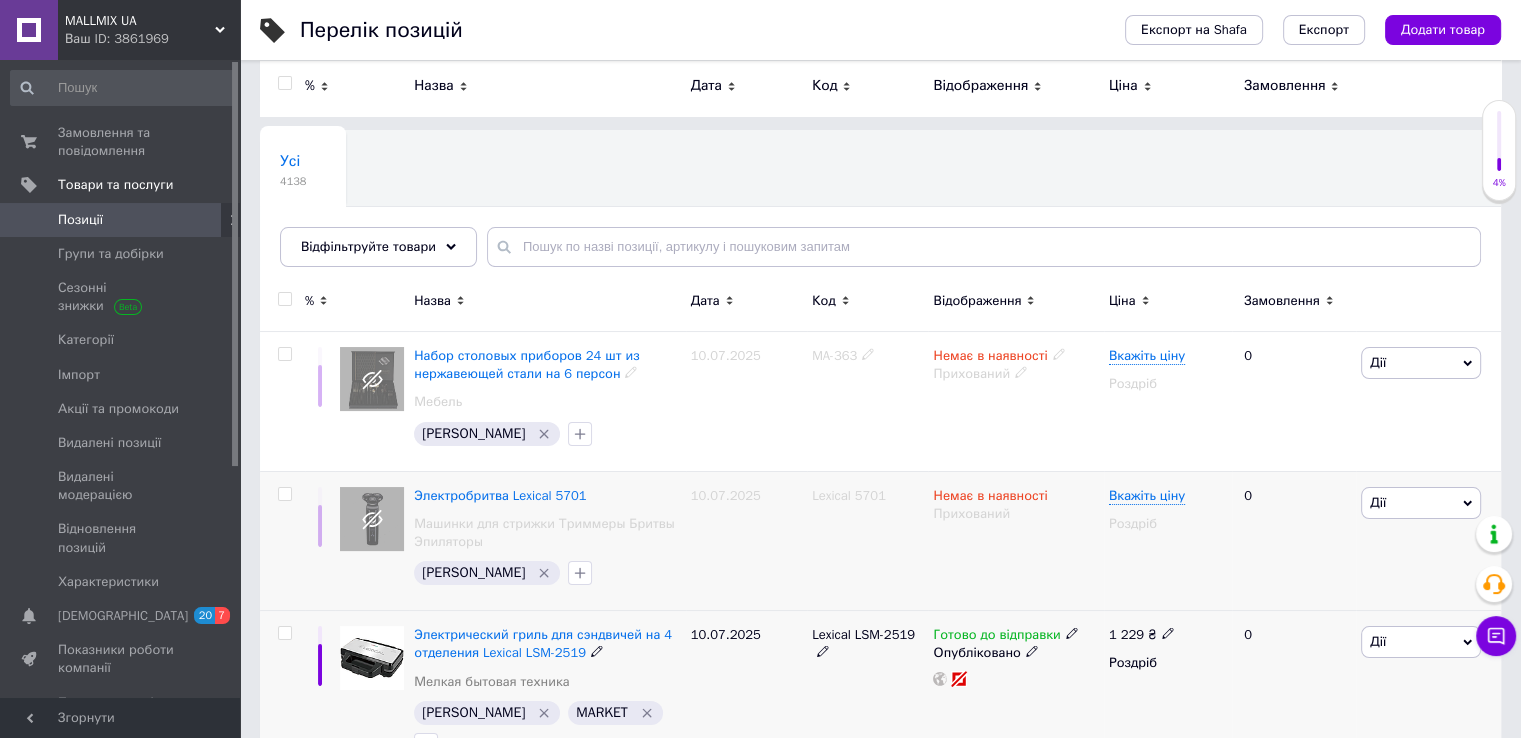 scroll, scrollTop: 70, scrollLeft: 0, axis: vertical 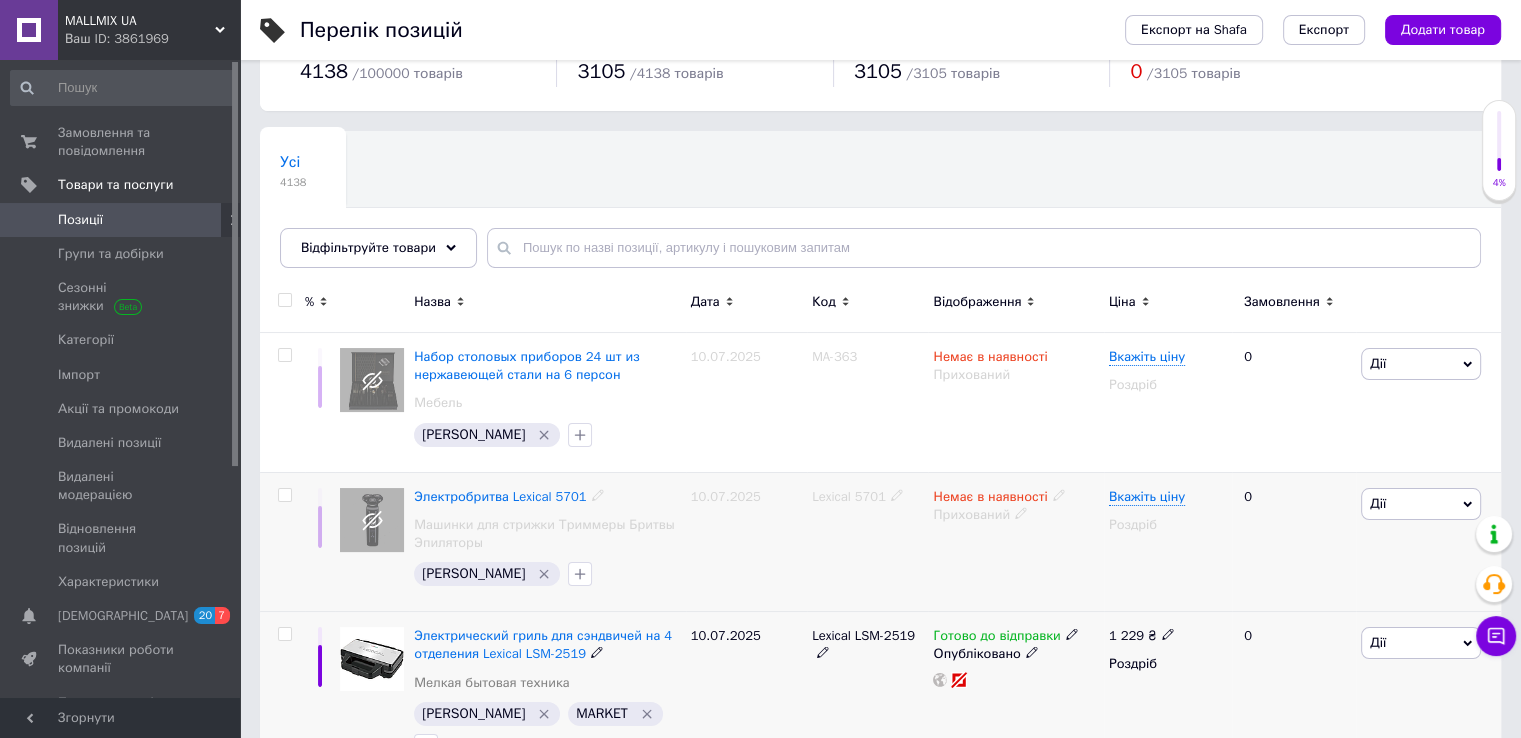click on "Lexical 5701" at bounding box center (849, 496) 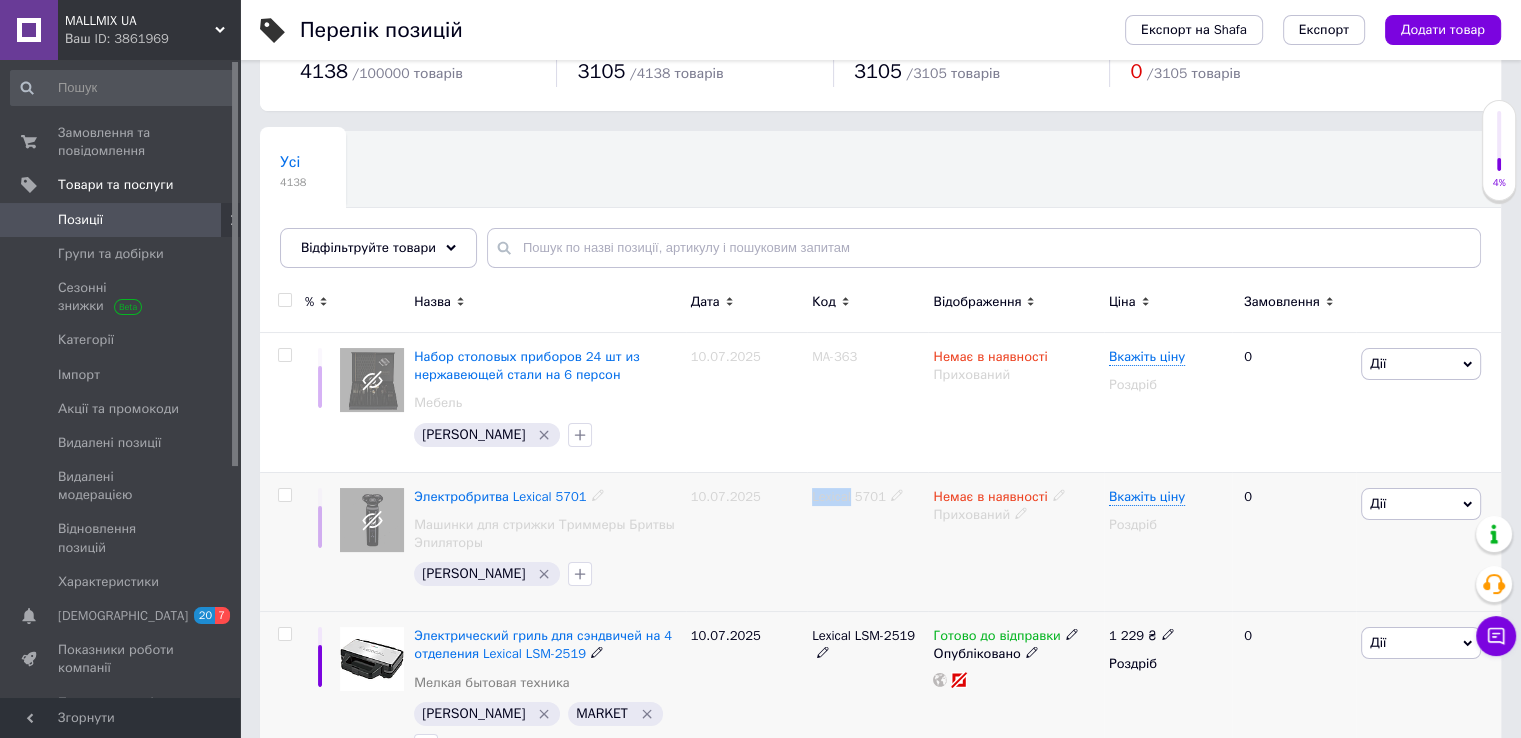 click on "Lexical 5701" at bounding box center (849, 496) 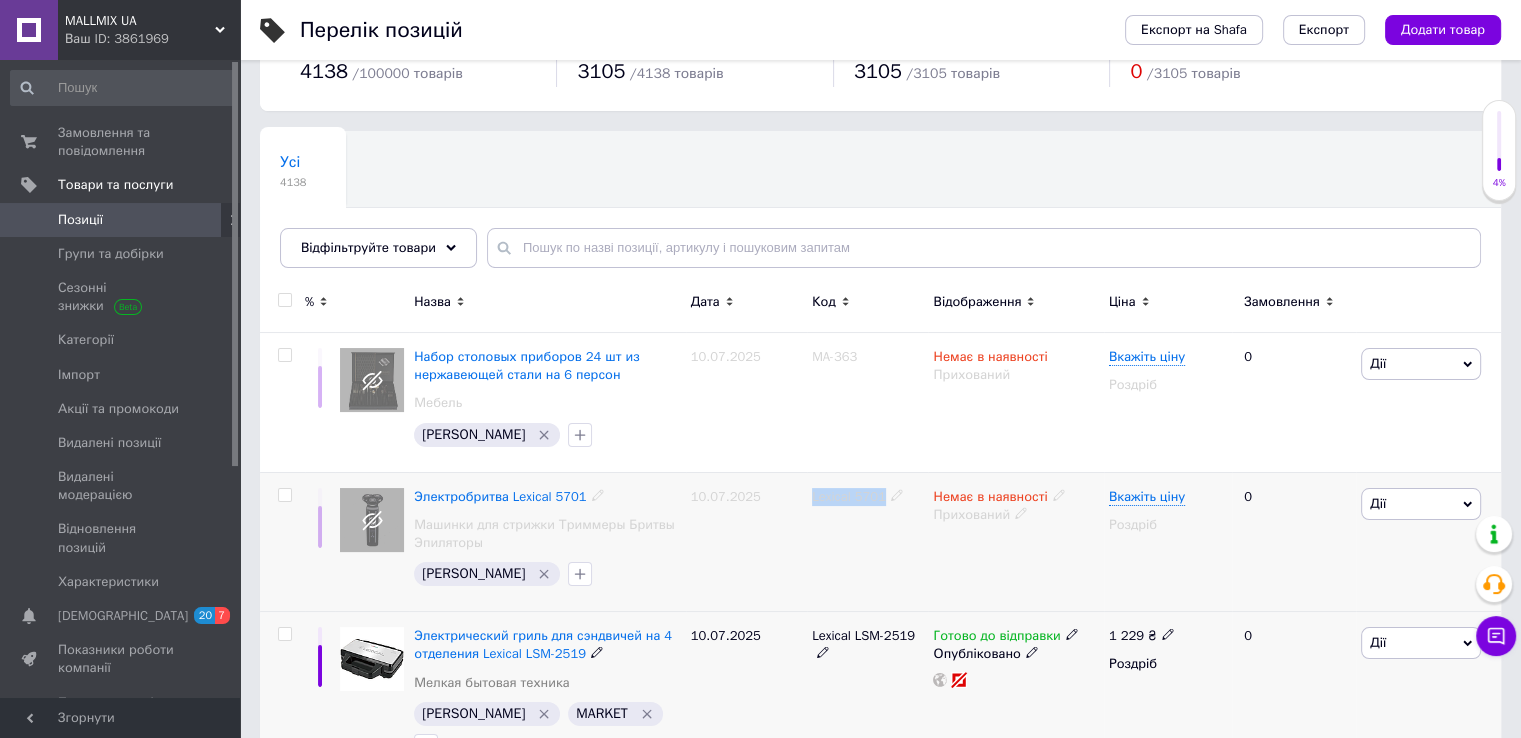 click on "Lexical 5701" at bounding box center [849, 496] 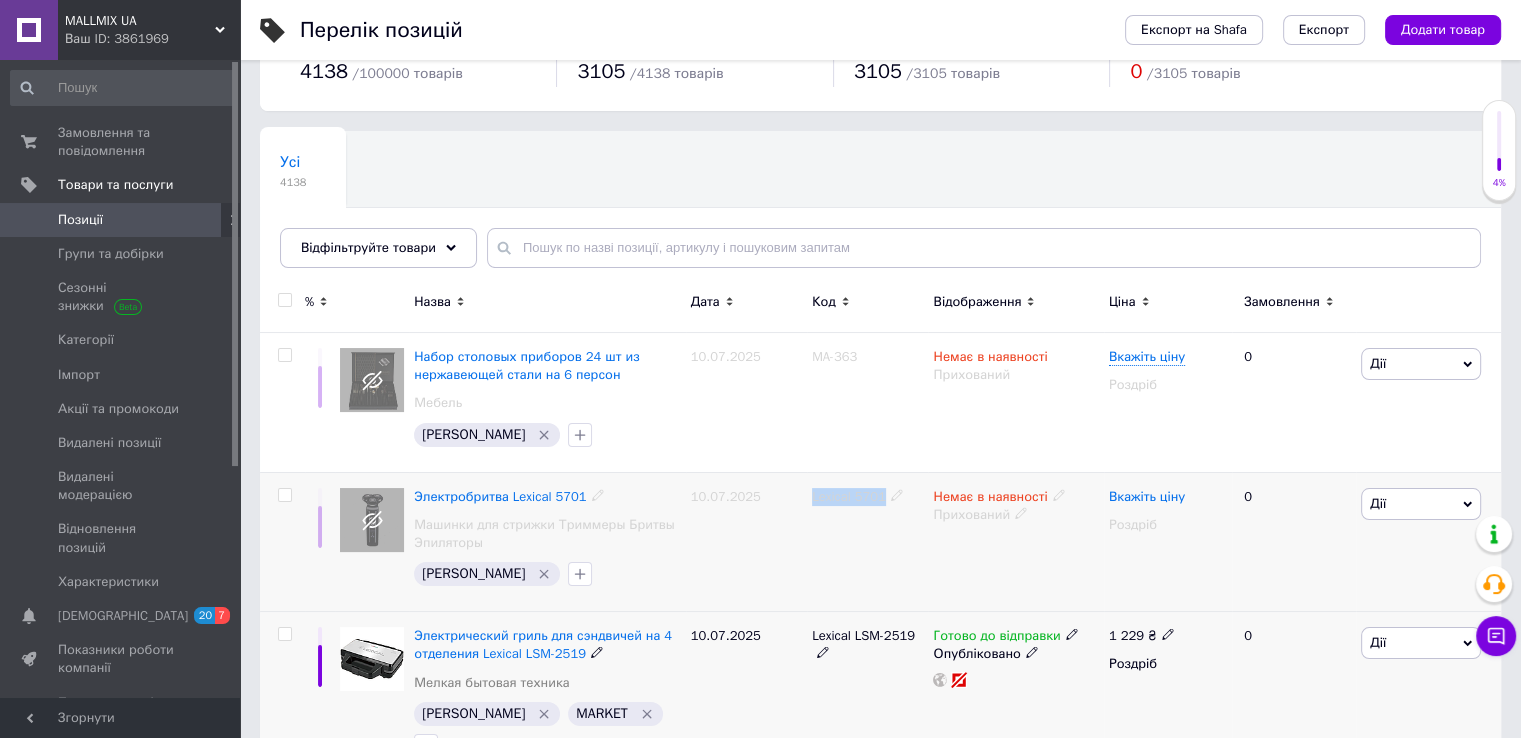 click on "Вкажіть ціну" at bounding box center (1147, 497) 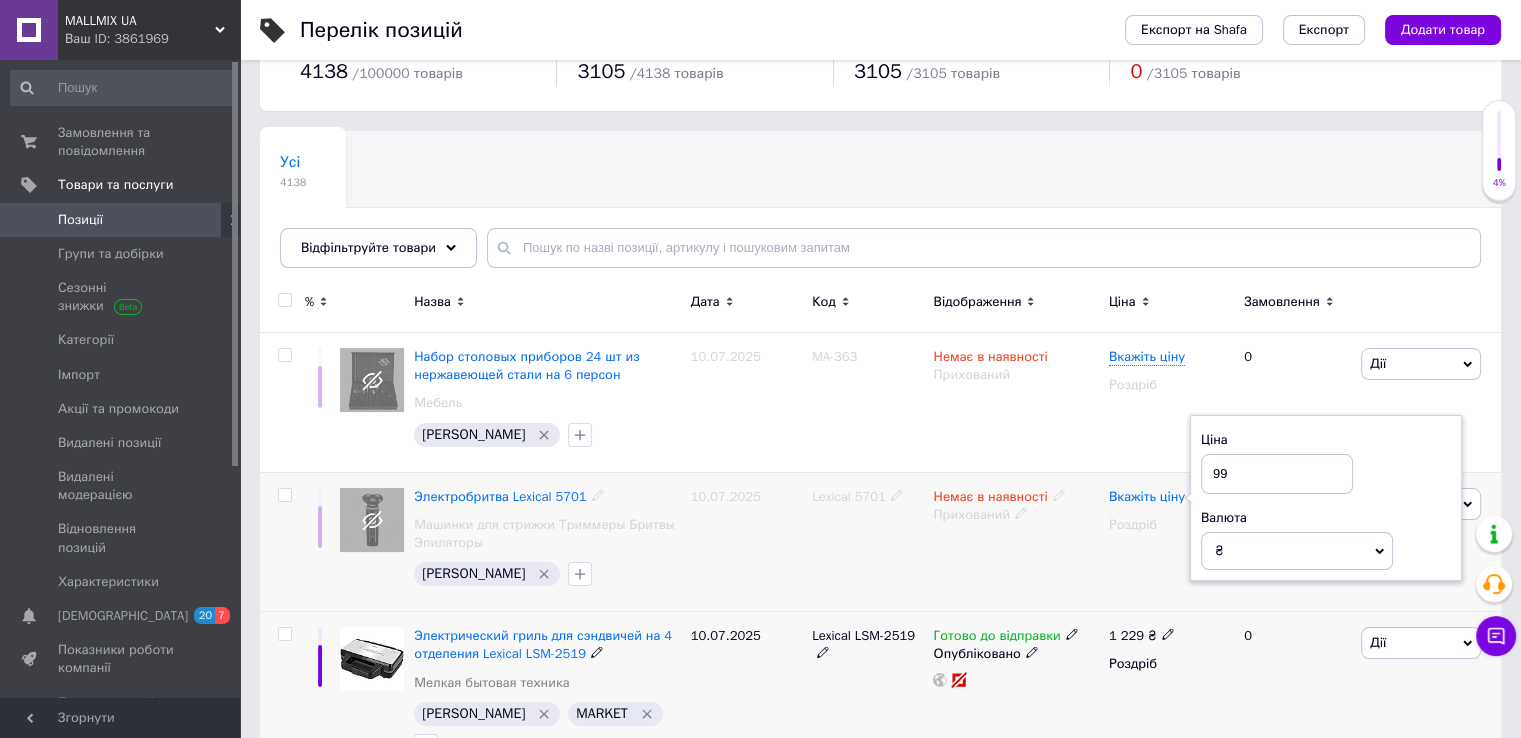 type on "999" 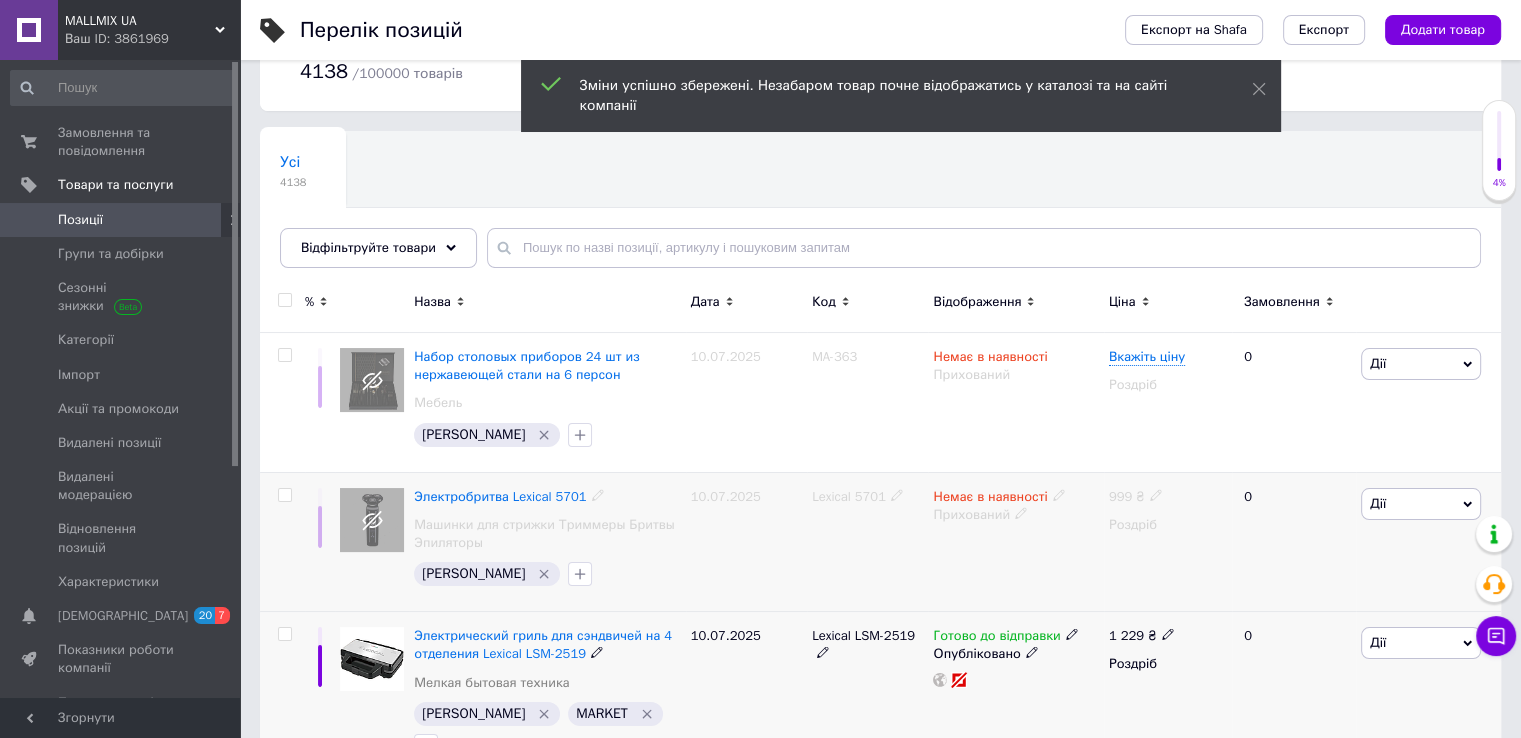 click 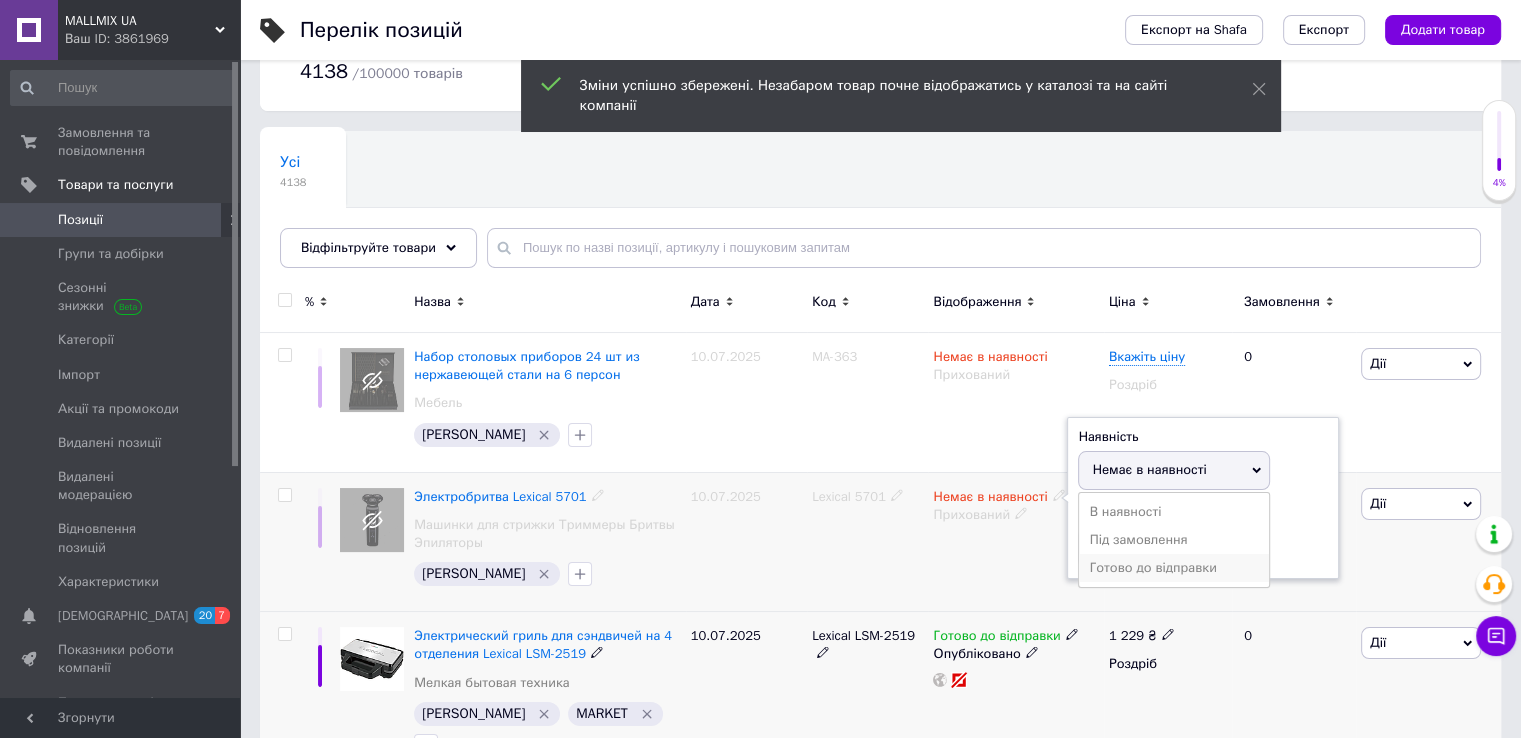 click on "Готово до відправки" at bounding box center (1174, 568) 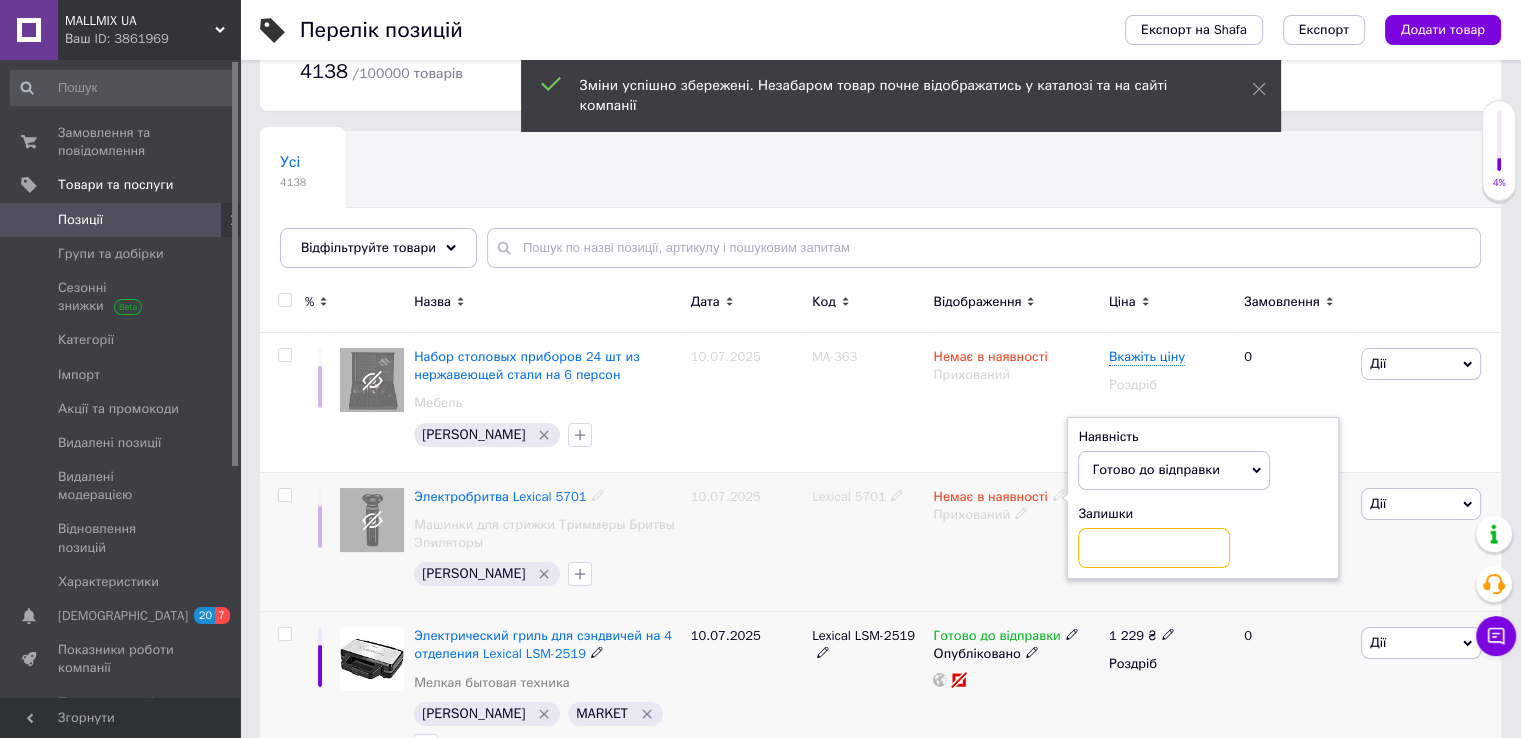 click at bounding box center (1154, 548) 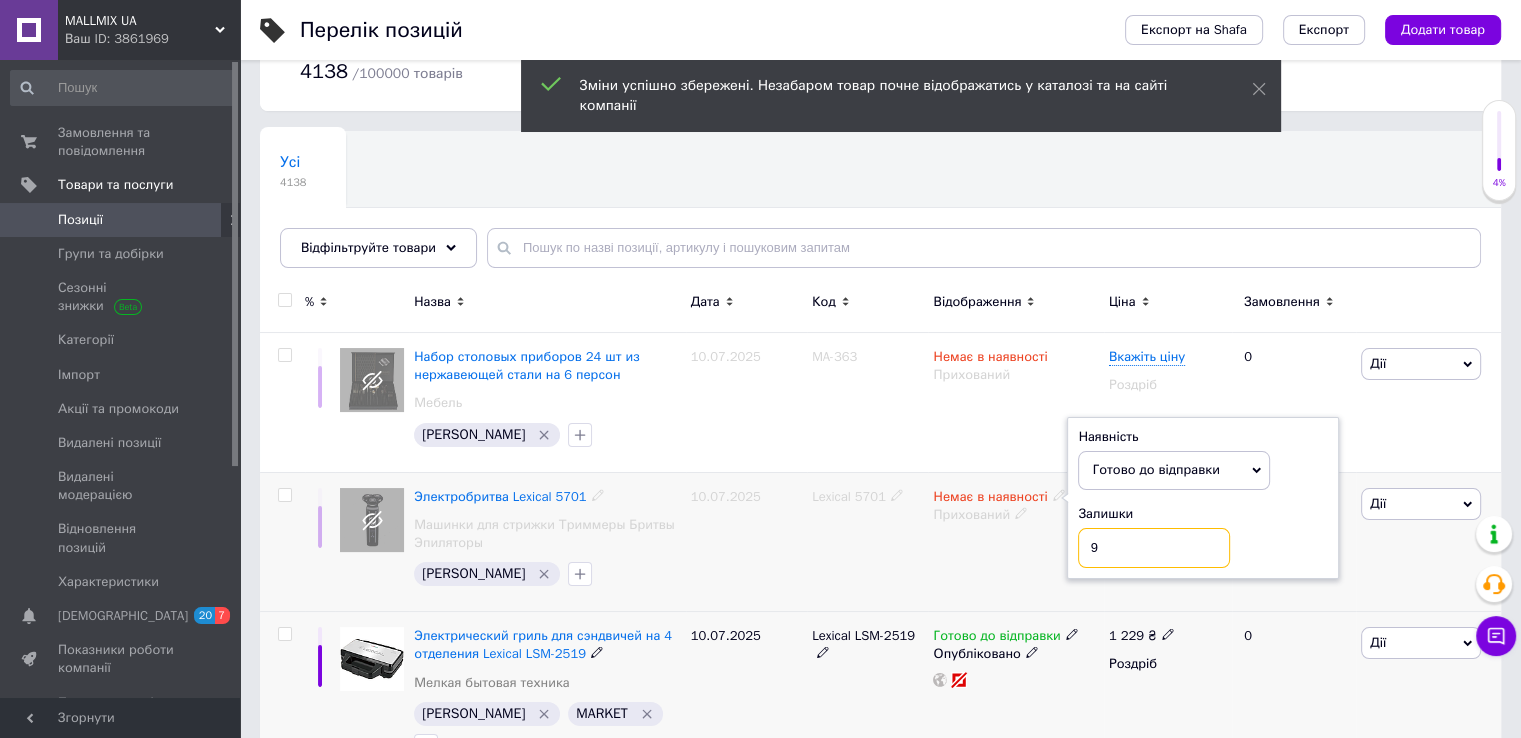 type on "99" 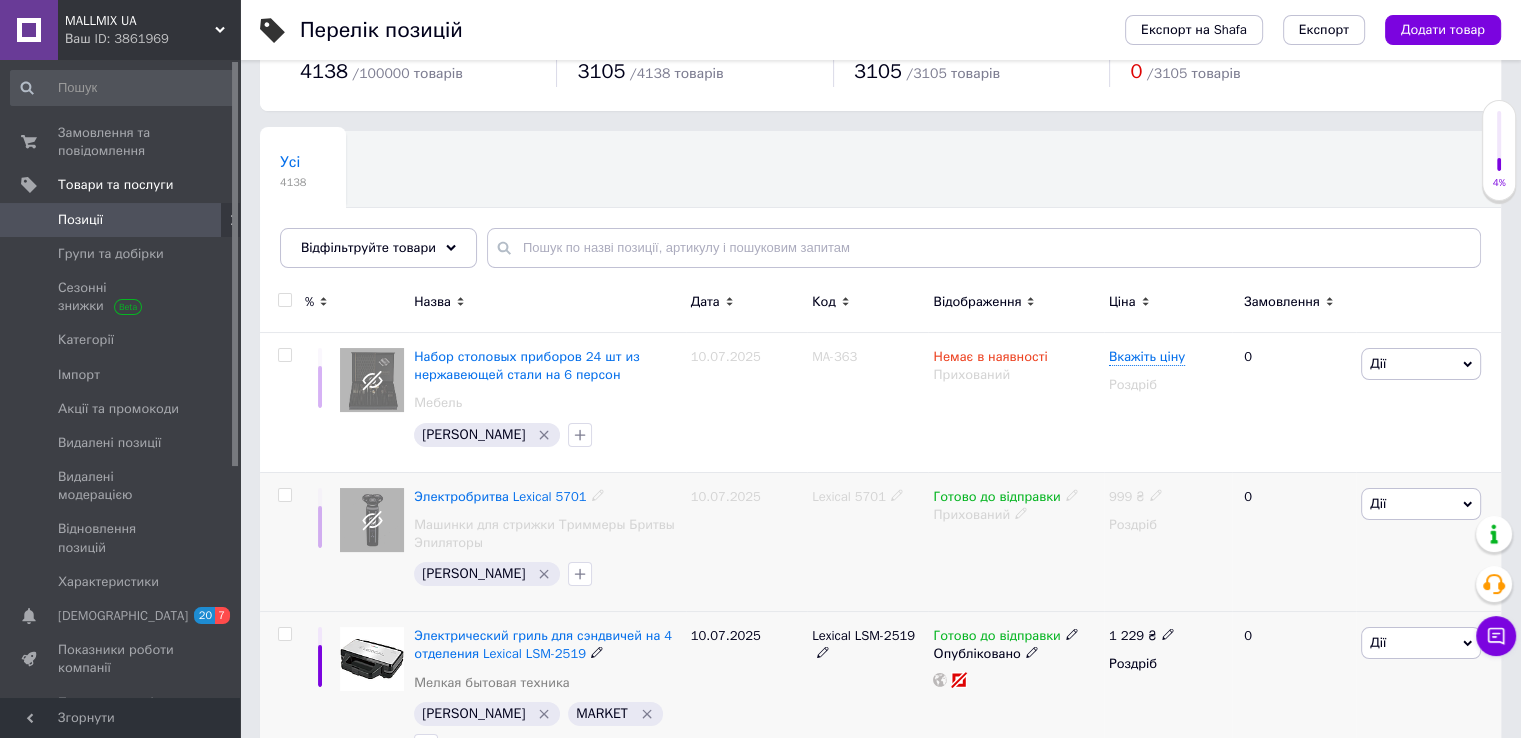 click 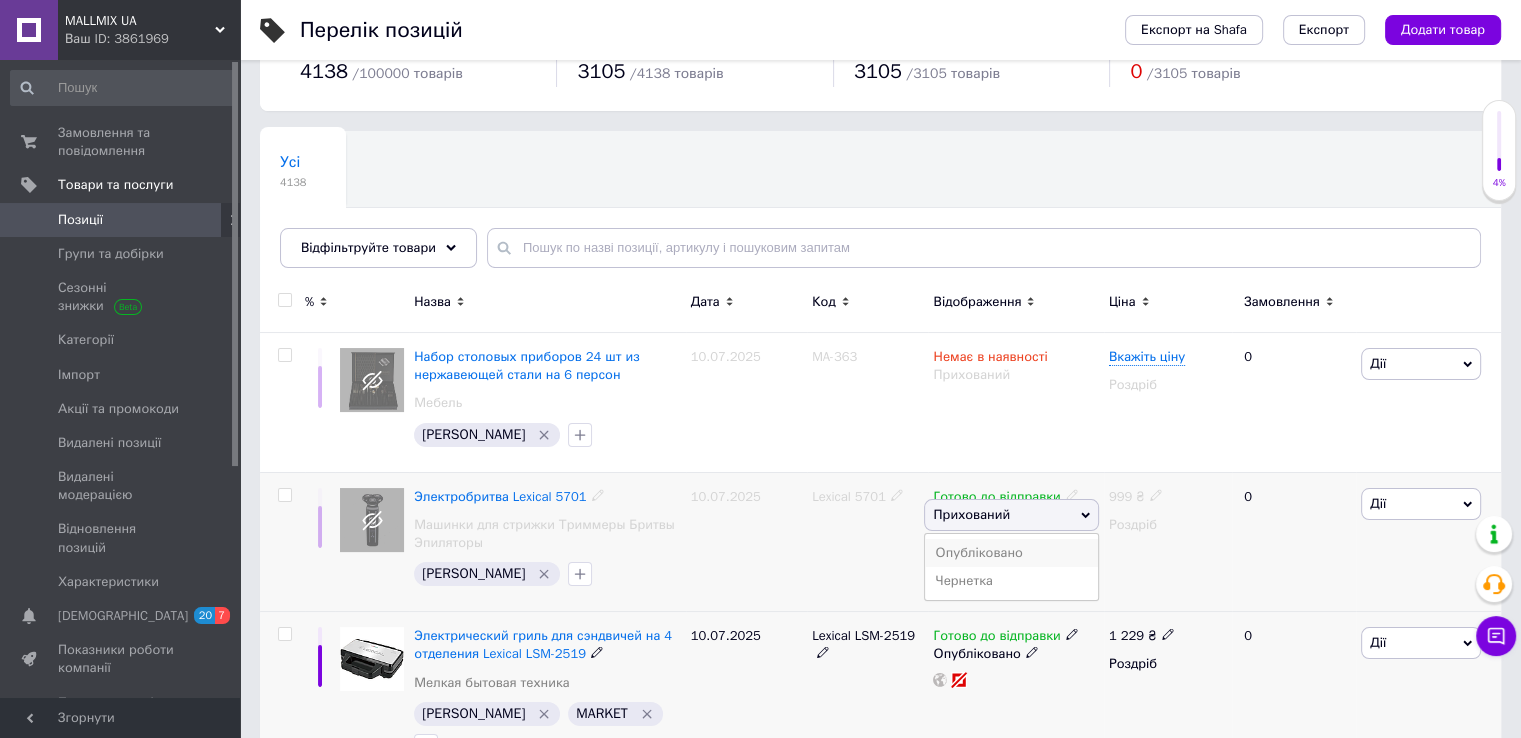 click on "Опубліковано" at bounding box center (1011, 553) 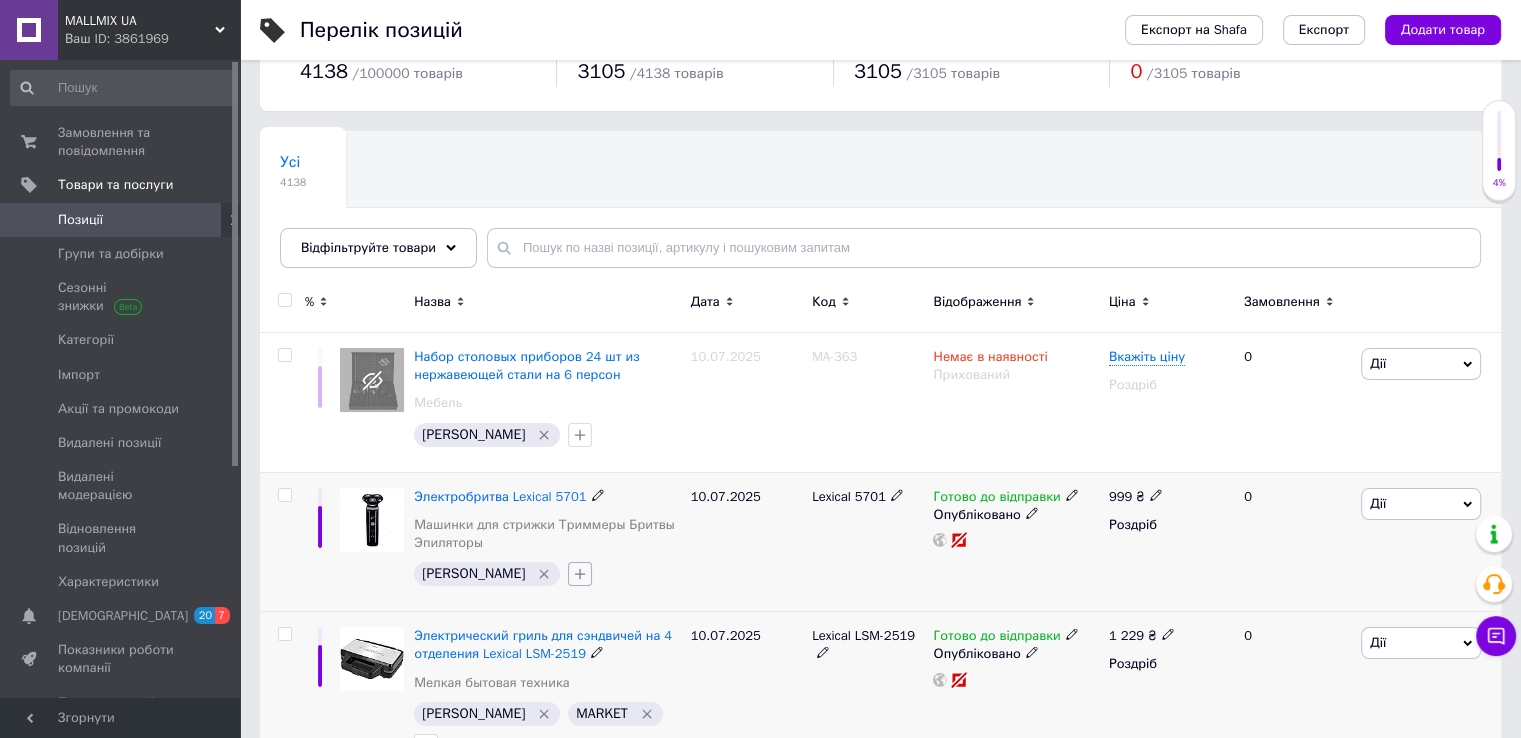 click 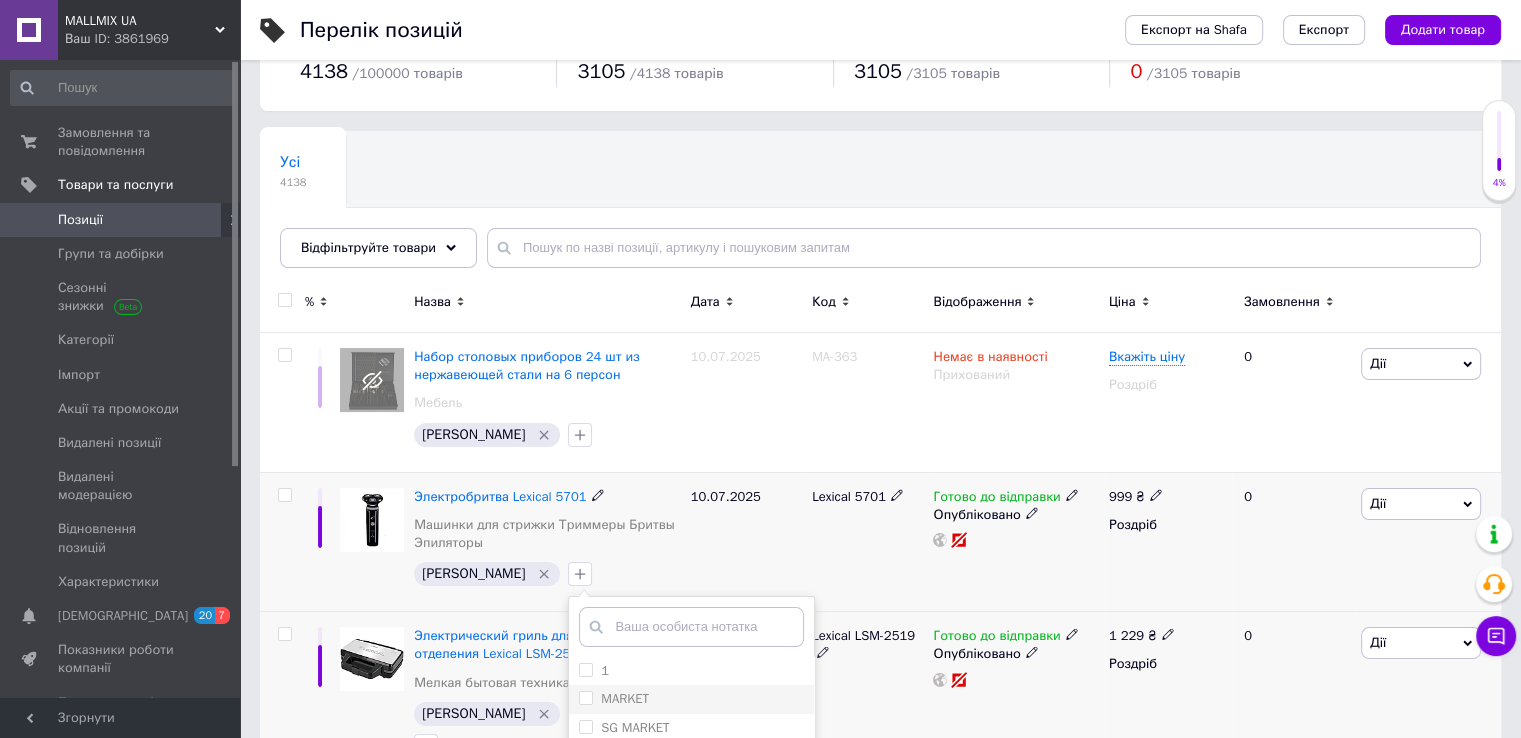 click on "MARKET" at bounding box center (585, 697) 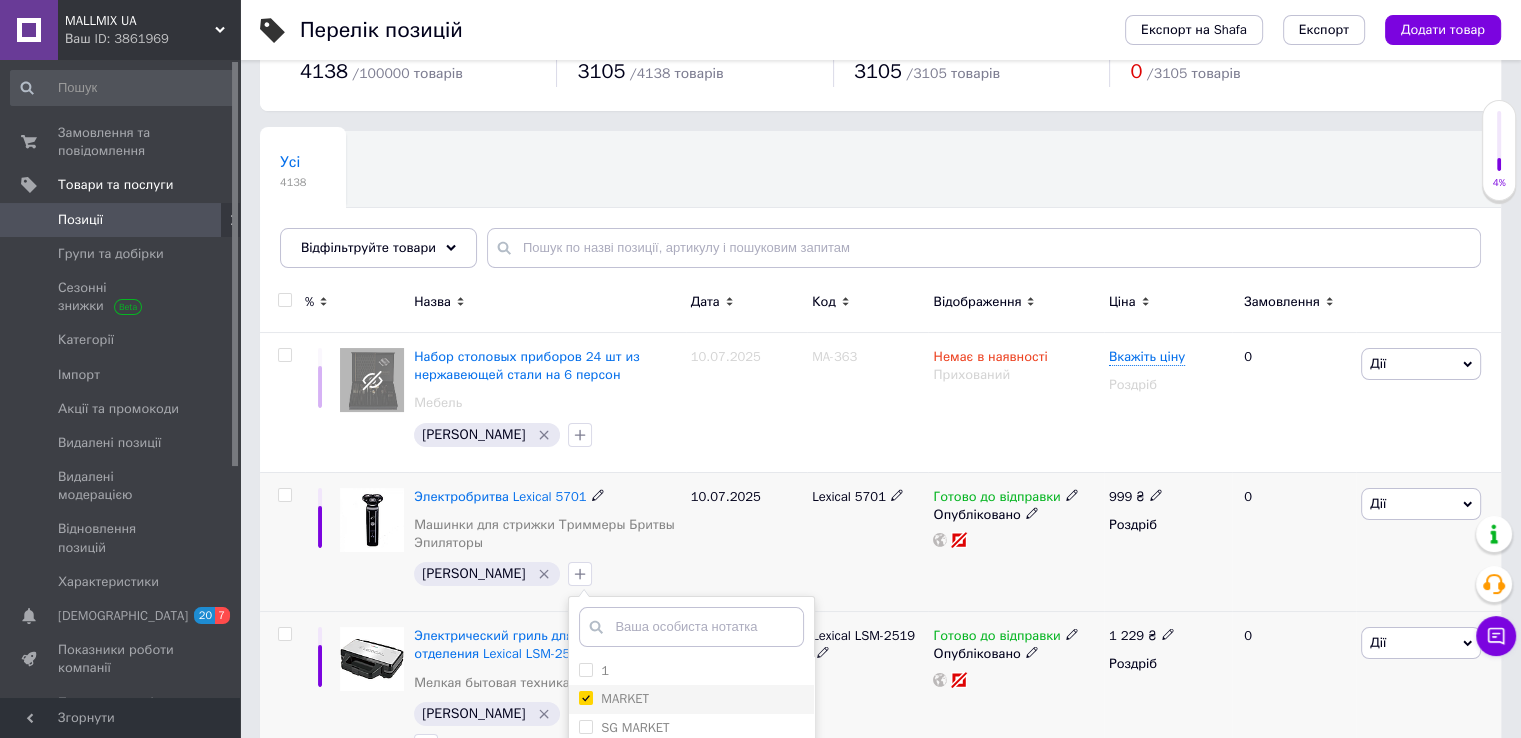 checkbox on "true" 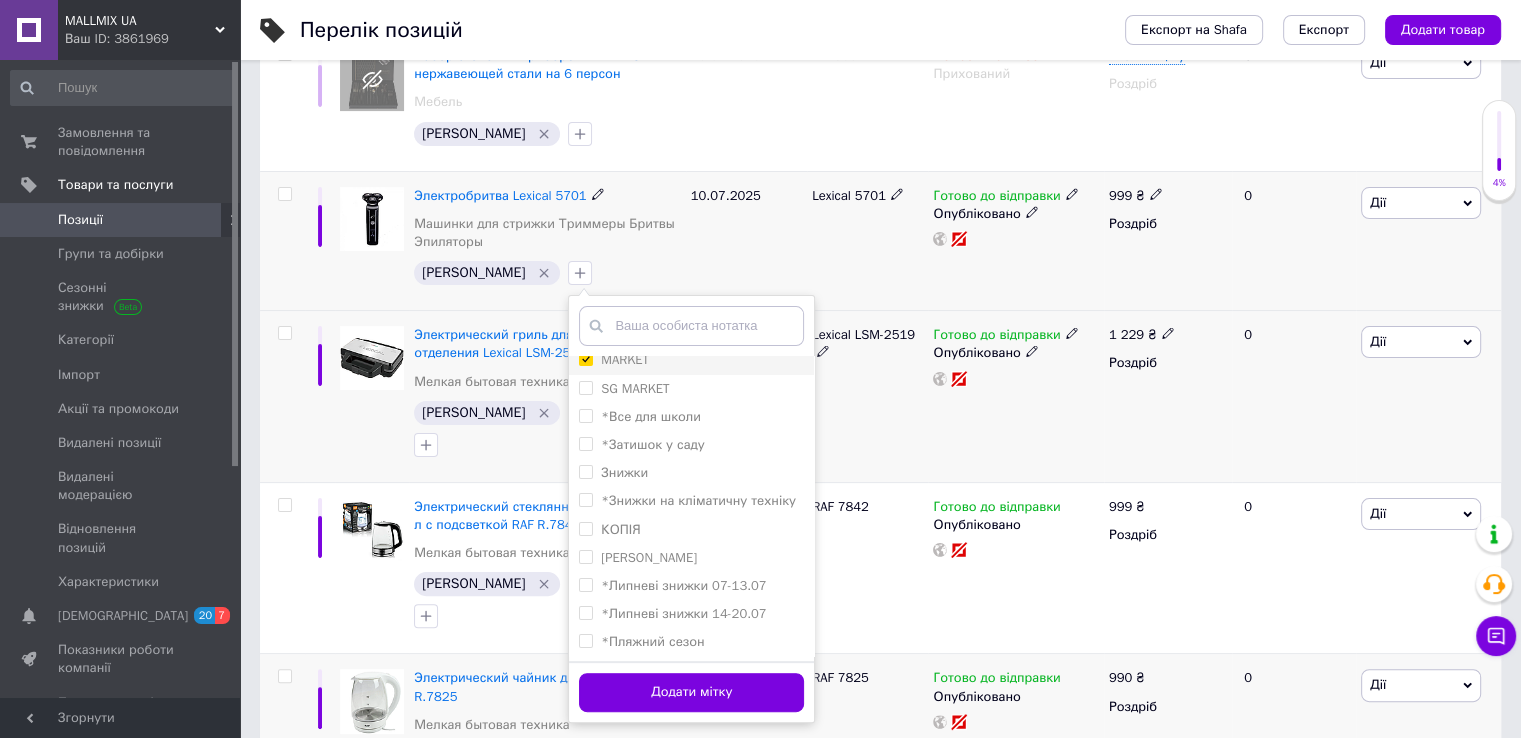 scroll, scrollTop: 372, scrollLeft: 0, axis: vertical 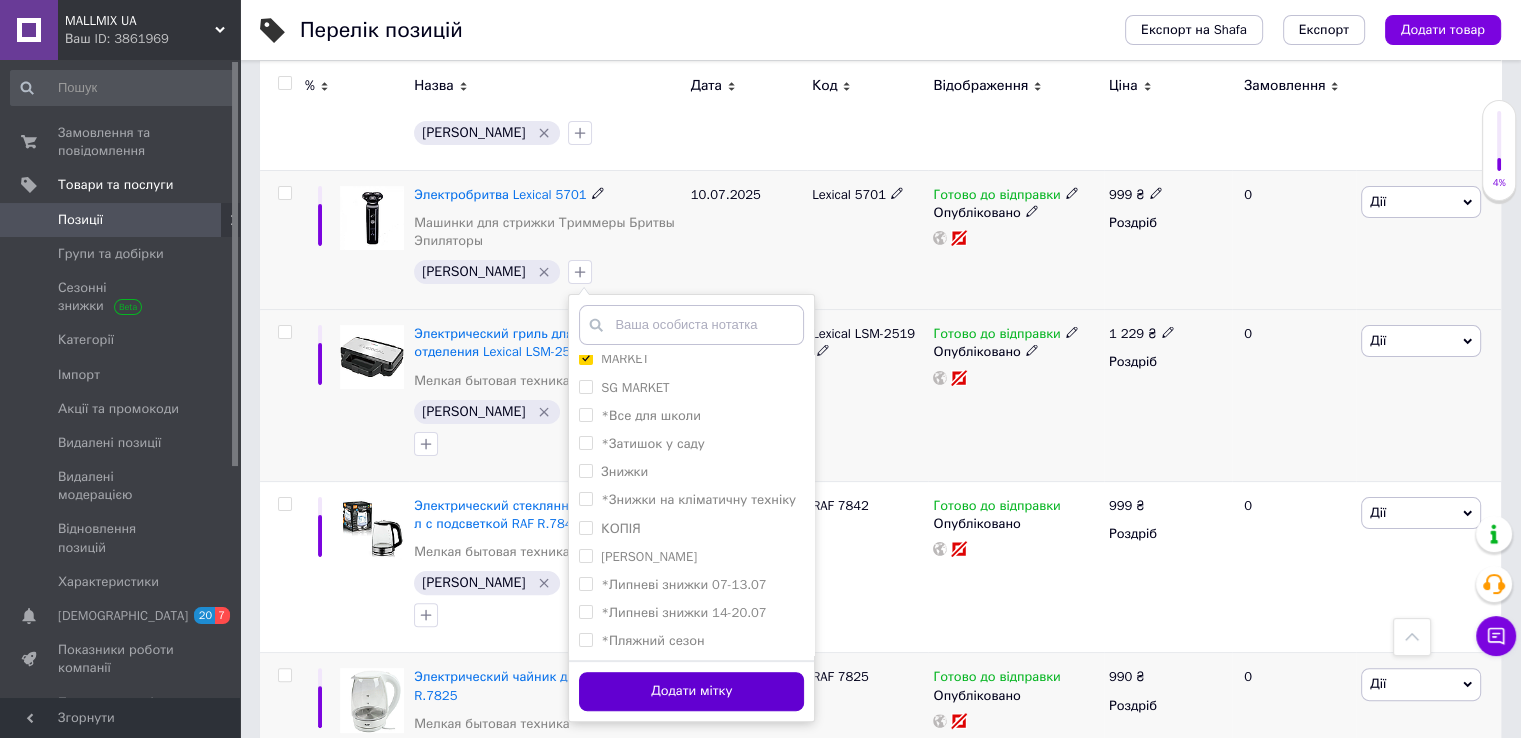 click on "Додати мітку" at bounding box center (691, 691) 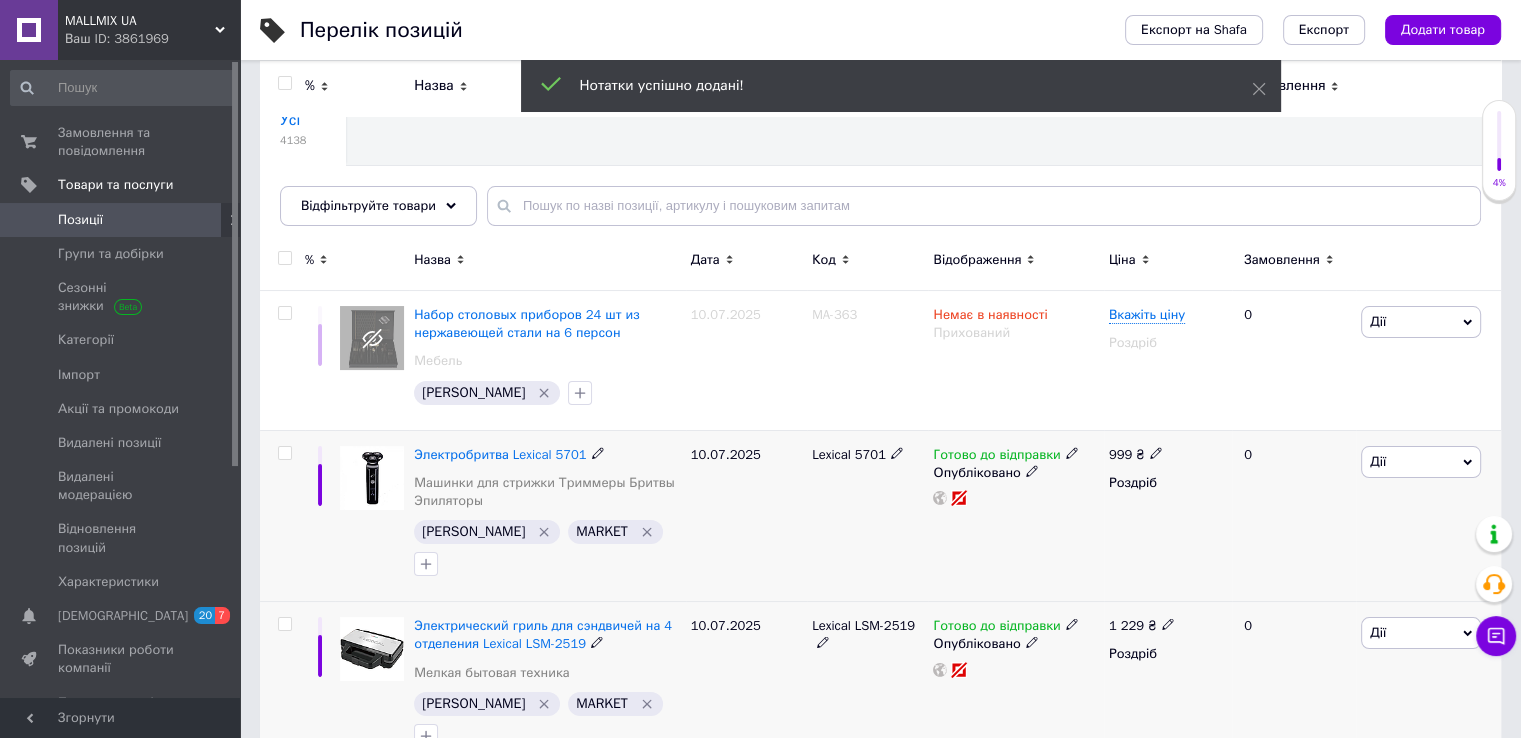 scroll, scrollTop: 108, scrollLeft: 0, axis: vertical 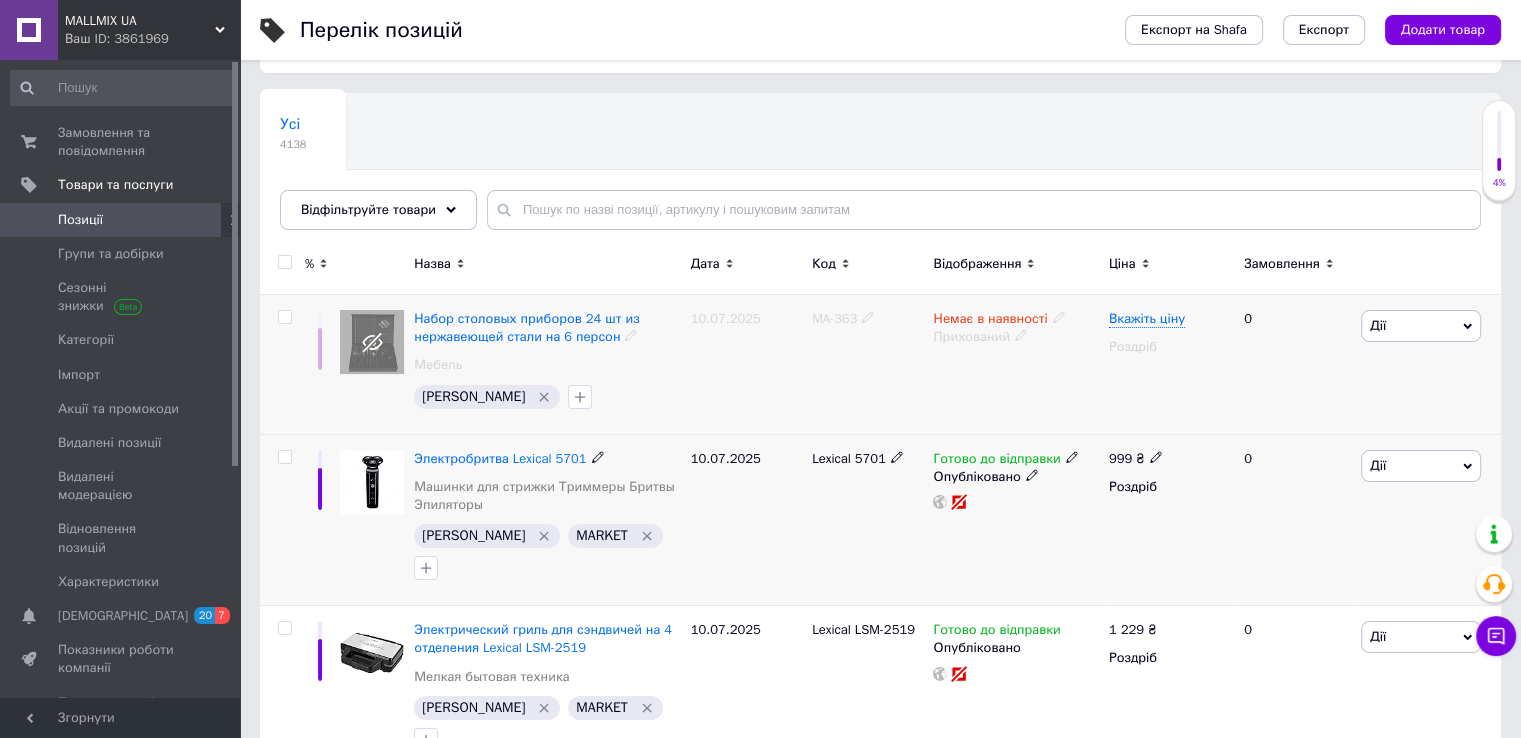 click on "MA-363" at bounding box center [834, 318] 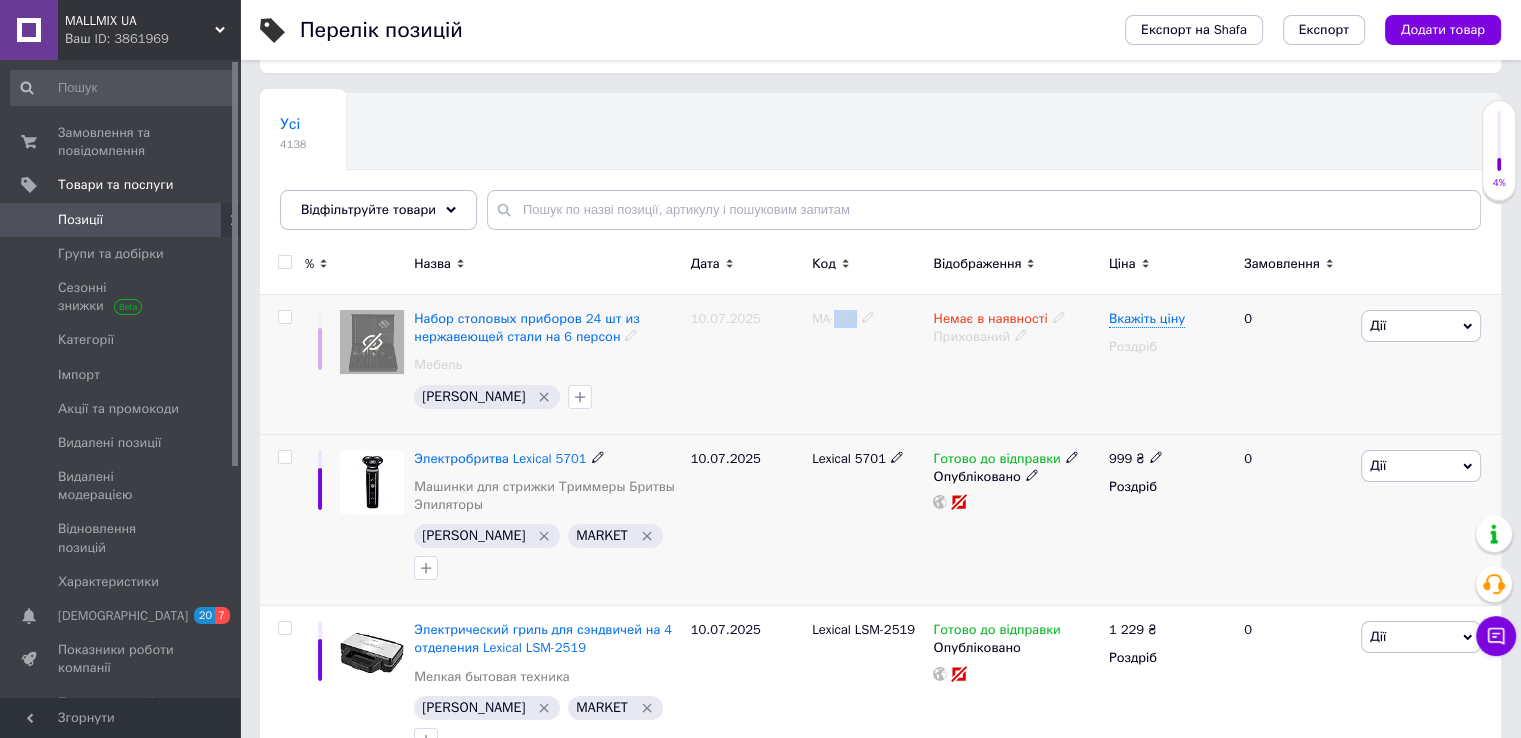 click on "MA-363" at bounding box center (834, 318) 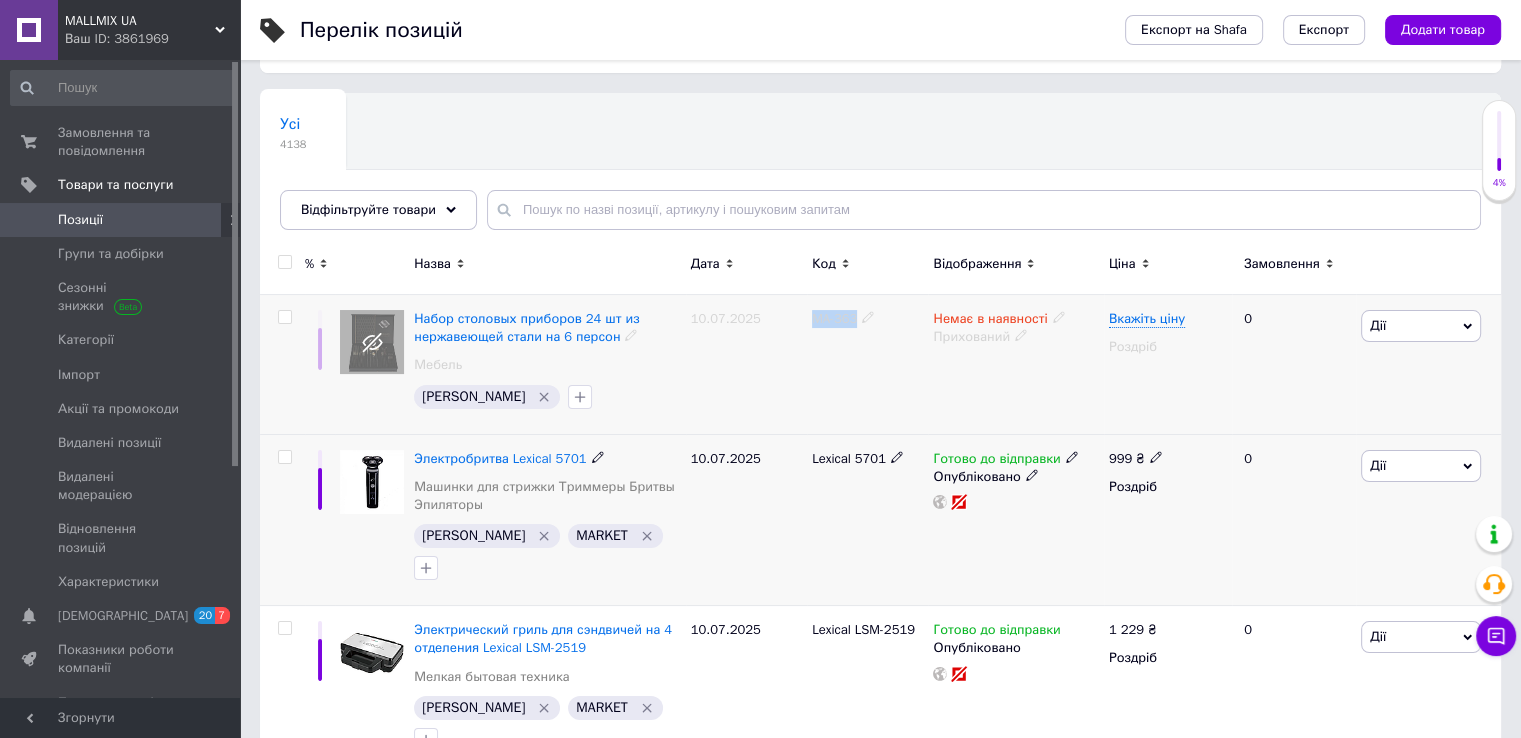 click on "MA-363" at bounding box center (834, 318) 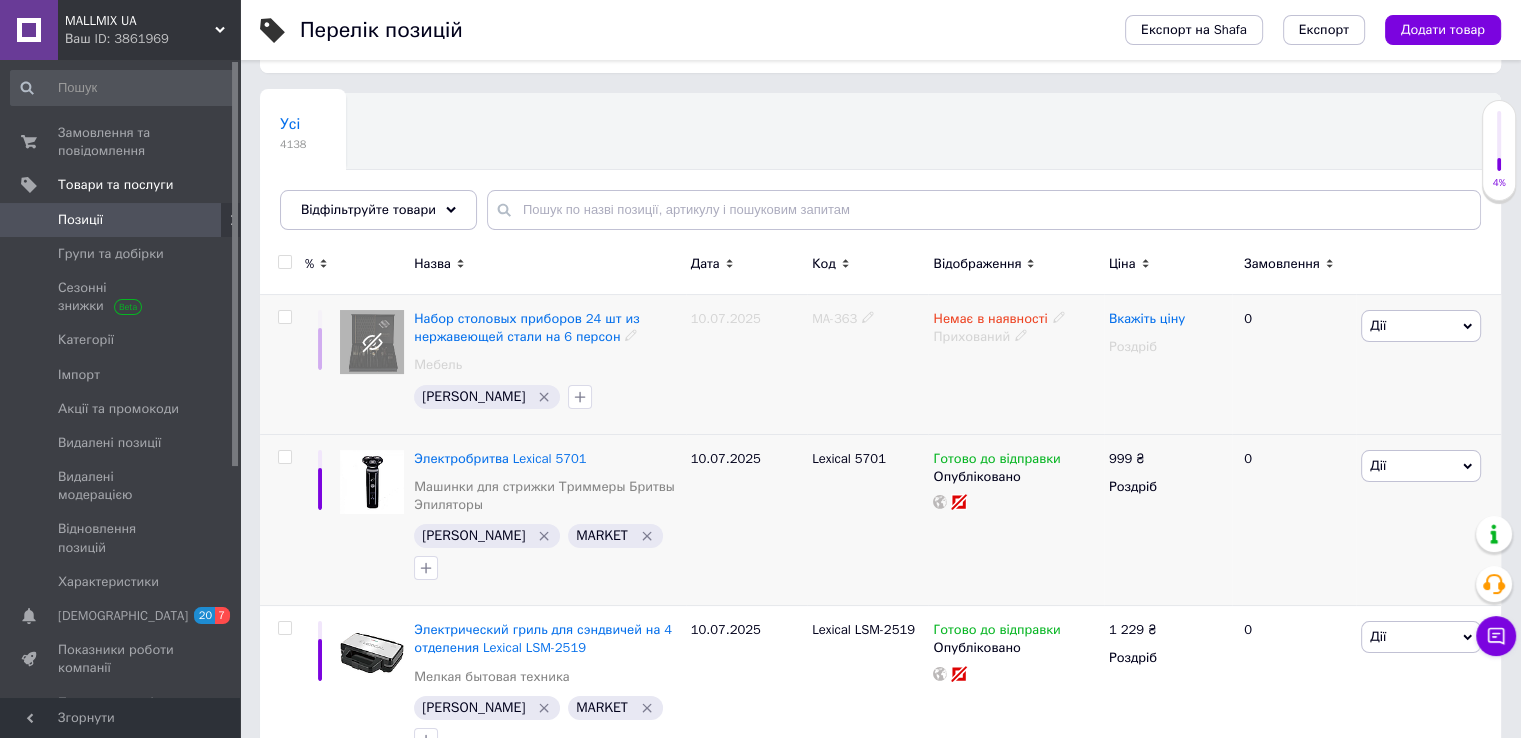 click on "Вкажіть ціну" at bounding box center (1147, 319) 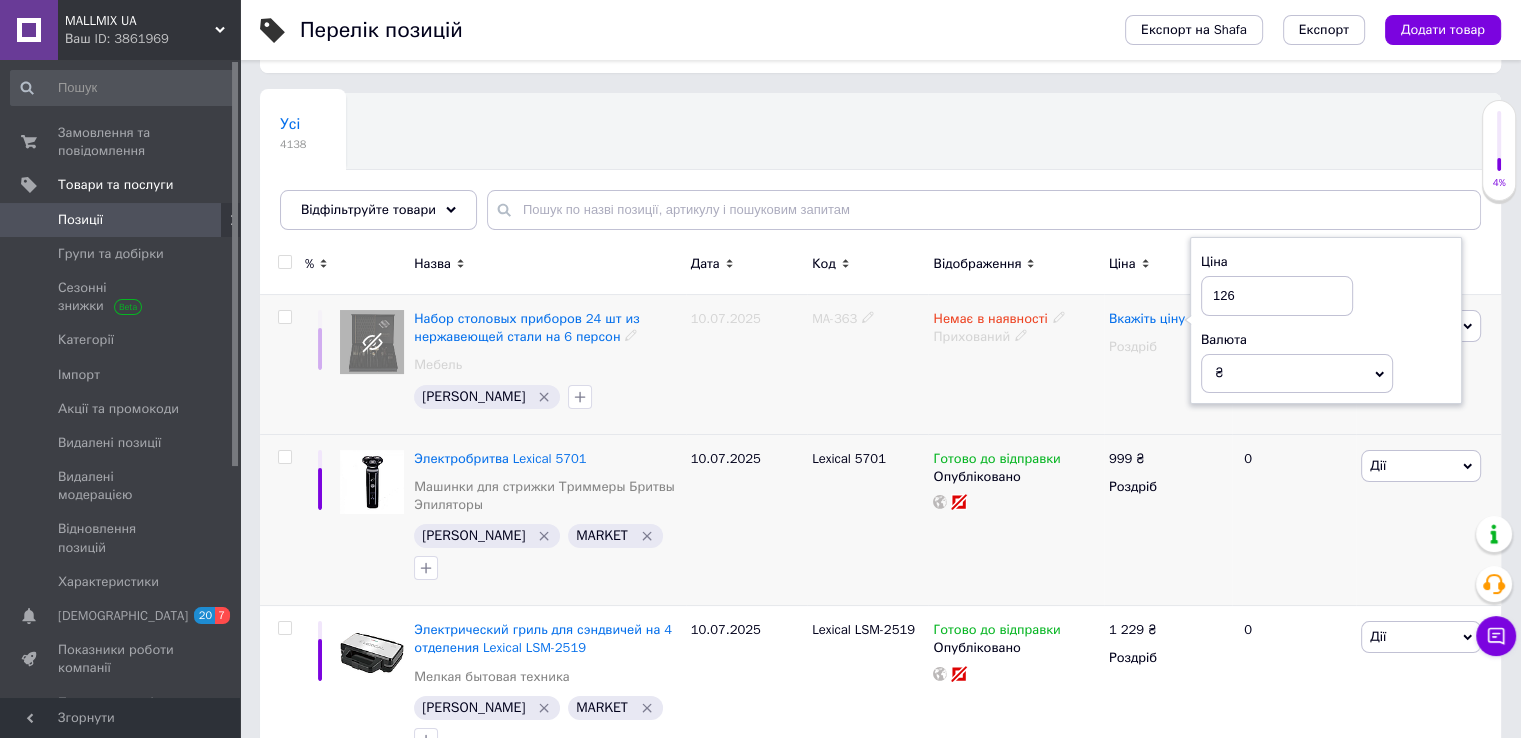 type on "1260" 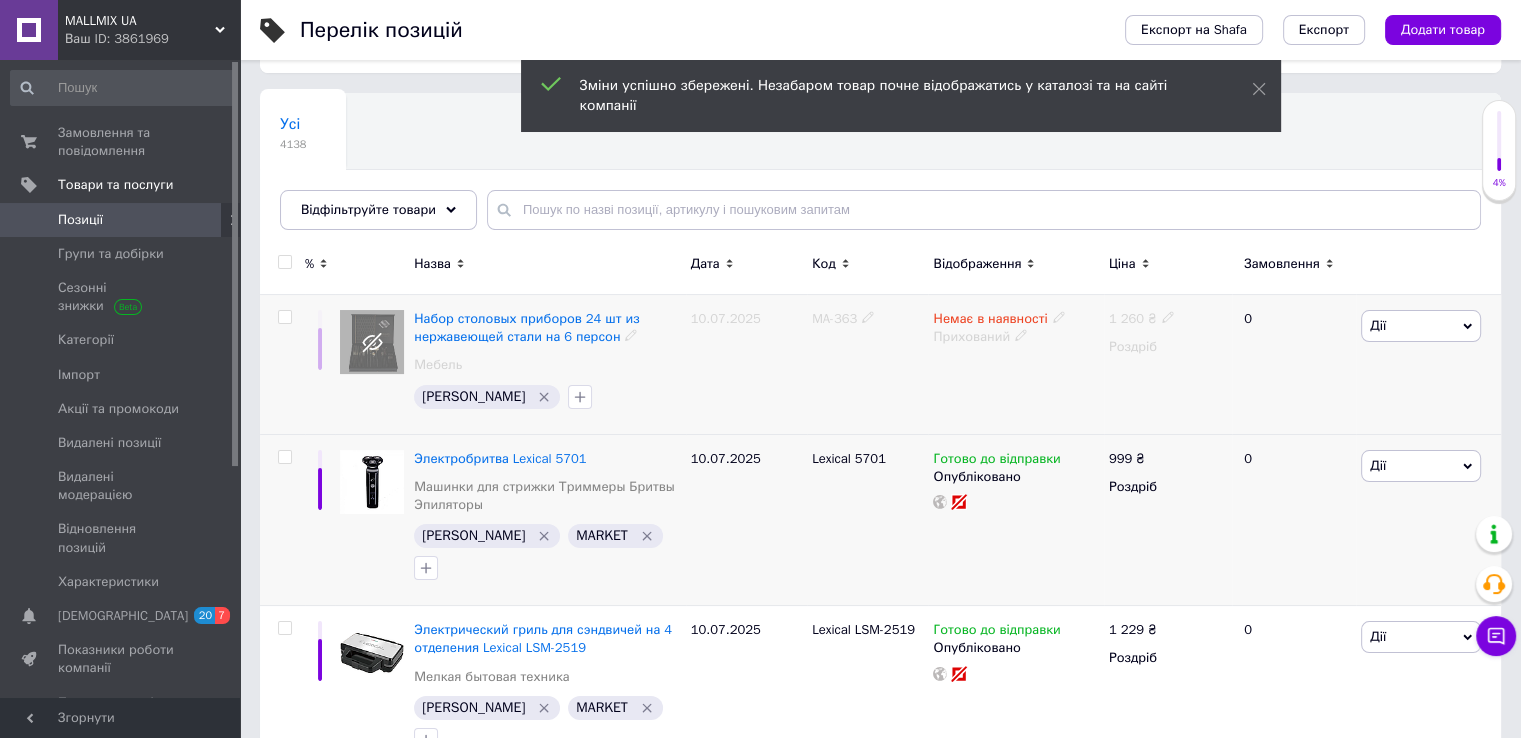click 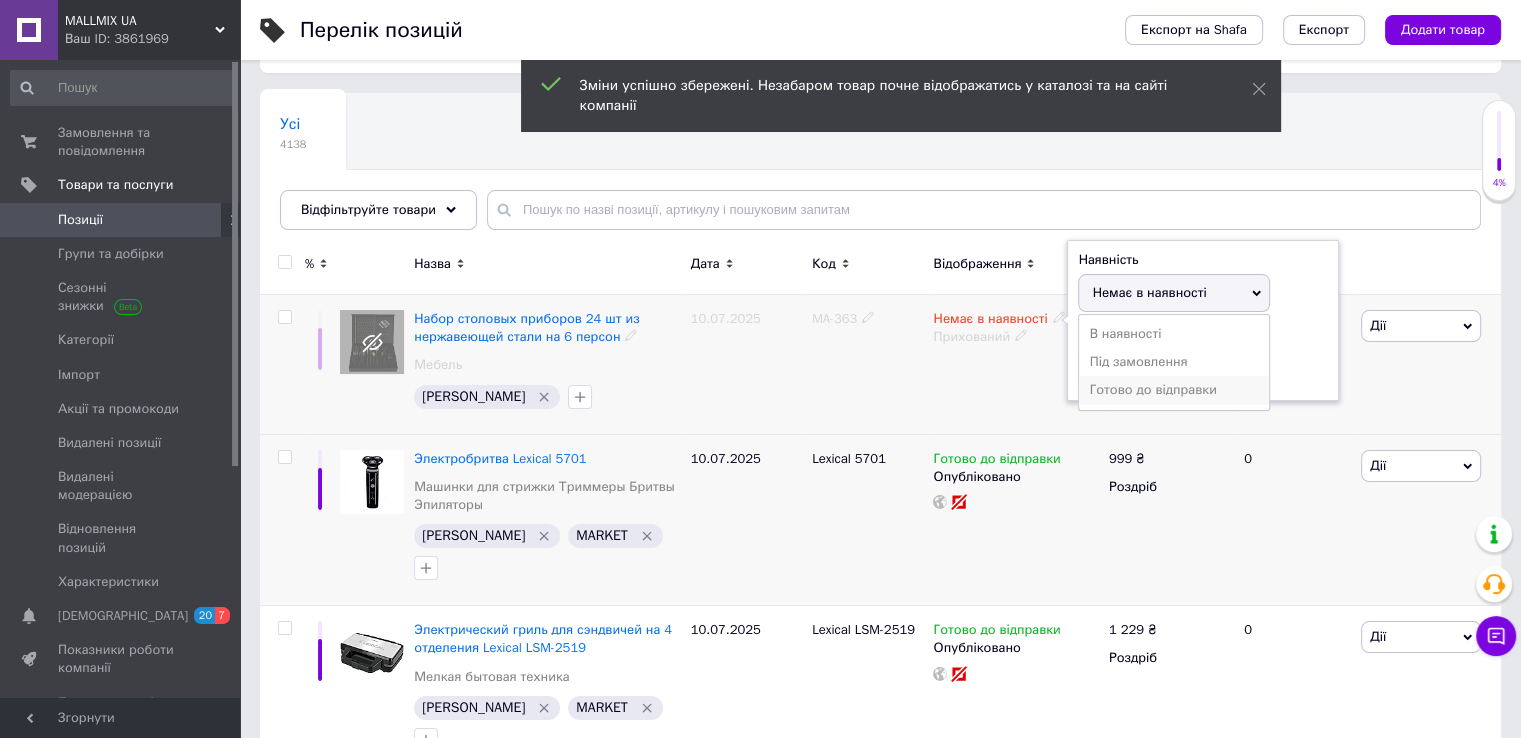 click on "Готово до відправки" at bounding box center (1174, 390) 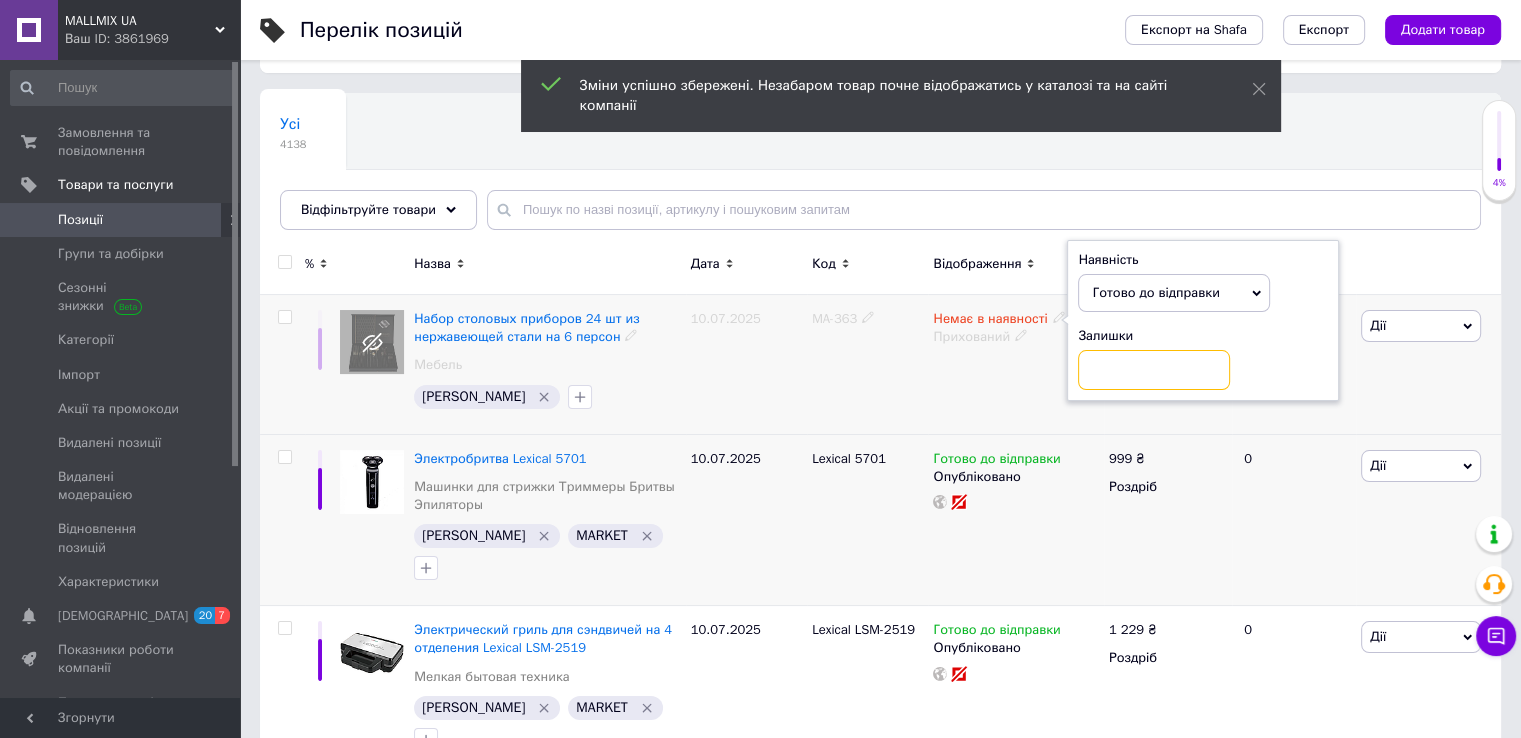 click at bounding box center [1154, 370] 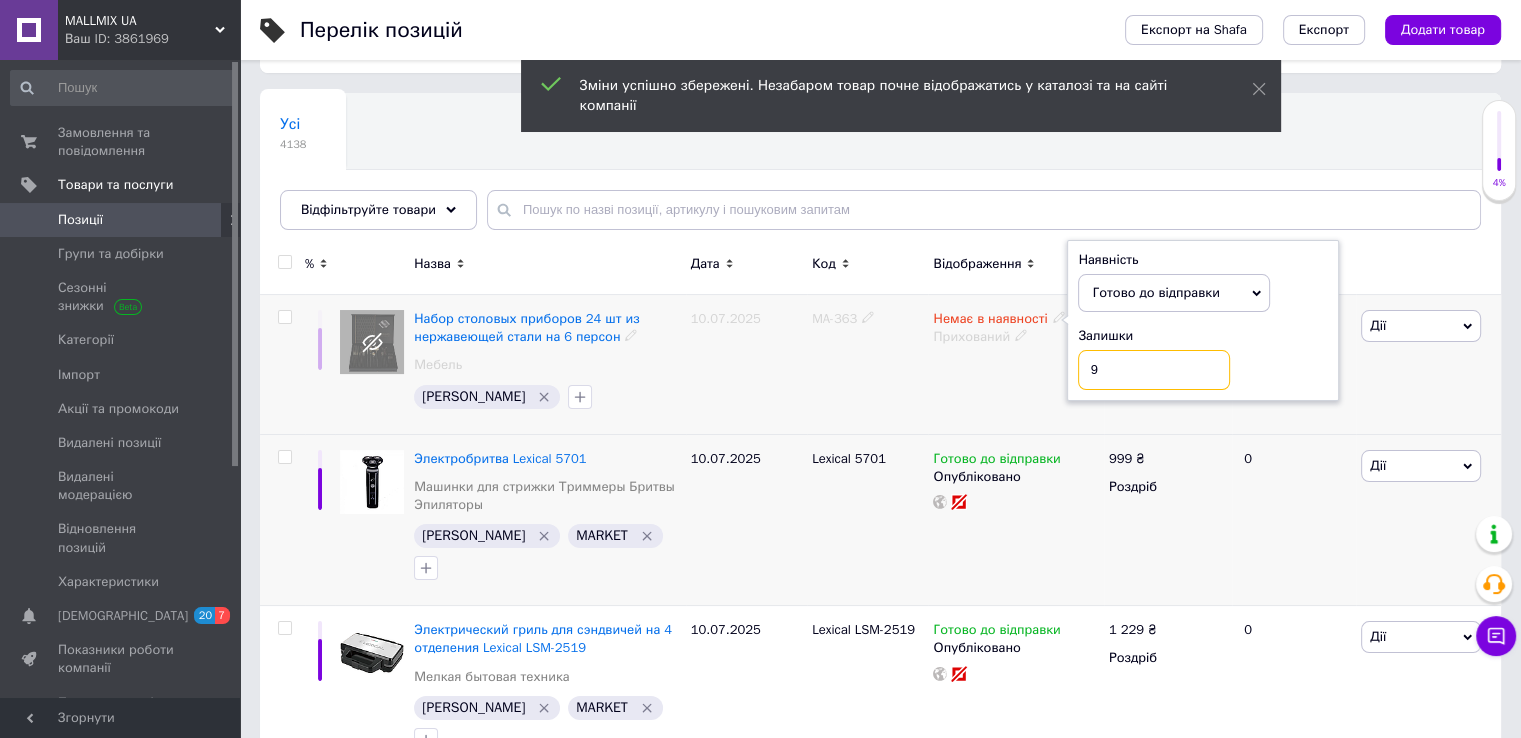 type on "99" 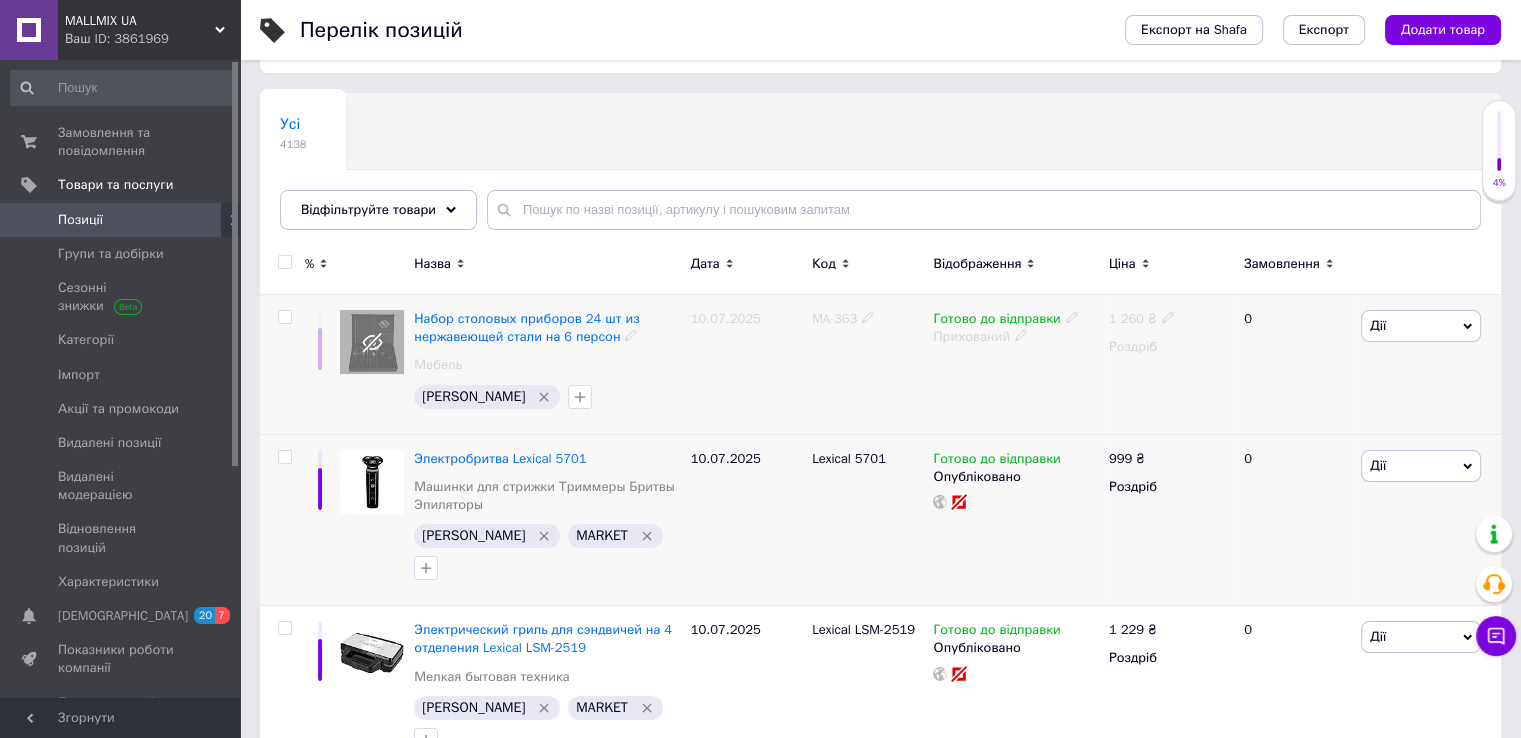click 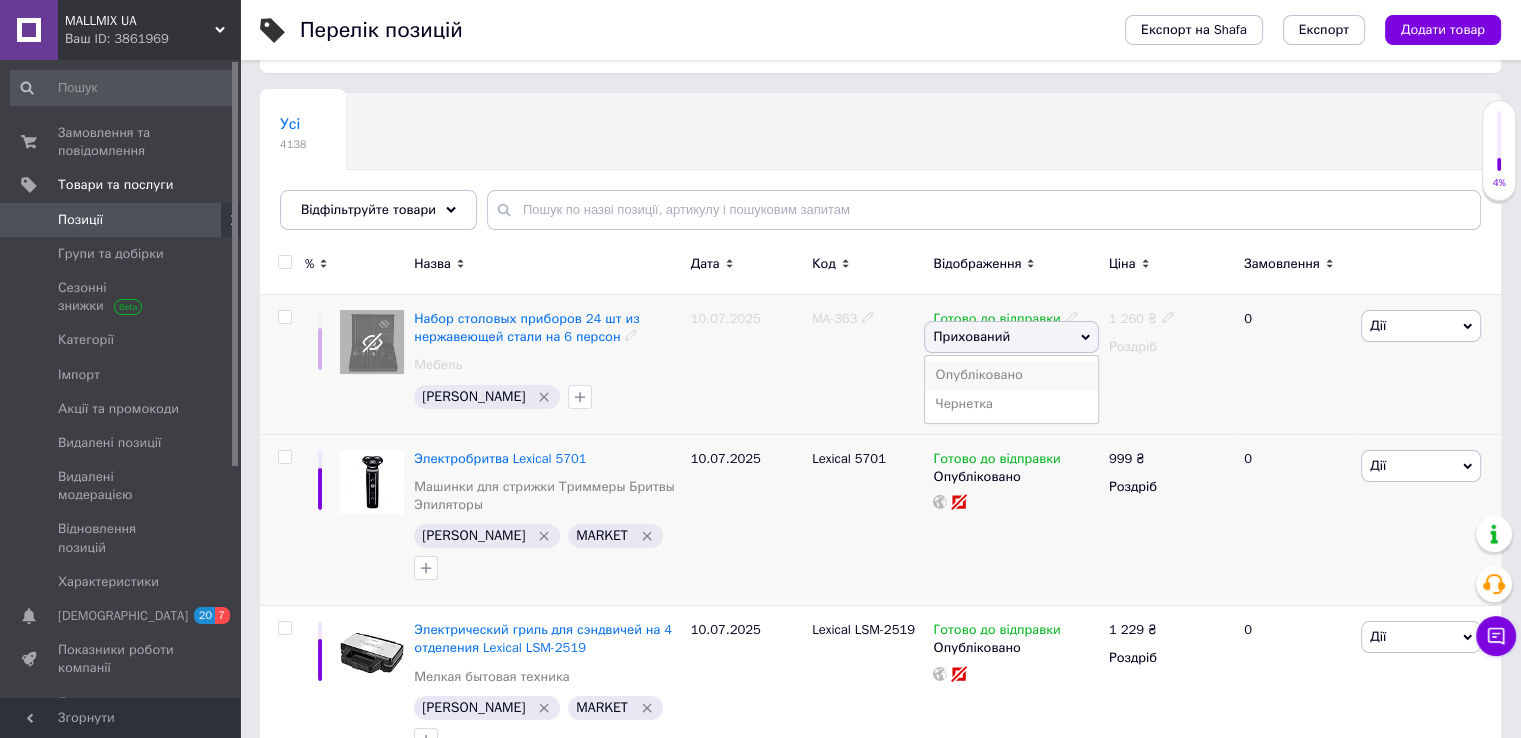 click on "Опубліковано" at bounding box center [1011, 375] 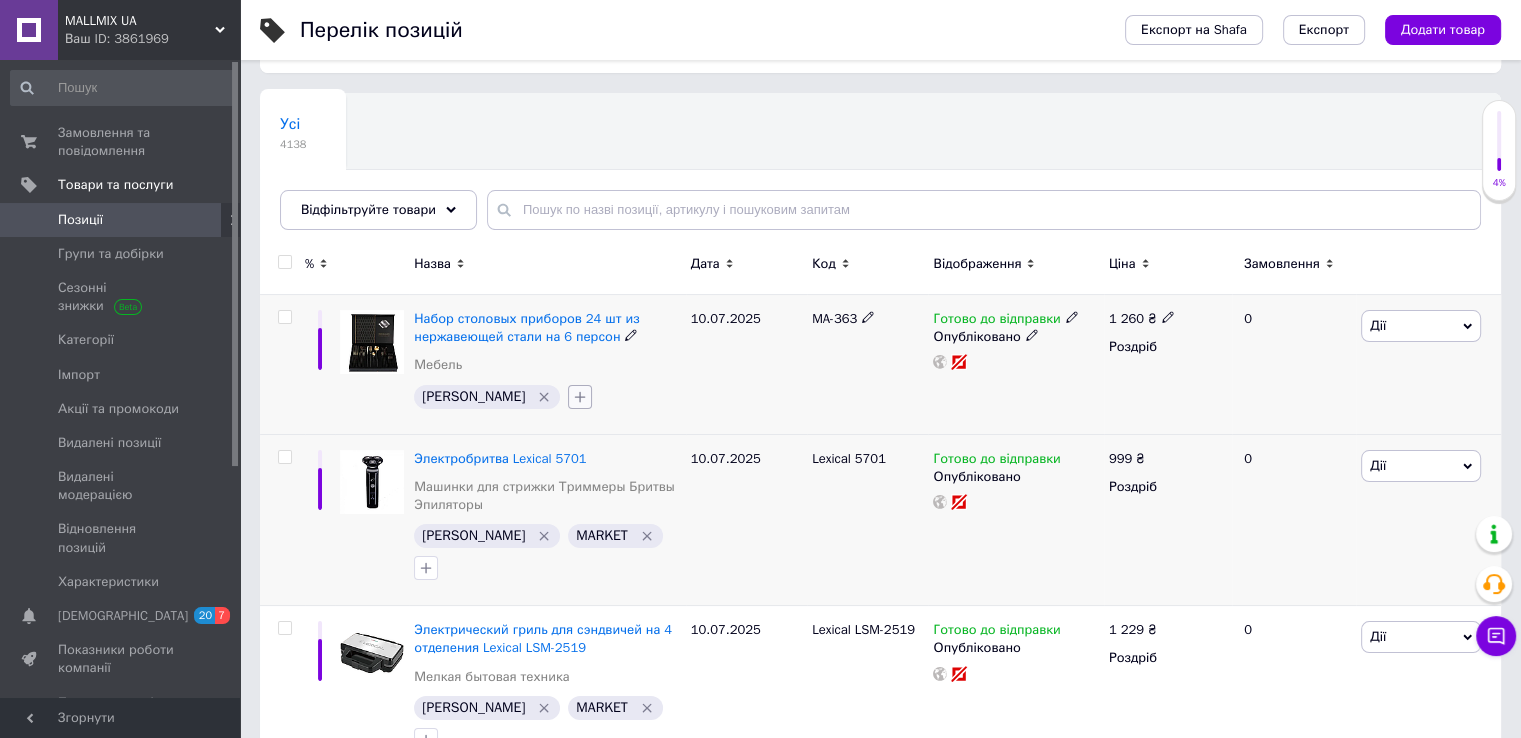 click 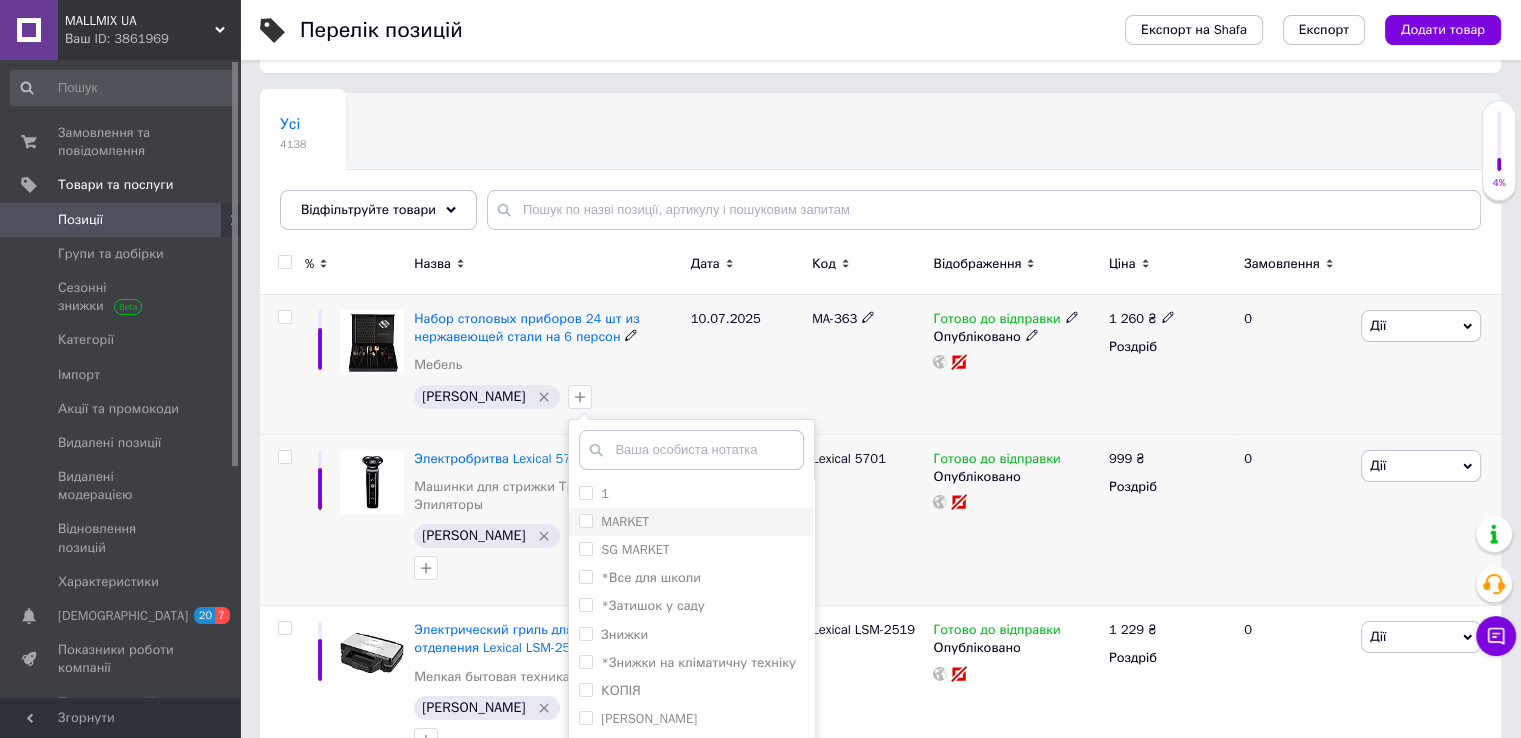 click on "MARKET" at bounding box center [585, 520] 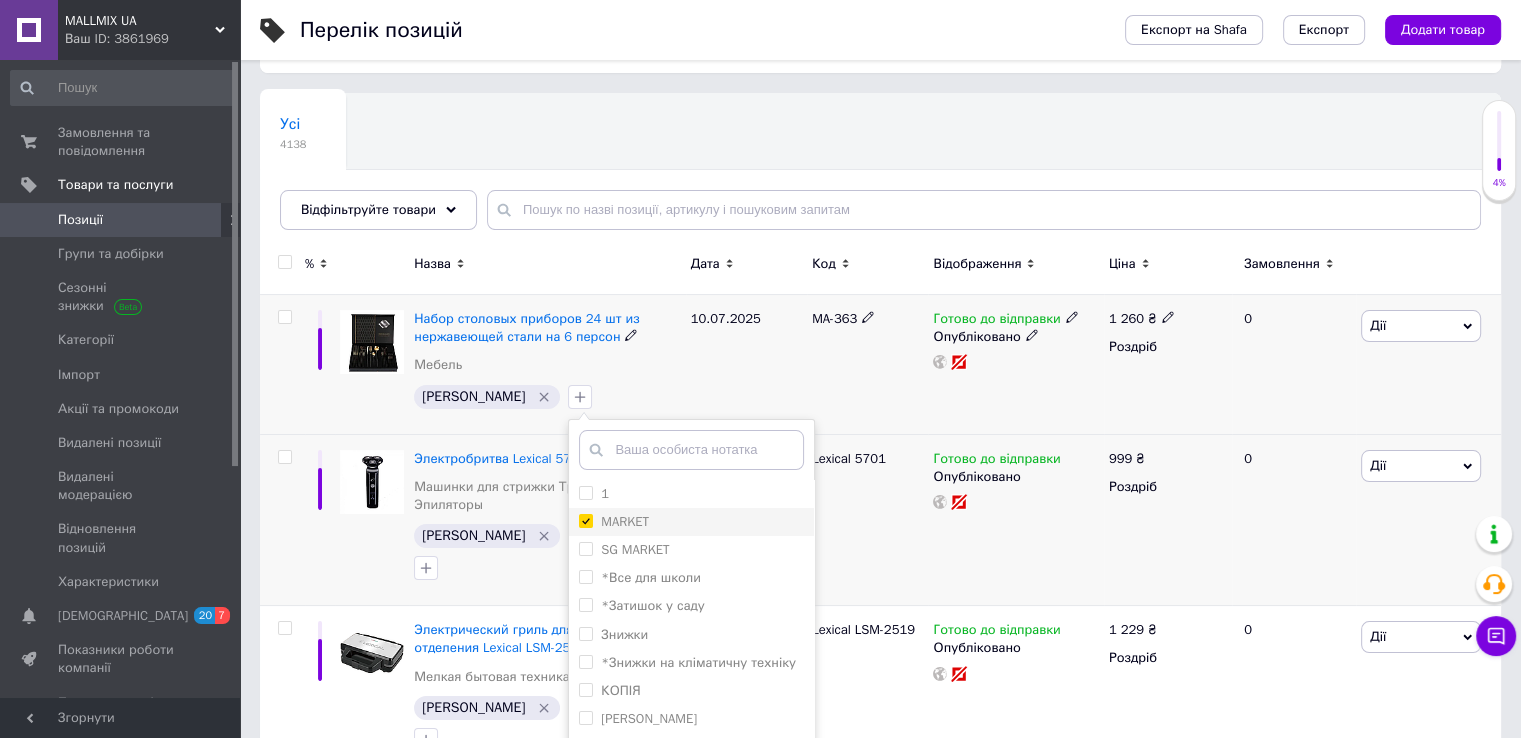 checkbox on "true" 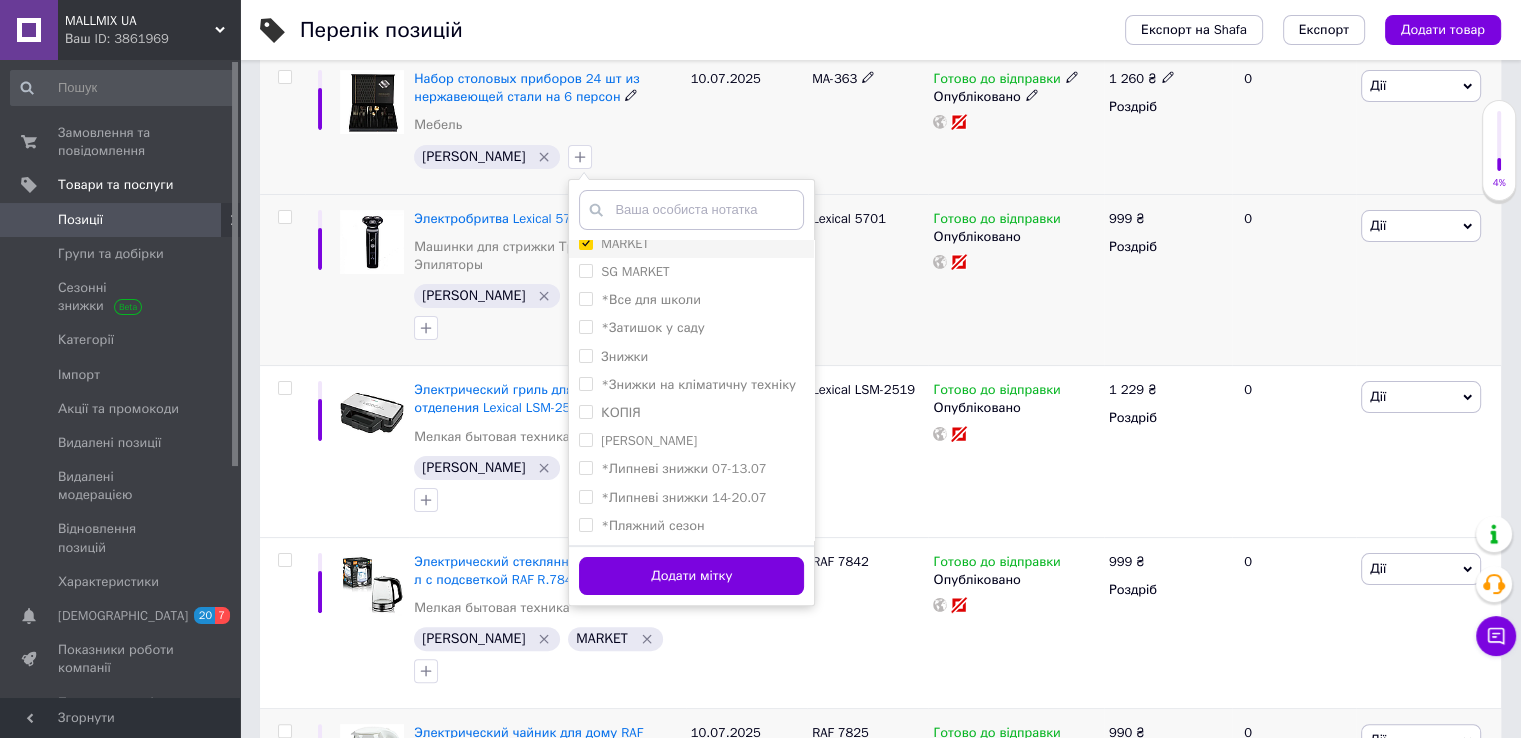 scroll, scrollTop: 352, scrollLeft: 0, axis: vertical 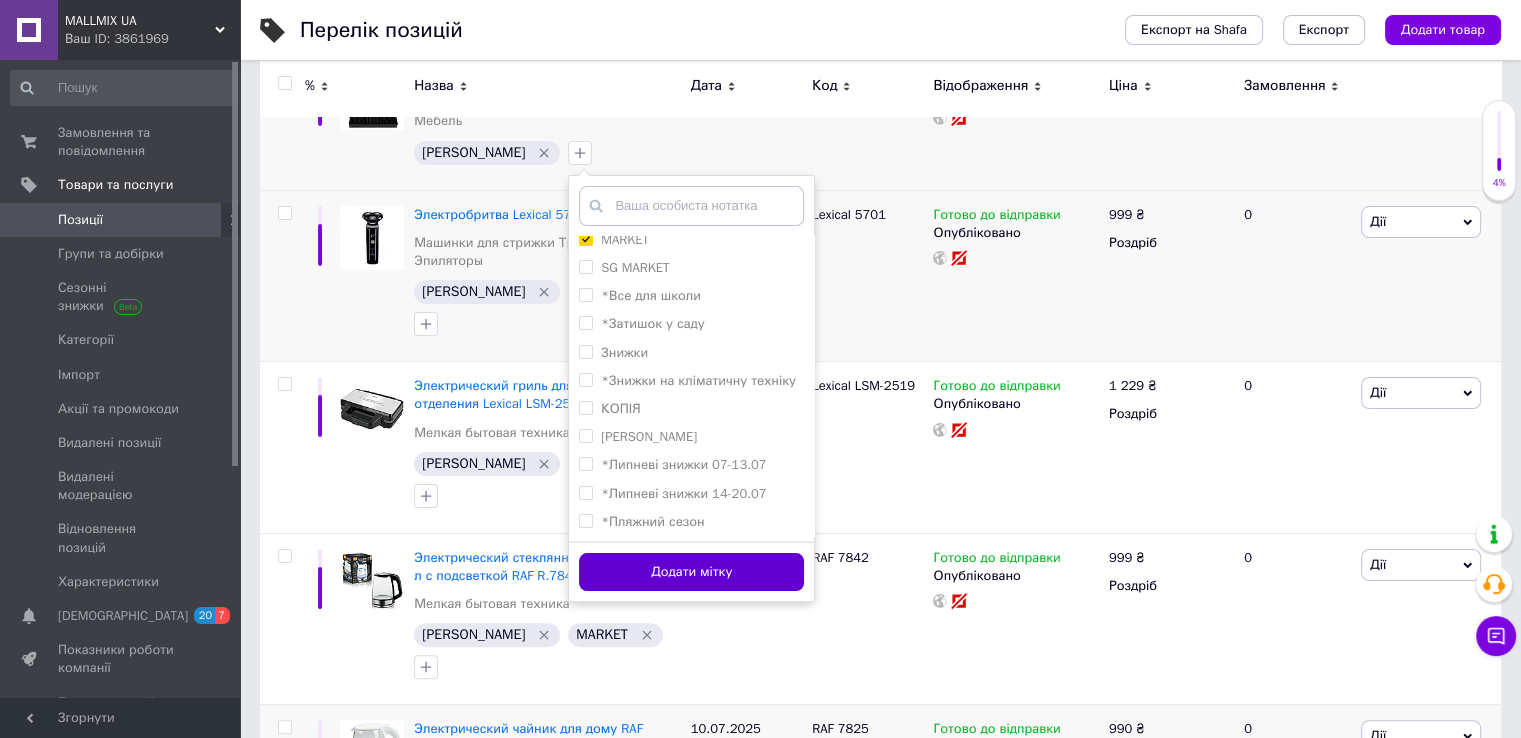 click on "Додати мітку" at bounding box center [691, 572] 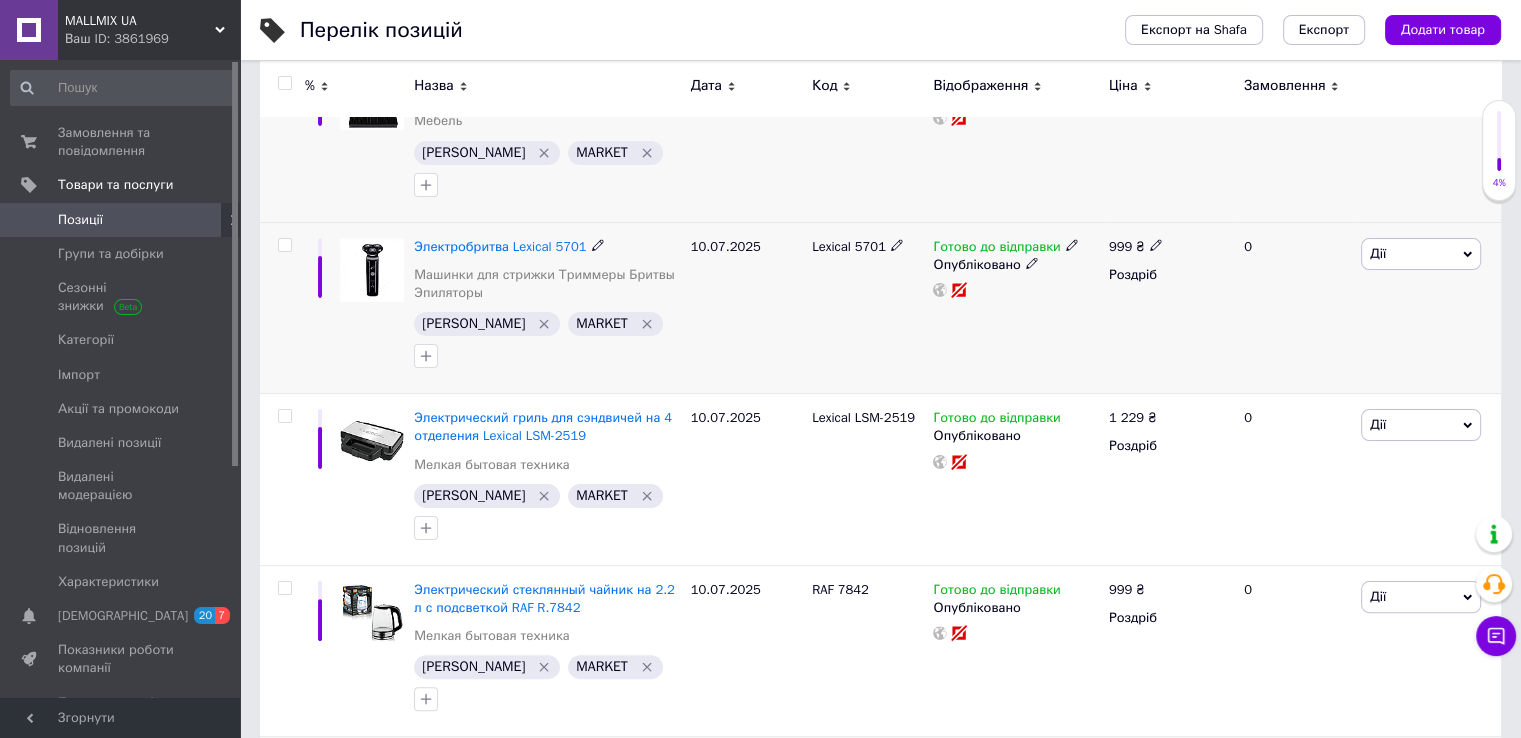 scroll, scrollTop: 0, scrollLeft: 0, axis: both 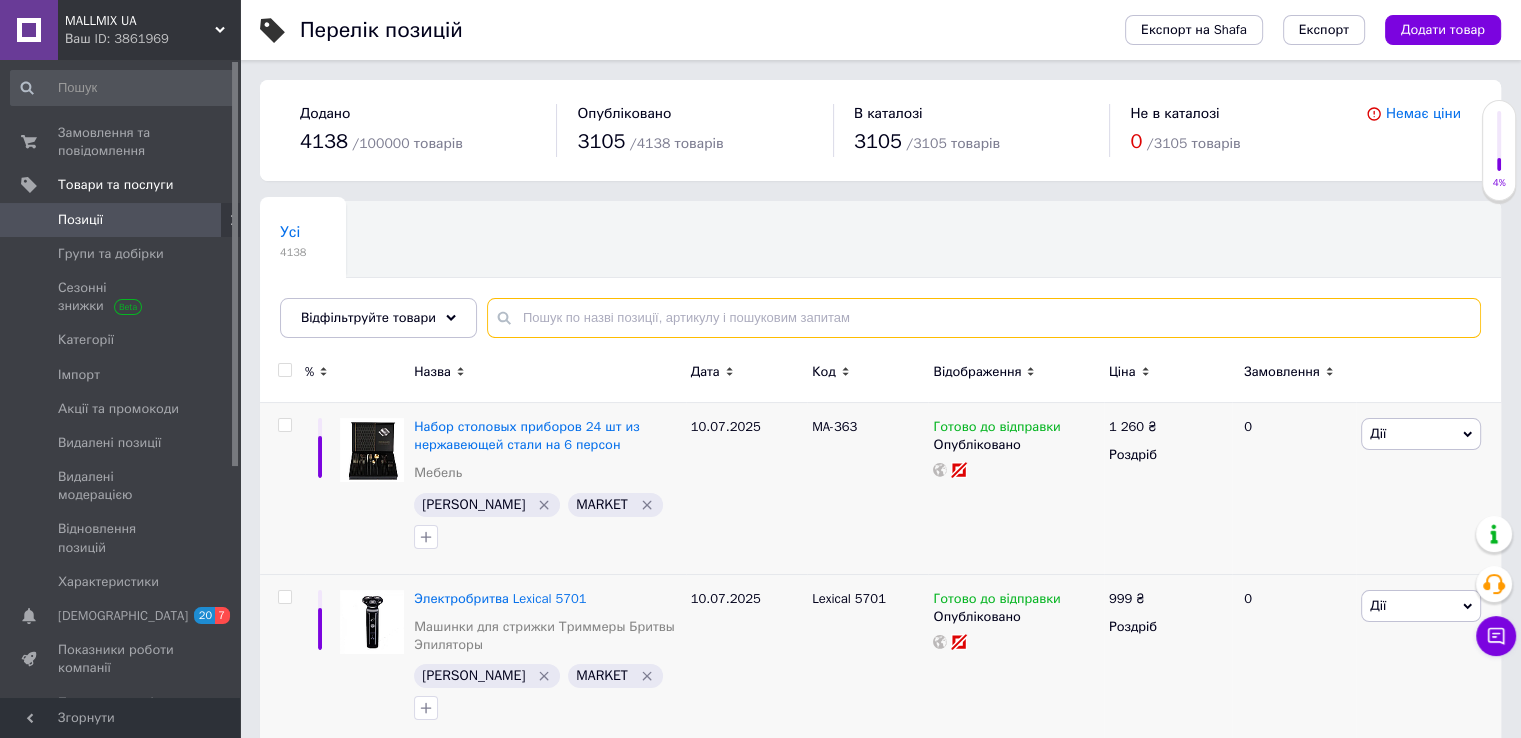click at bounding box center (984, 318) 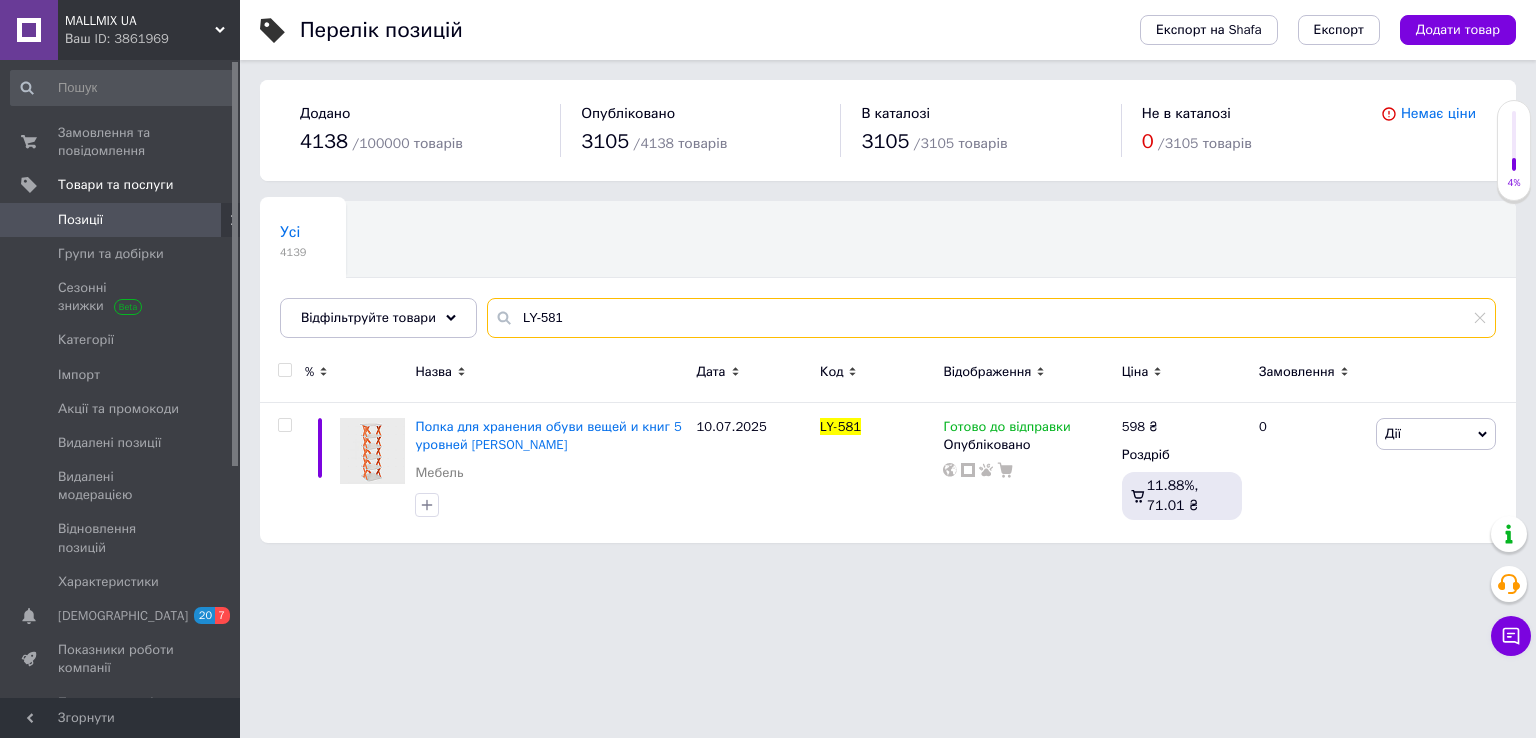 click on "LY-581" at bounding box center (991, 318) 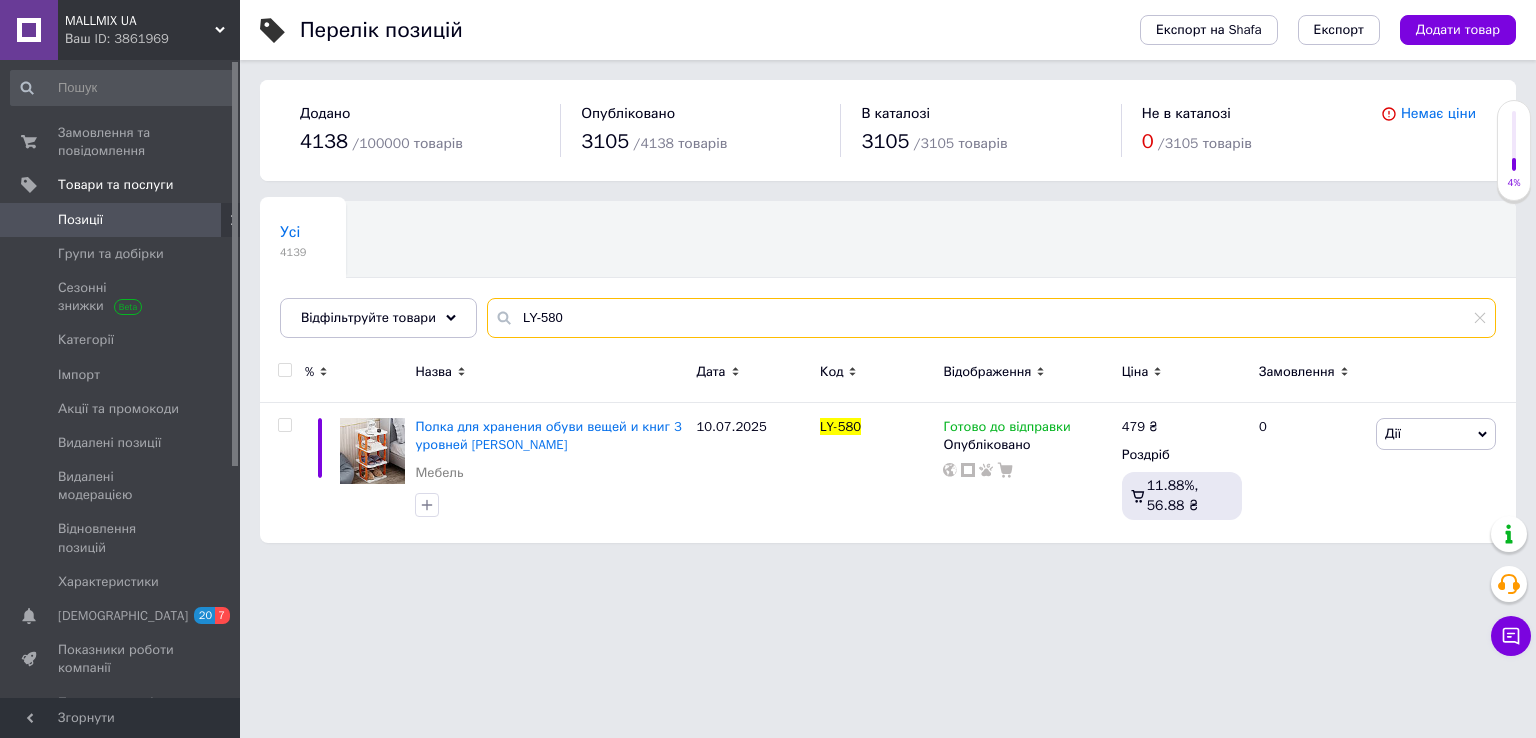 click on "LY-580" at bounding box center (991, 318) 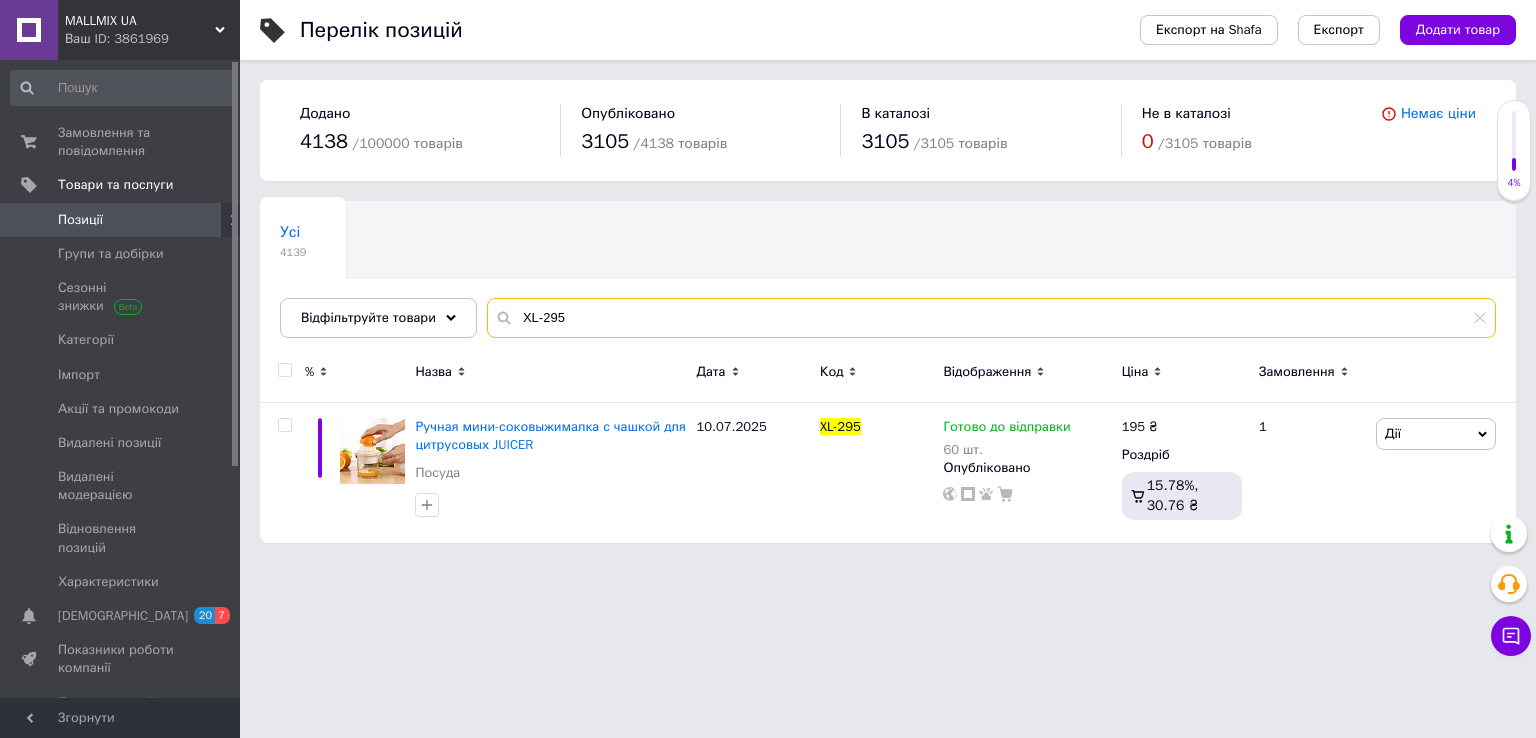 click on "XL-295" at bounding box center (991, 318) 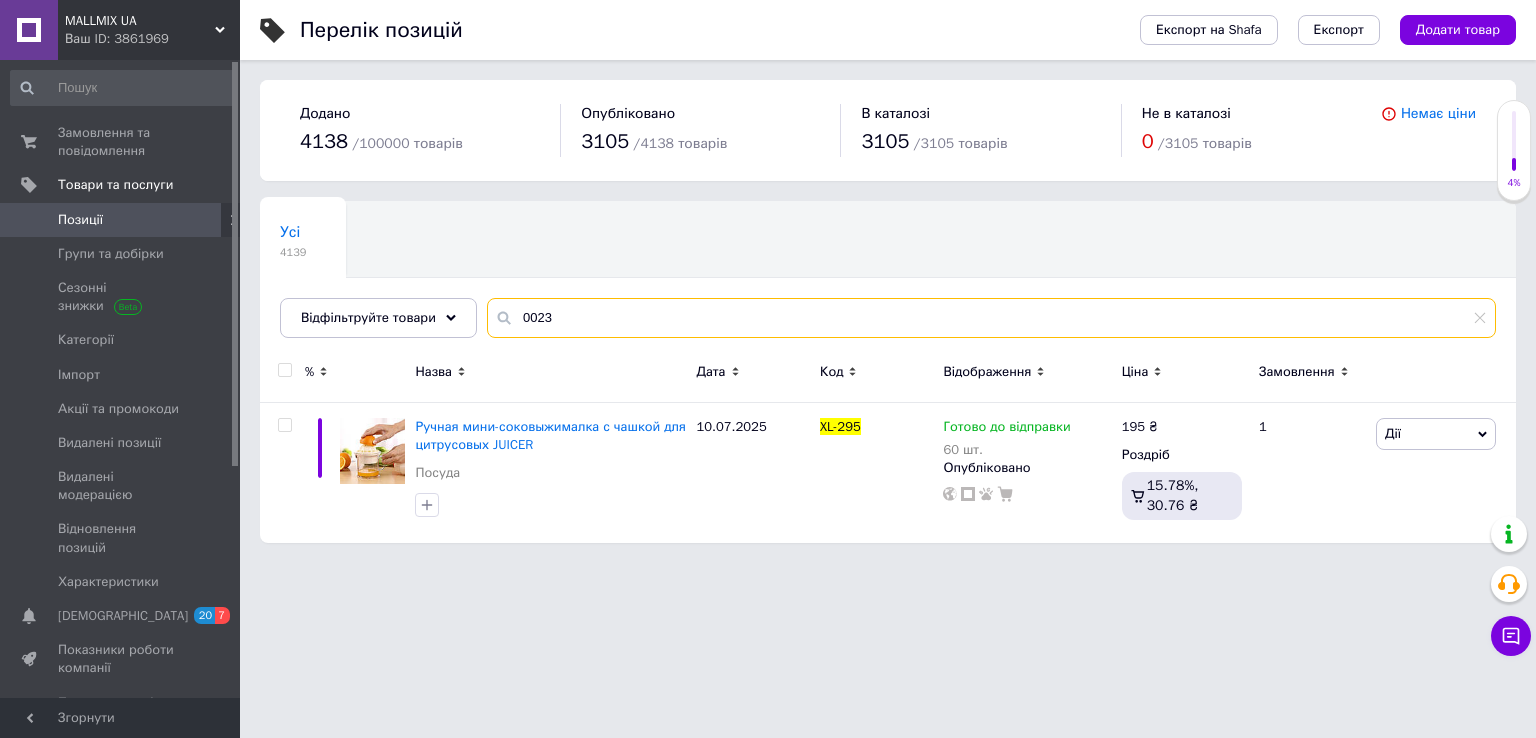type on "0023" 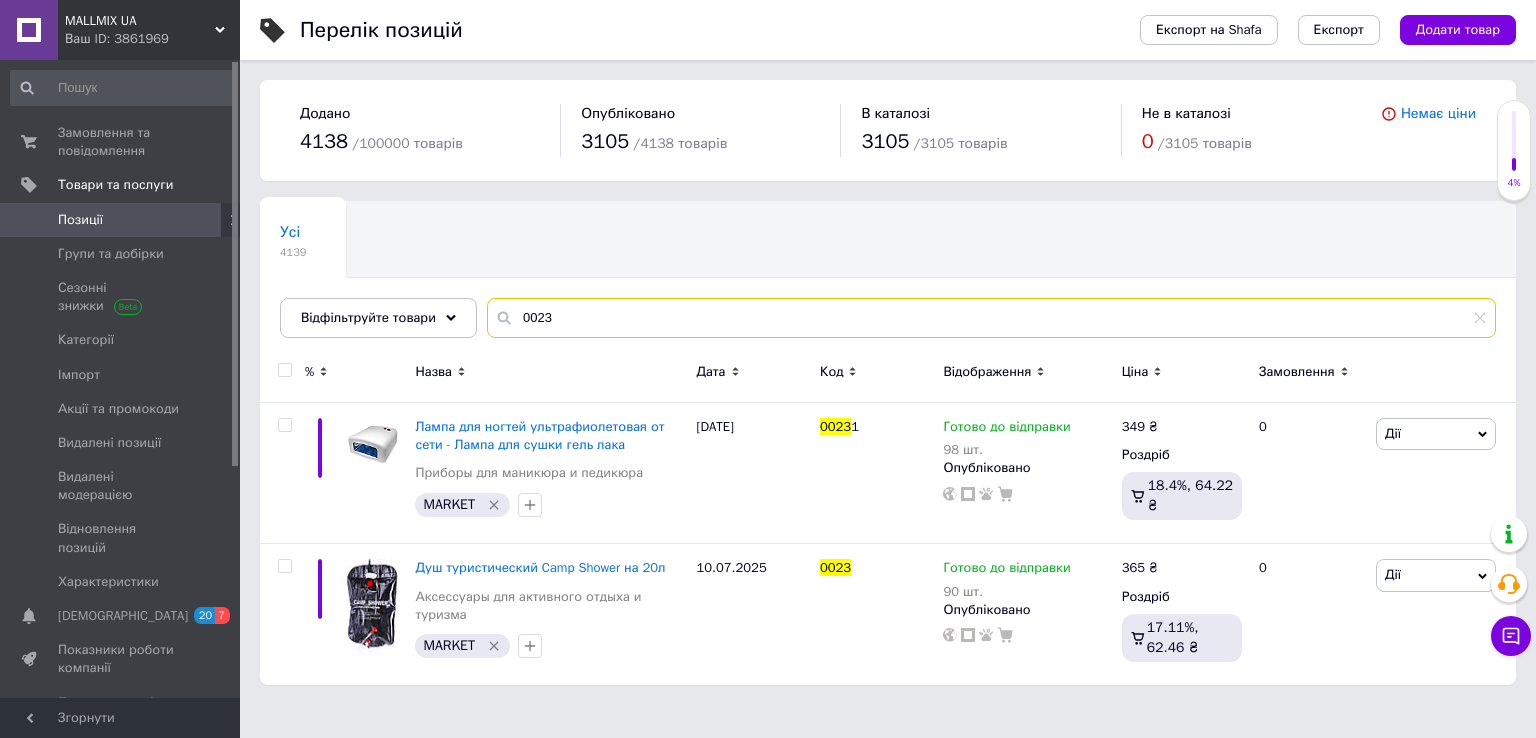 click on "0023" at bounding box center [991, 318] 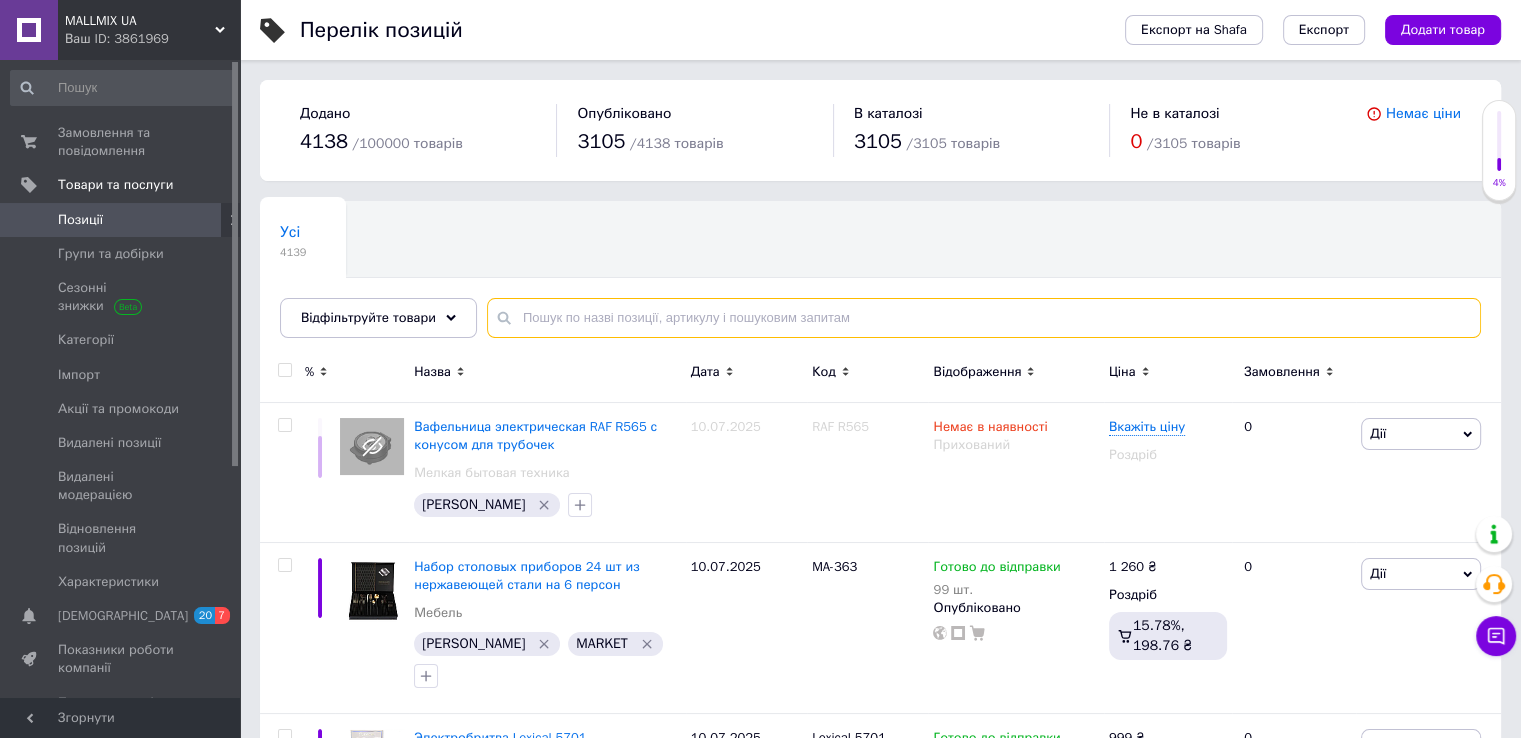 type 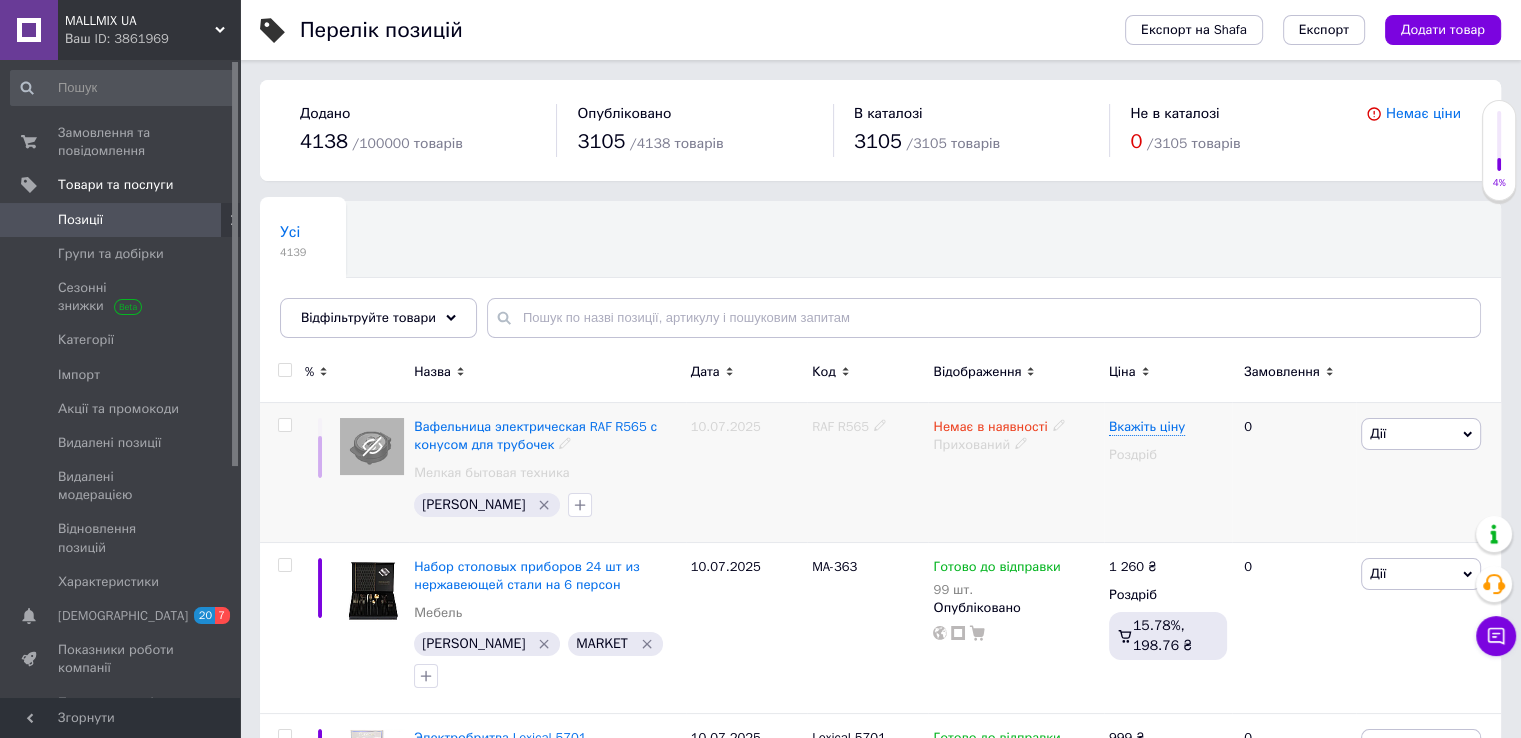 click on "RAF R565" at bounding box center (840, 426) 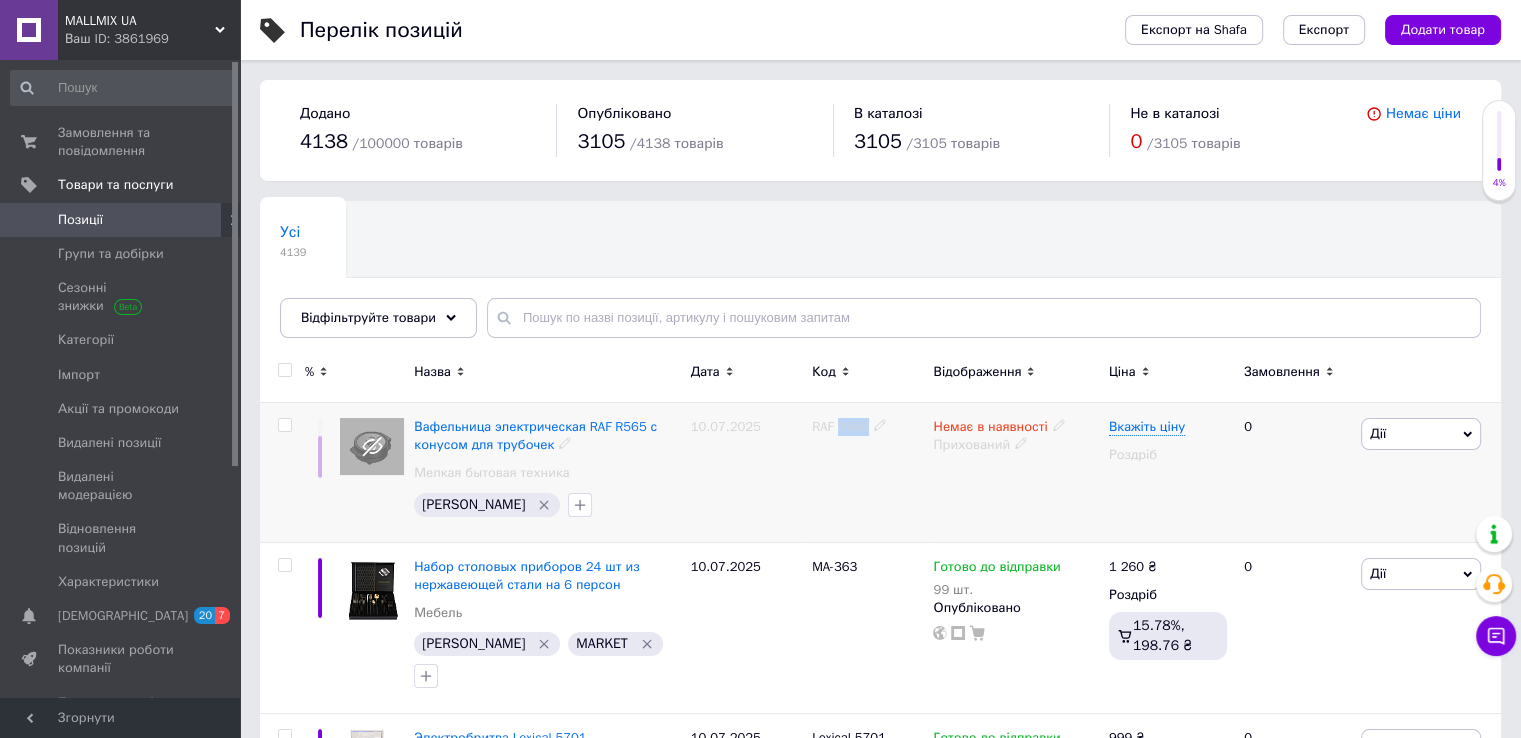 click on "RAF R565" at bounding box center [840, 426] 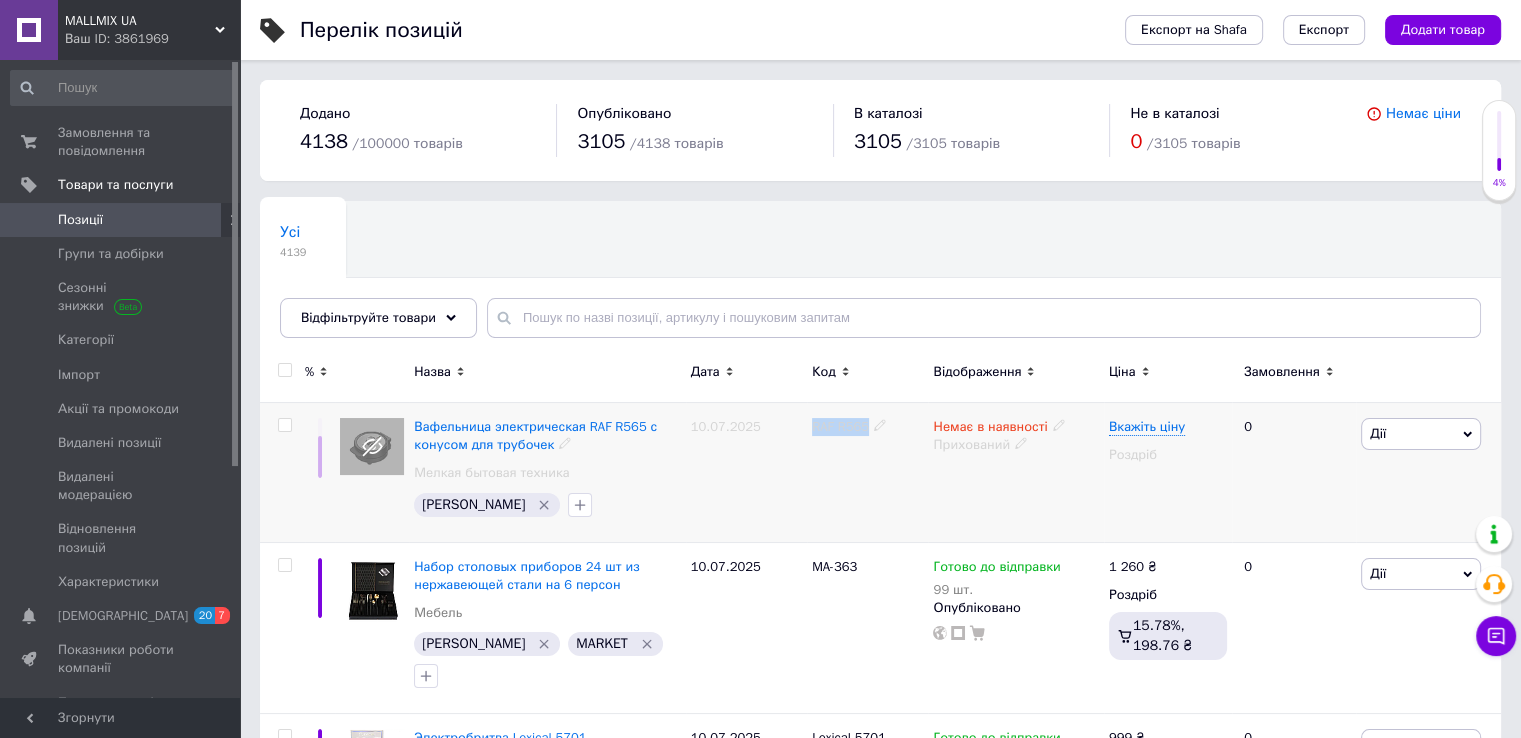 click on "RAF R565" at bounding box center [840, 426] 